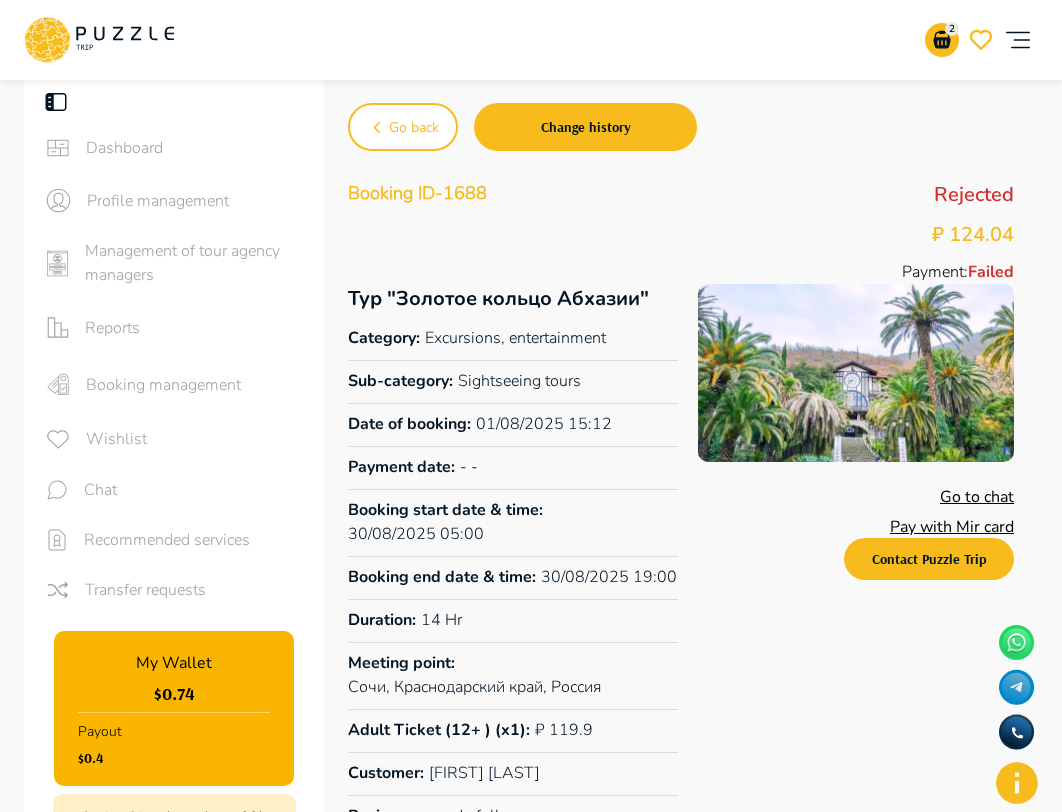 scroll, scrollTop: 89, scrollLeft: 0, axis: vertical 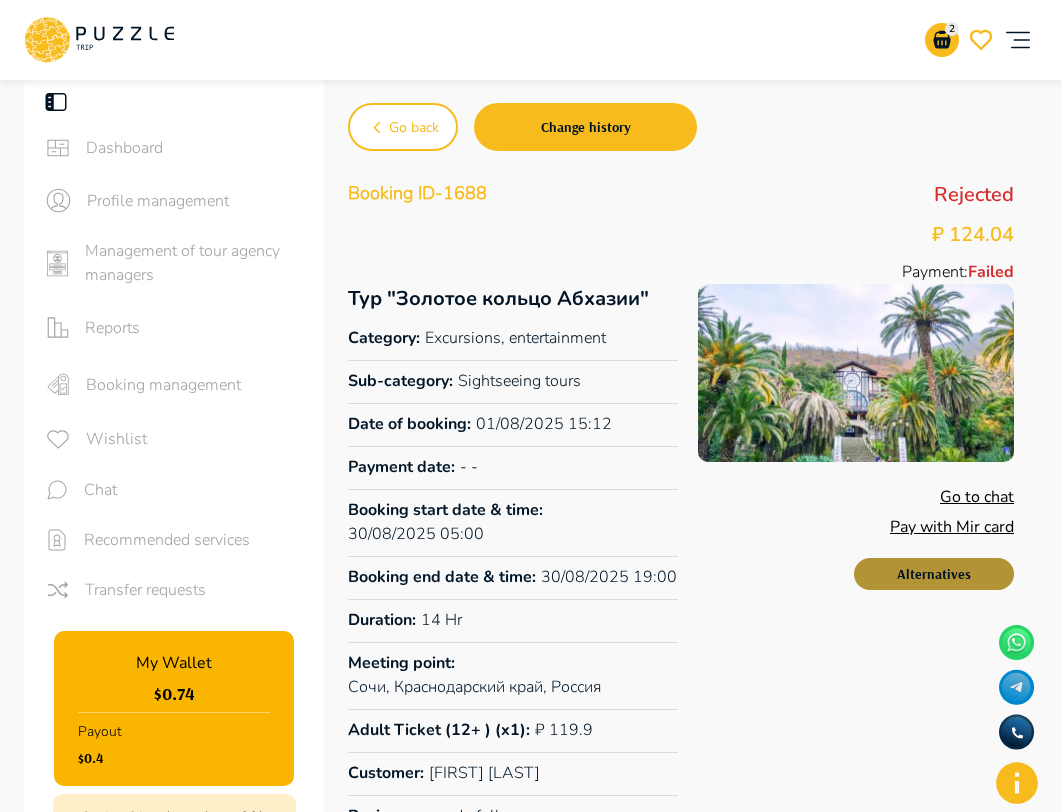 click on "Alternatives" at bounding box center (934, 574) 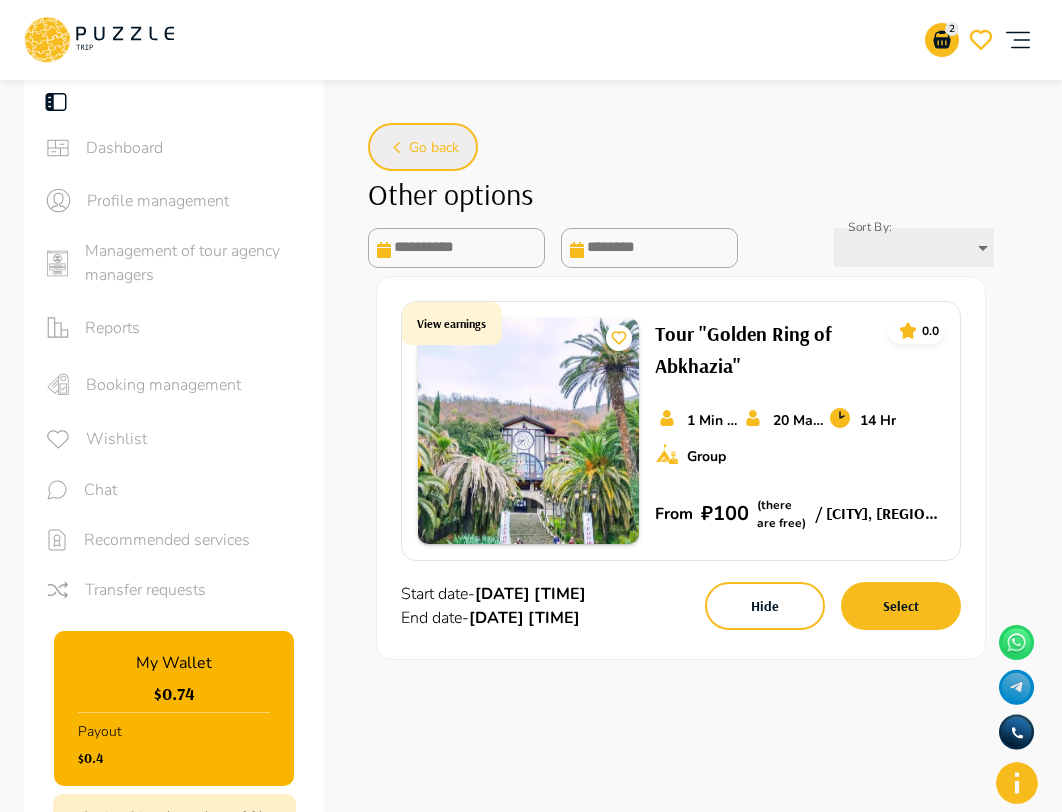 click on "Go back" at bounding box center [434, 148] 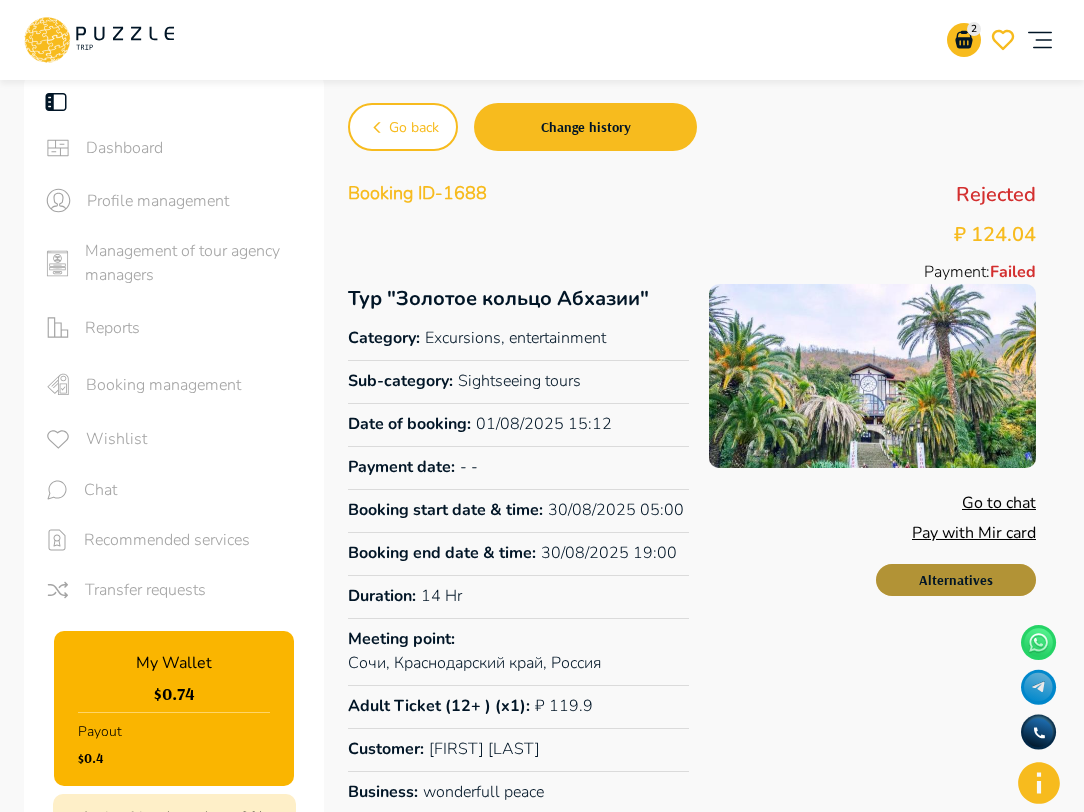 click on "Alternatives" at bounding box center [956, 580] 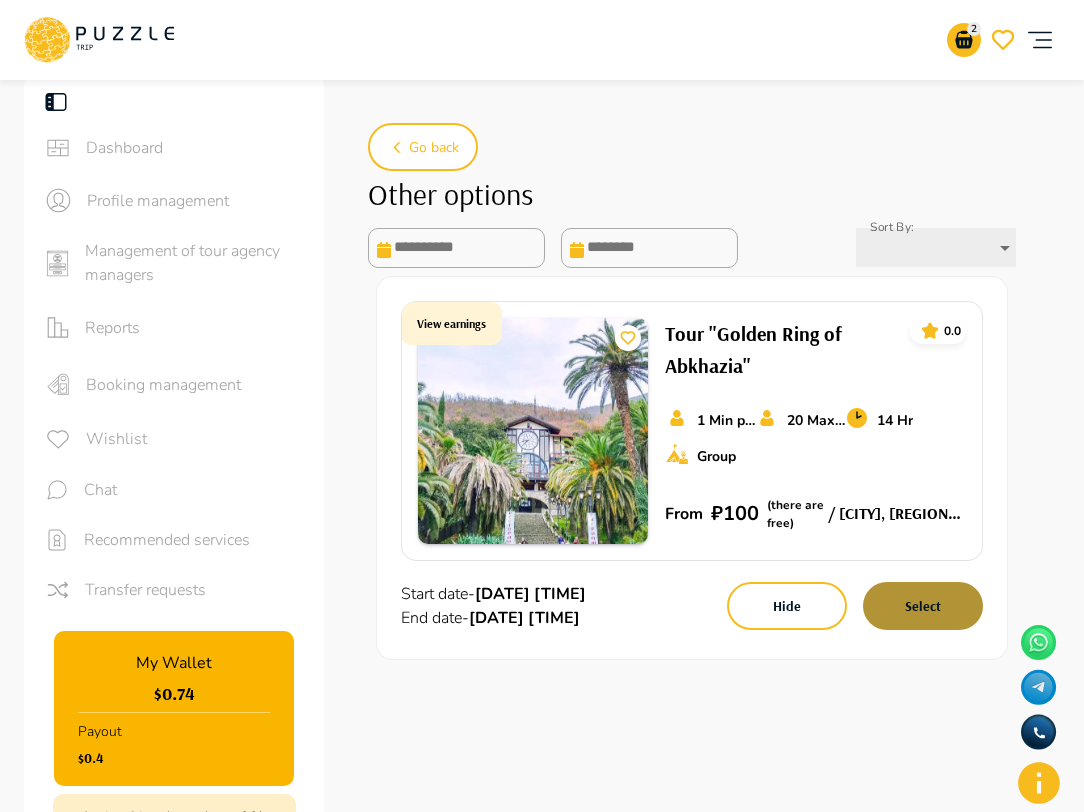 click on "Select" at bounding box center (923, 606) 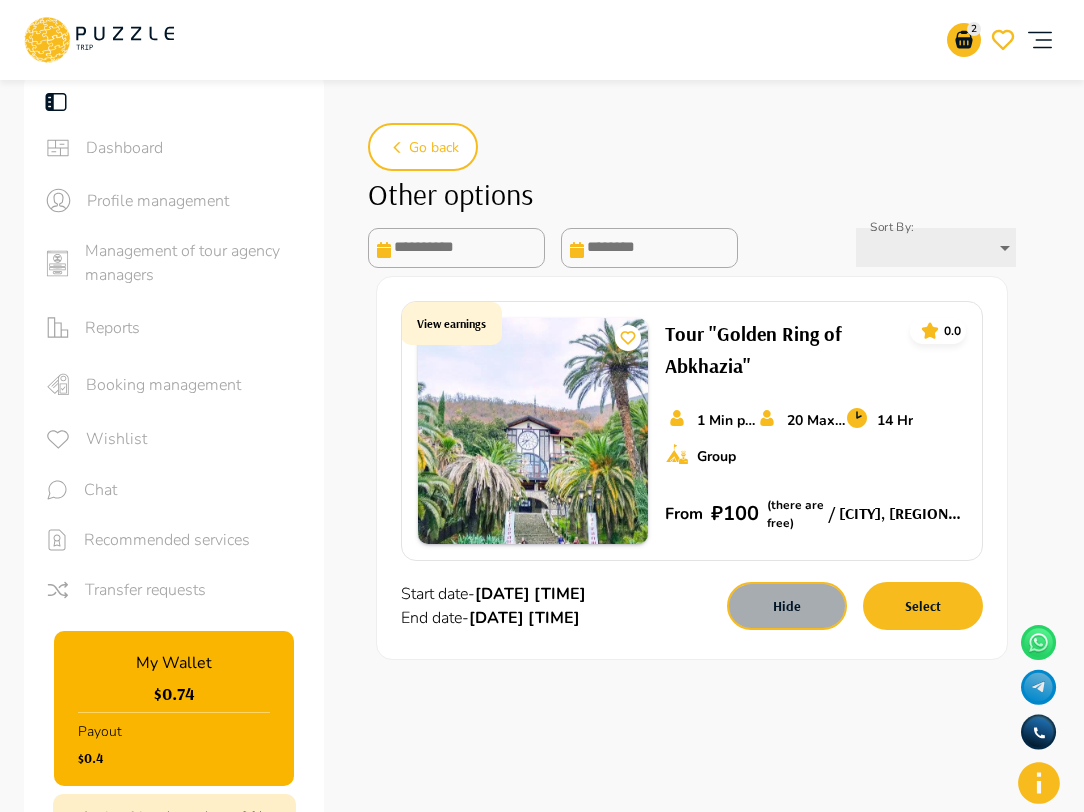 click on "Hide" at bounding box center (787, 606) 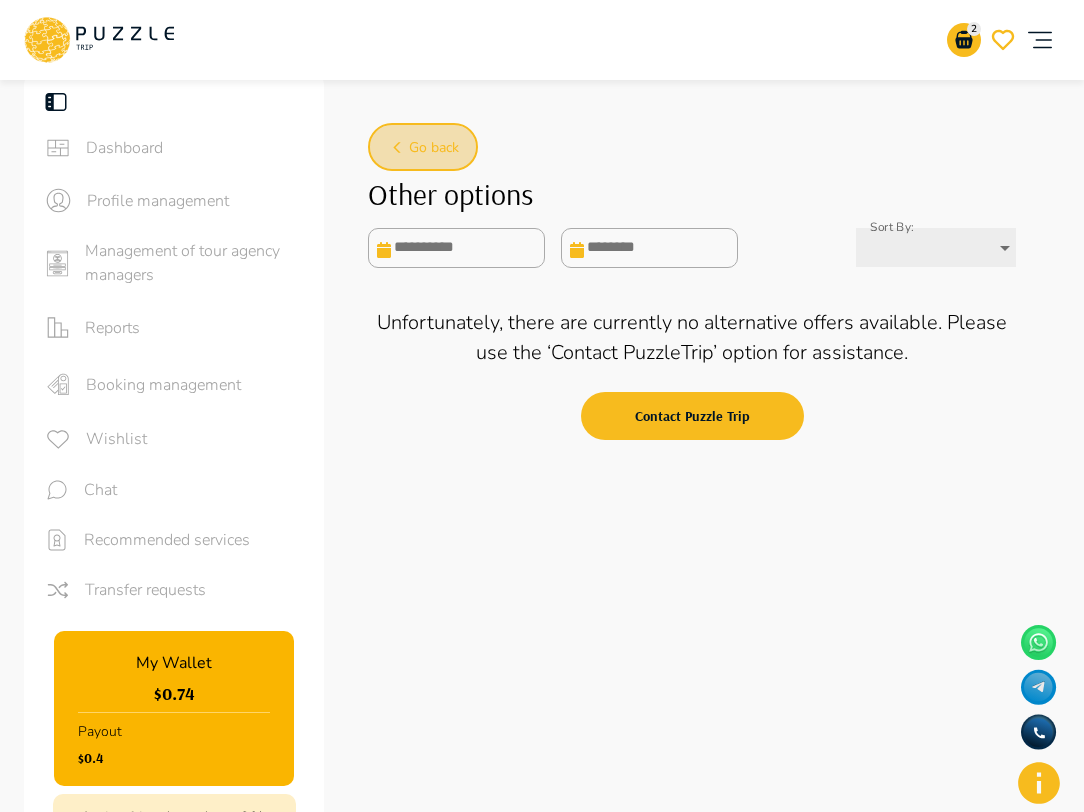 click on "Go back" at bounding box center [434, 148] 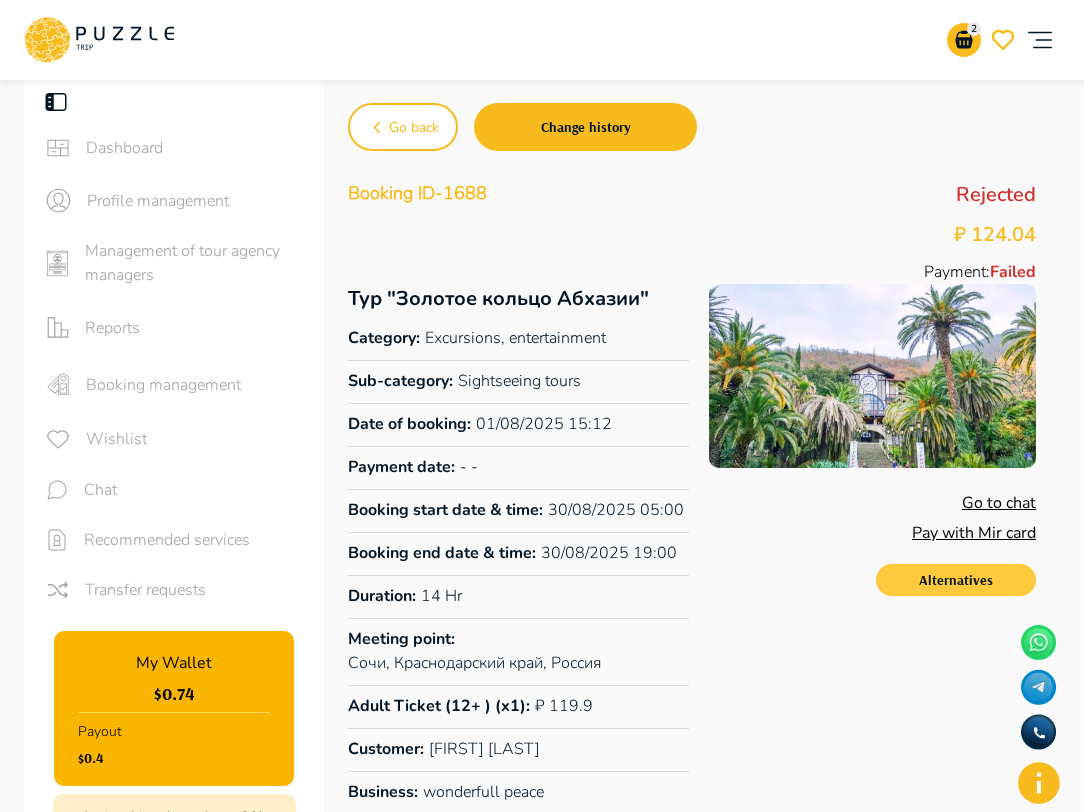 click on "Alternatives" at bounding box center [956, 580] 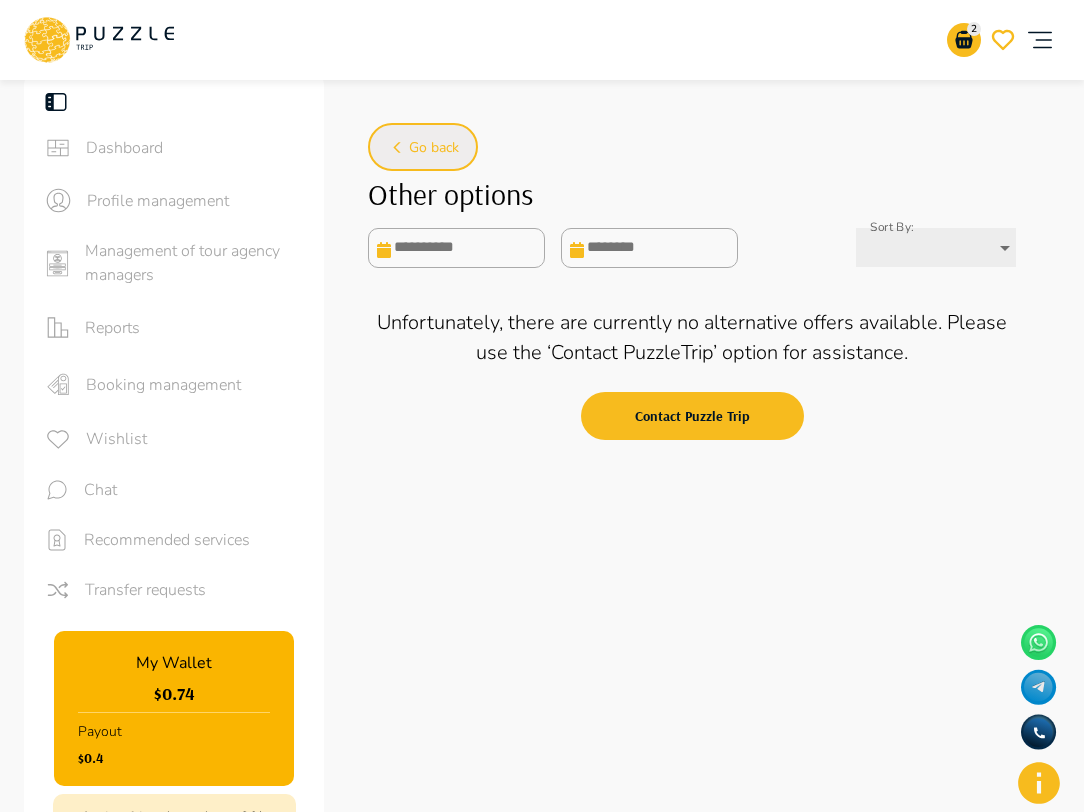 click on "Go back" at bounding box center [434, 148] 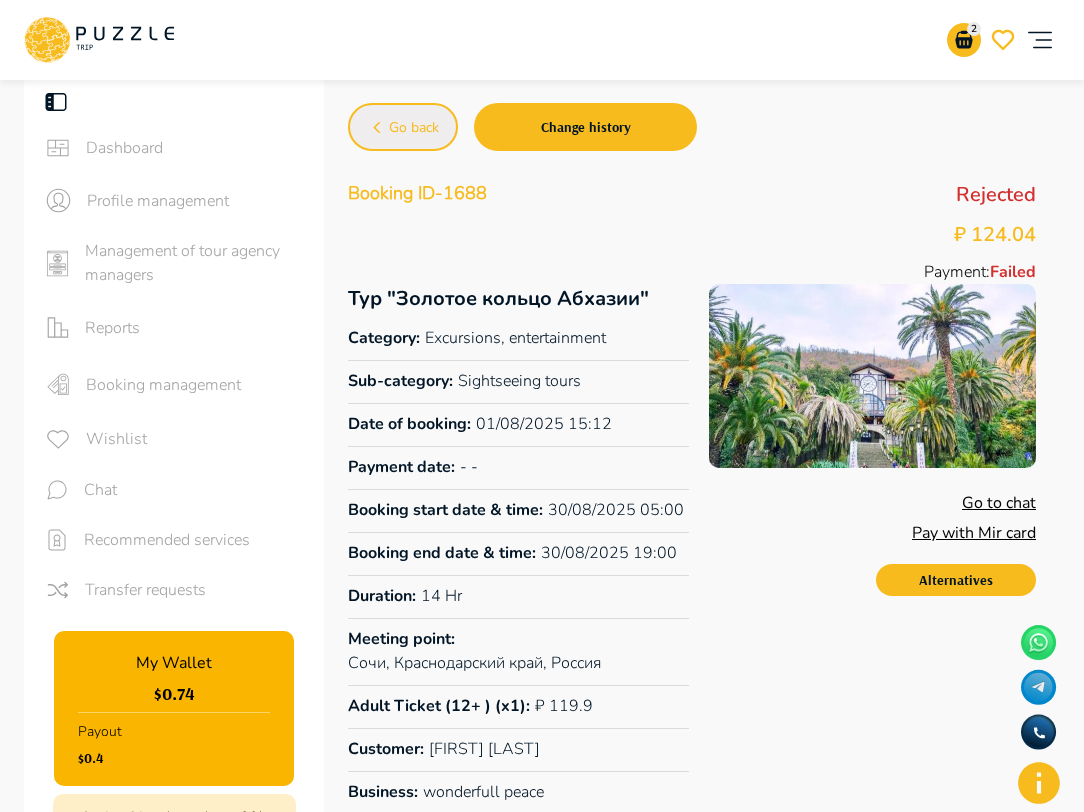 click on "Go back" at bounding box center (403, 127) 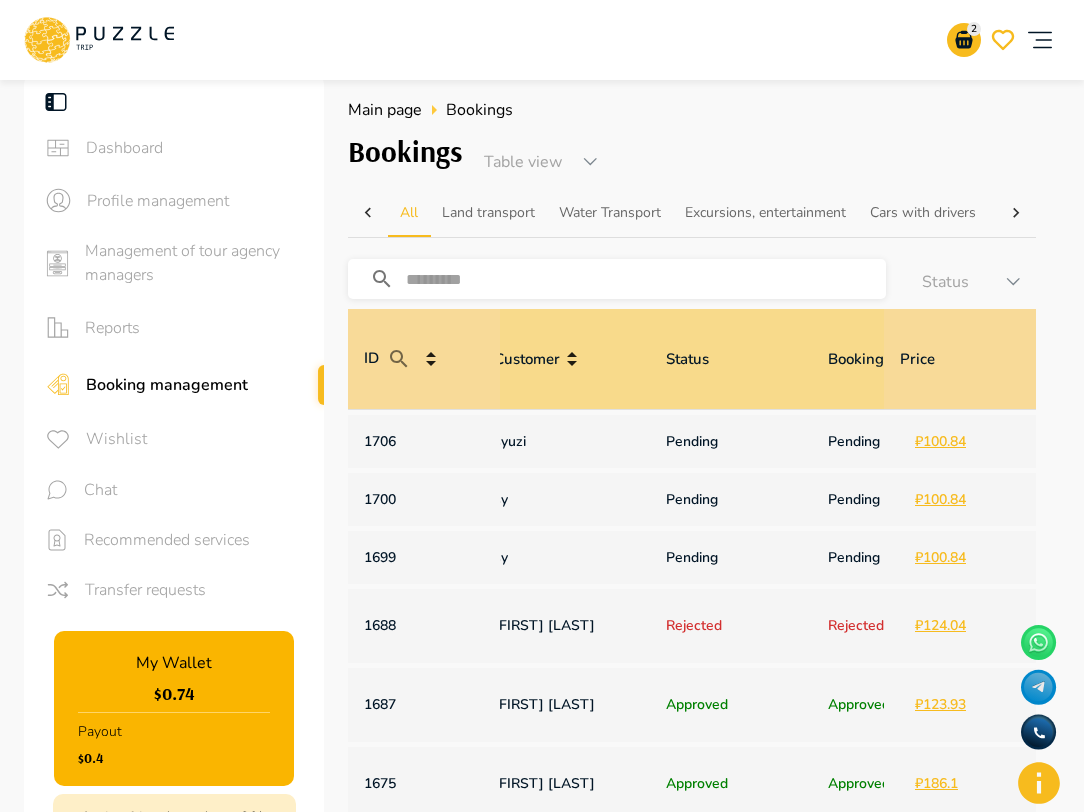 scroll, scrollTop: 0, scrollLeft: 1194, axis: horizontal 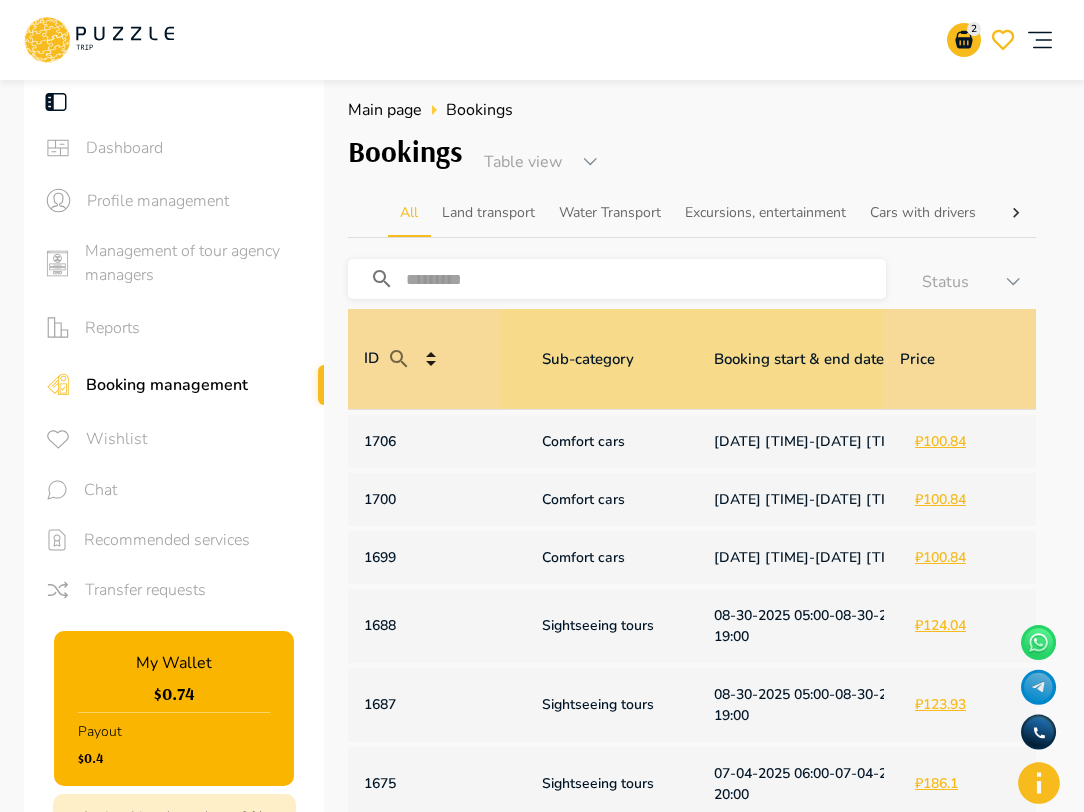 click on "1699" at bounding box center (424, 557) 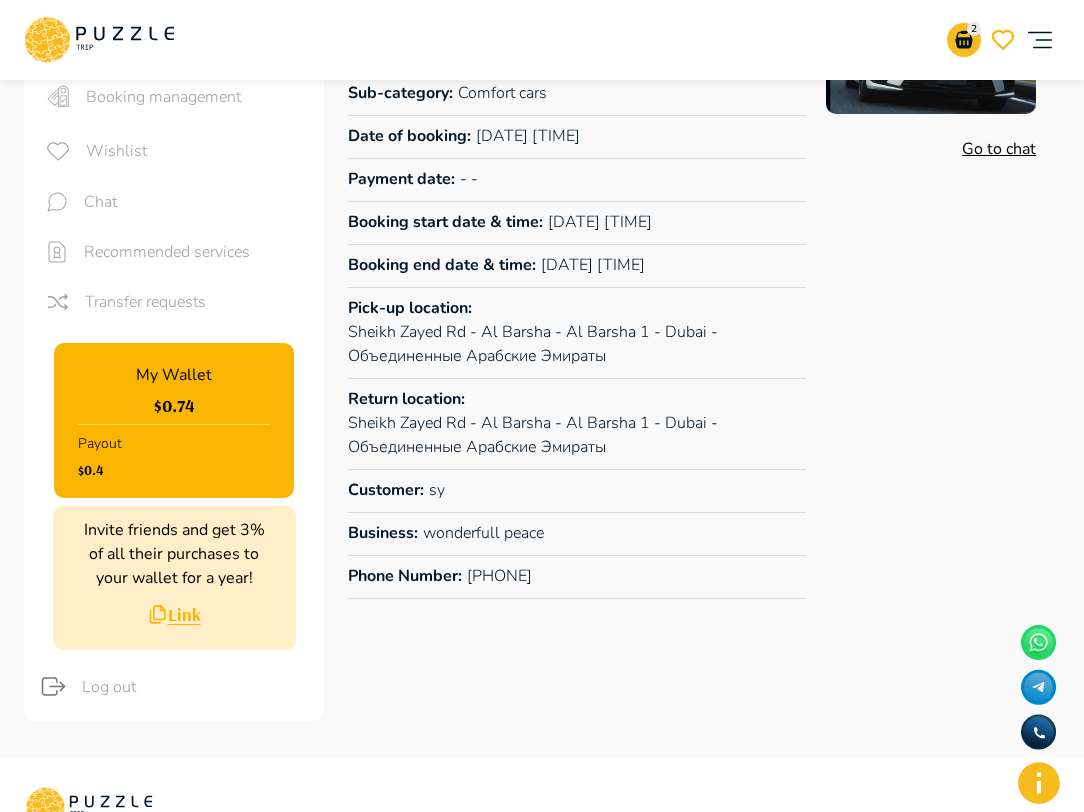 scroll, scrollTop: 0, scrollLeft: 0, axis: both 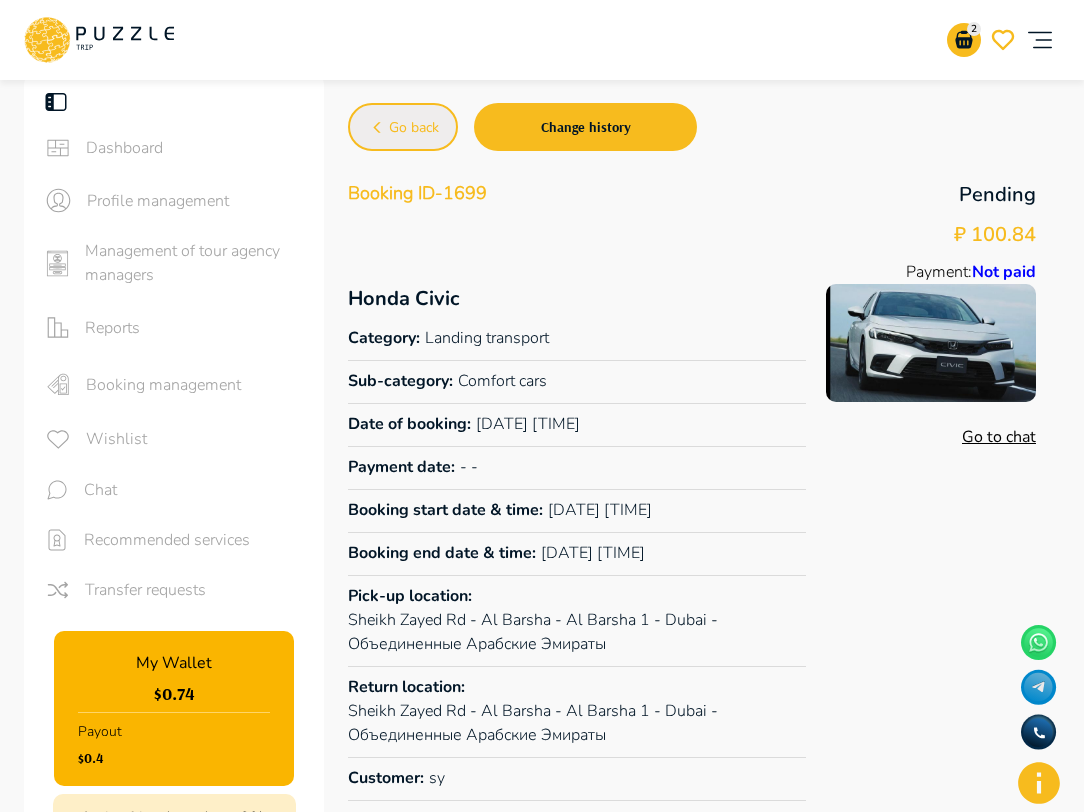 click on "Go back" at bounding box center [414, 128] 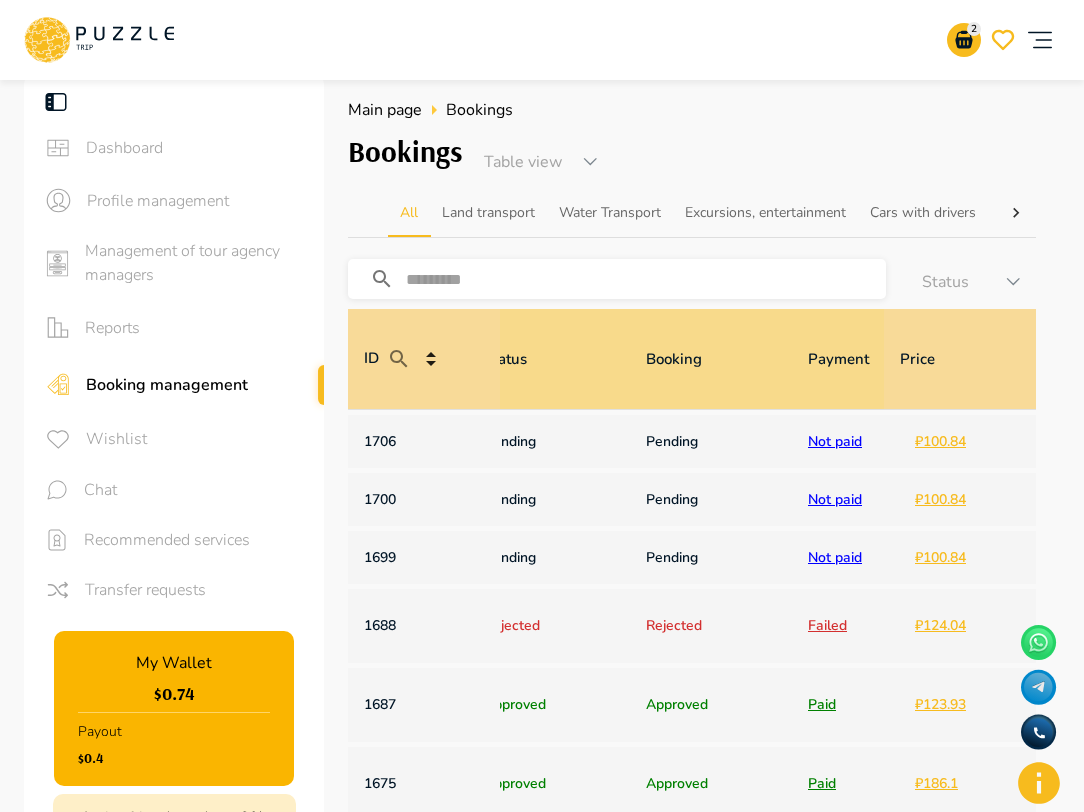 scroll, scrollTop: 0, scrollLeft: 1194, axis: horizontal 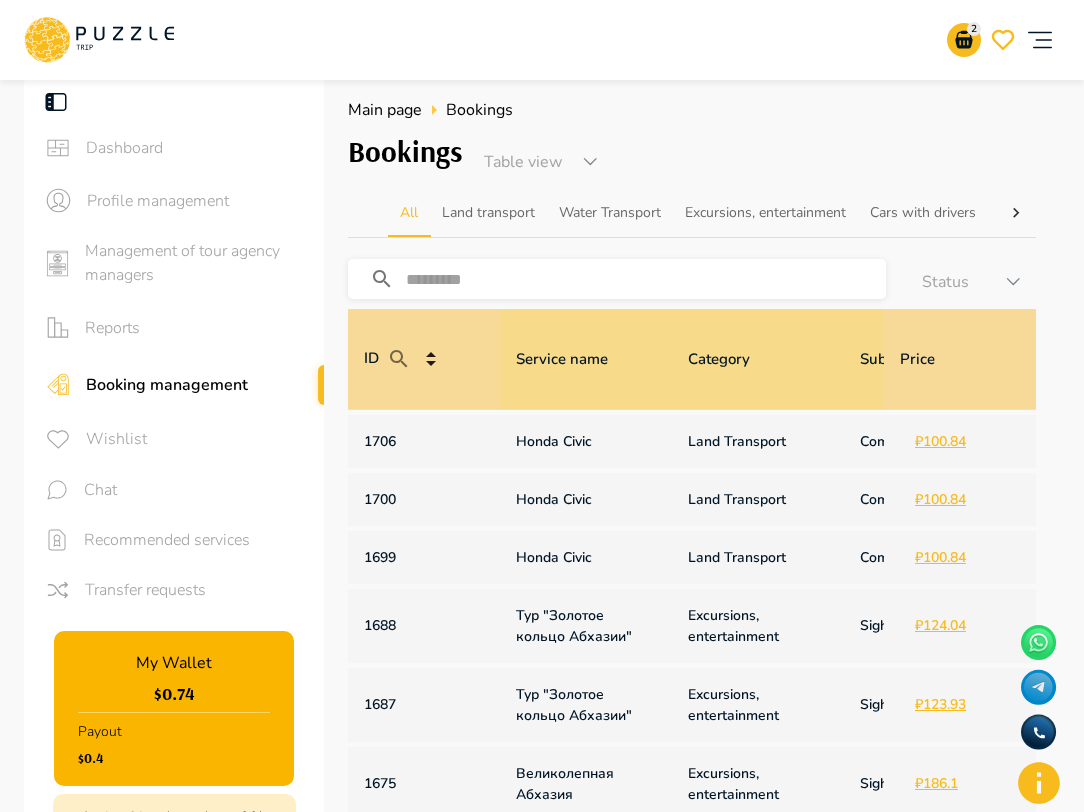 click on "1706" at bounding box center (424, 441) 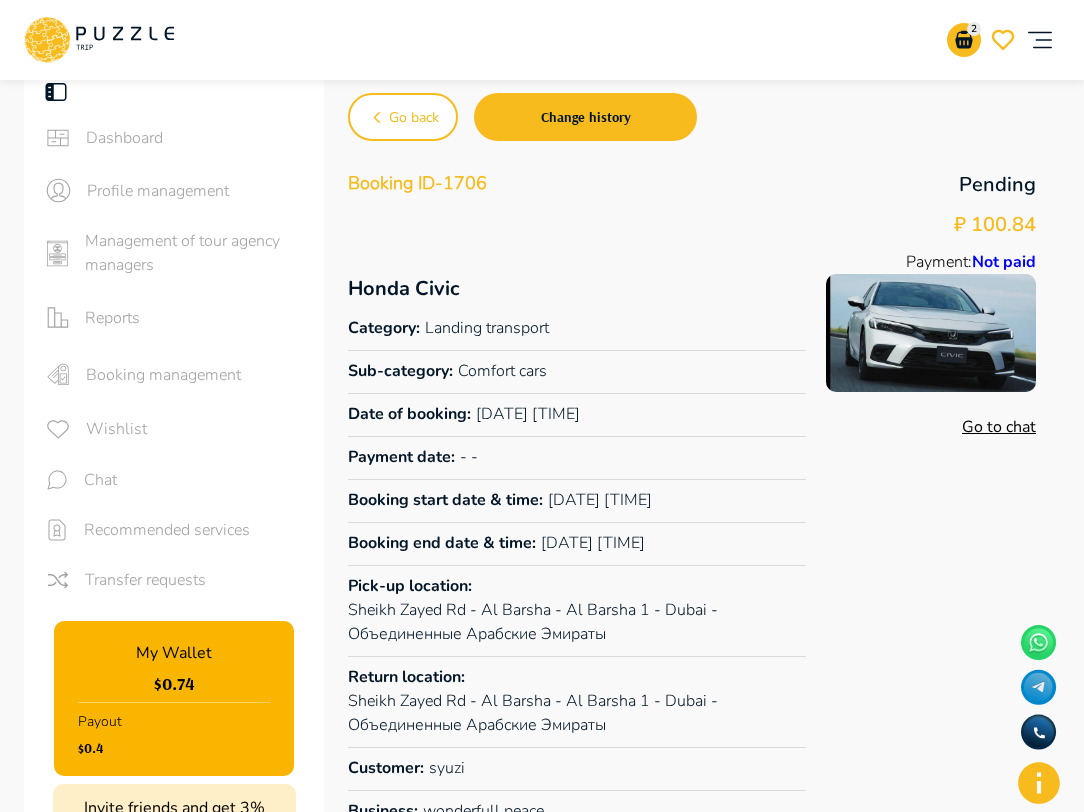 scroll, scrollTop: 0, scrollLeft: 0, axis: both 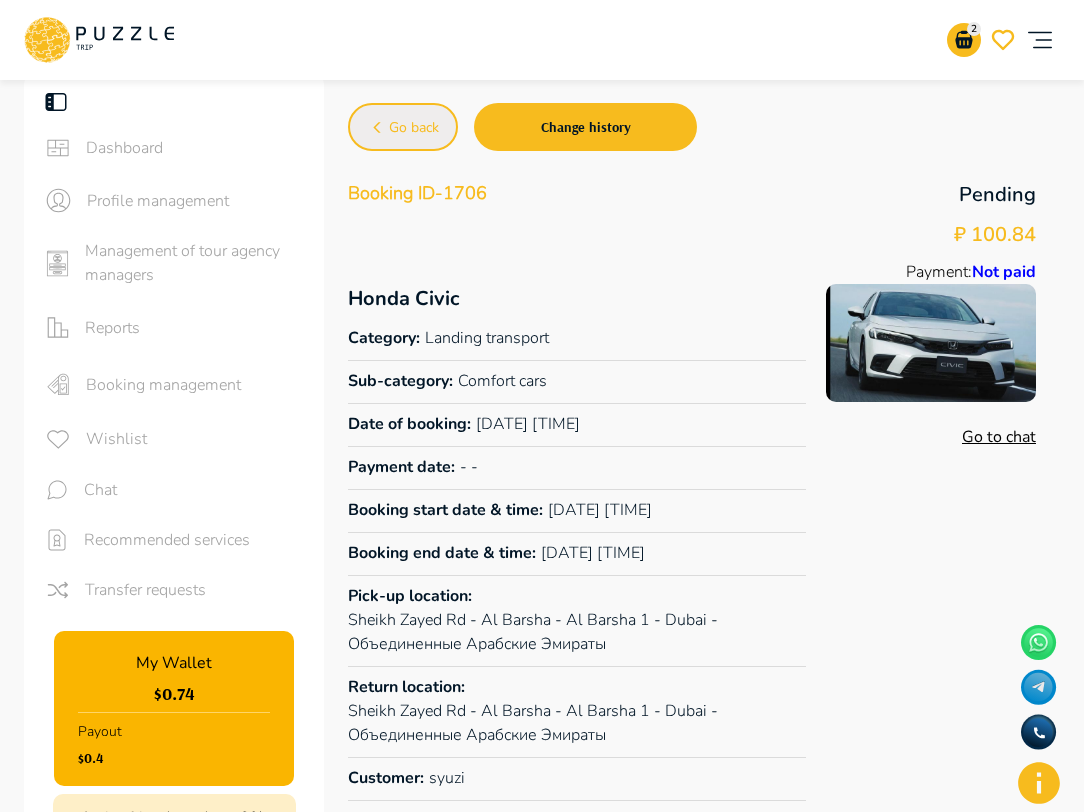 click on "Go back" at bounding box center (403, 127) 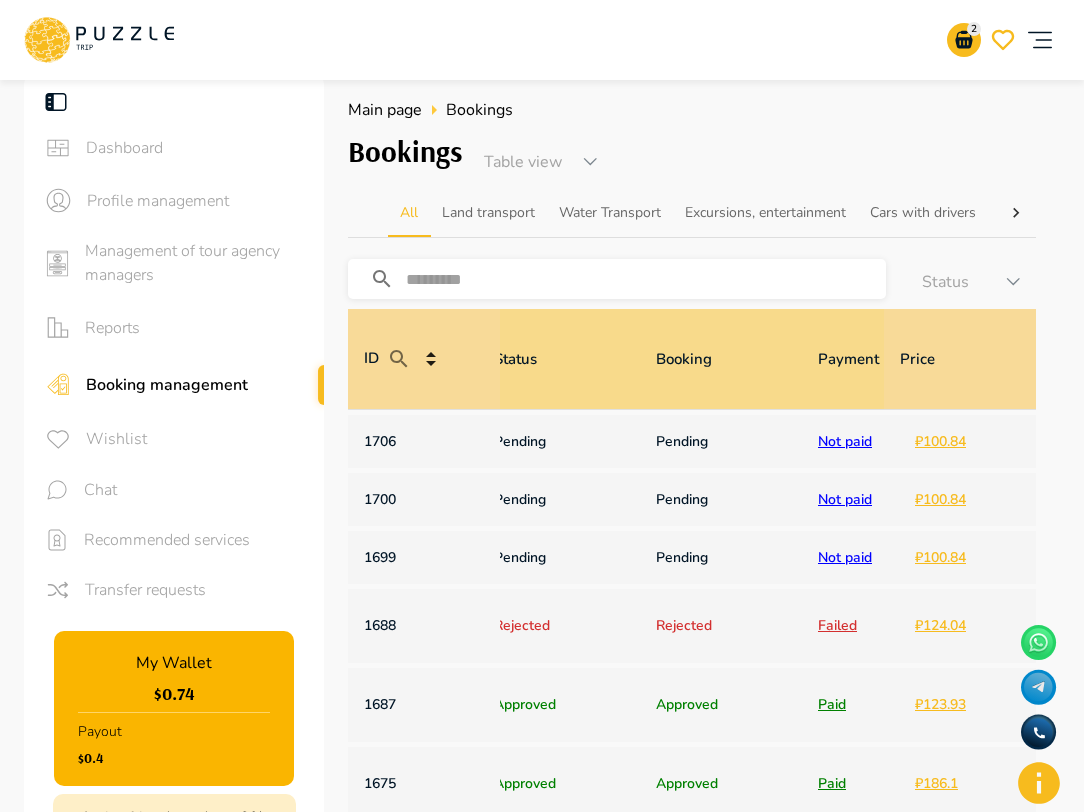 scroll, scrollTop: 0, scrollLeft: 1194, axis: horizontal 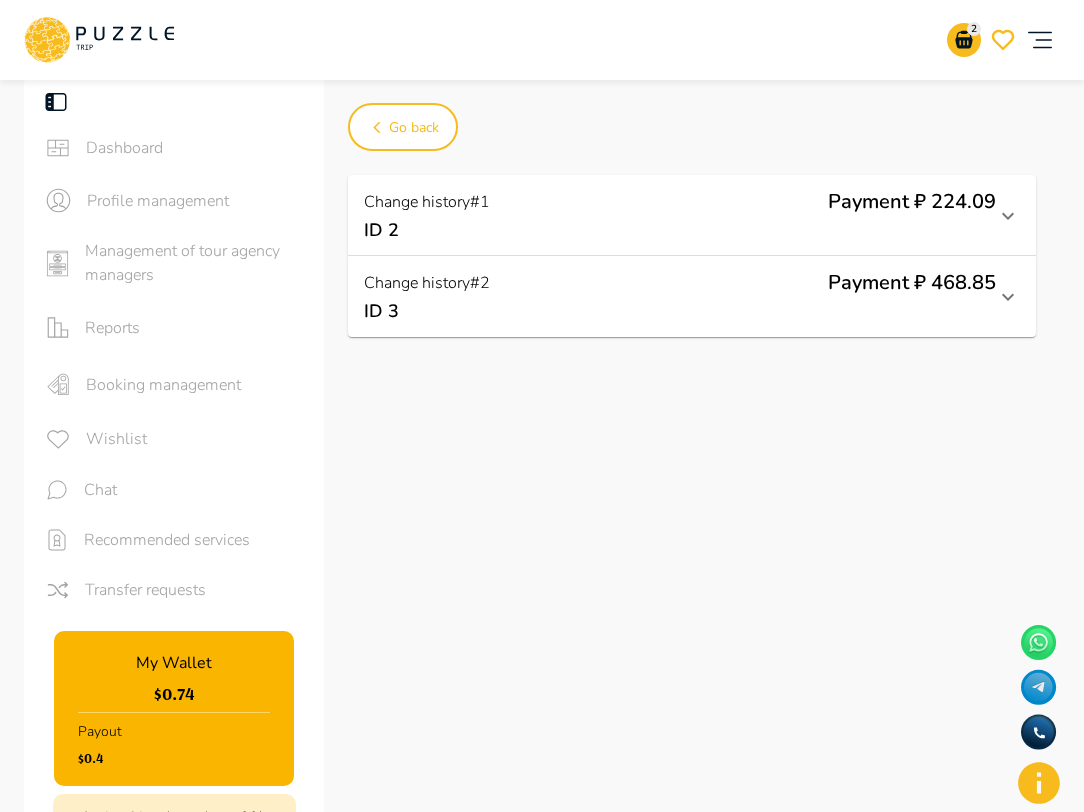 click on "Profile management" at bounding box center (174, 200) 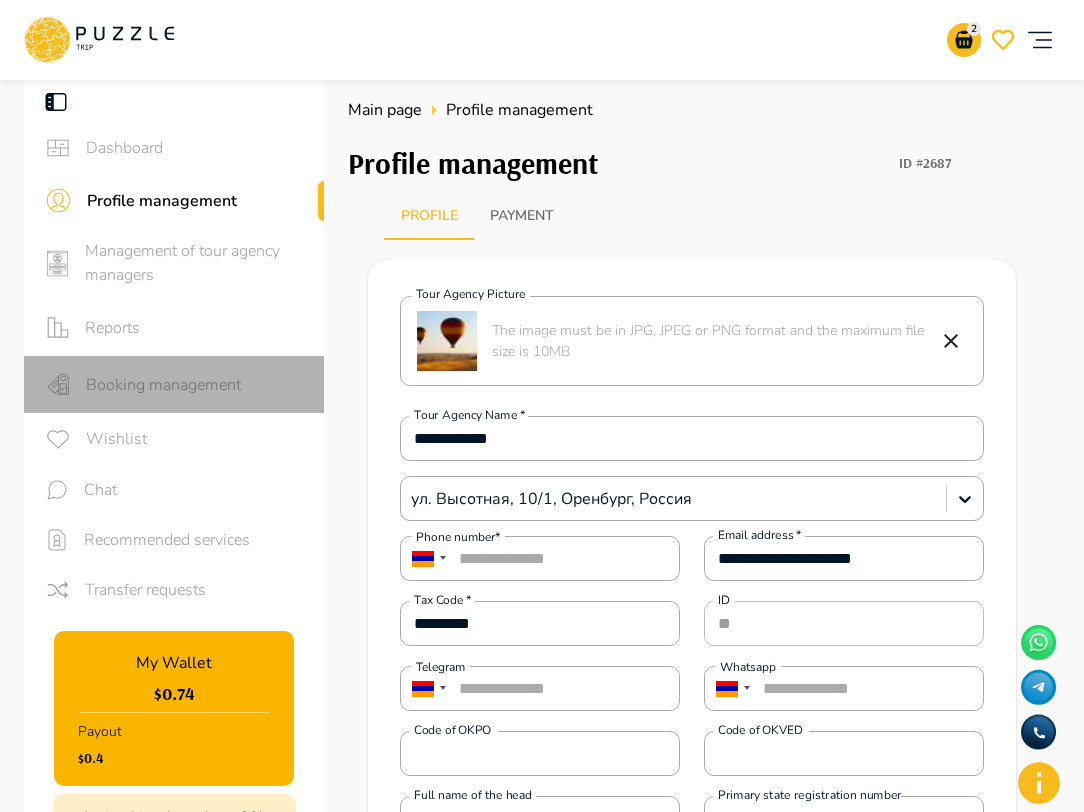click on "Booking management" at bounding box center [197, 385] 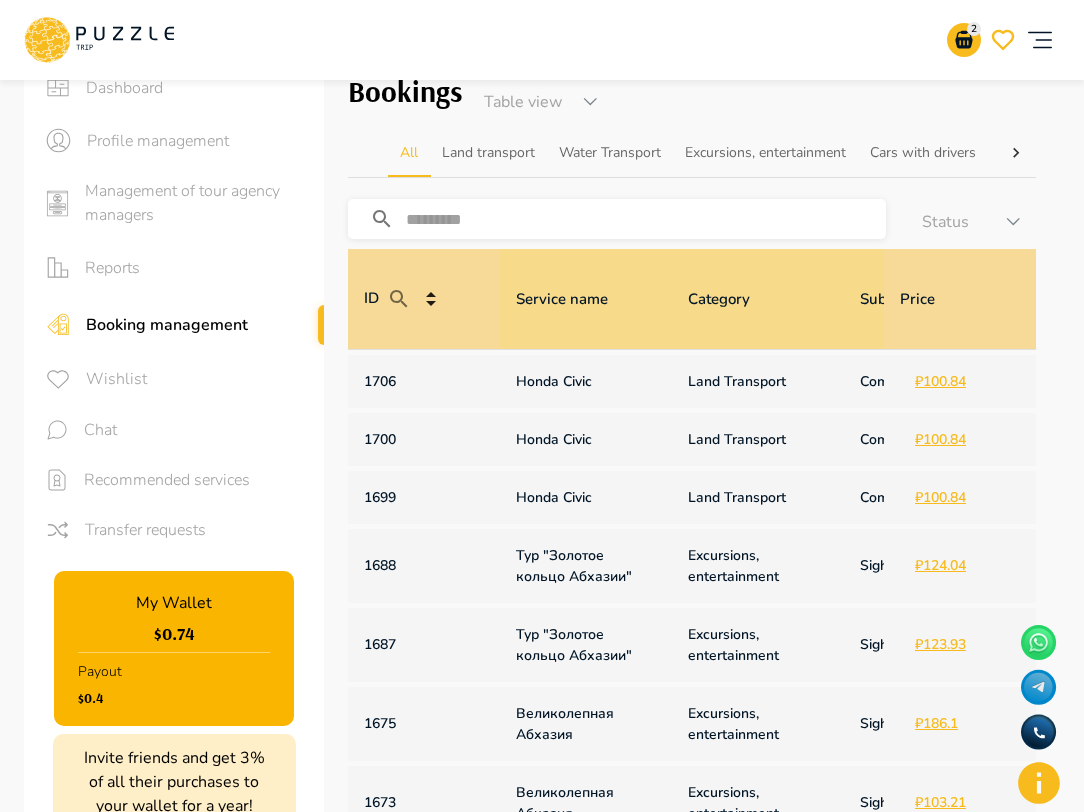 scroll, scrollTop: 0, scrollLeft: 0, axis: both 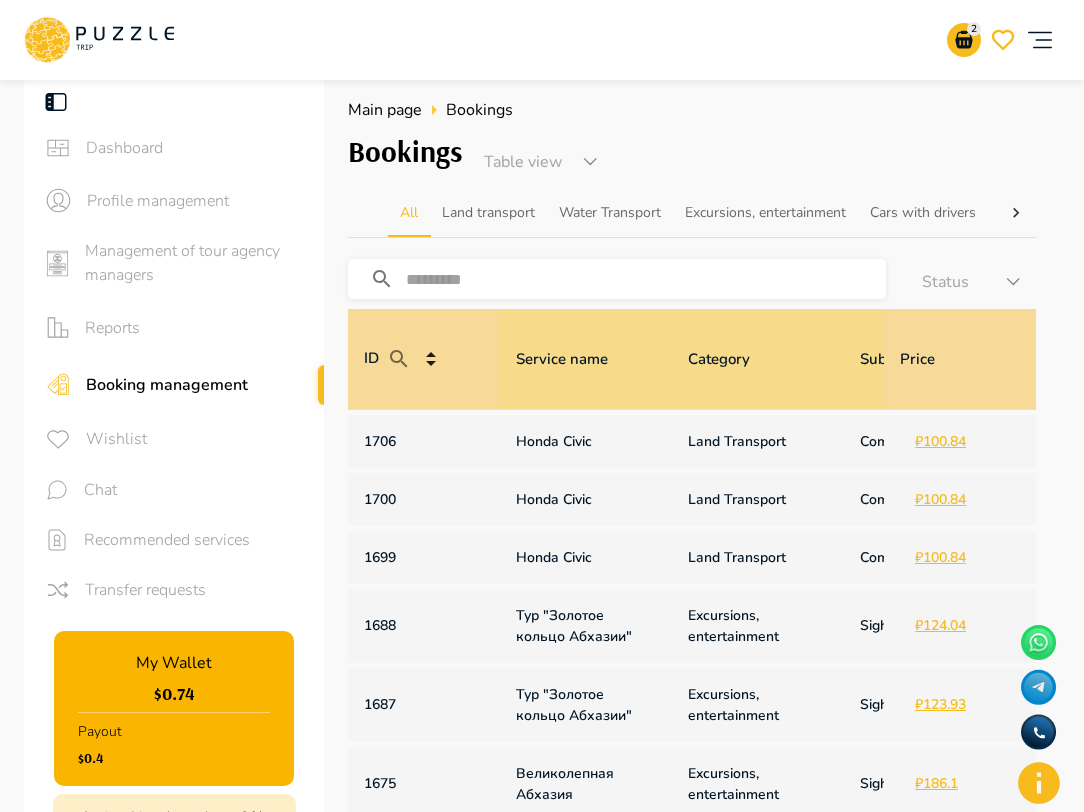 click on "**********" at bounding box center [542, 883] 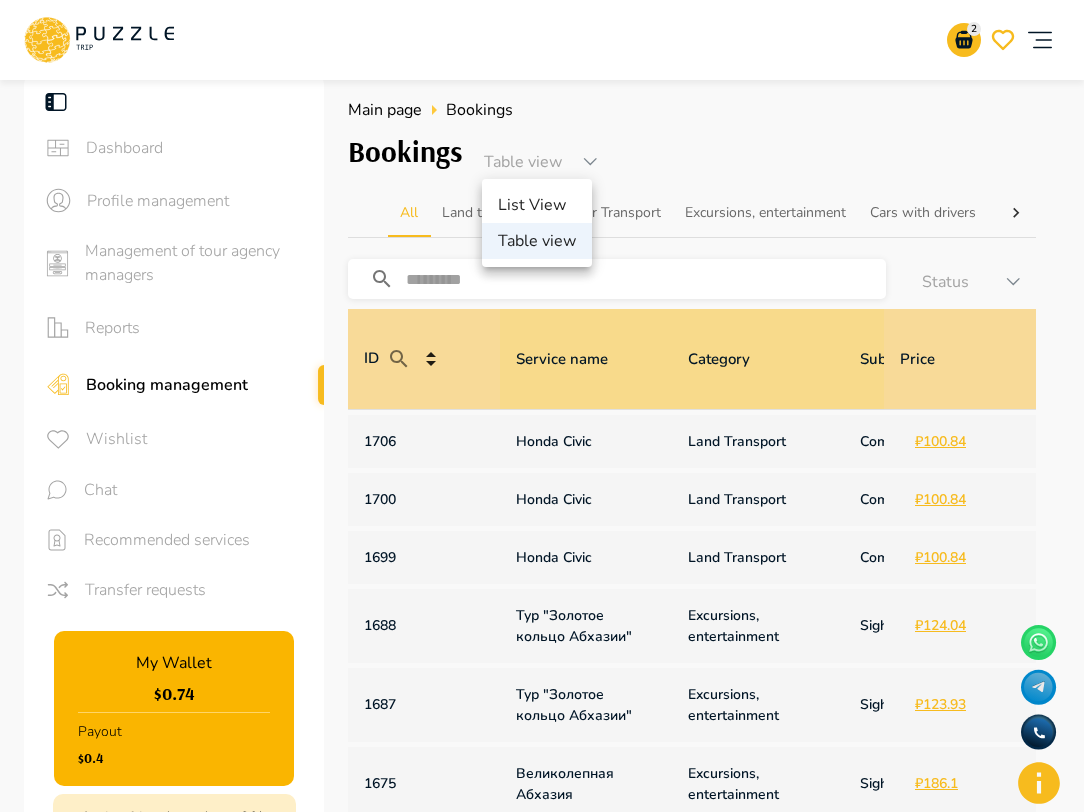 click at bounding box center (542, 406) 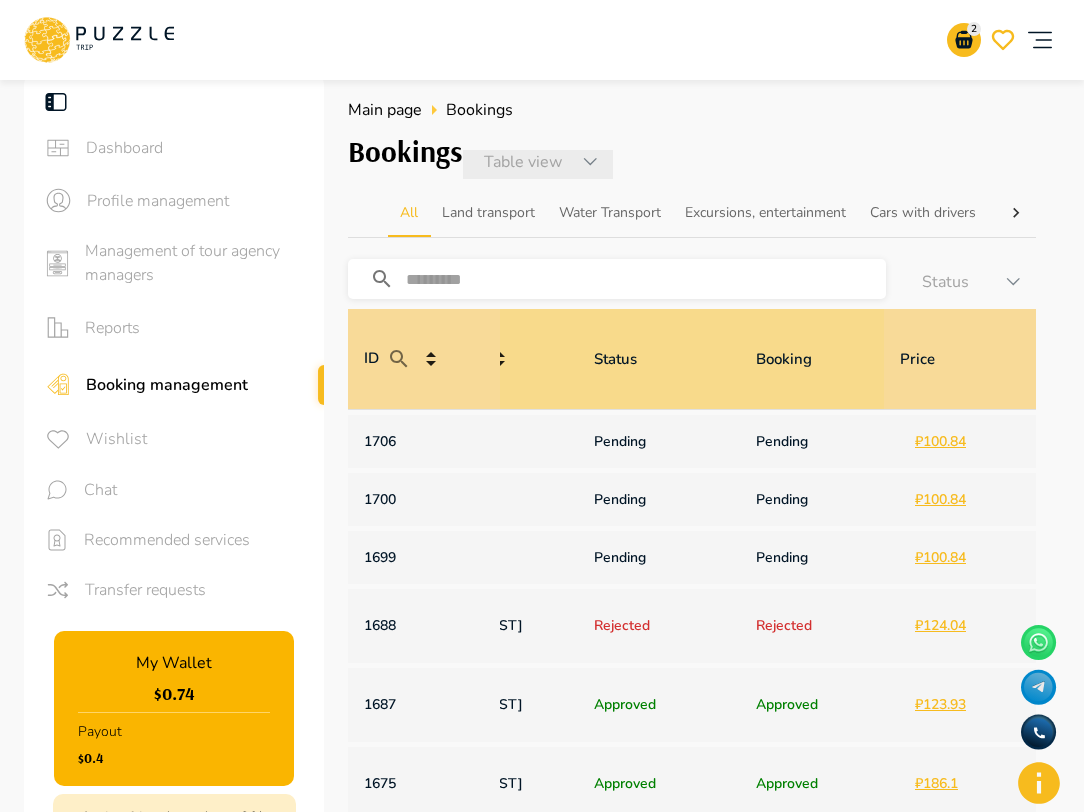 scroll, scrollTop: 0, scrollLeft: 1194, axis: horizontal 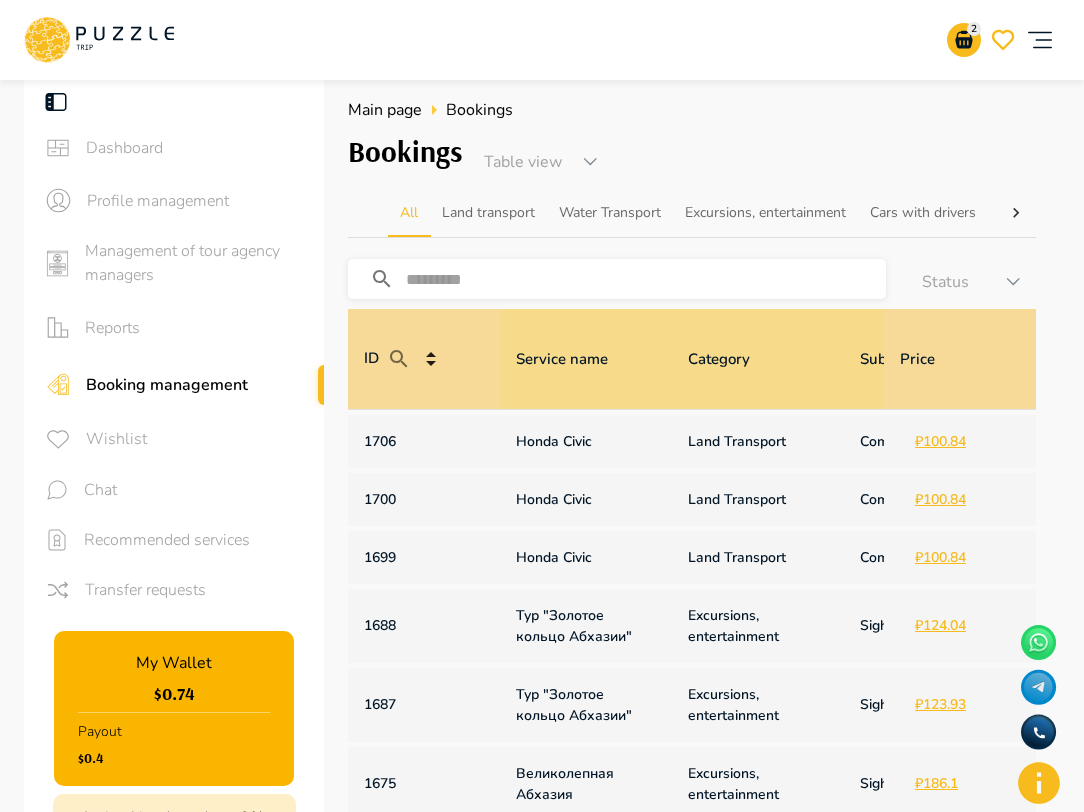 click on "​ Status ******" at bounding box center [692, 271] 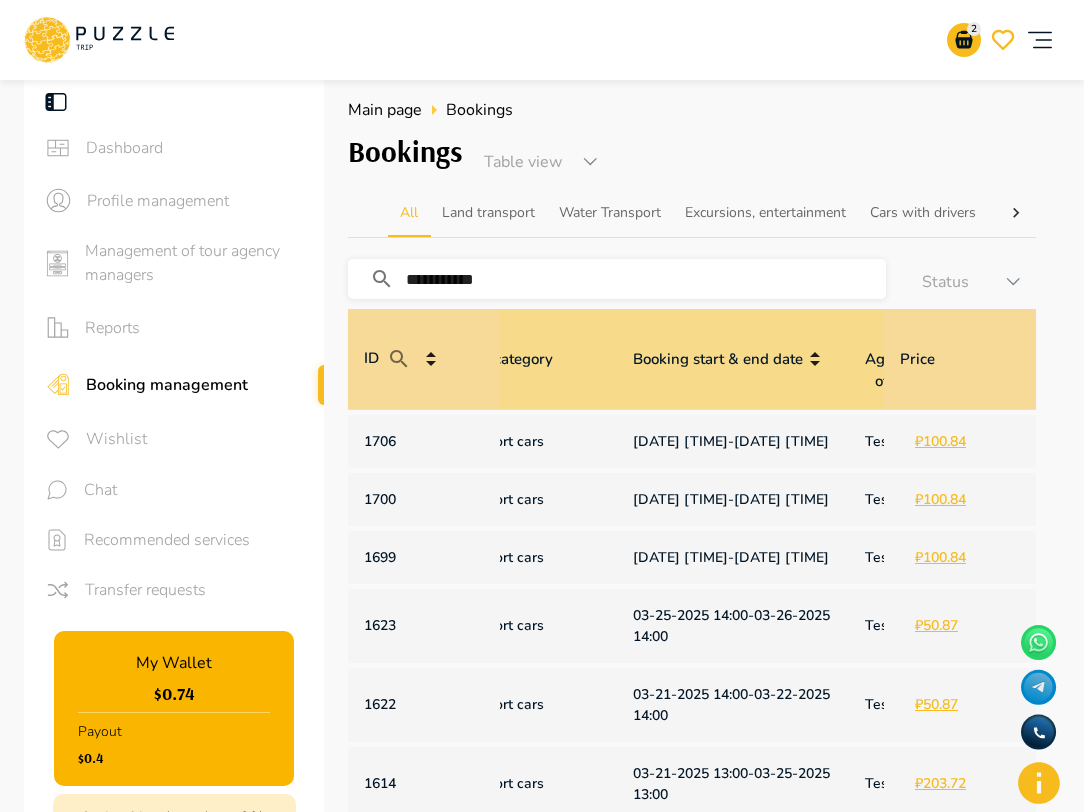 scroll, scrollTop: 0, scrollLeft: 398, axis: horizontal 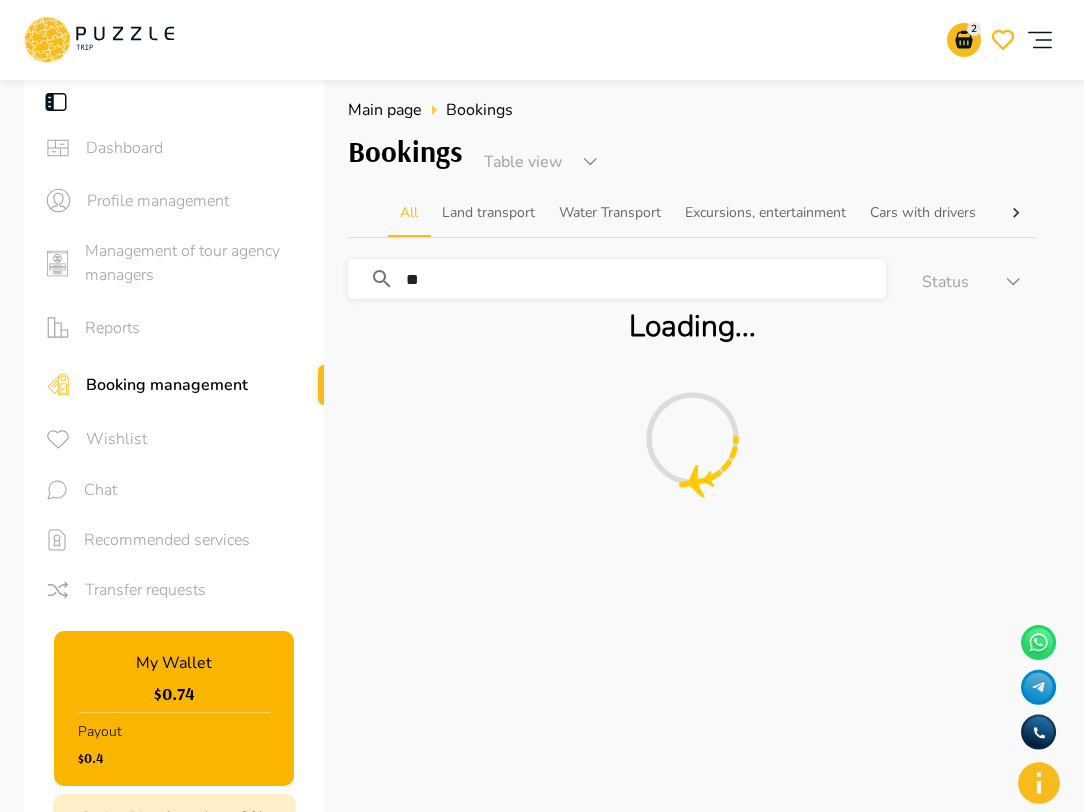 type on "*" 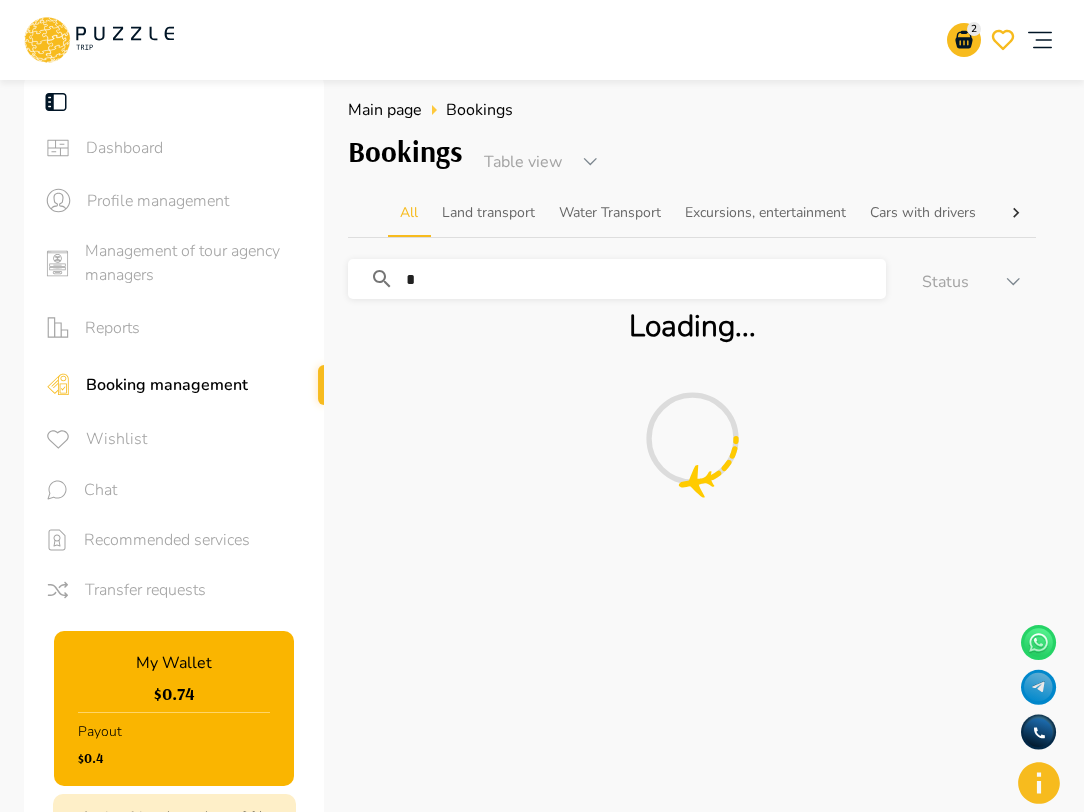 type 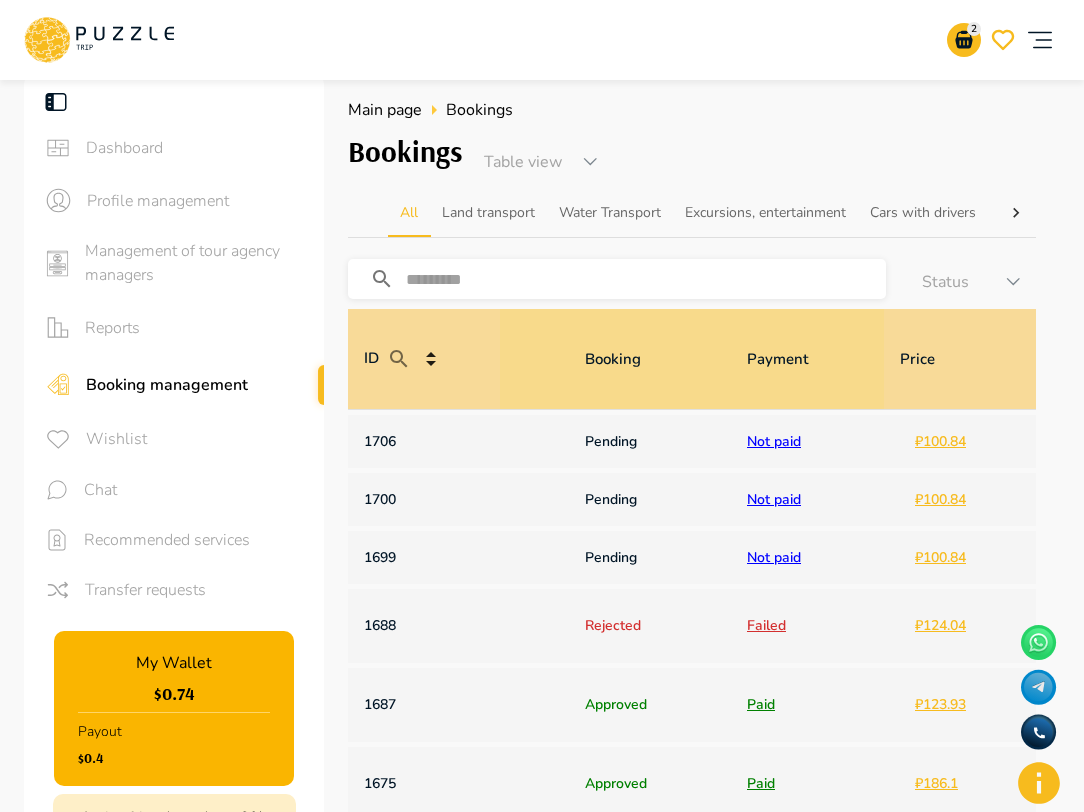 scroll, scrollTop: 0, scrollLeft: 1194, axis: horizontal 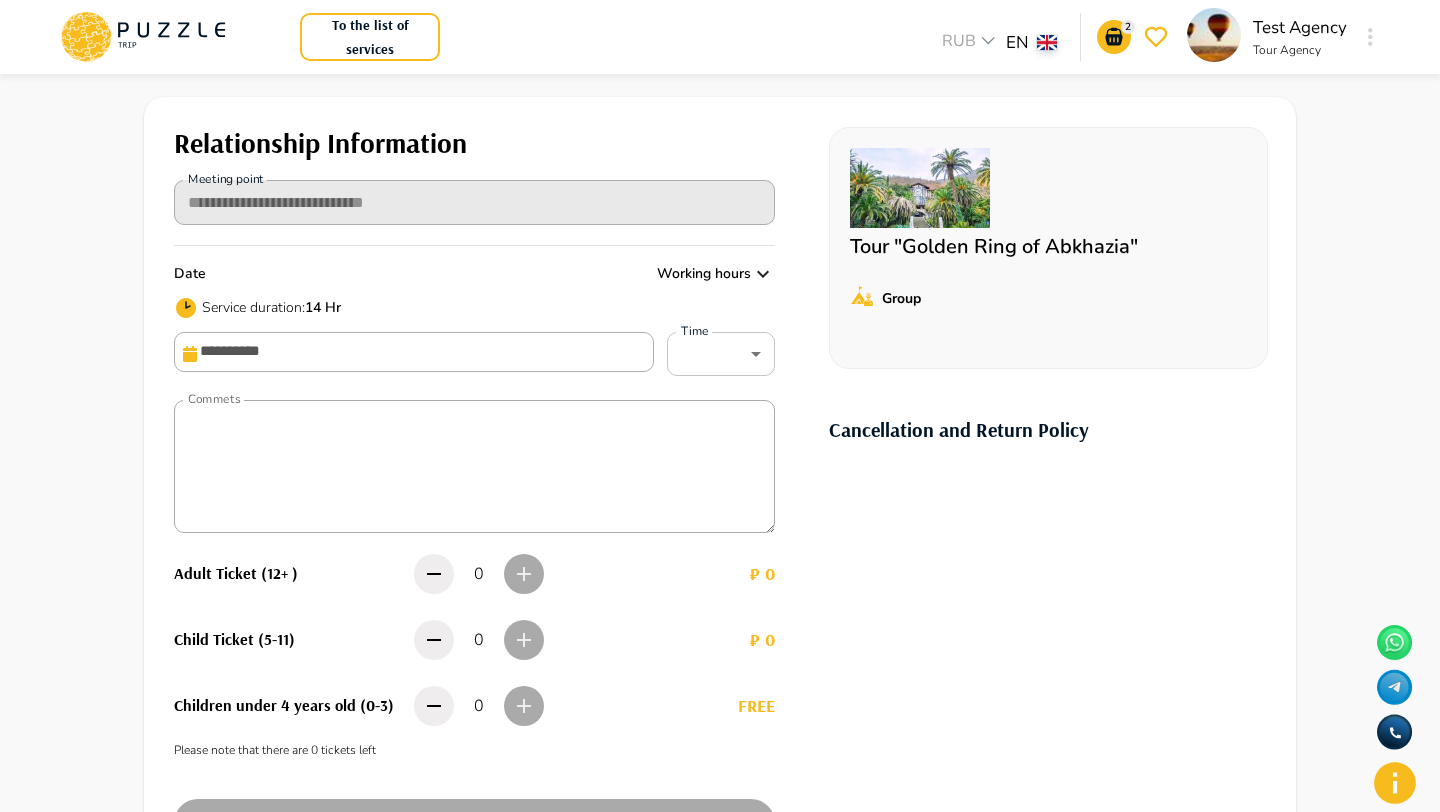 click on "0" at bounding box center (504, 706) 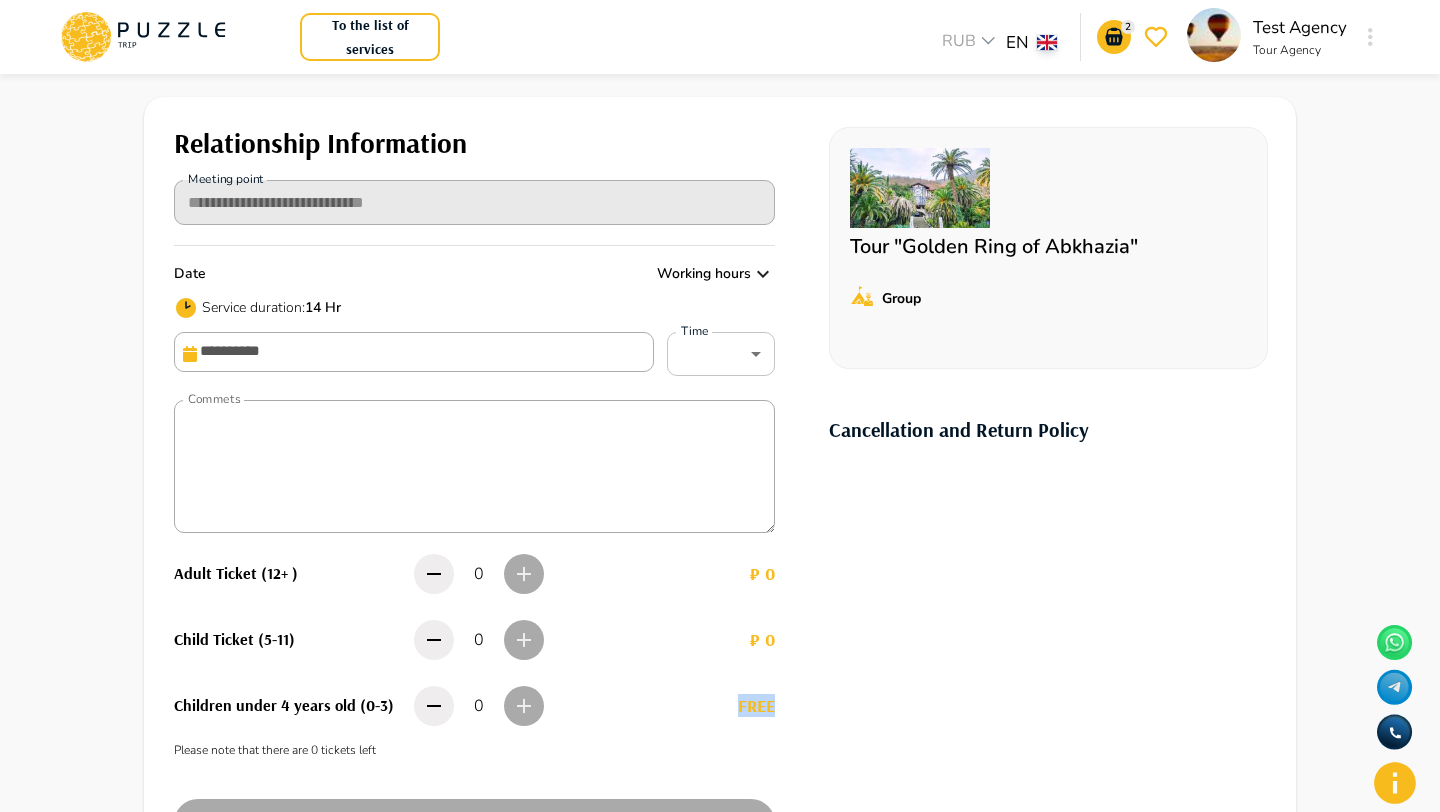 click on "0" at bounding box center (504, 706) 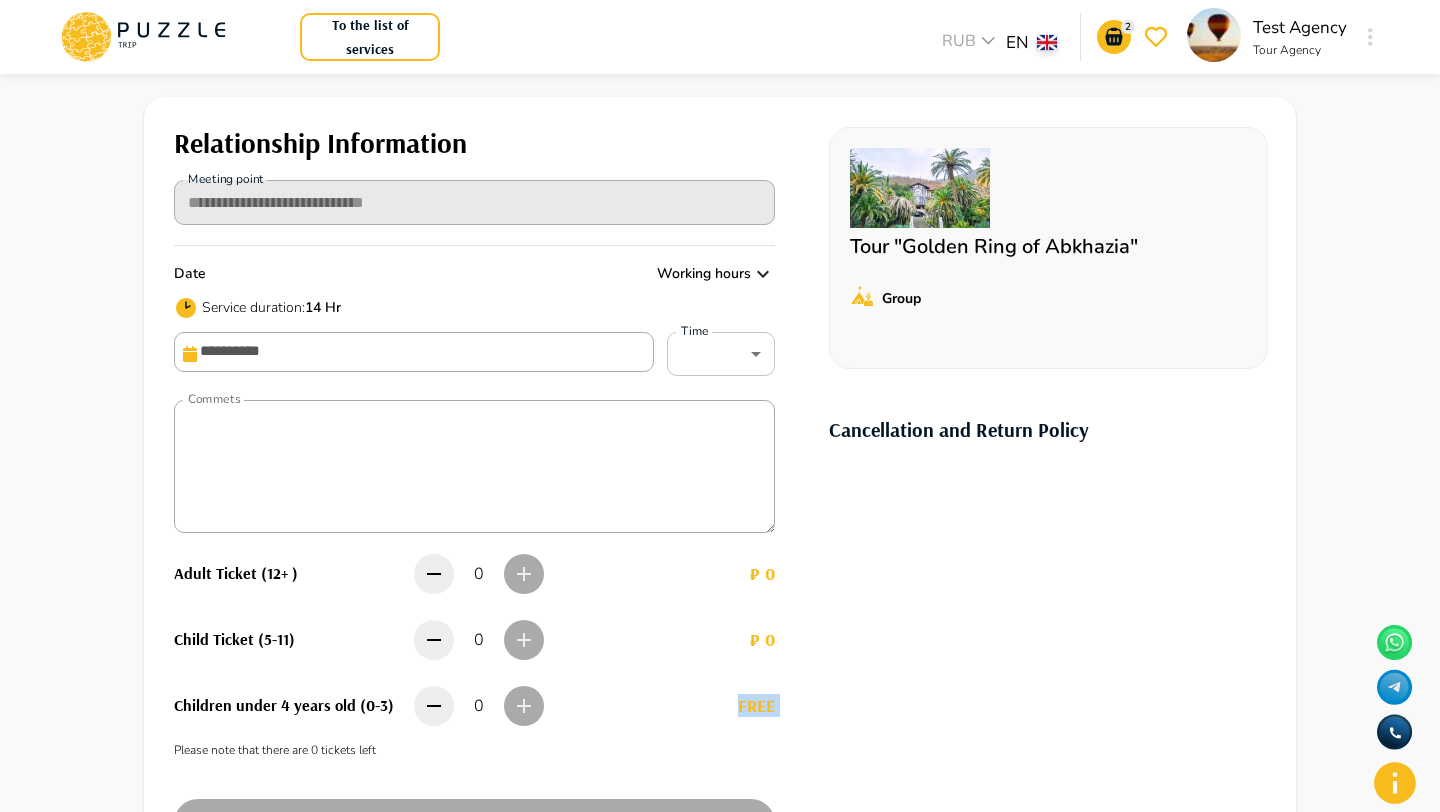 click on "0" at bounding box center (504, 706) 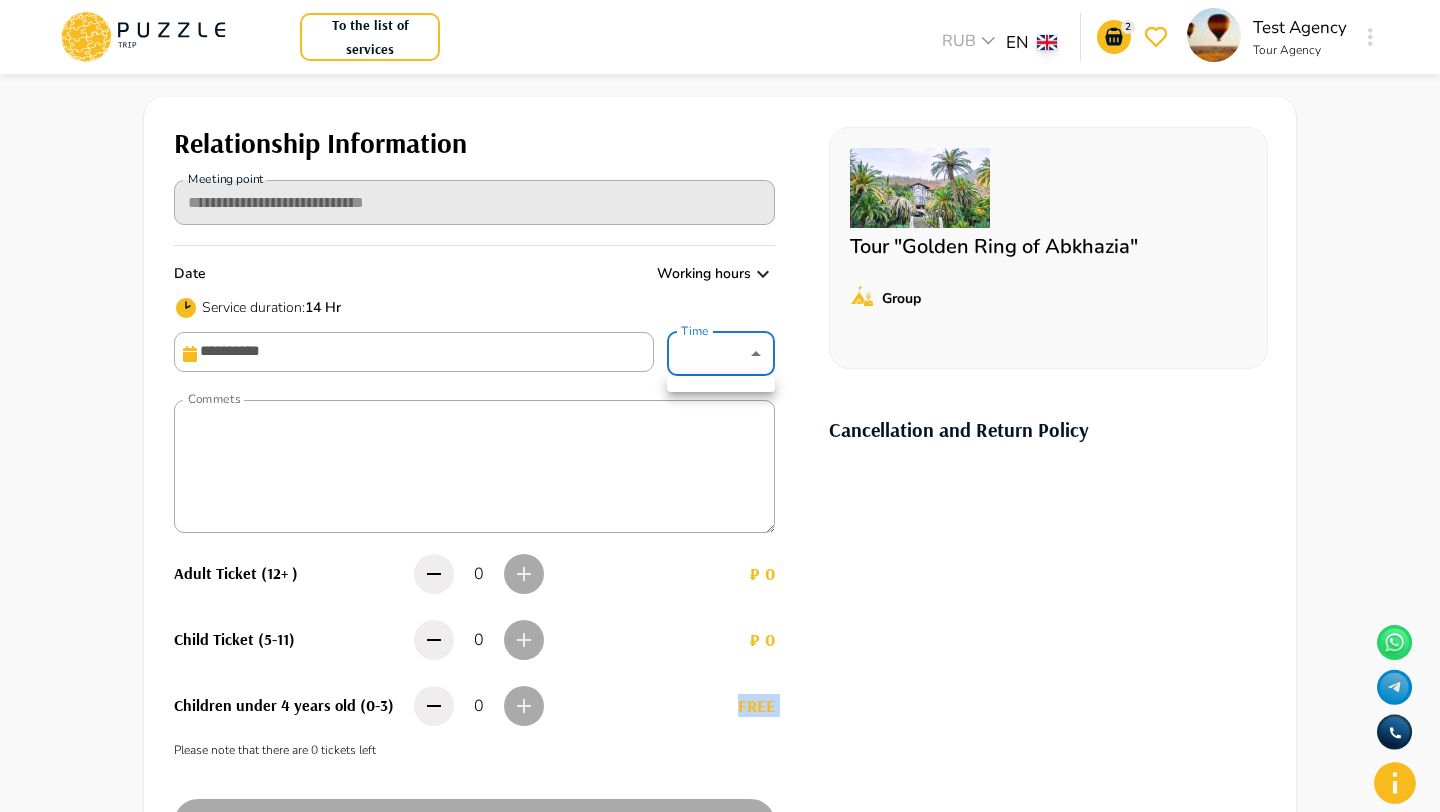 click on "**********" at bounding box center [720, 638] 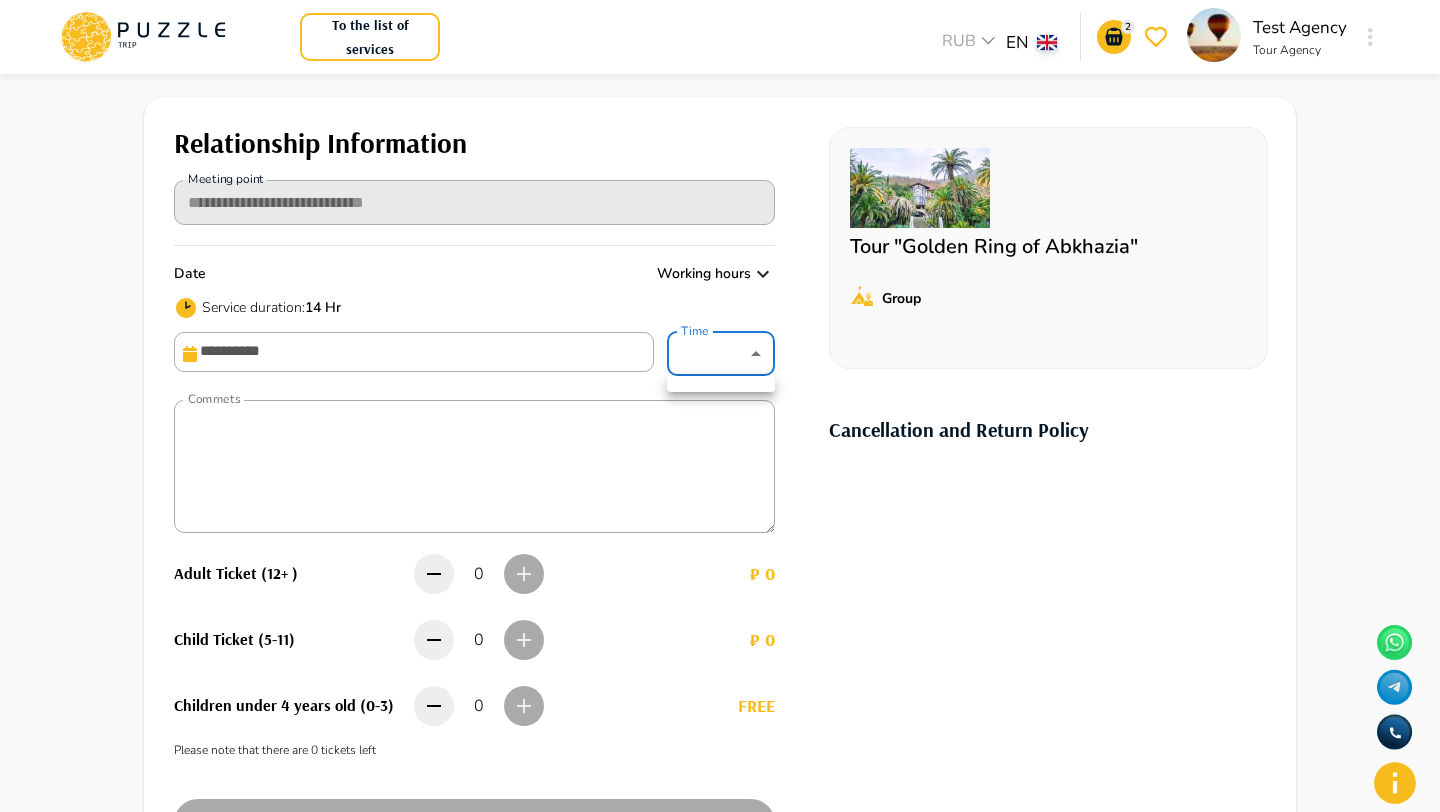 click at bounding box center [721, 384] 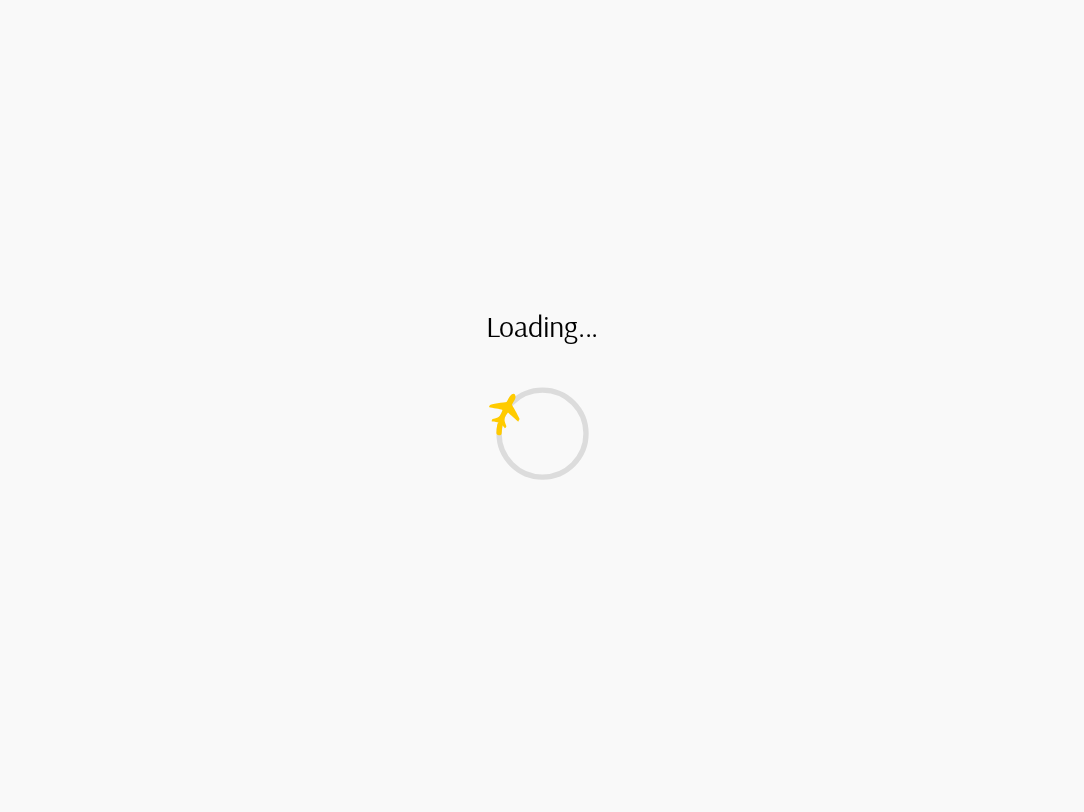 scroll, scrollTop: 0, scrollLeft: 0, axis: both 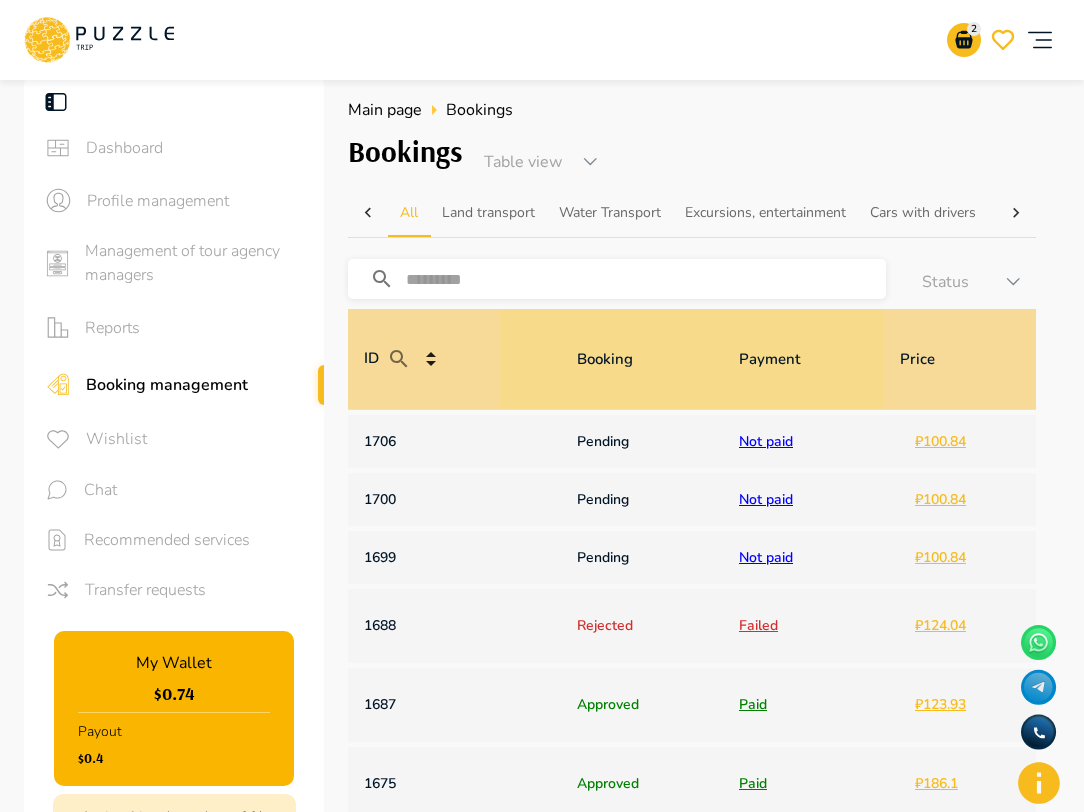 click 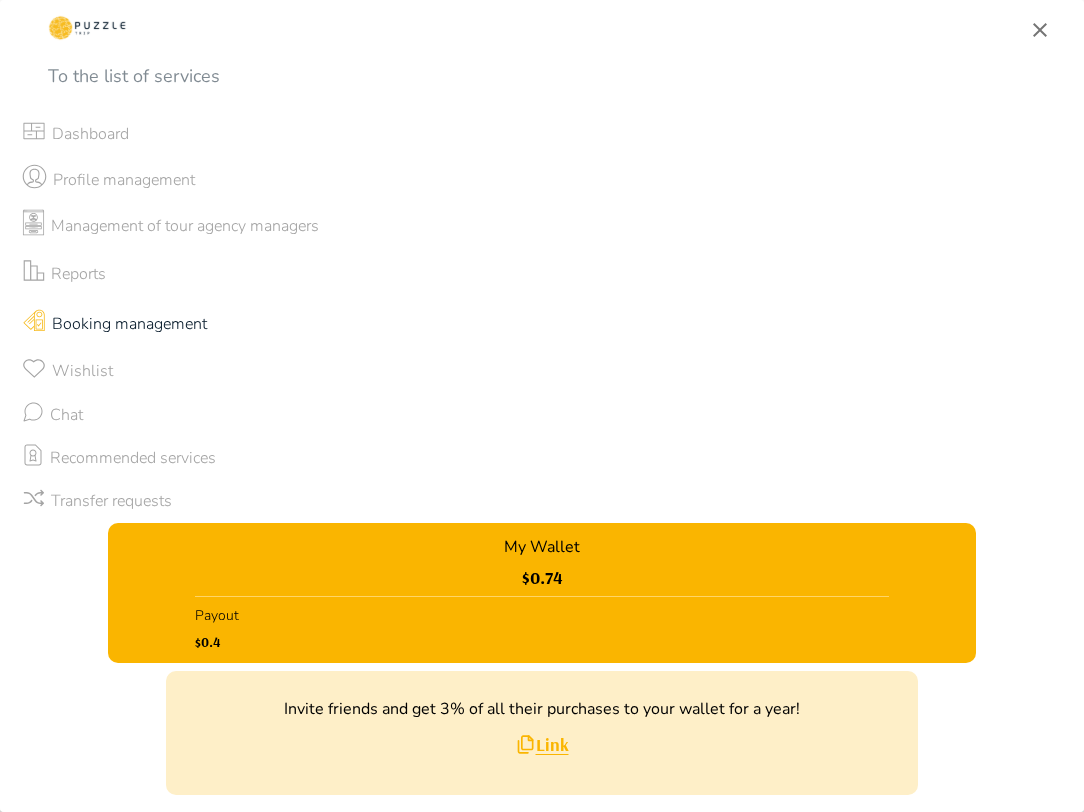 scroll, scrollTop: 40, scrollLeft: 0, axis: vertical 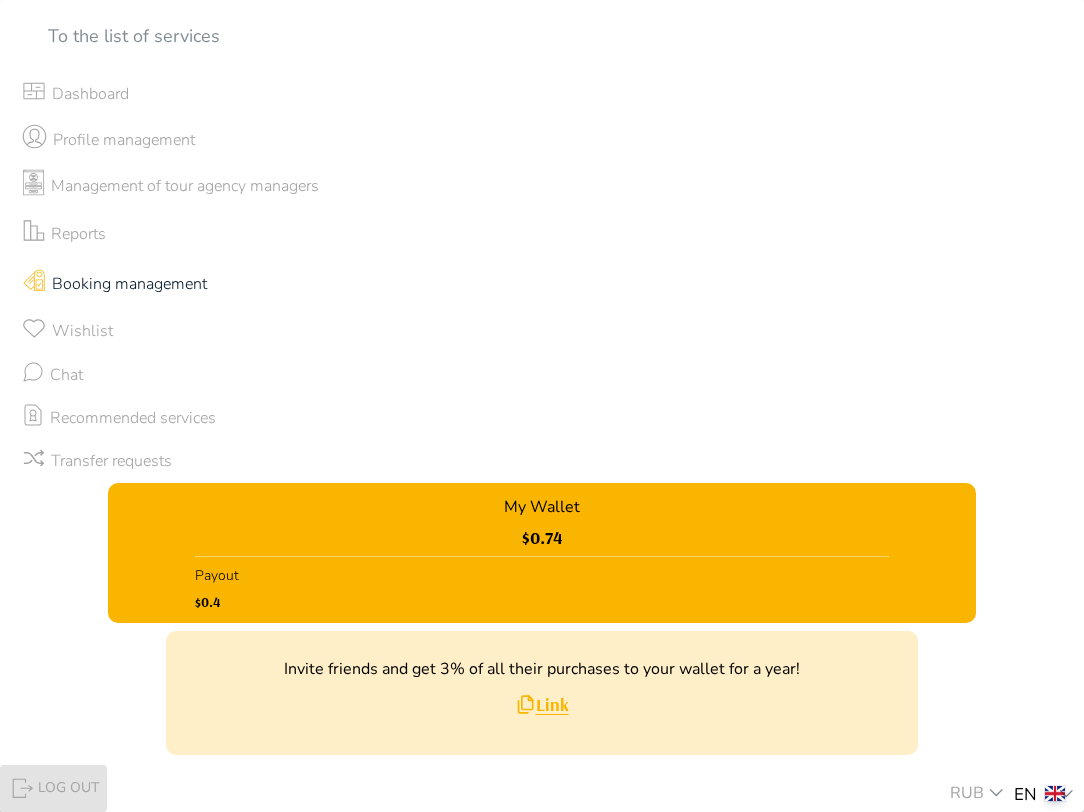 click on "Log out" at bounding box center [53, 789] 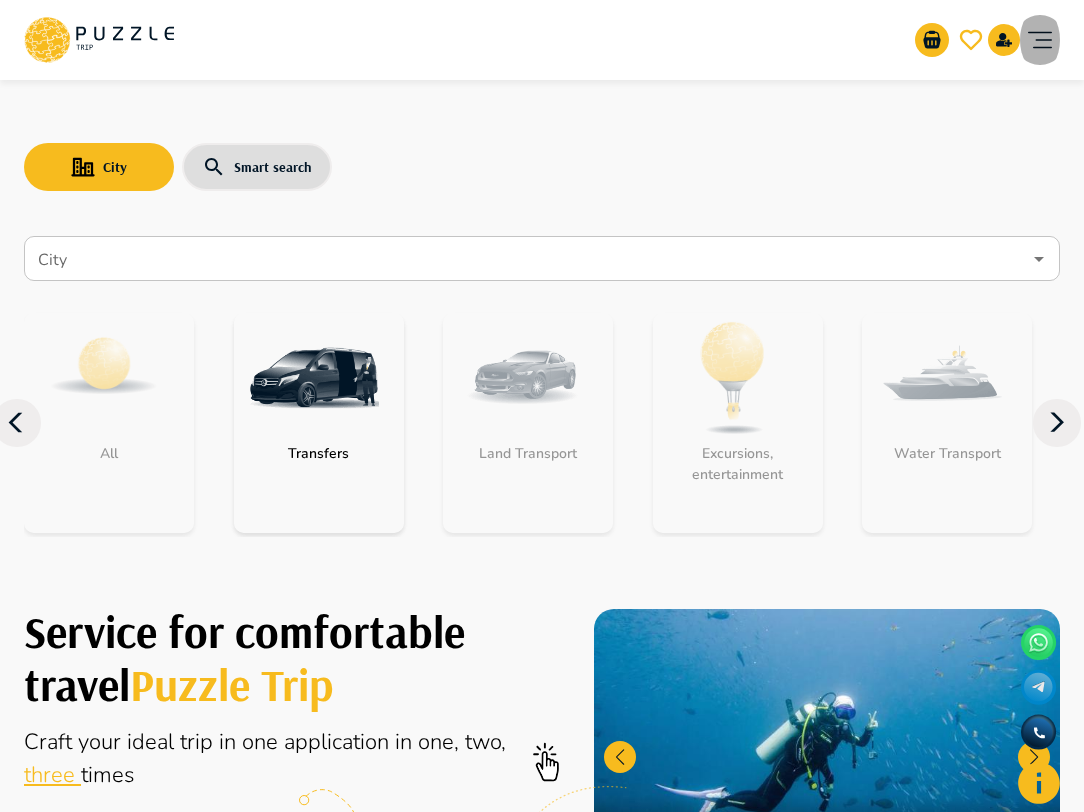 click 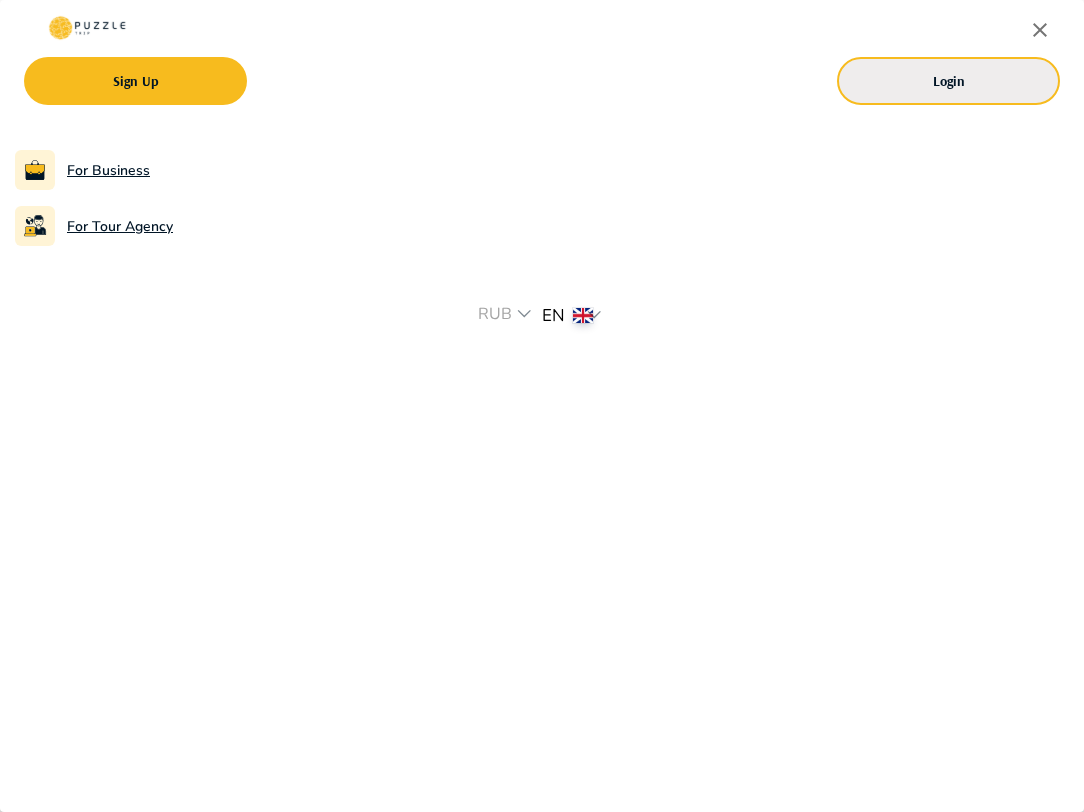 click on "Login" at bounding box center [948, 81] 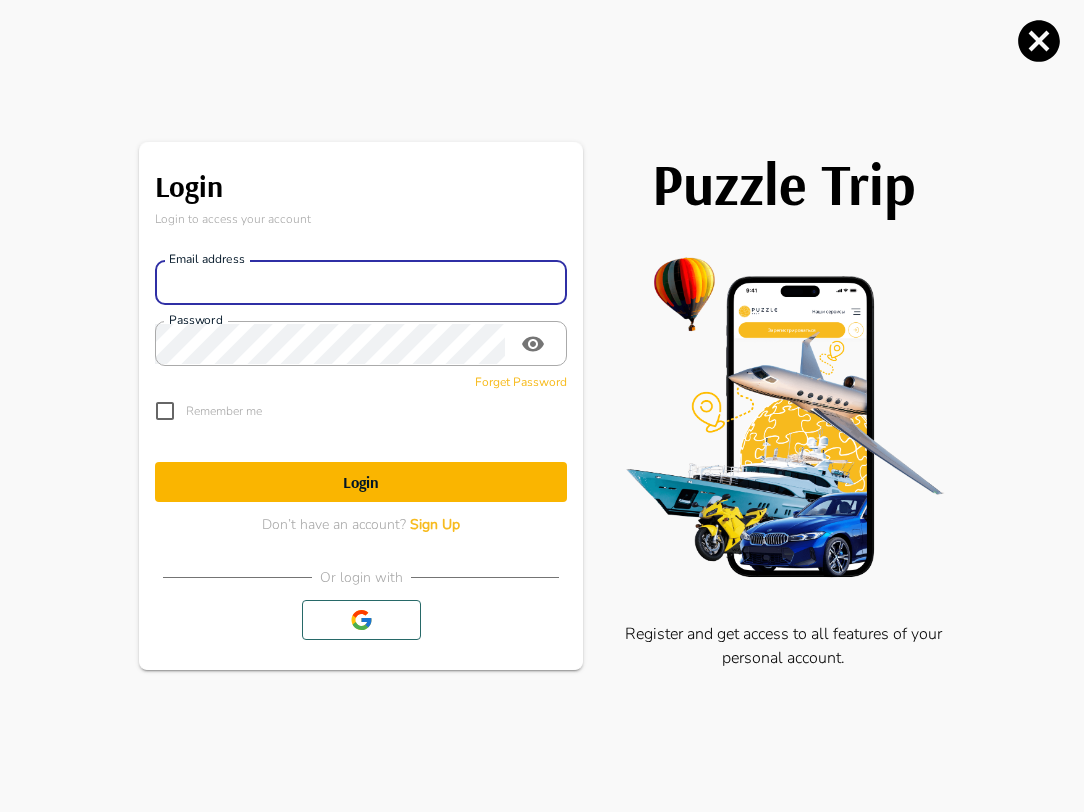 click on "Email address" at bounding box center (361, 283) 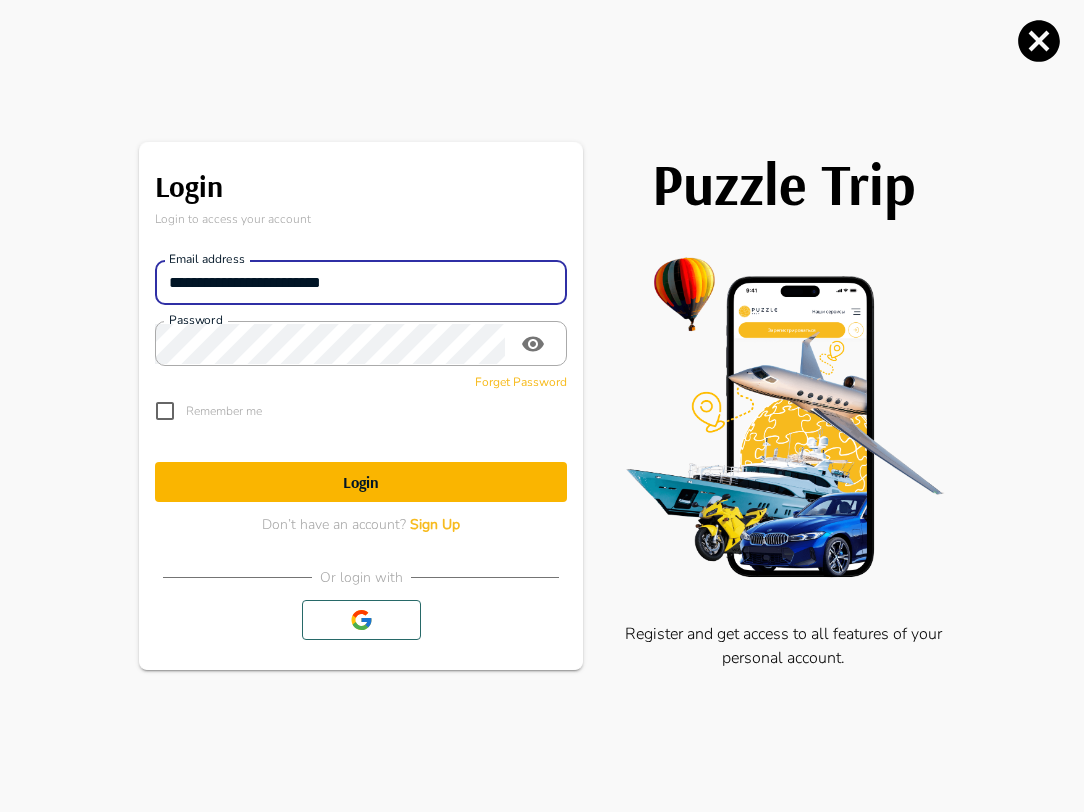 click on "**********" at bounding box center (361, 283) 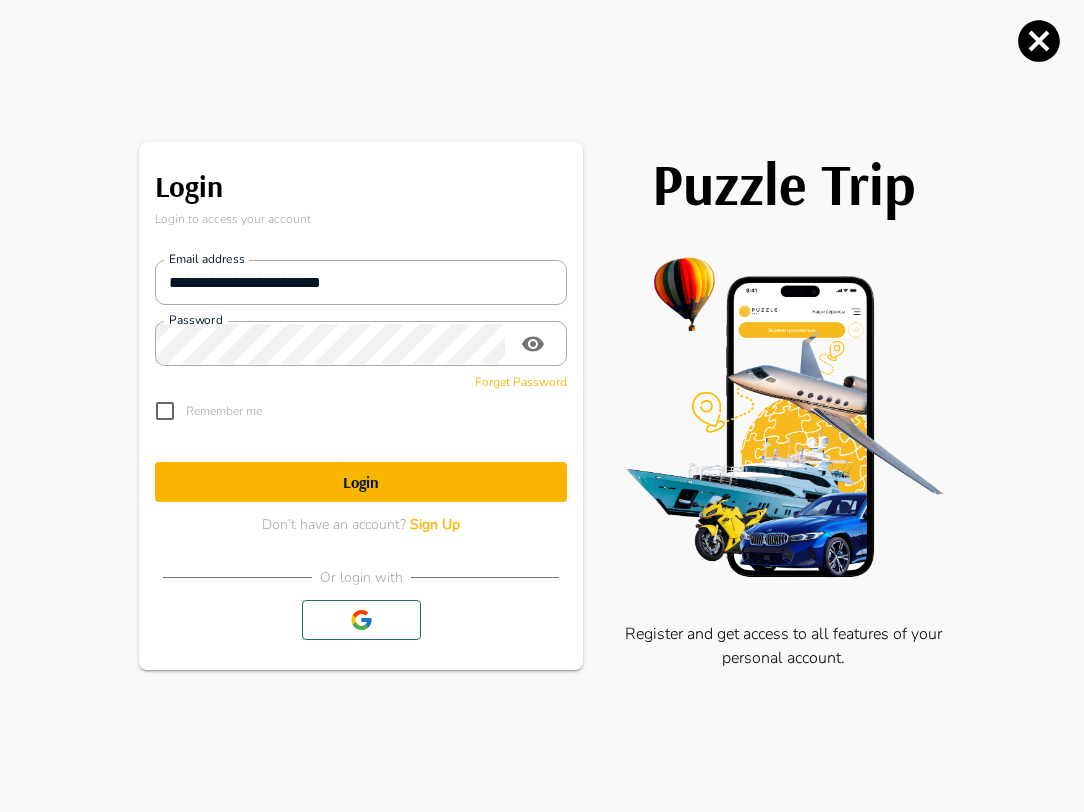 click on "Login" at bounding box center [361, 482] 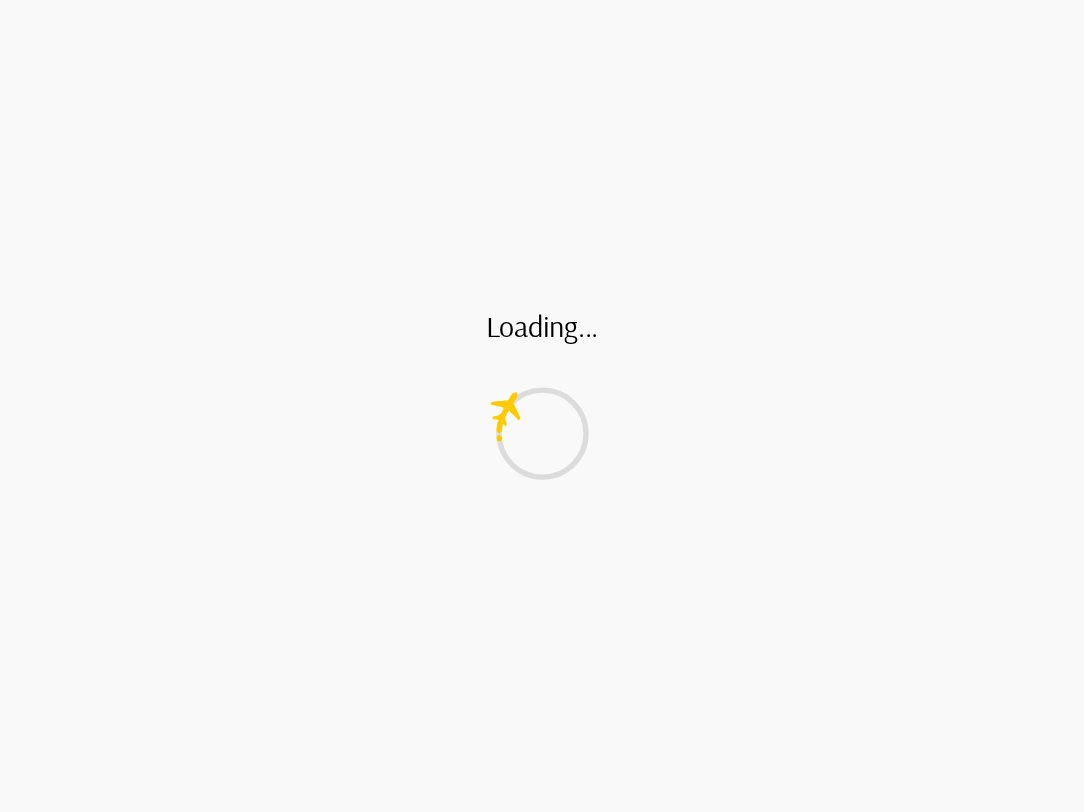 scroll, scrollTop: 0, scrollLeft: 0, axis: both 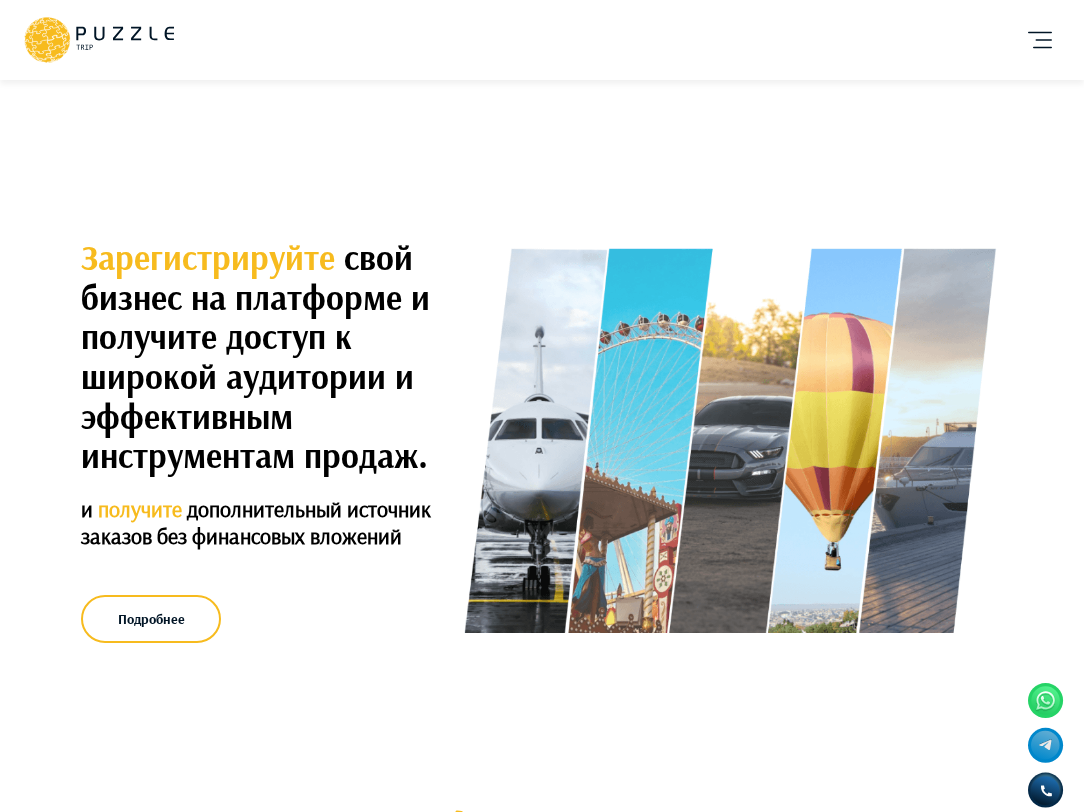click 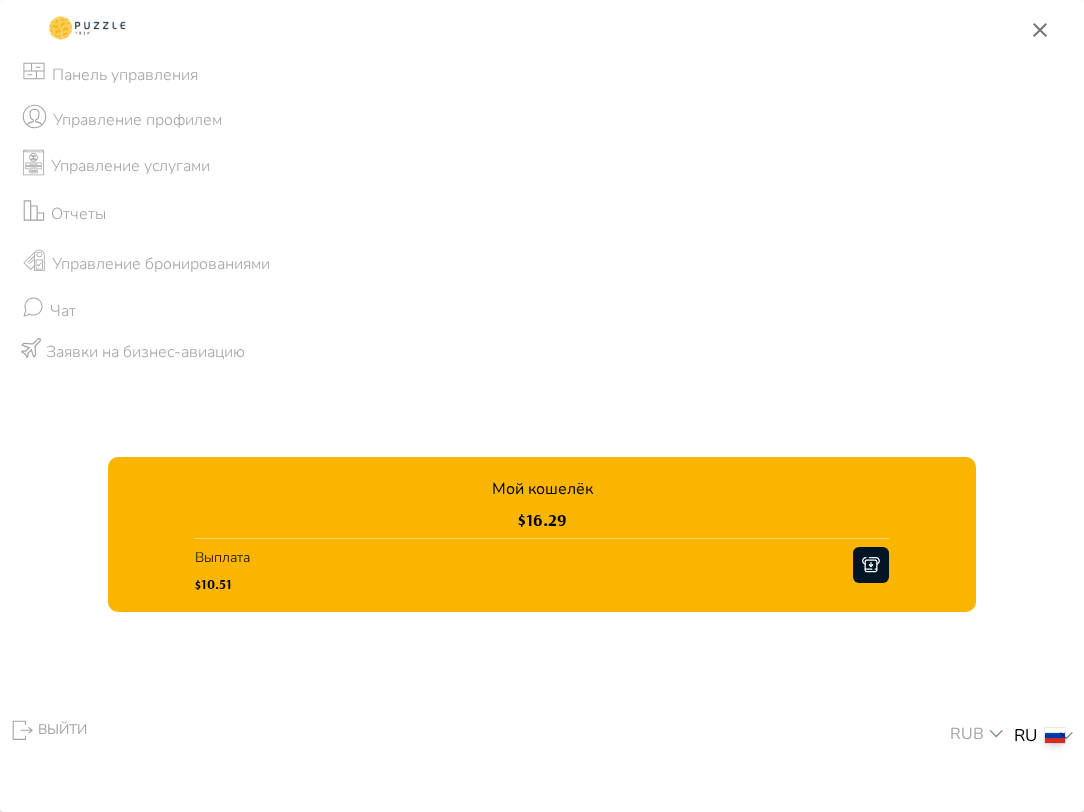 click on "Управление бронированиями" at bounding box center [542, 264] 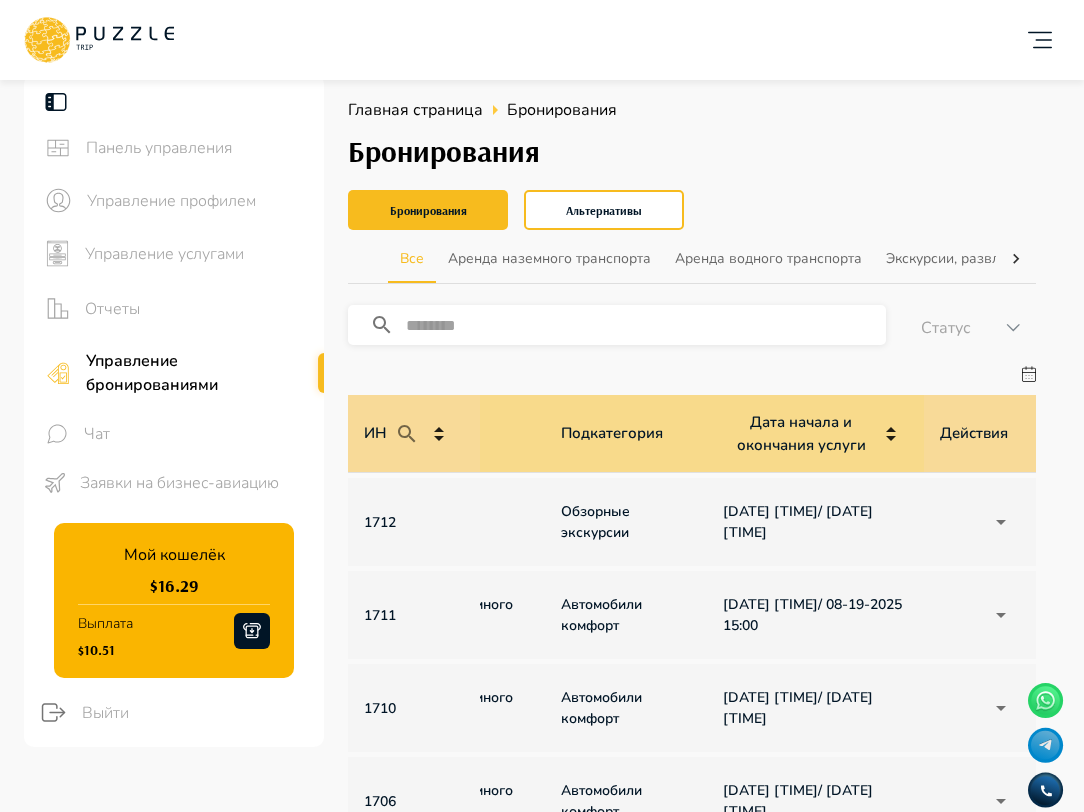 scroll, scrollTop: 0, scrollLeft: 287, axis: horizontal 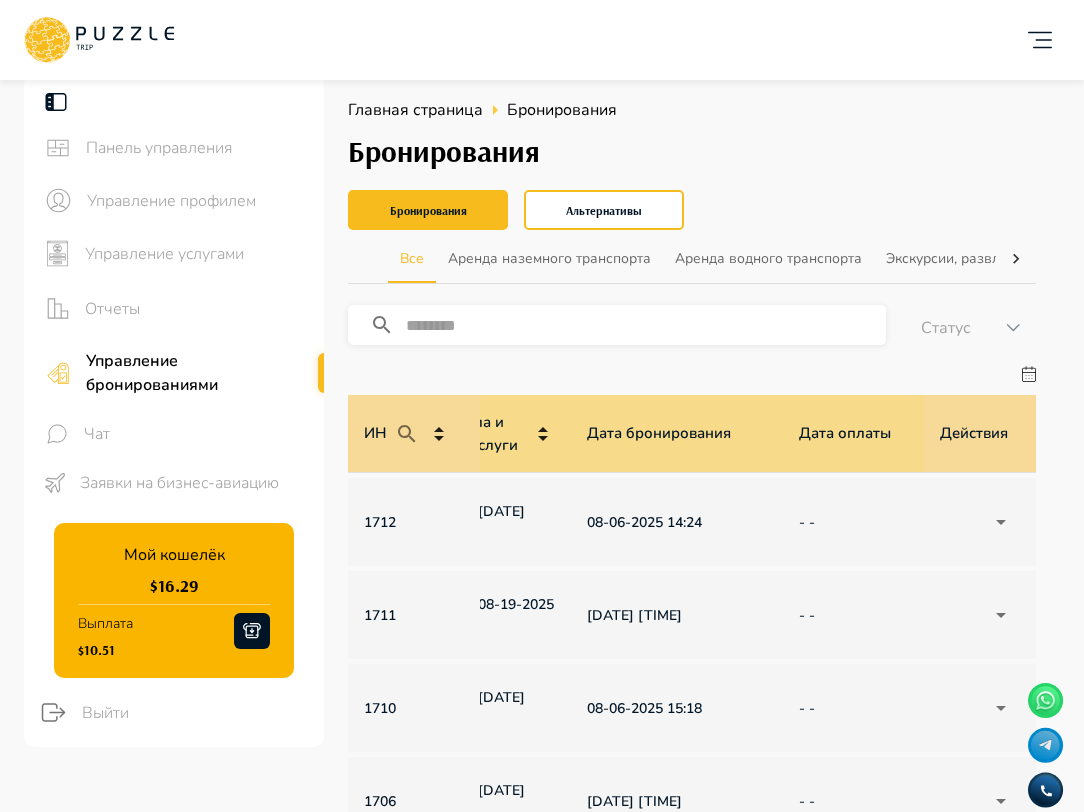 click 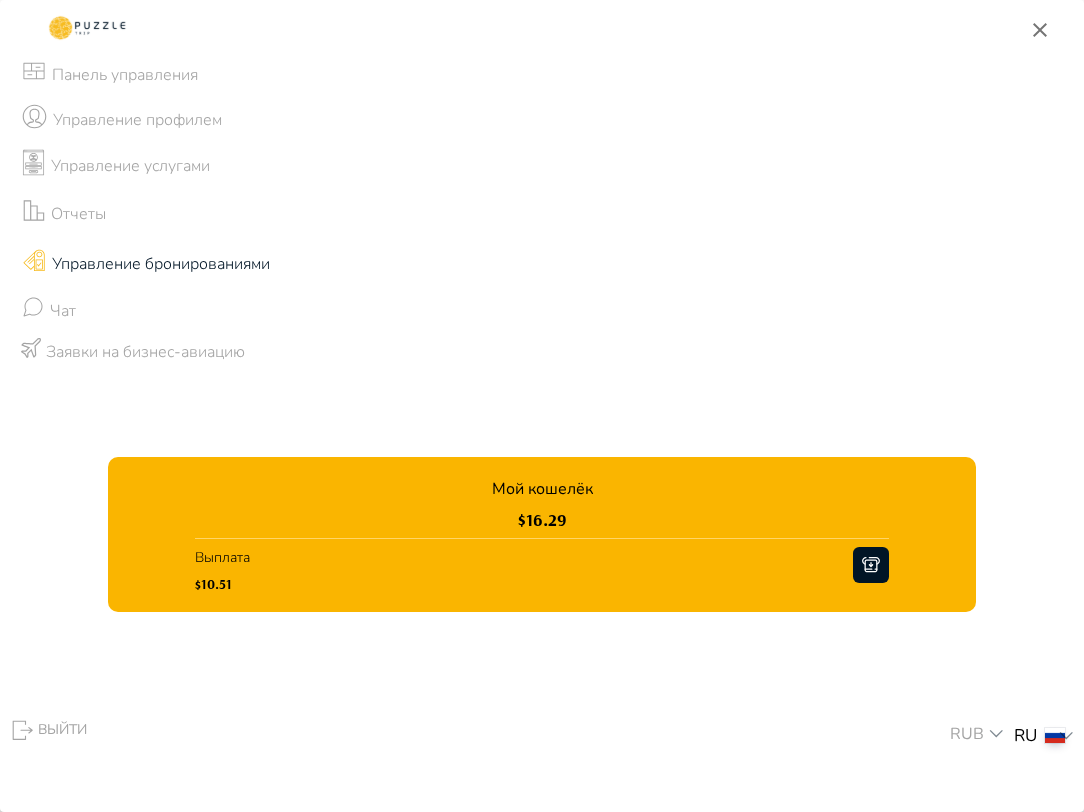 click on "Управление профилем" at bounding box center [542, 120] 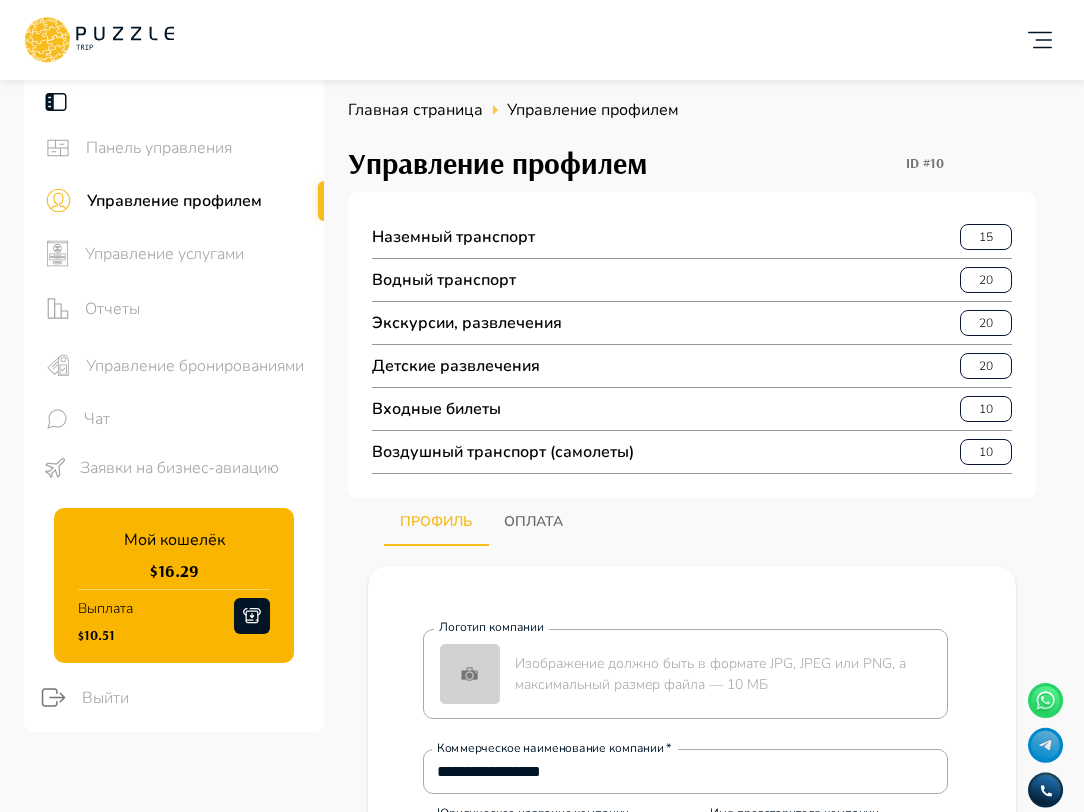click on "Управление бронированиями" at bounding box center (197, 366) 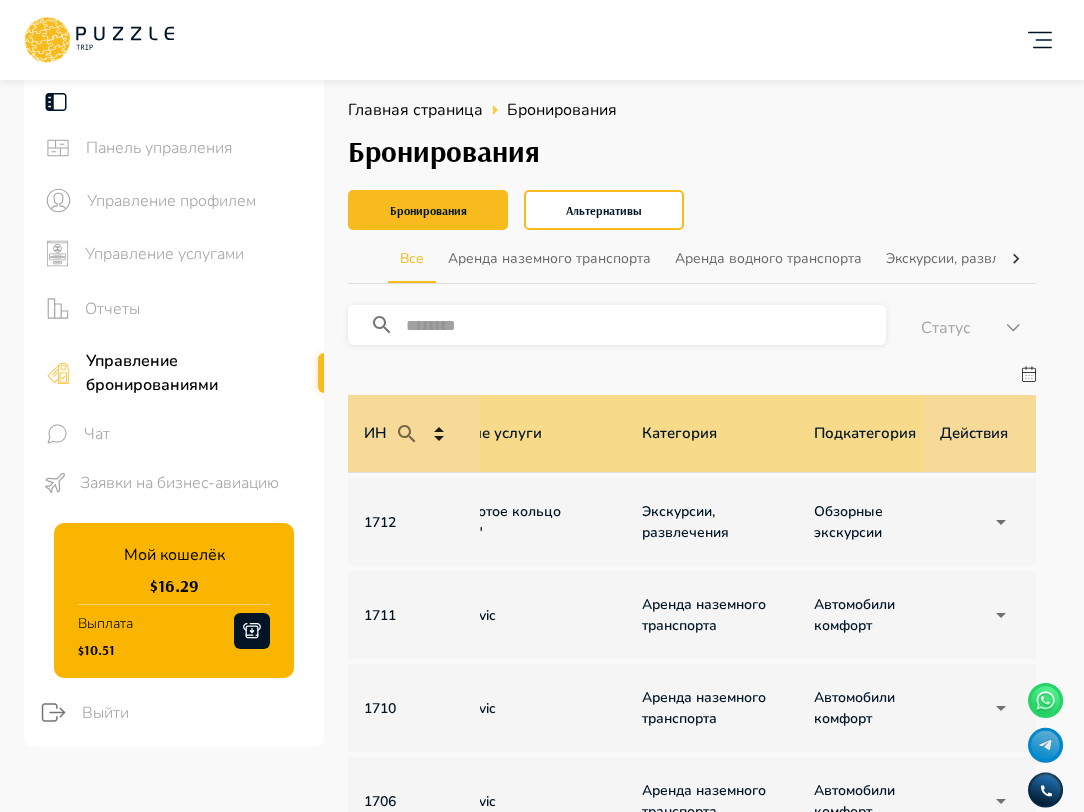 scroll, scrollTop: 0, scrollLeft: 0, axis: both 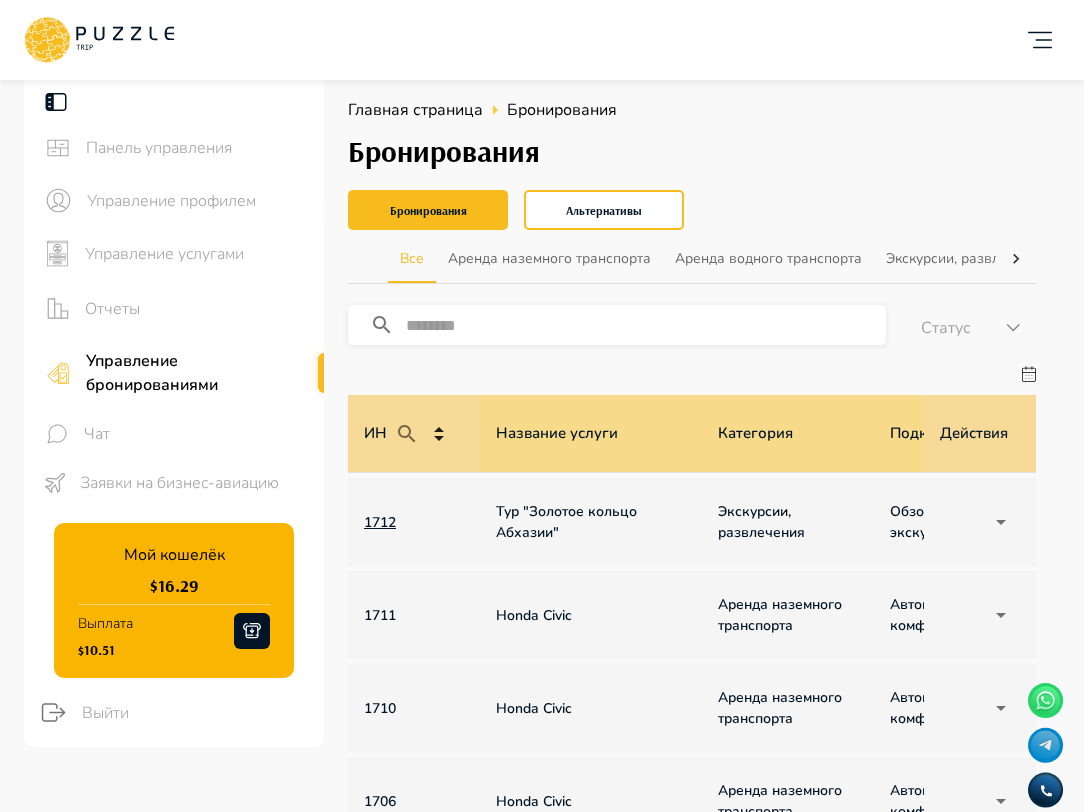 click on "1712" at bounding box center (414, 522) 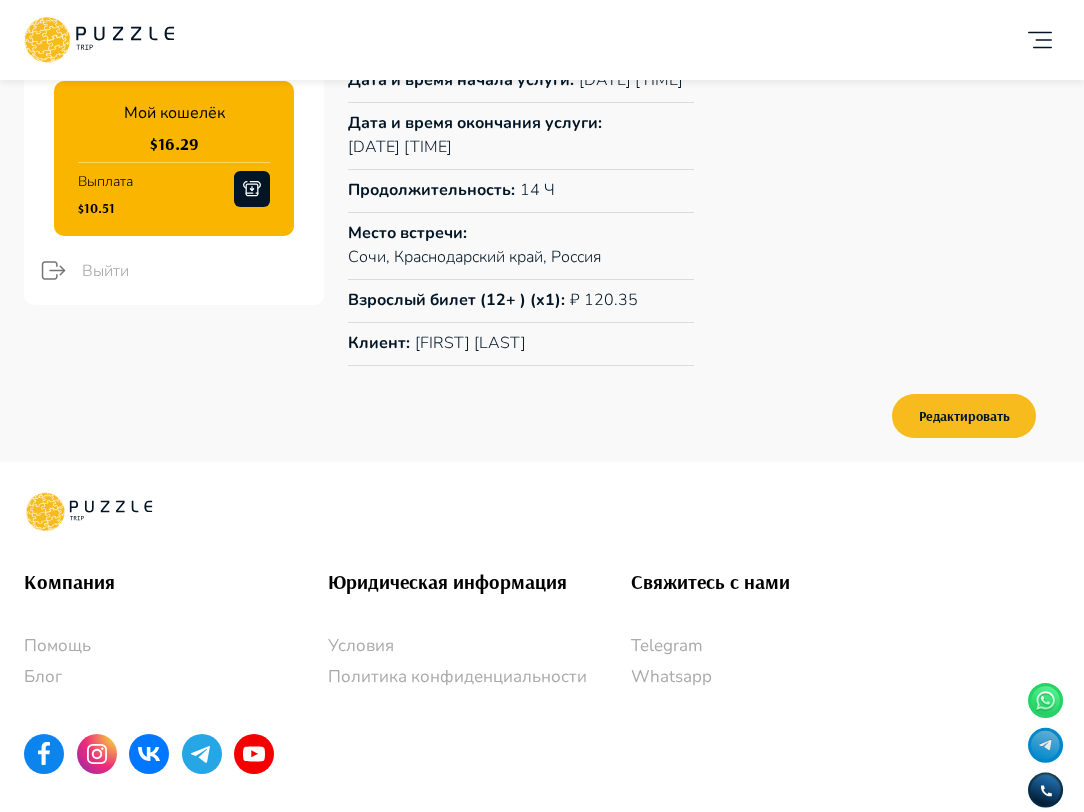 scroll, scrollTop: 538, scrollLeft: 0, axis: vertical 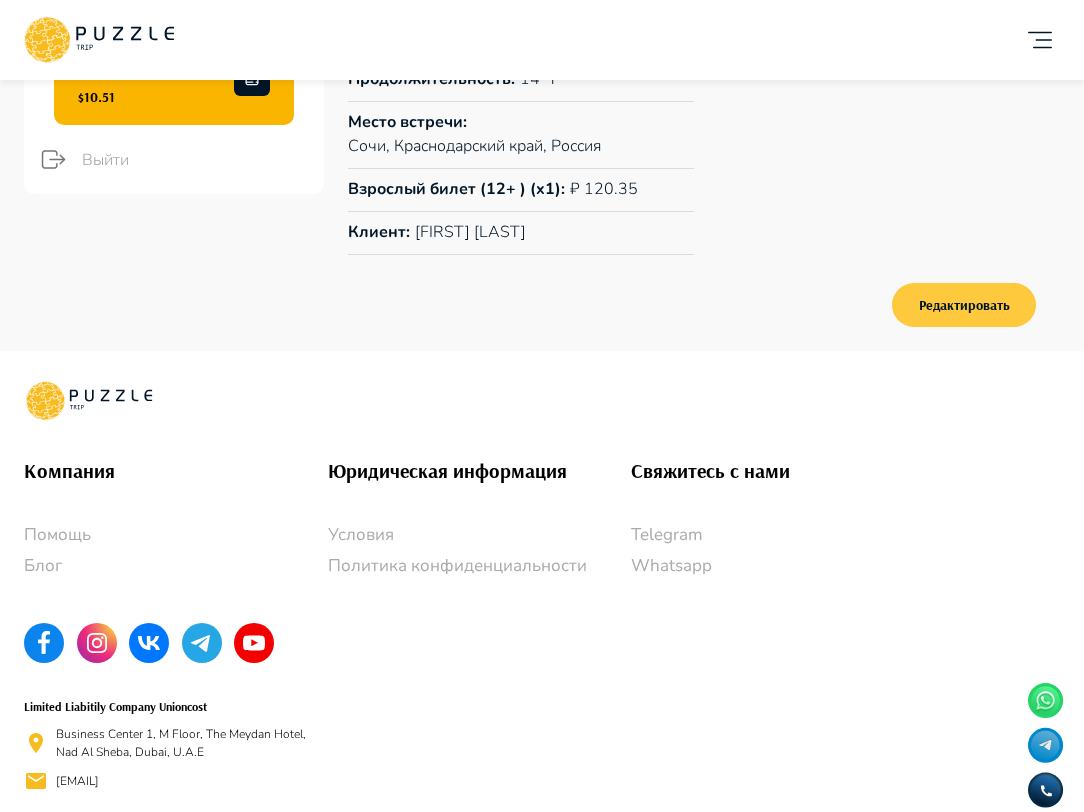 click on "Редактировать" at bounding box center [964, 305] 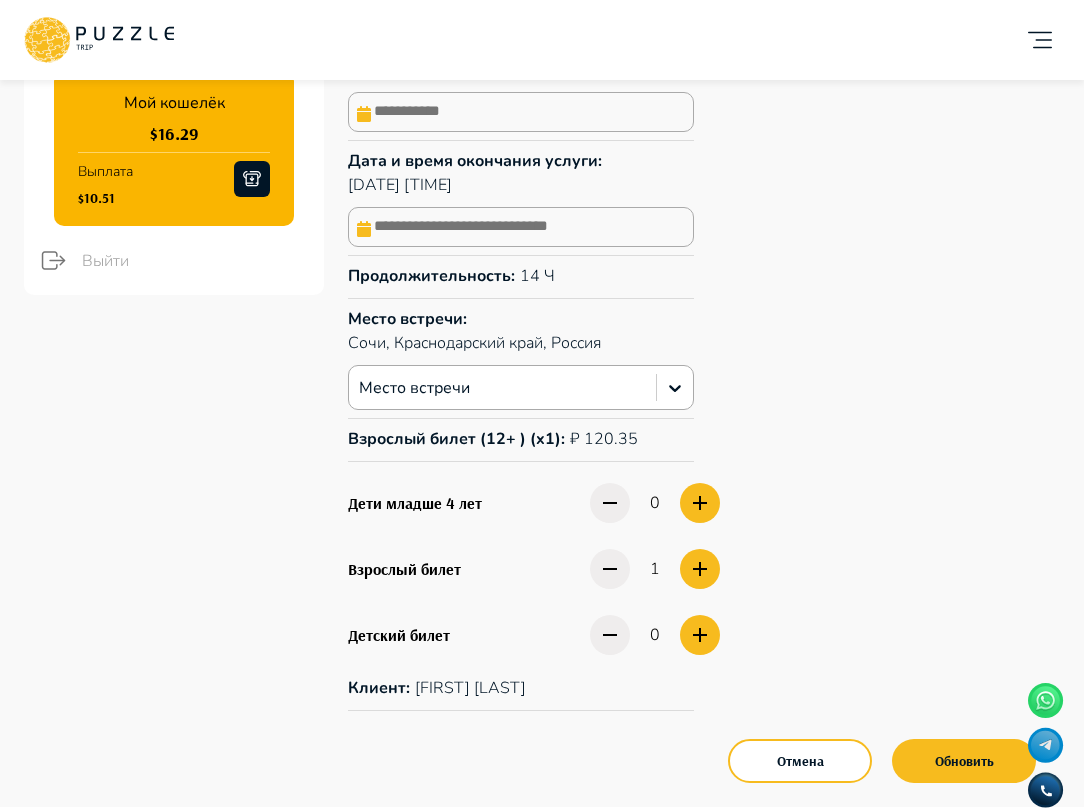 scroll, scrollTop: 469, scrollLeft: 0, axis: vertical 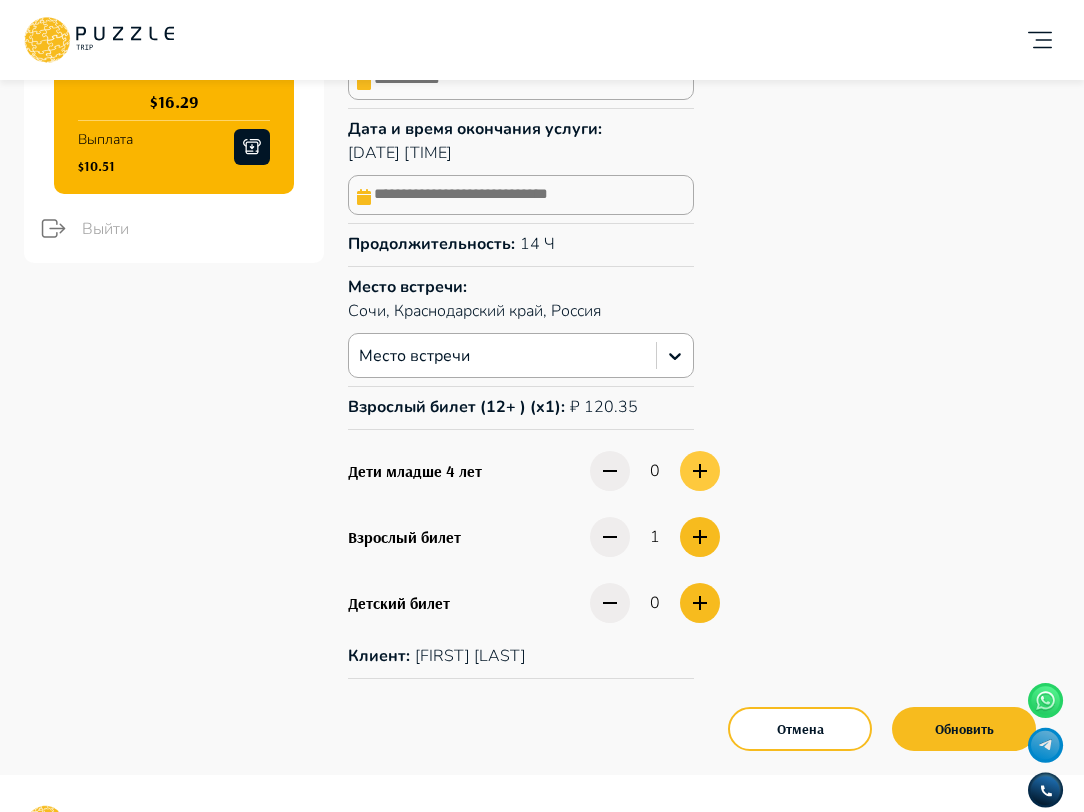 click 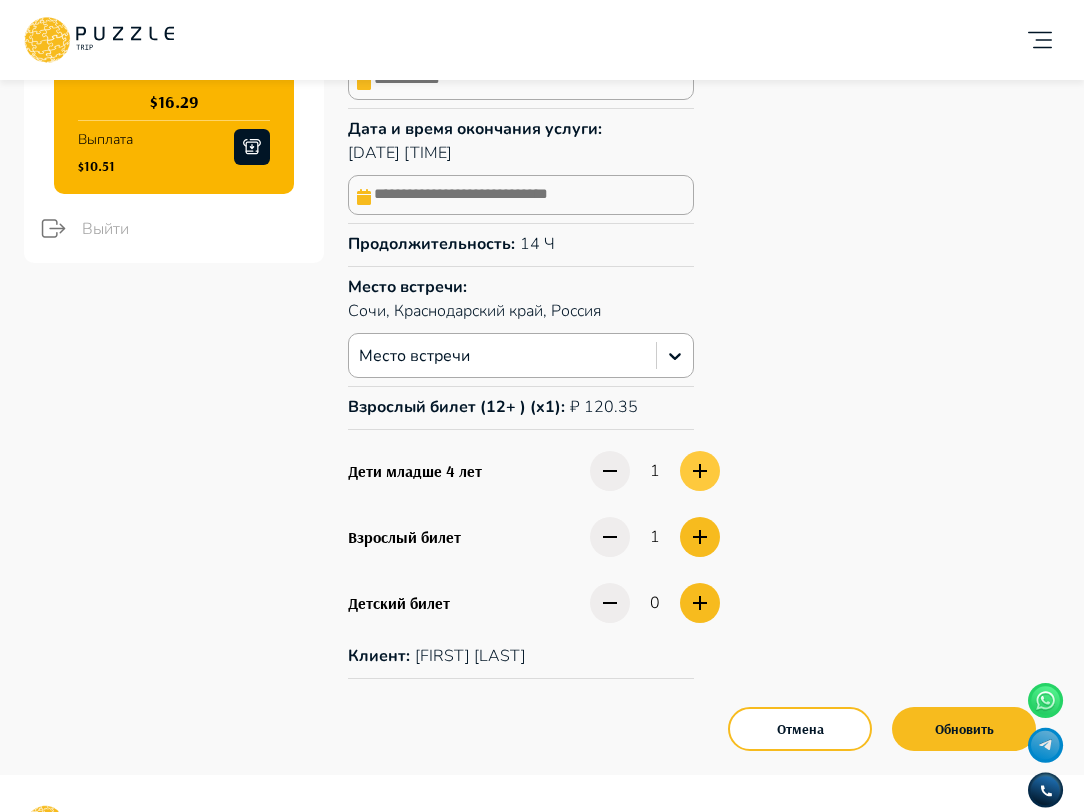 click 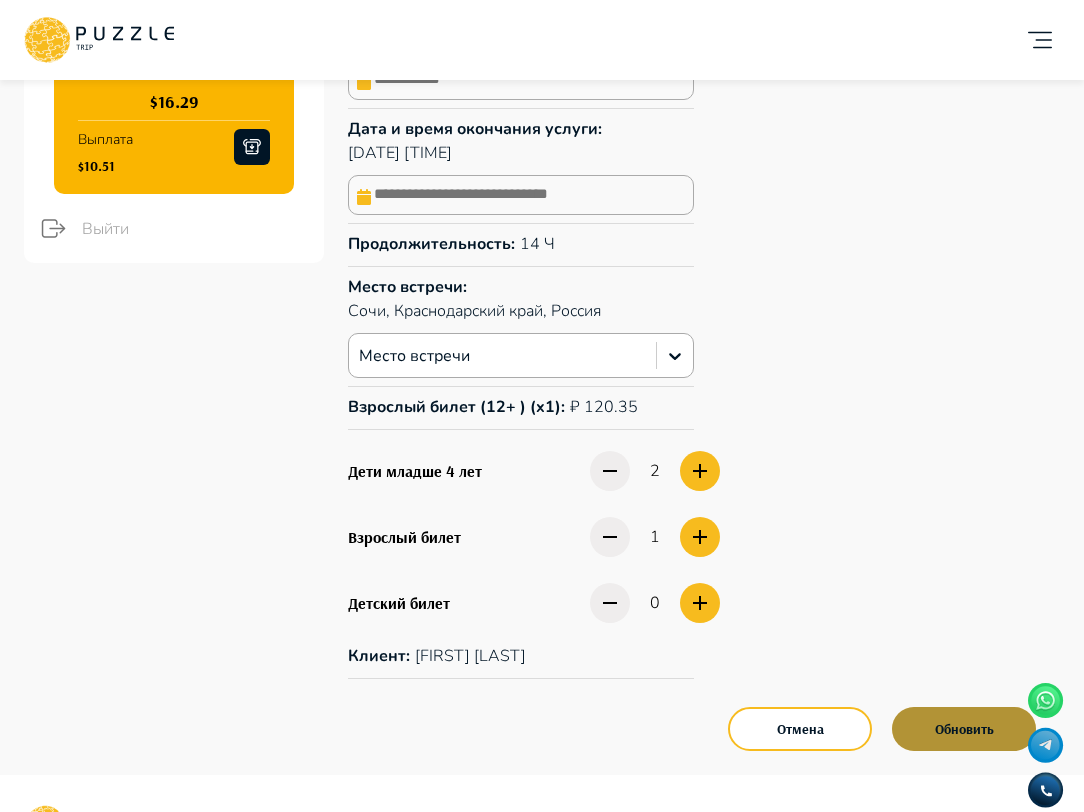 click on "Обновить" at bounding box center (964, 729) 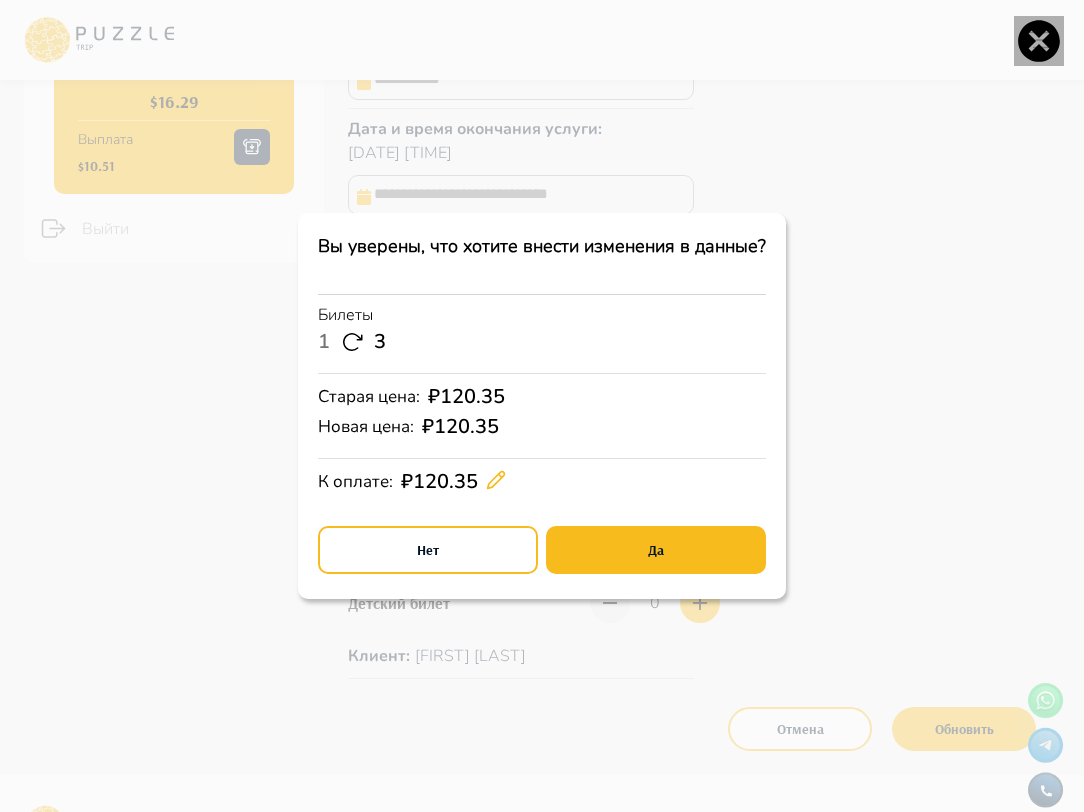 click 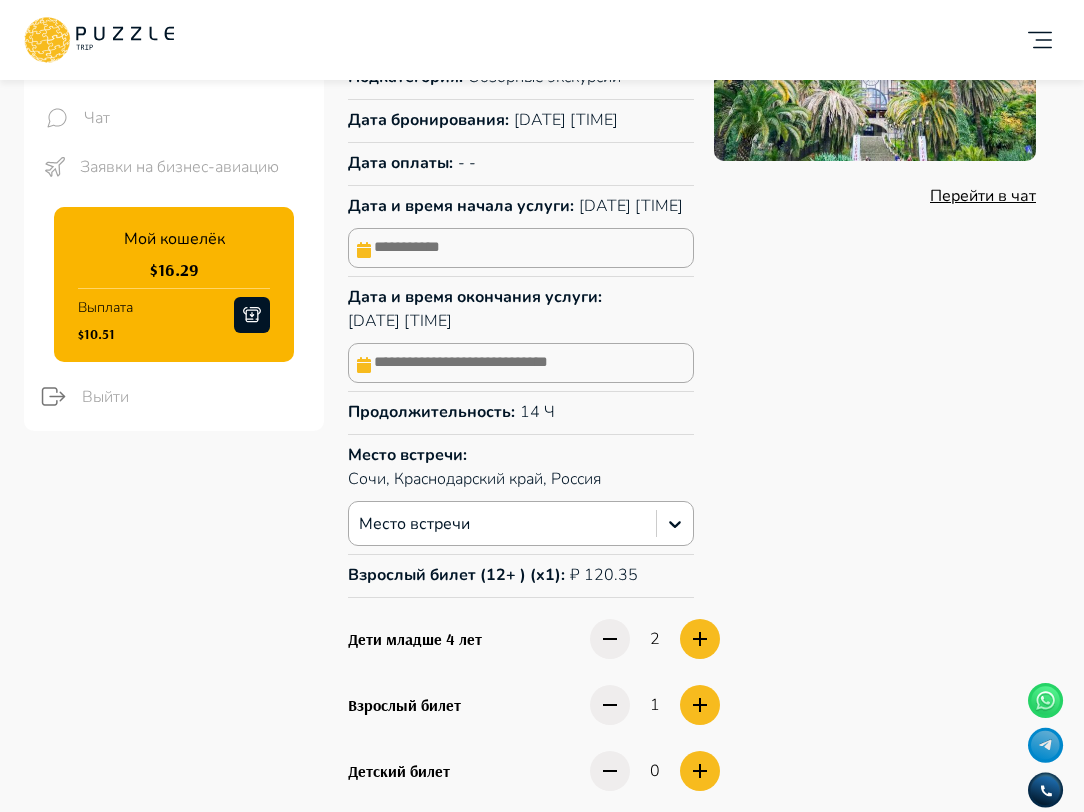 scroll, scrollTop: 336, scrollLeft: 0, axis: vertical 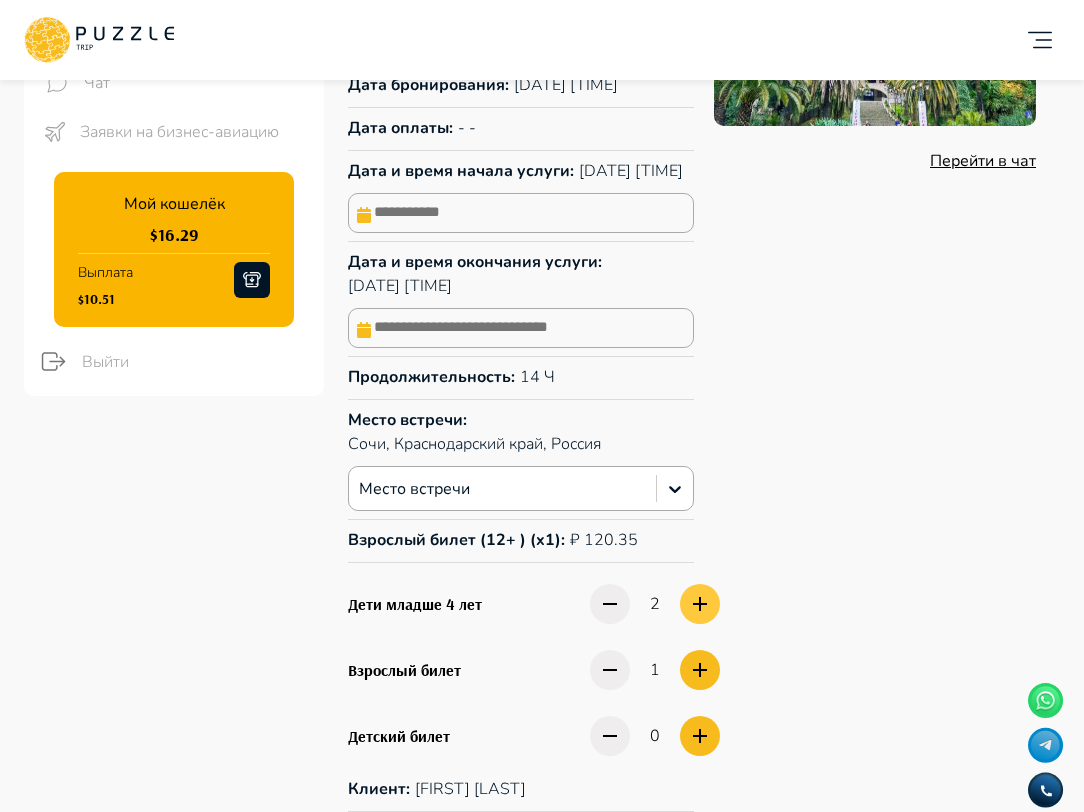click at bounding box center [700, 604] 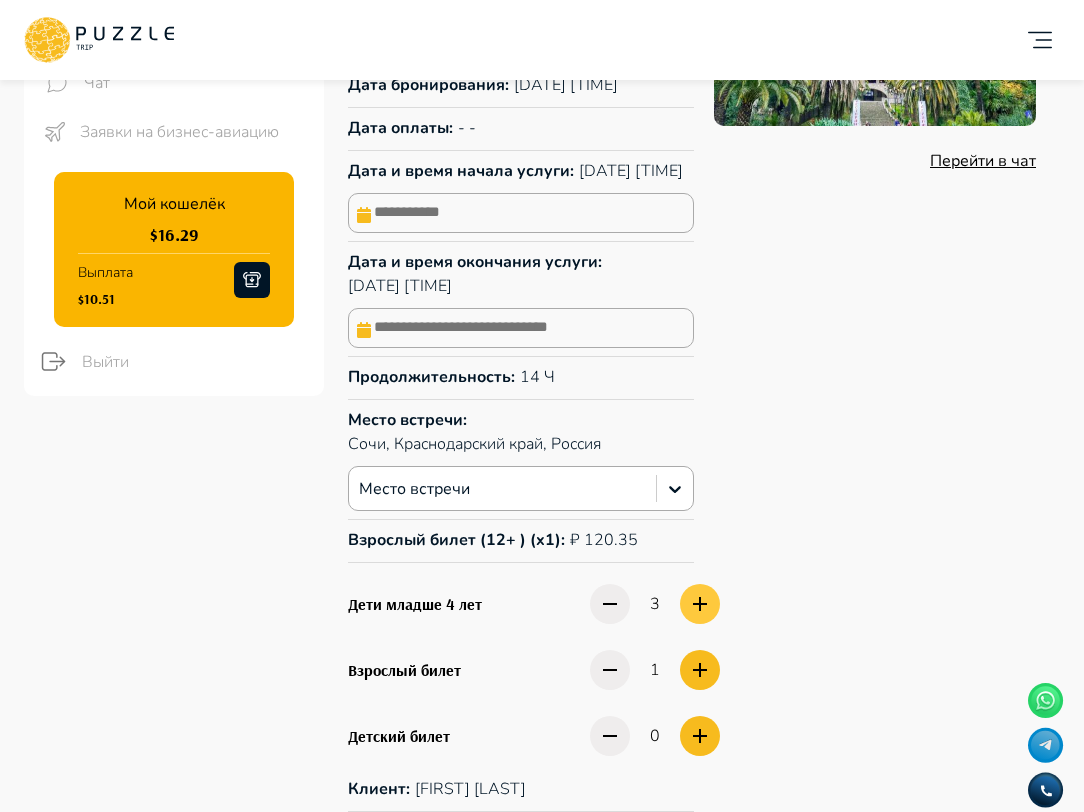 click at bounding box center (700, 604) 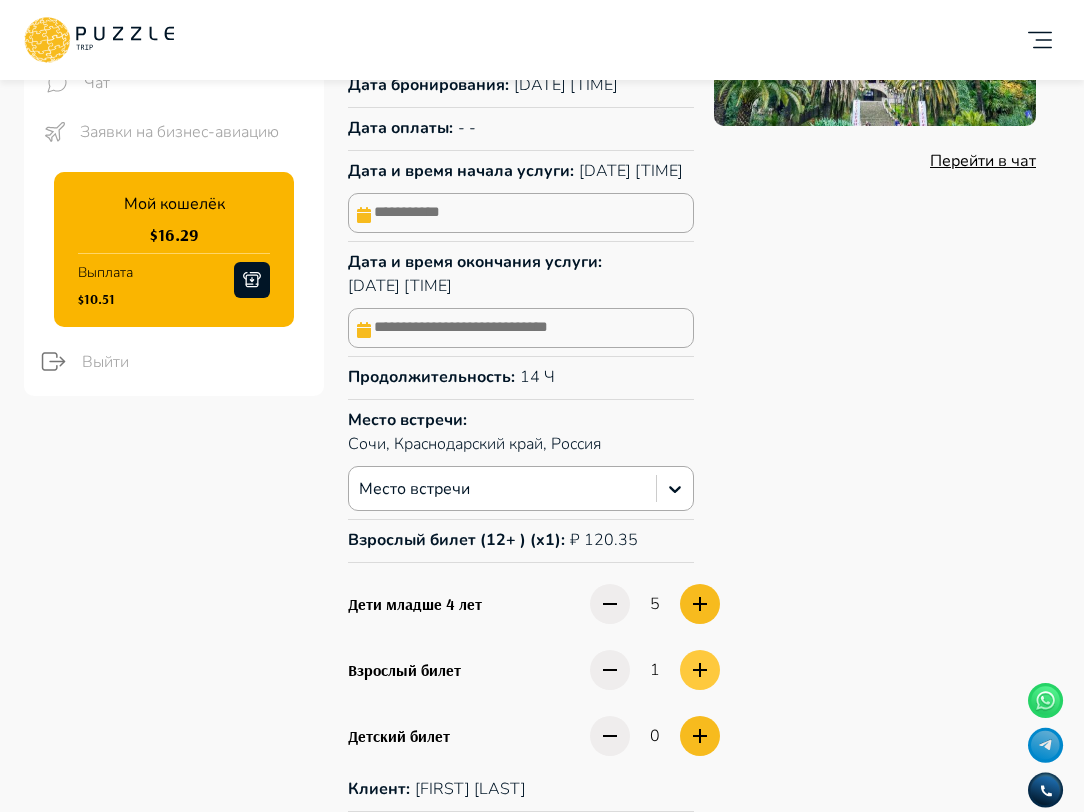 click 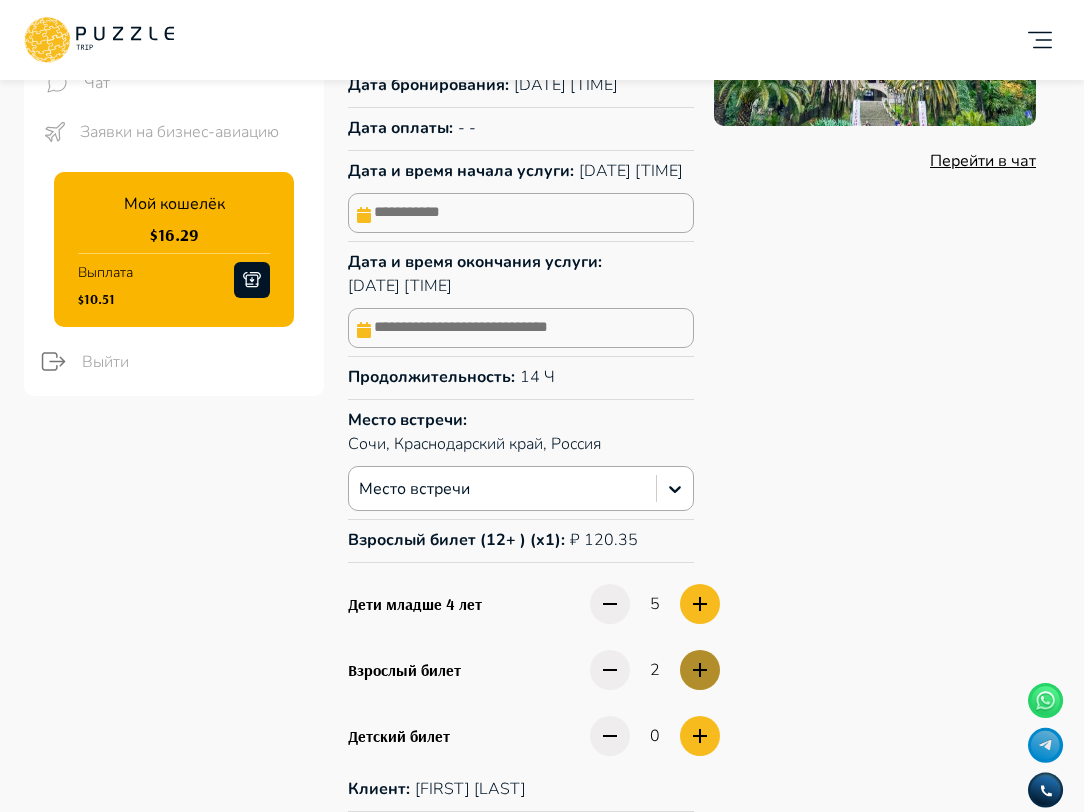 click 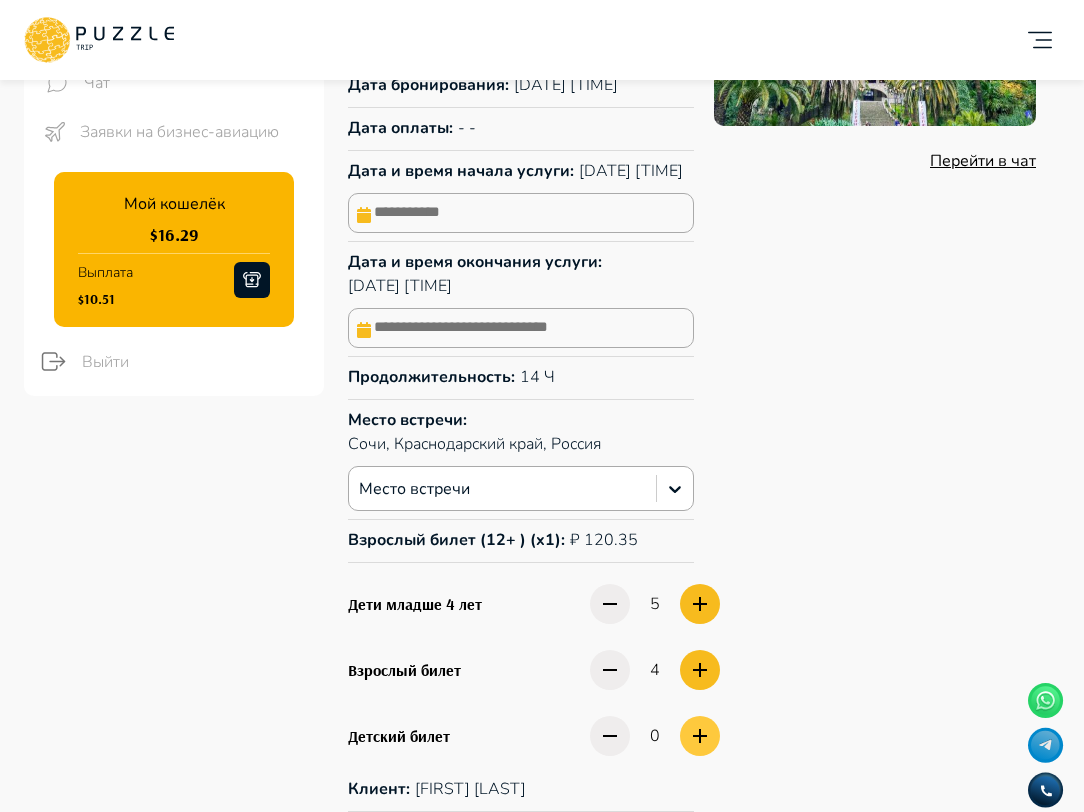 click 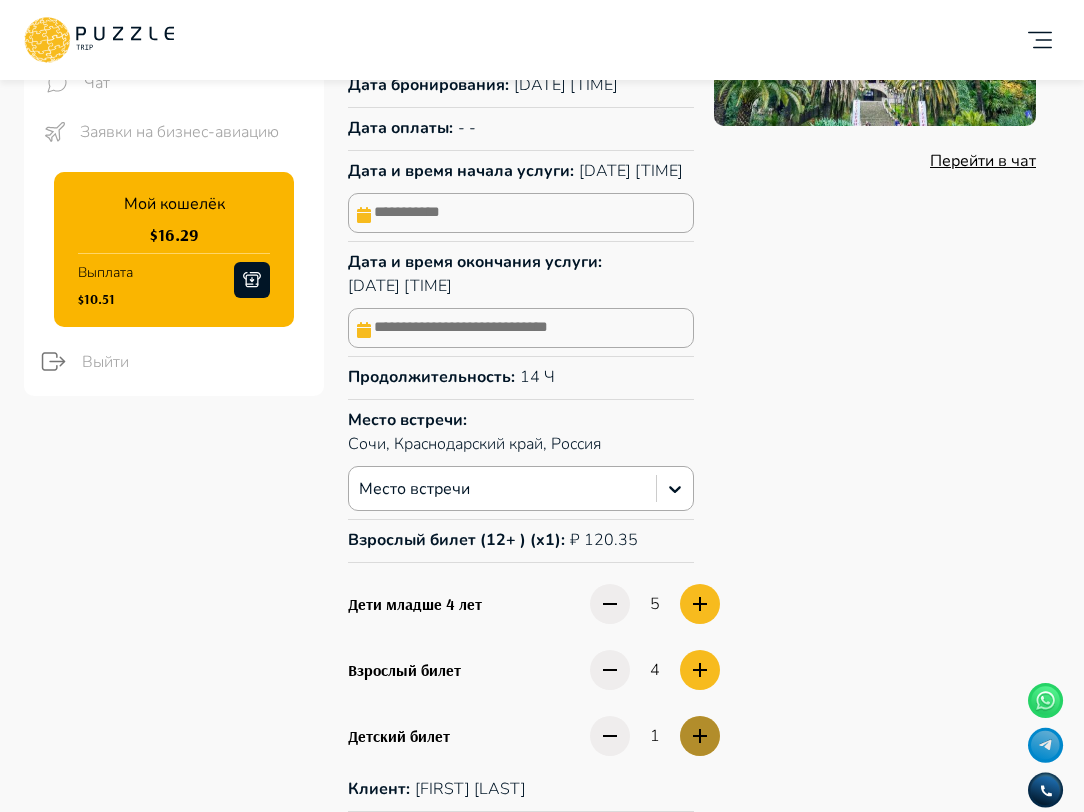click 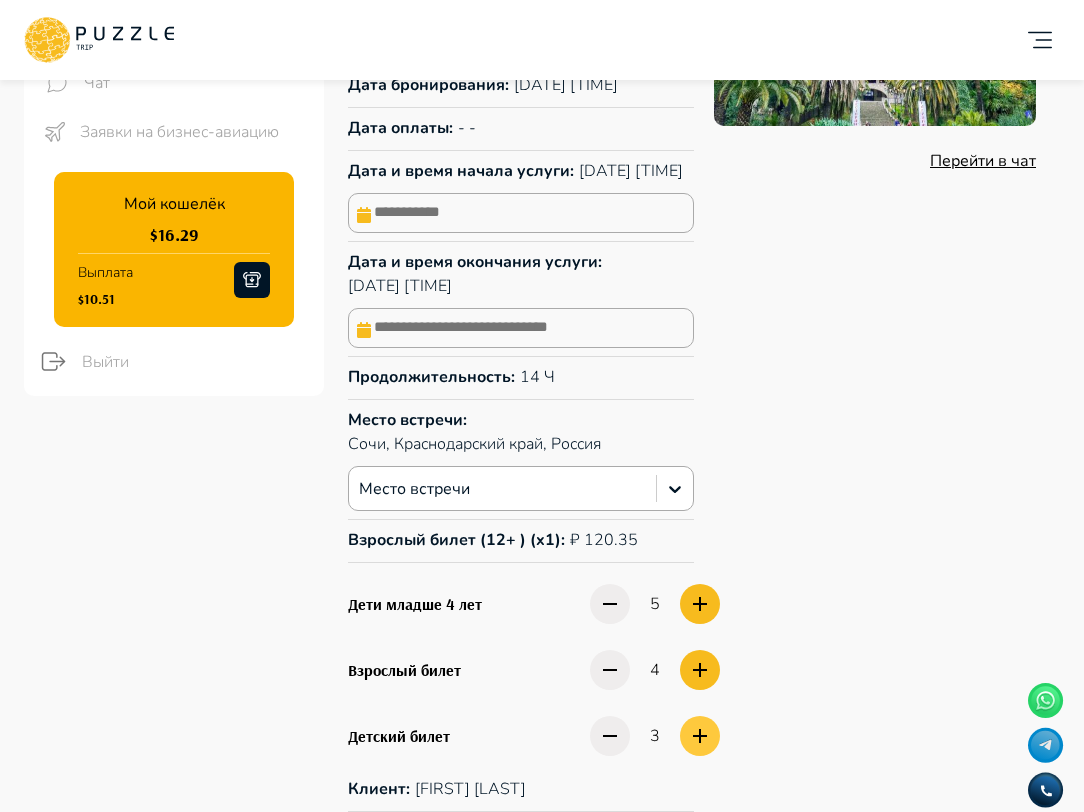 click 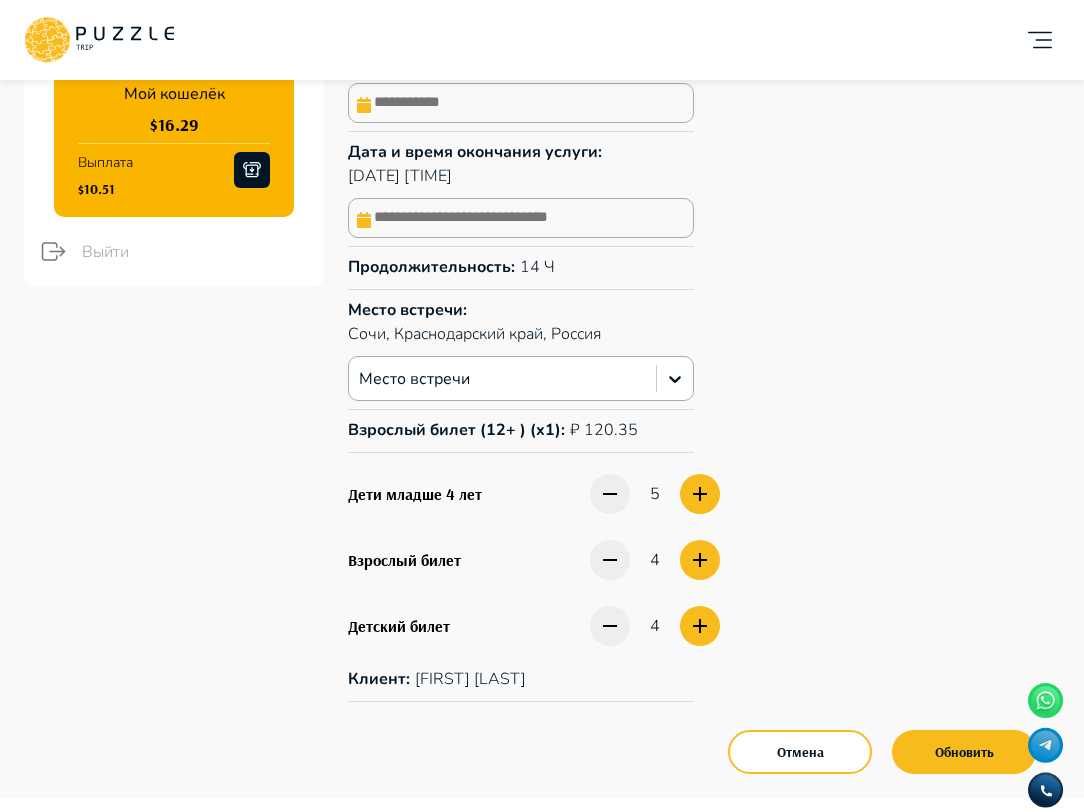 scroll, scrollTop: 493, scrollLeft: 0, axis: vertical 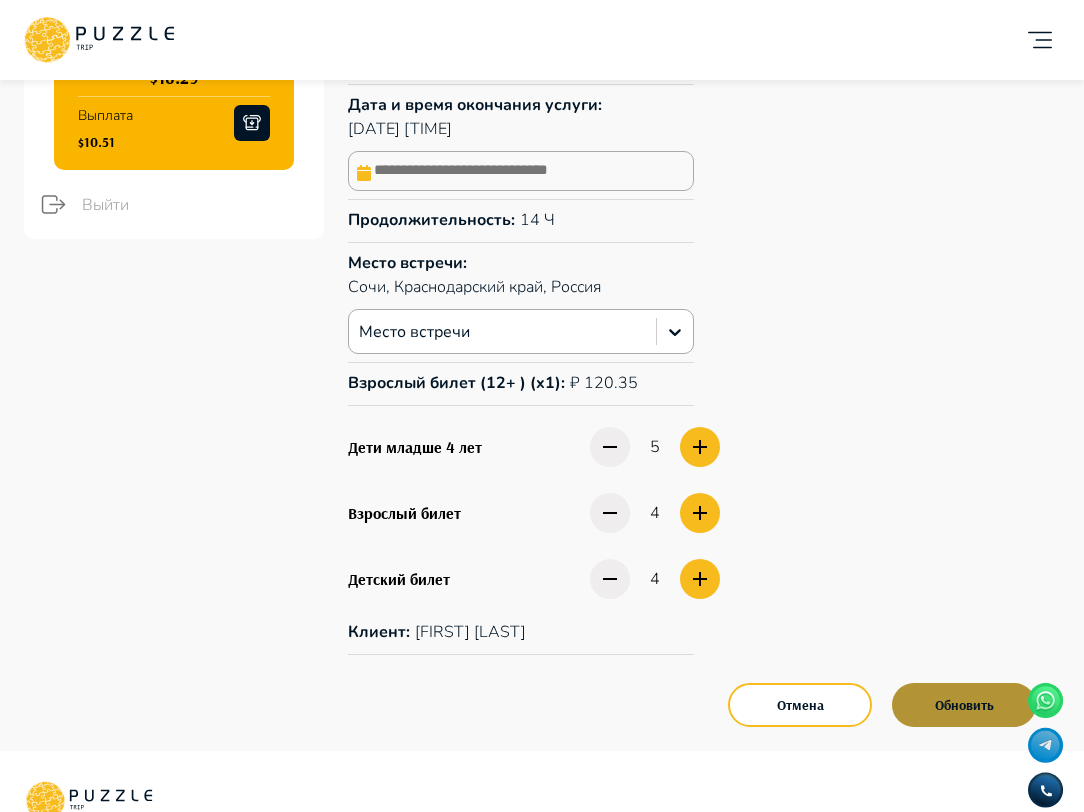 click on "Обновить" at bounding box center (964, 705) 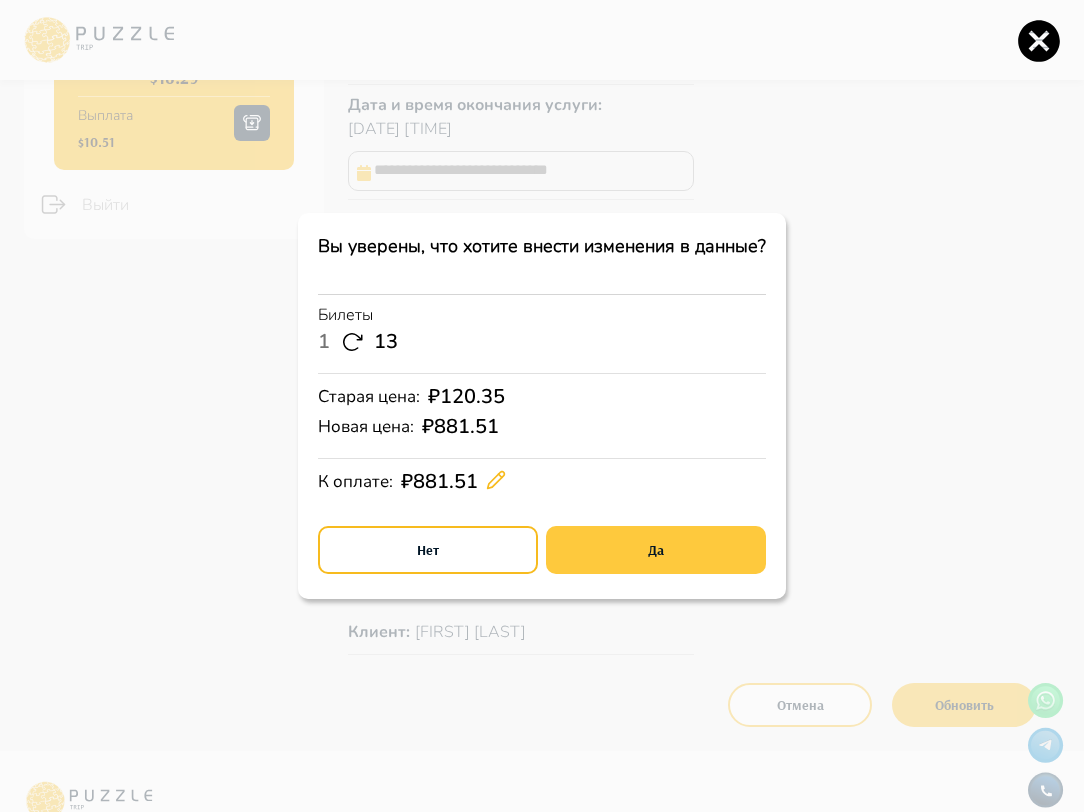 click on "Да" at bounding box center [656, 550] 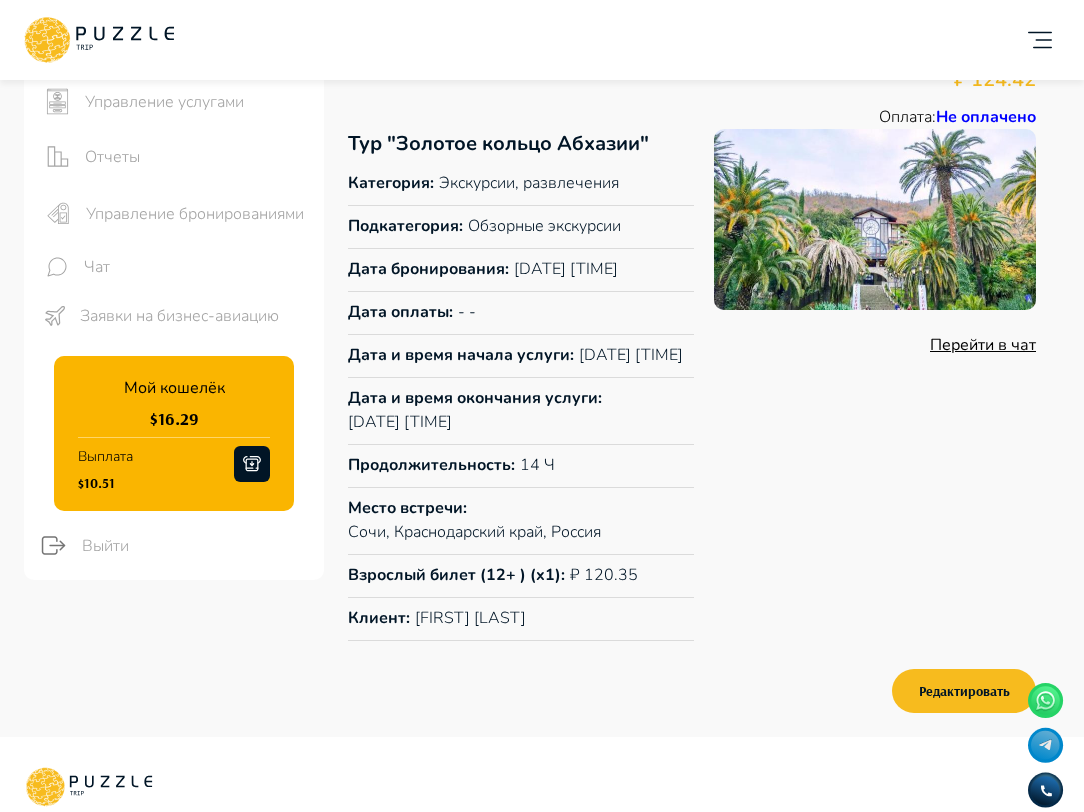 scroll, scrollTop: 0, scrollLeft: 0, axis: both 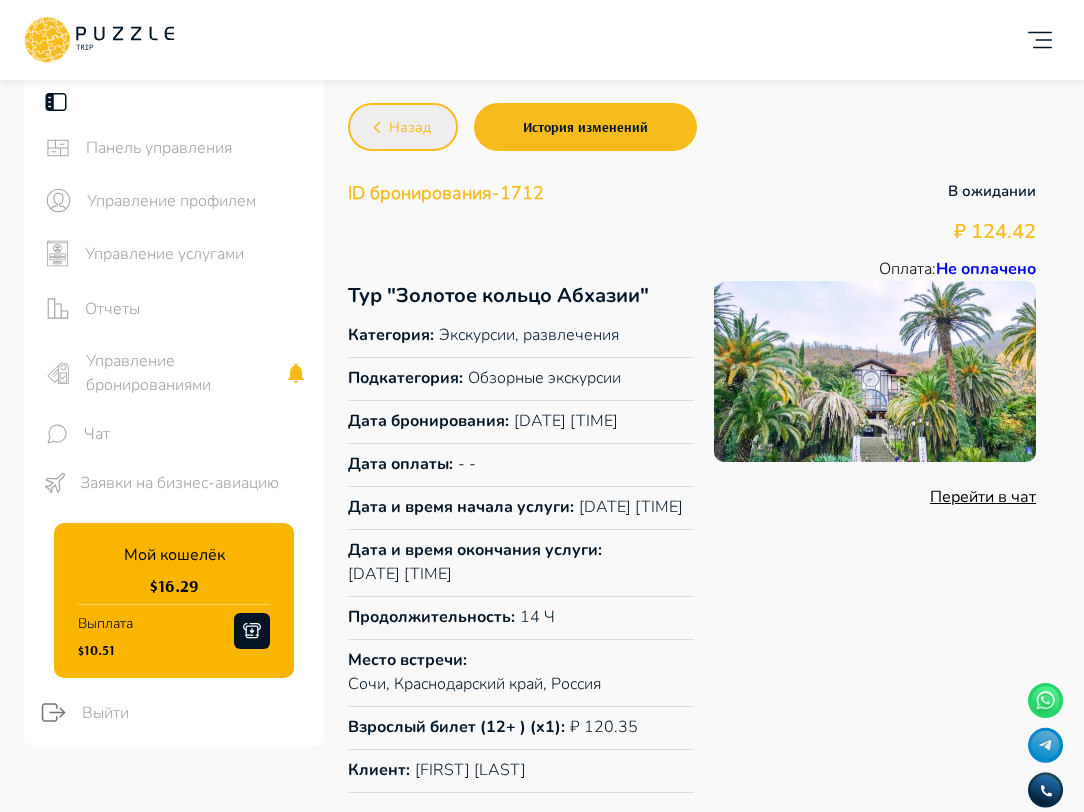 click on "Назад" at bounding box center (403, 127) 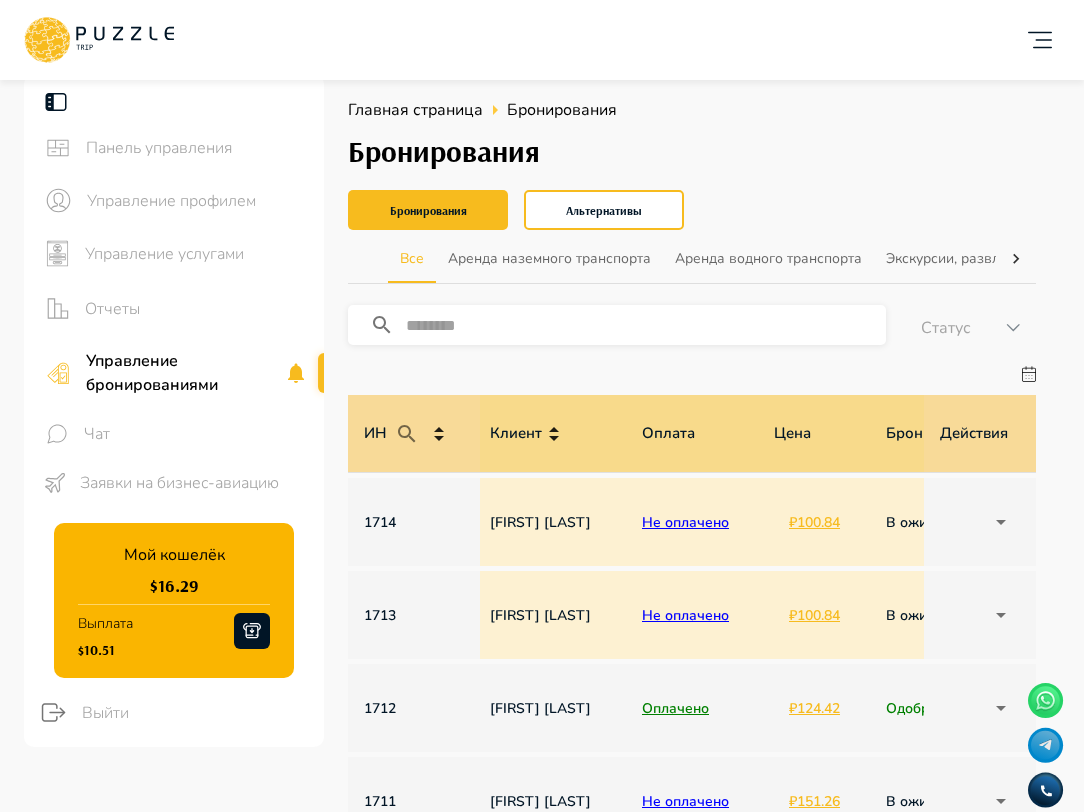 scroll, scrollTop: 0, scrollLeft: 1466, axis: horizontal 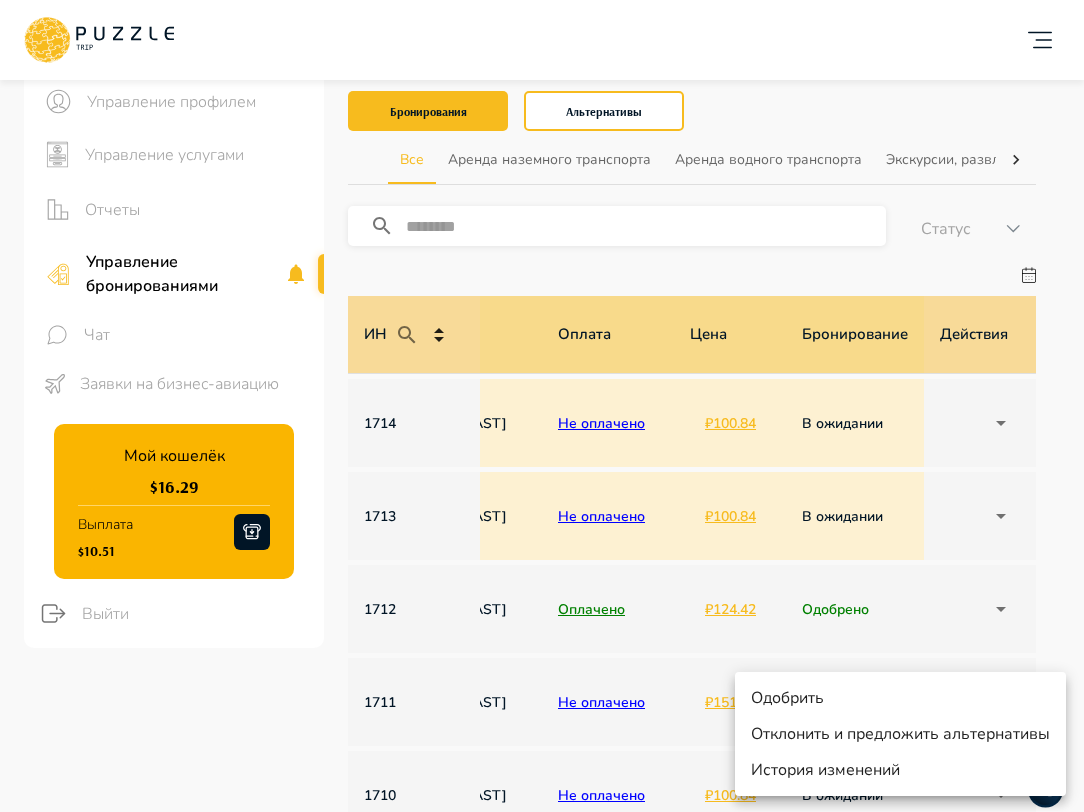 click on "w Добавить карточку RU   ** w wonderfull peace  Организатор услуг w Панель управления Управление профилем Управление услугами Отчеты Управление бронированиями Чат Заявки на бизнес-авиацию Мой кошелёк $ 16.29 Выплата   $10.51 Выйти Главная страница Бронирования Бронирования Бронирования Альтернативы Все Аренда наземного транспорта Аренда водного транспорта Экскурсии, развлечения Автомобили с водителем Детские развлечения Входные билеты ​ Статус ****** ИН Название услуги Категория Подкатегория Дата начала и окончания услуги Дата бронирования Дата оплаты Клиент Цена 1" at bounding box center [542, 918] 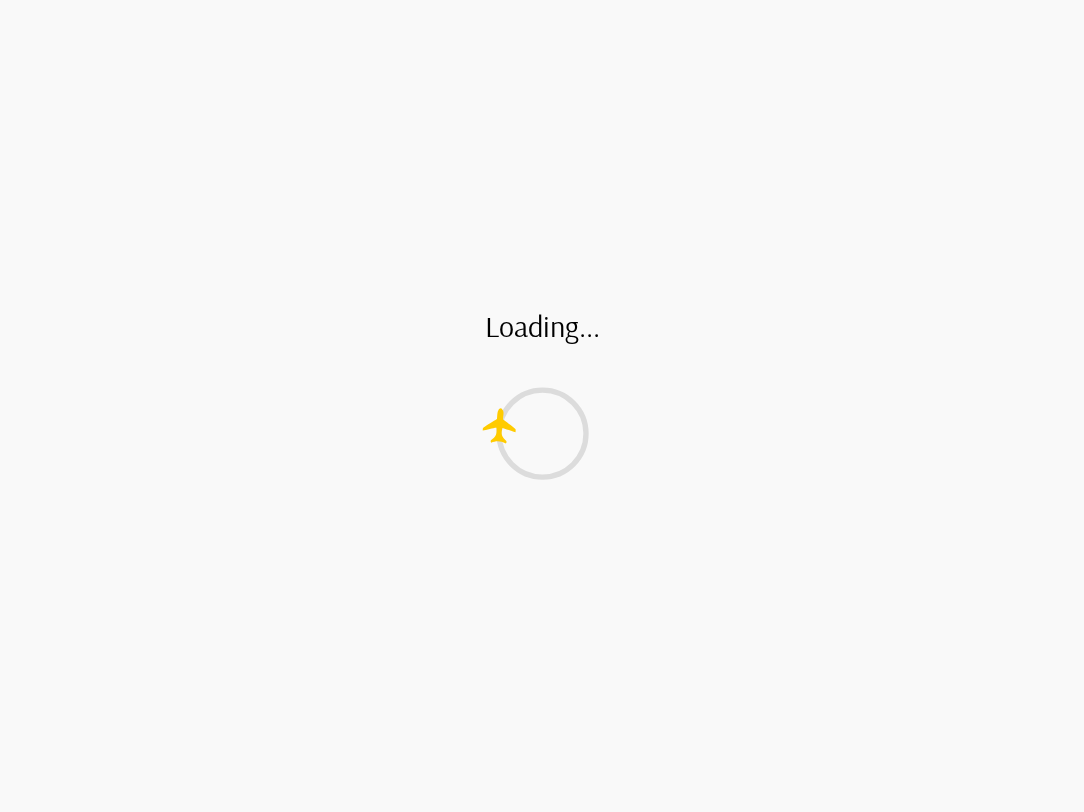 scroll, scrollTop: 0, scrollLeft: 0, axis: both 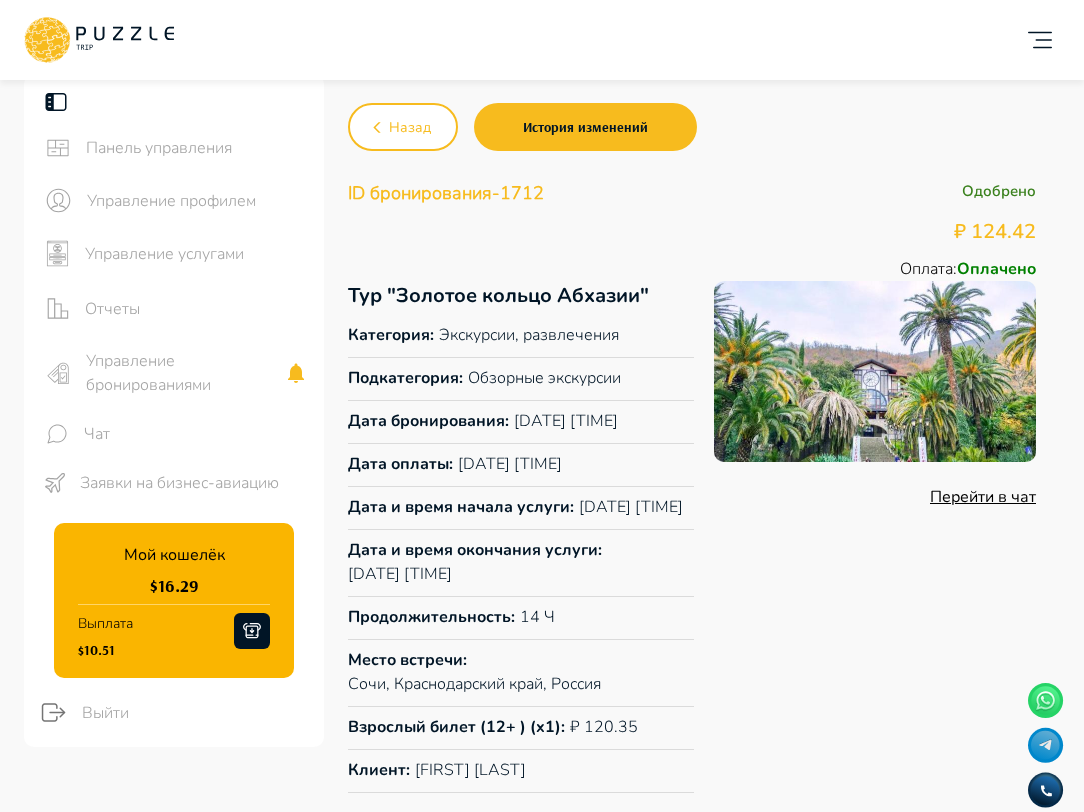click on "Управление бронированиями" at bounding box center [185, 373] 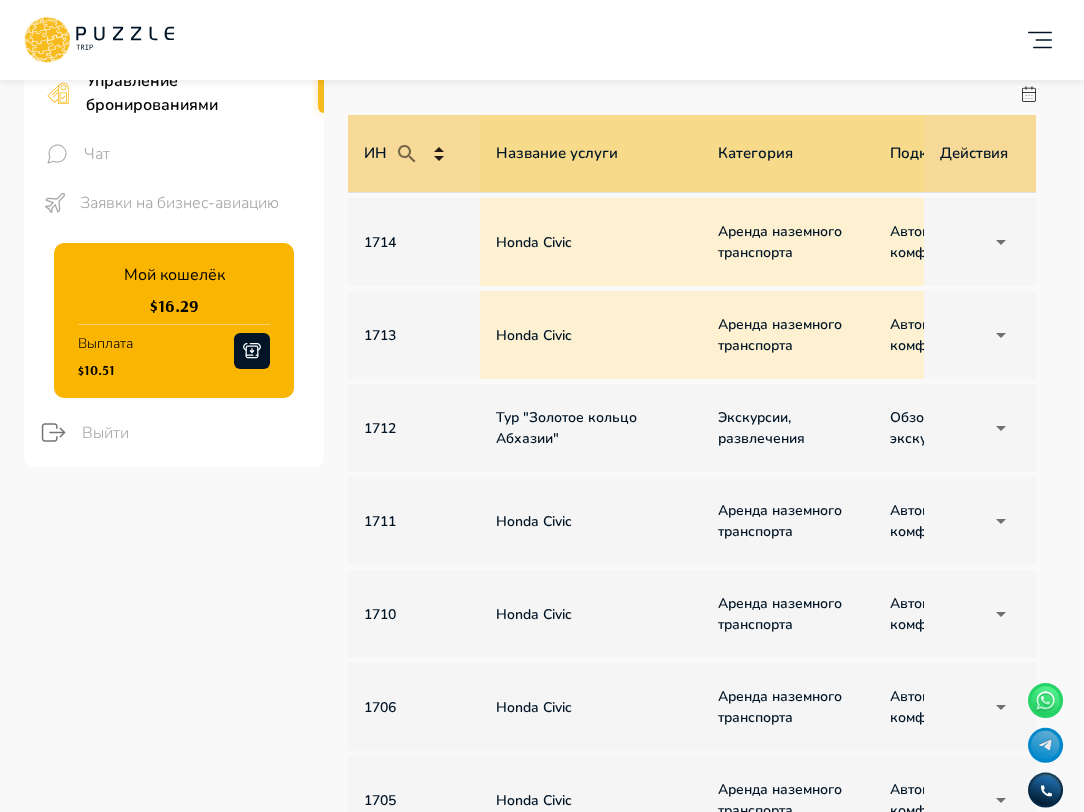 scroll, scrollTop: 282, scrollLeft: 0, axis: vertical 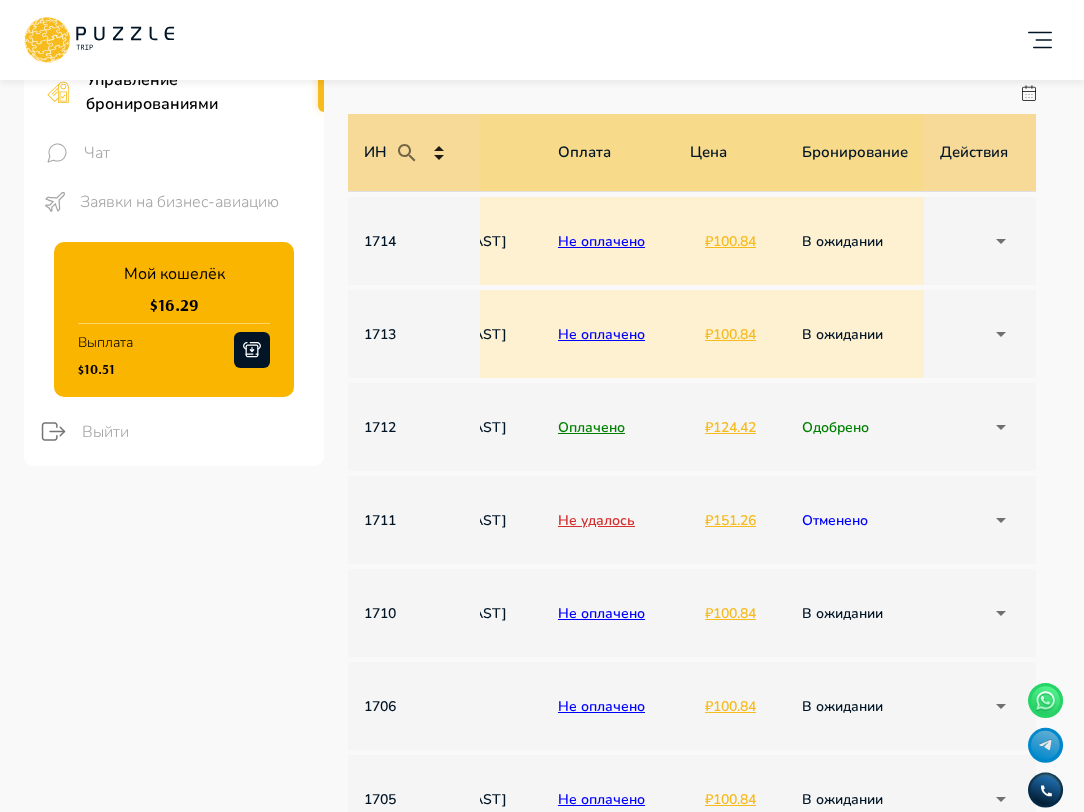 click on "Не удалось" at bounding box center [608, 520] 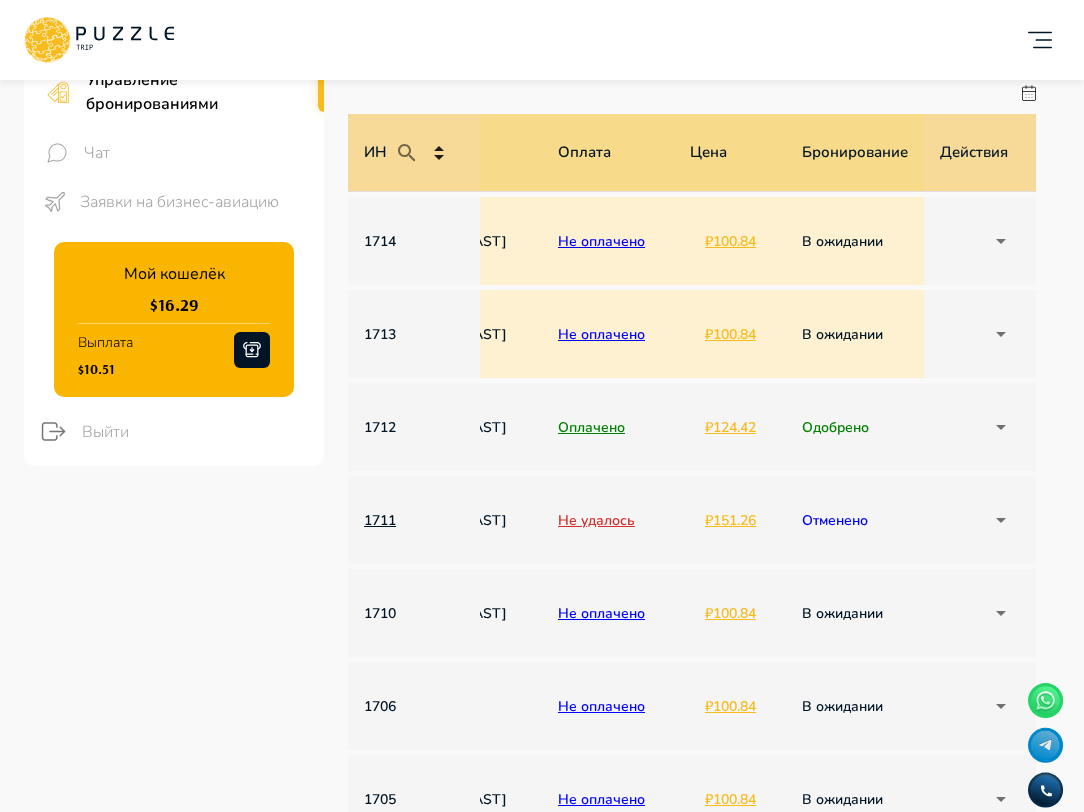 click on "1711" at bounding box center [414, 520] 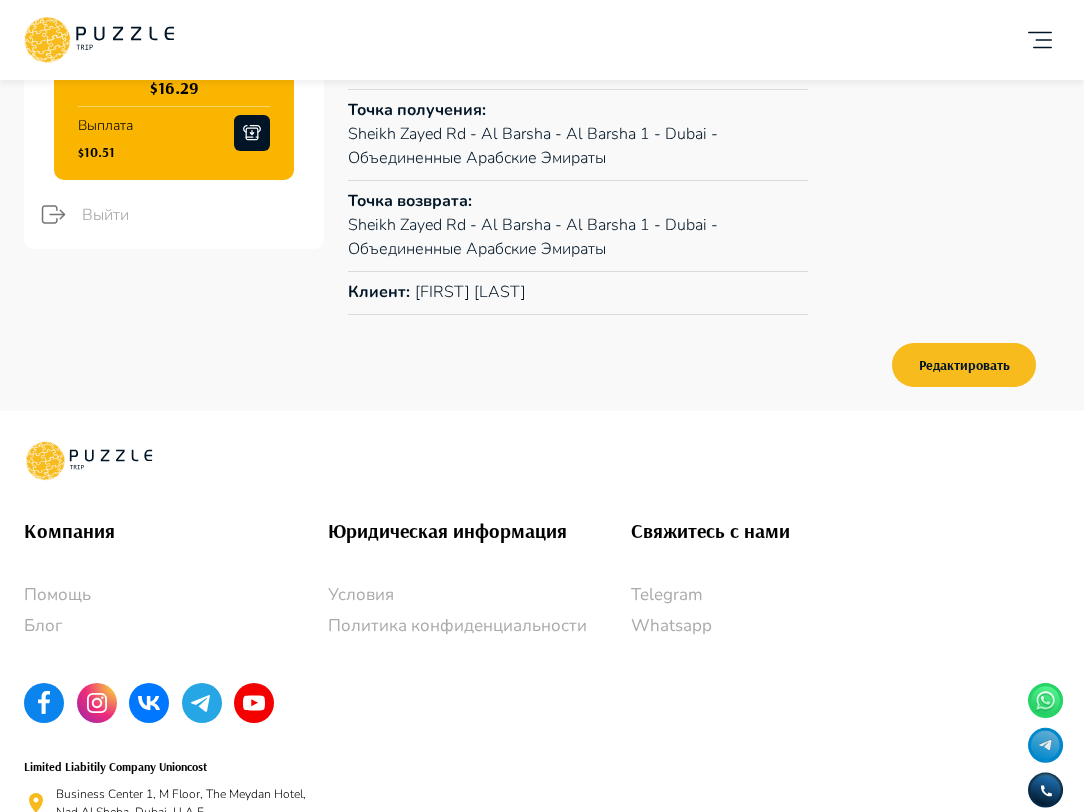 scroll, scrollTop: 522, scrollLeft: 0, axis: vertical 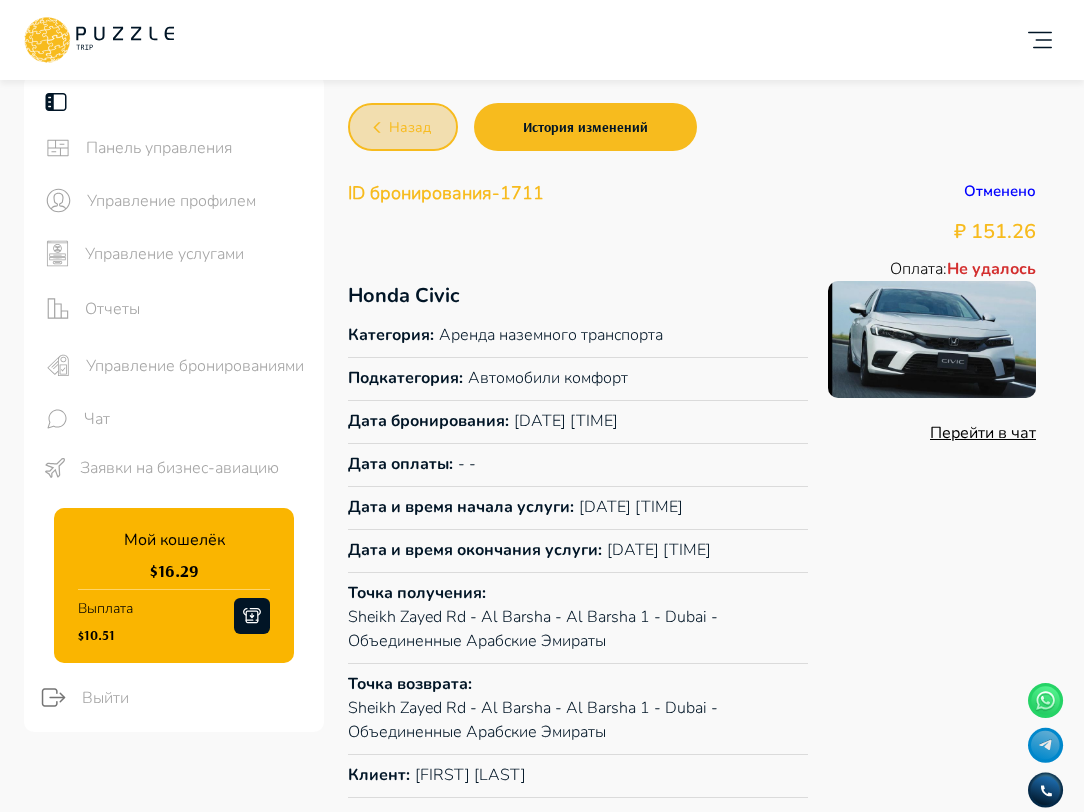 click on "Назад" at bounding box center [403, 127] 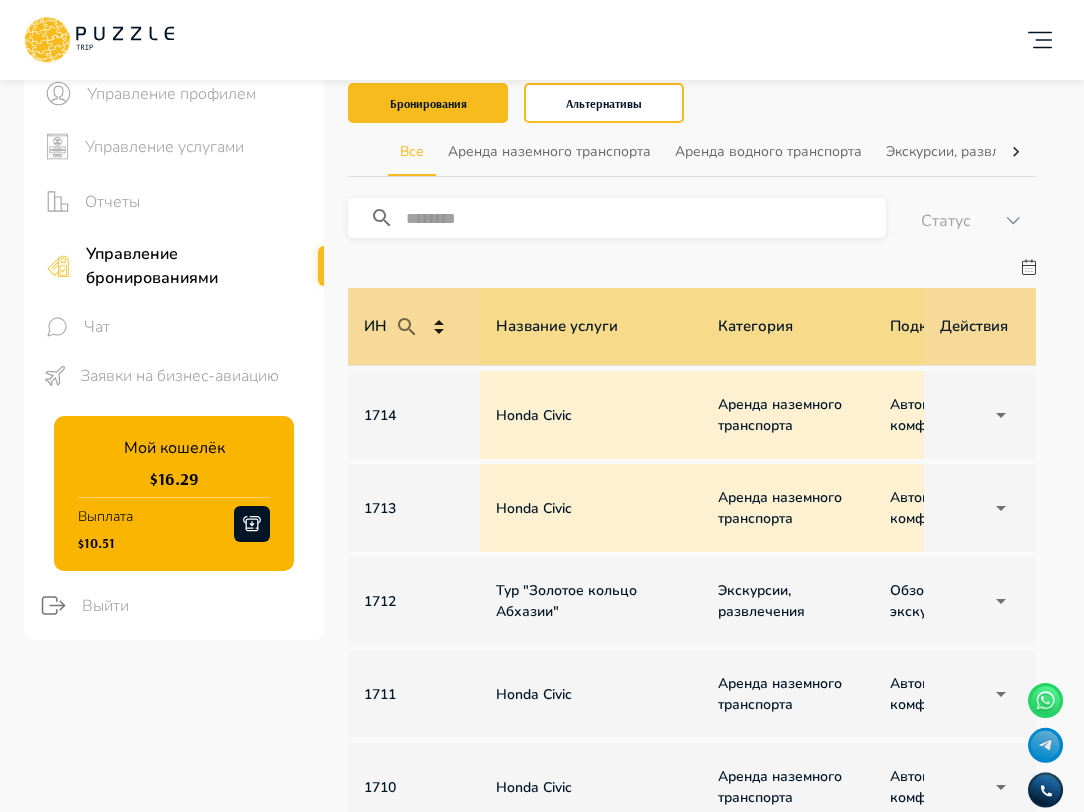 scroll, scrollTop: 108, scrollLeft: 0, axis: vertical 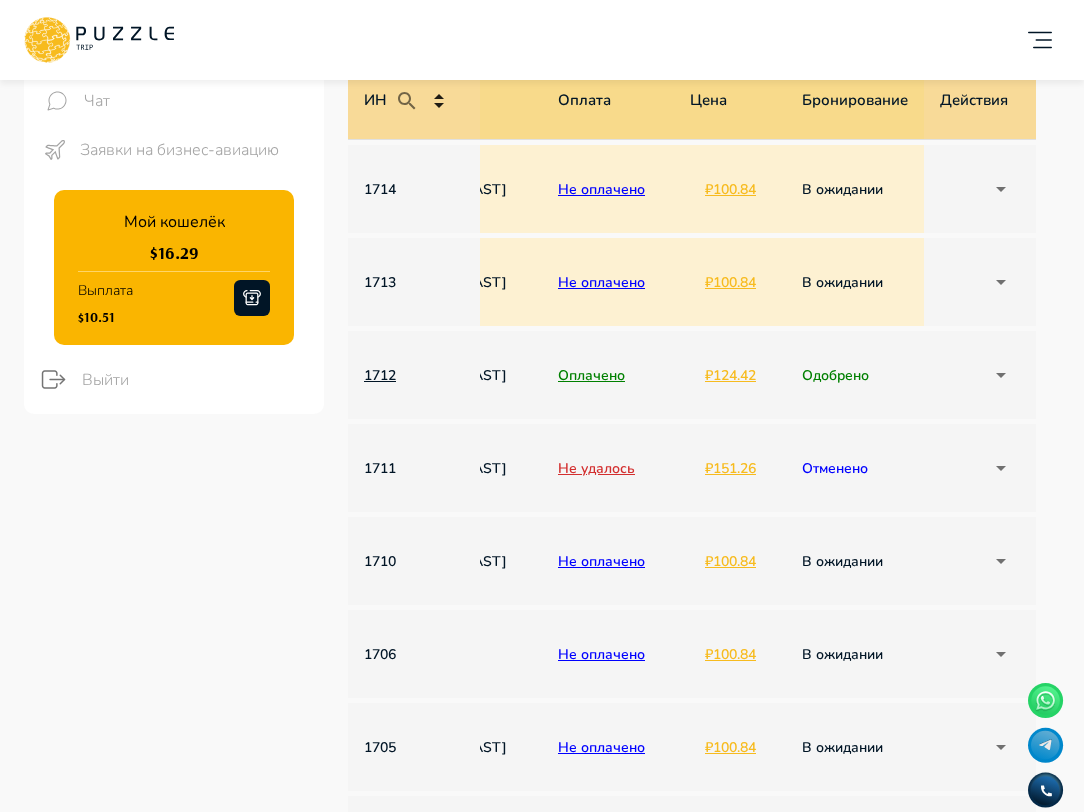 click on "1712" at bounding box center (414, 375) 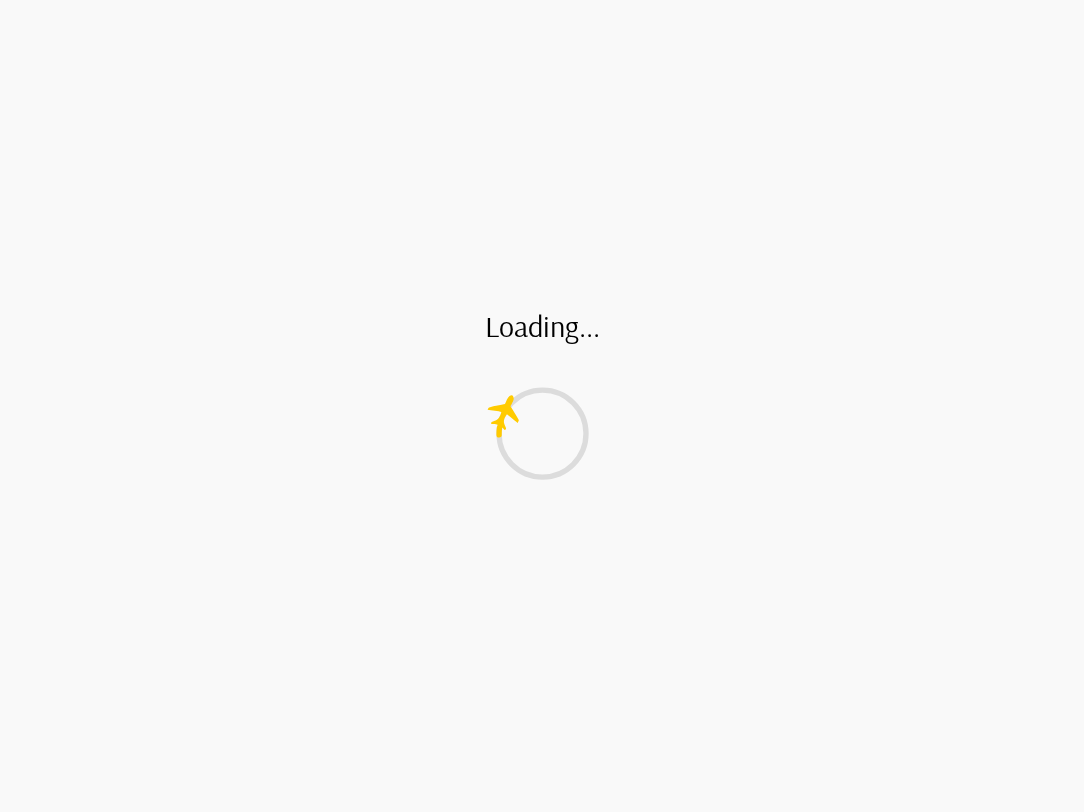 scroll, scrollTop: 0, scrollLeft: 0, axis: both 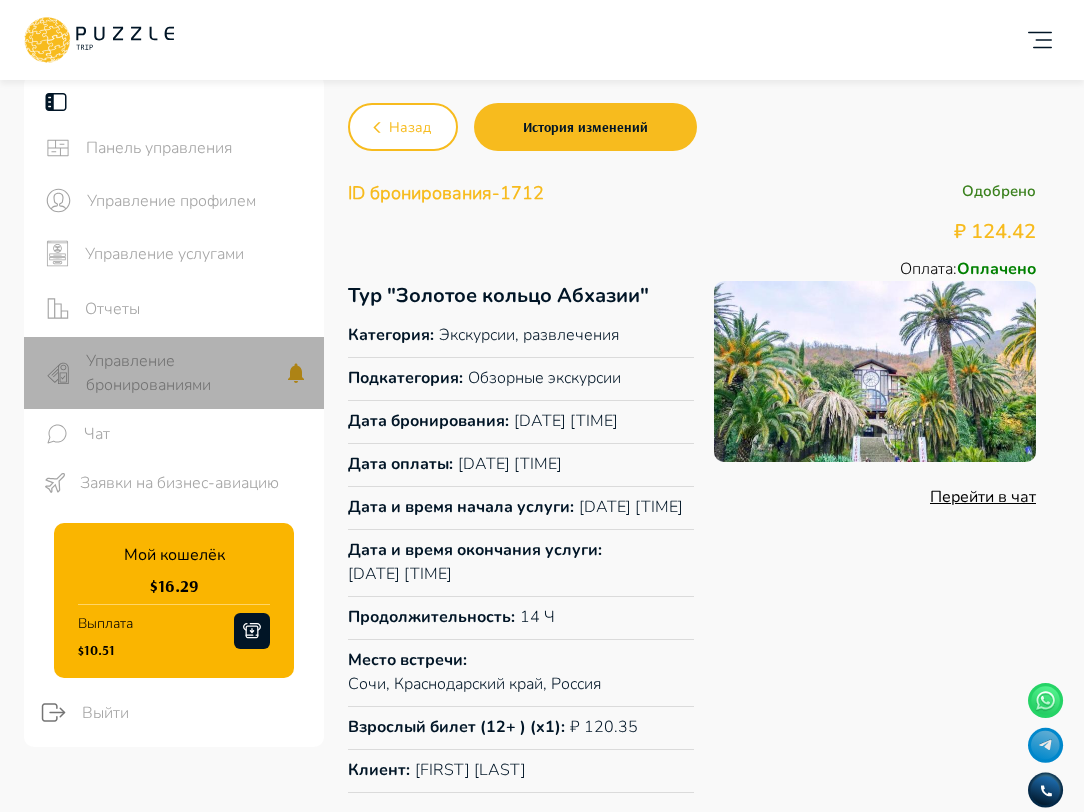 click on "Управление бронированиями" at bounding box center (185, 373) 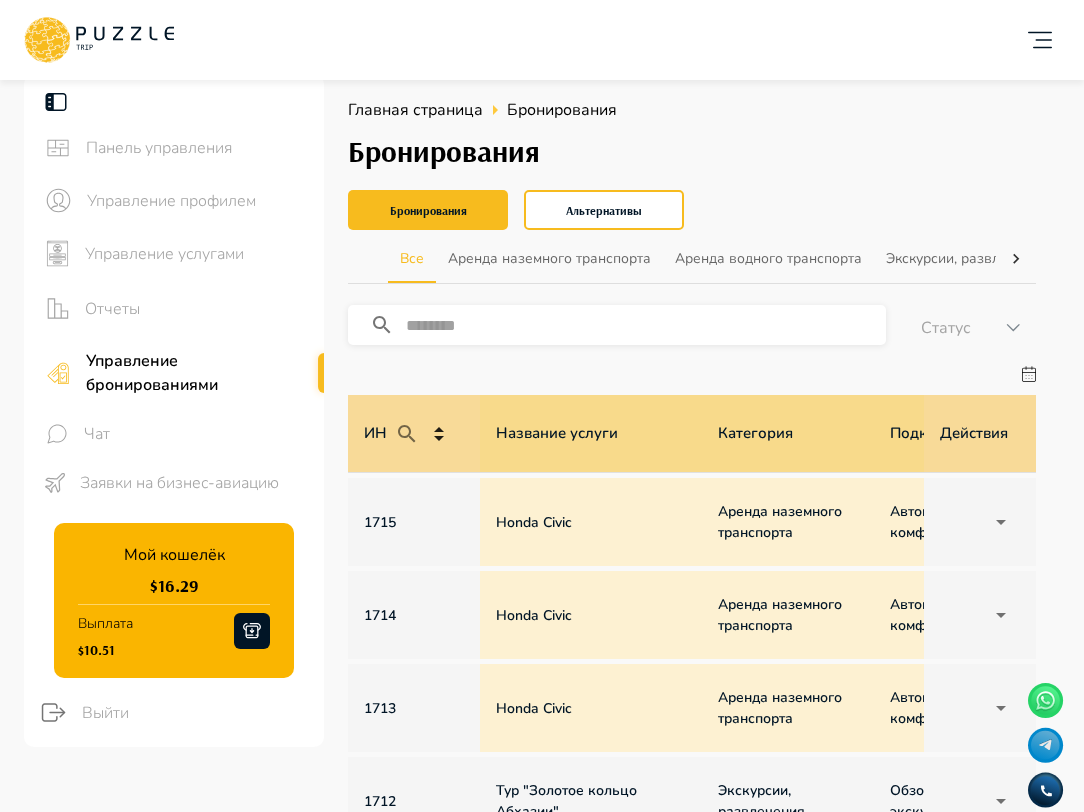 scroll, scrollTop: 0, scrollLeft: 1544, axis: horizontal 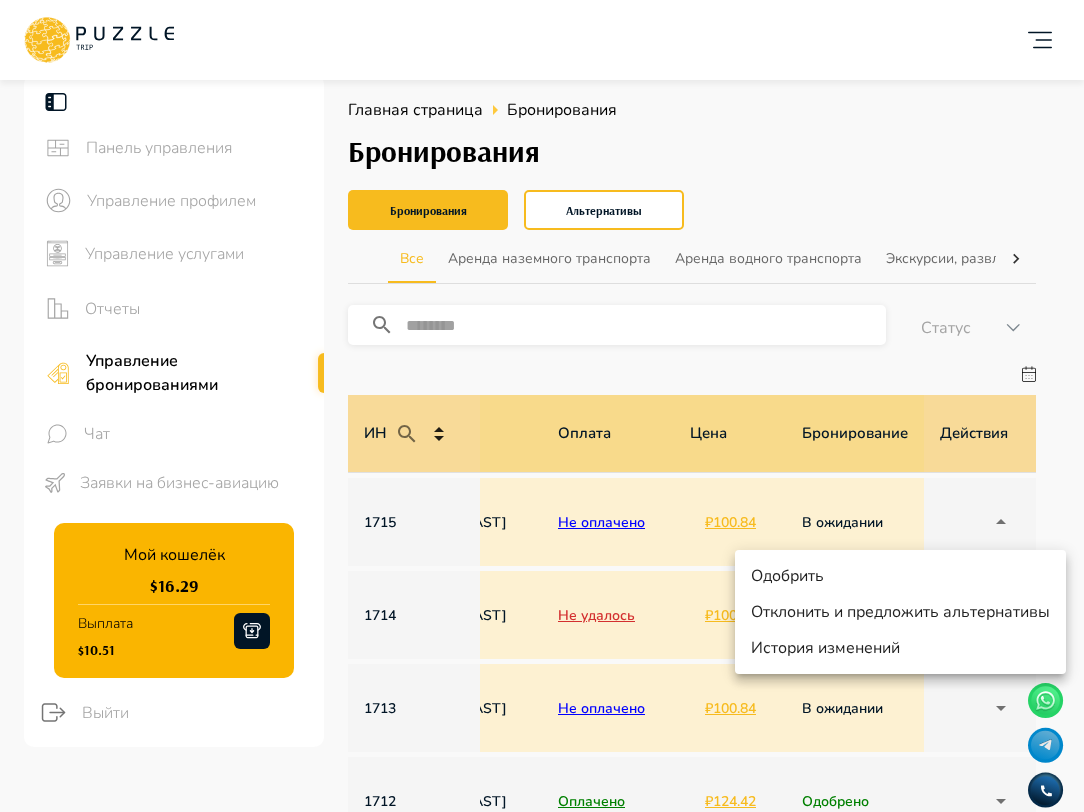 click on "w Добавить карточку RU   ** w wonderfull peace  Организатор услуг w Панель управления Управление профилем Управление услугами Отчеты Управление бронированиями Чат Заявки на бизнес-авиацию Мой кошелёк $ 16.29 Выплата   $10.51 Выйти Главная страница Бронирования Бронирования Бронирования Альтернативы Все Аренда наземного транспорта Аренда водного транспорта Экскурсии, развлечения Автомобили с водителем Детские развлечения Входные билеты ​ Статус ****** ИН Название услуги Категория Подкатегория Дата начала и окончания услуги Дата бронирования Дата оплаты Клиент Цена 1" at bounding box center (542, 1017) 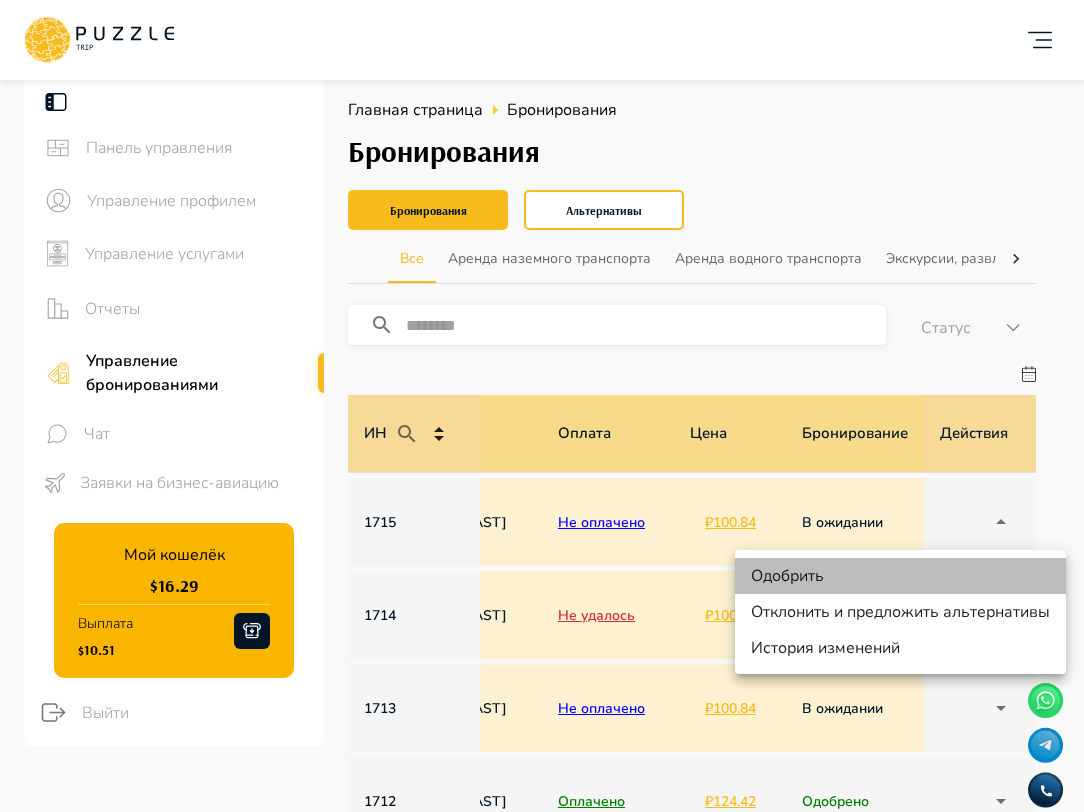 click on "Одобрить" at bounding box center [900, 576] 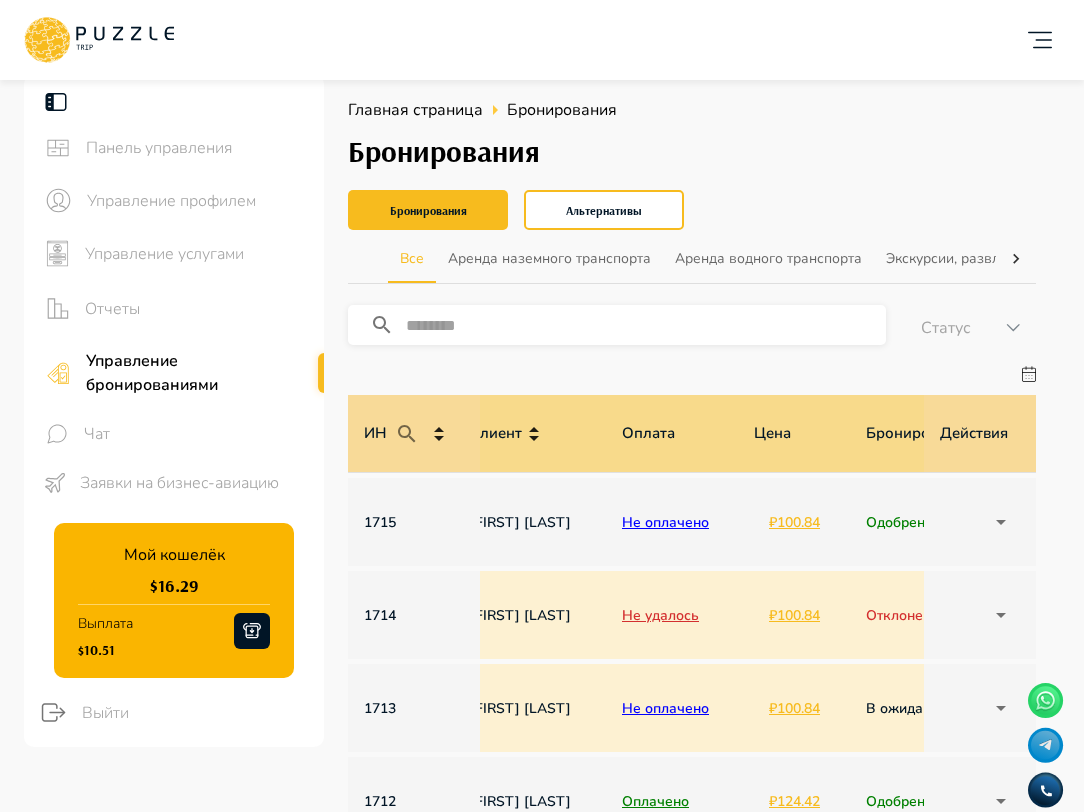 scroll, scrollTop: 0, scrollLeft: 1504, axis: horizontal 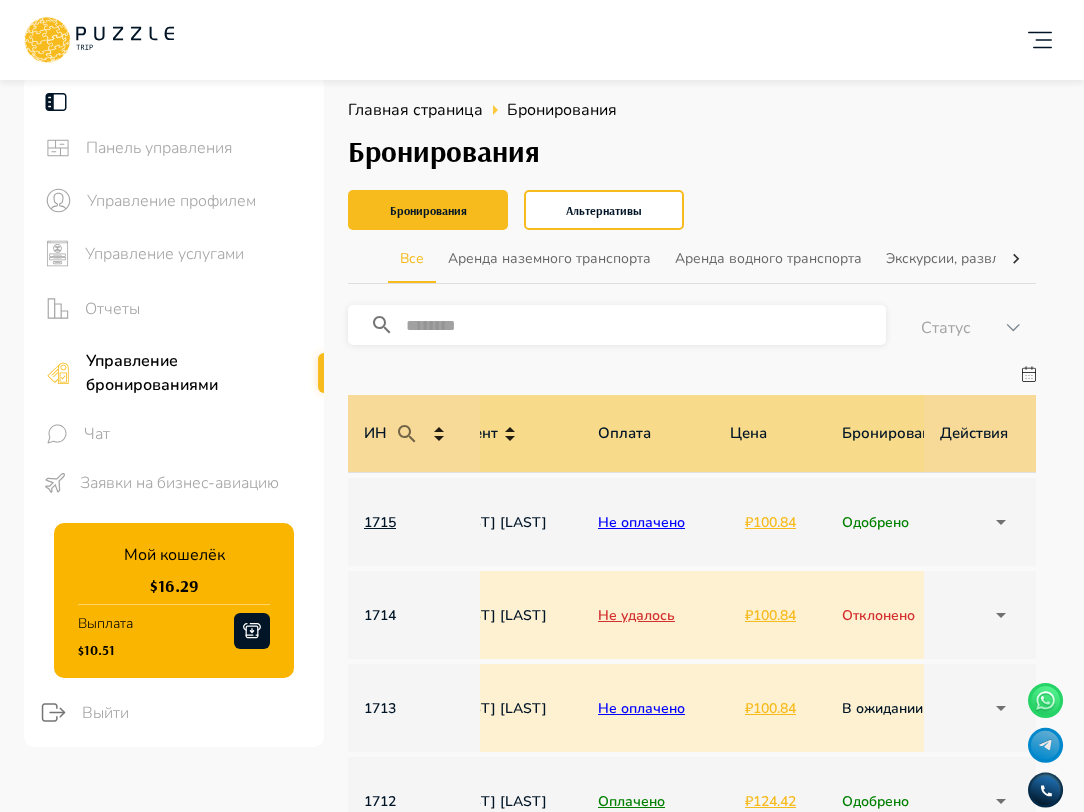 click on "1715" at bounding box center [414, 522] 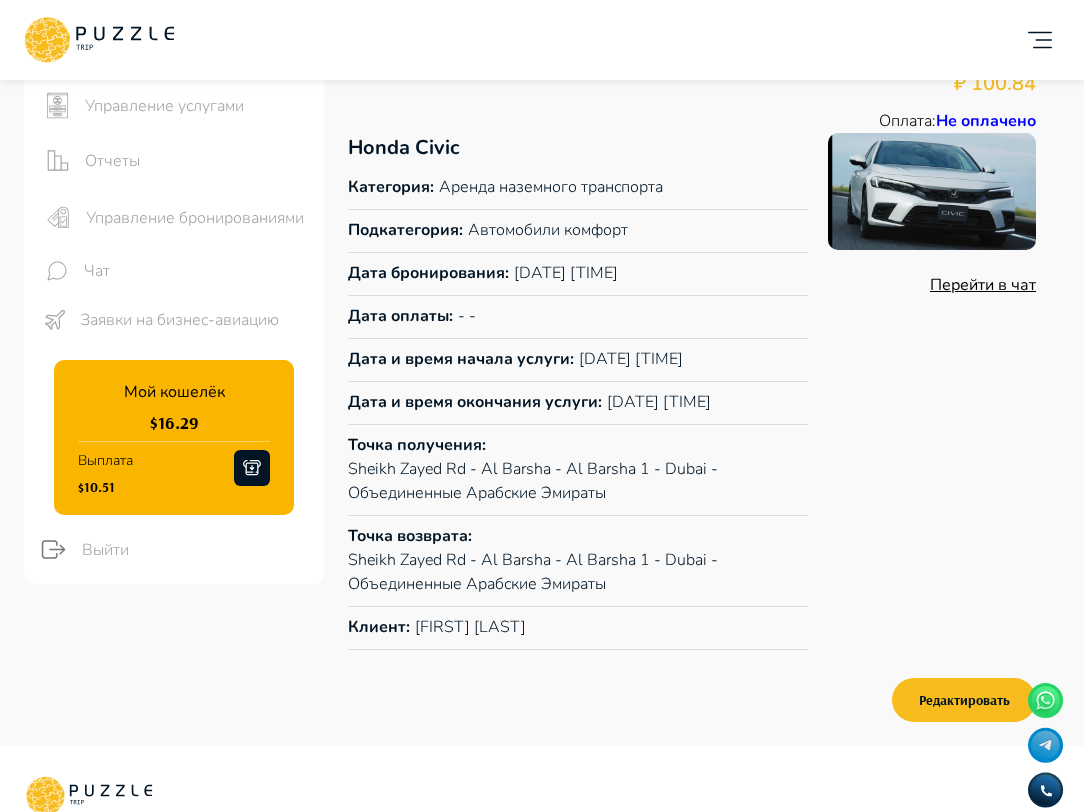 scroll, scrollTop: 332, scrollLeft: 0, axis: vertical 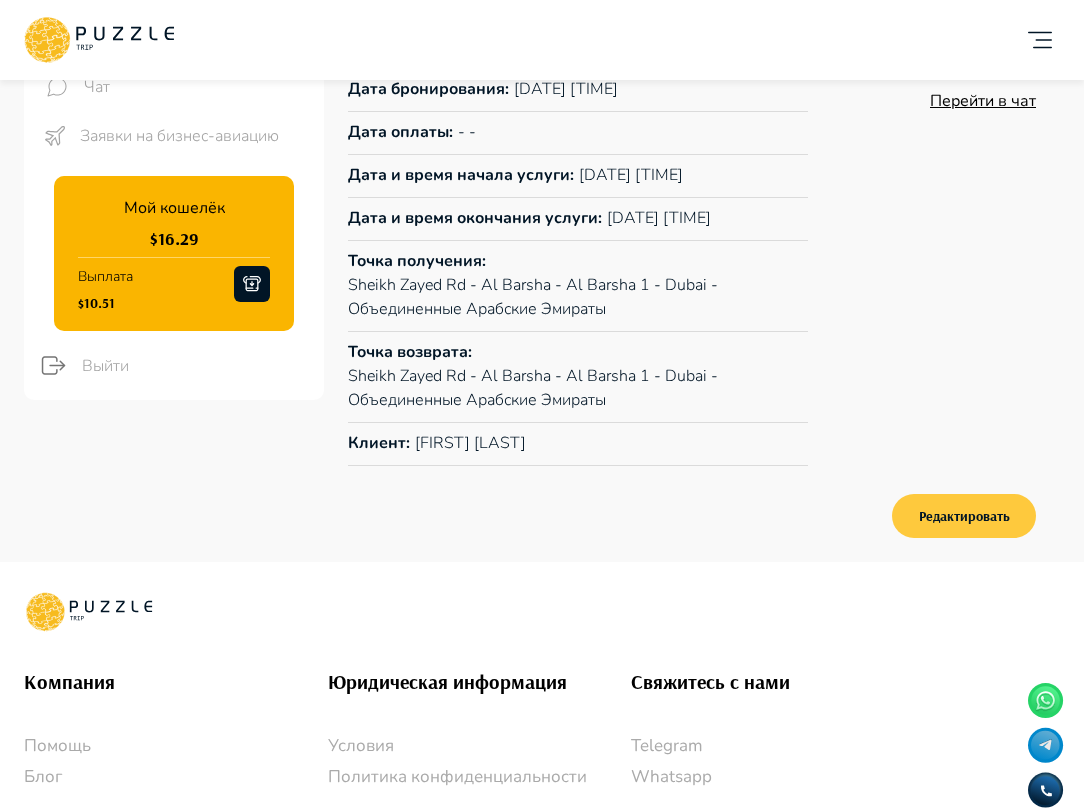 click on "Редактировать" at bounding box center [964, 516] 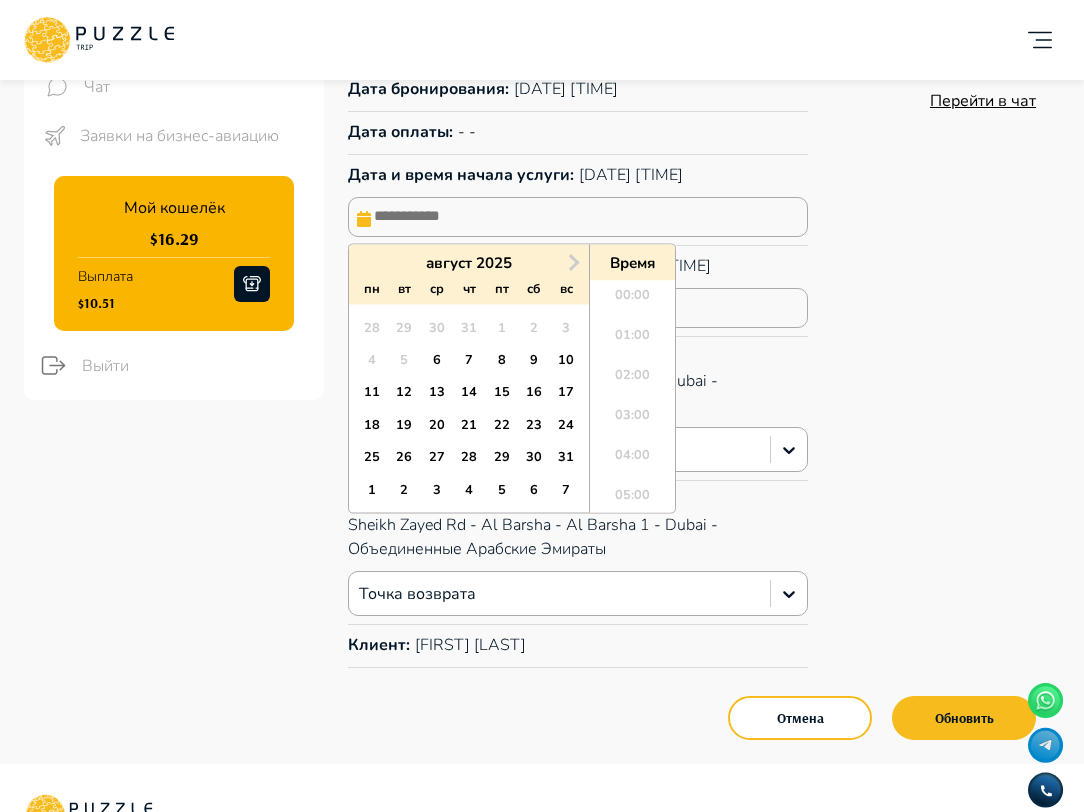 click at bounding box center [578, 217] 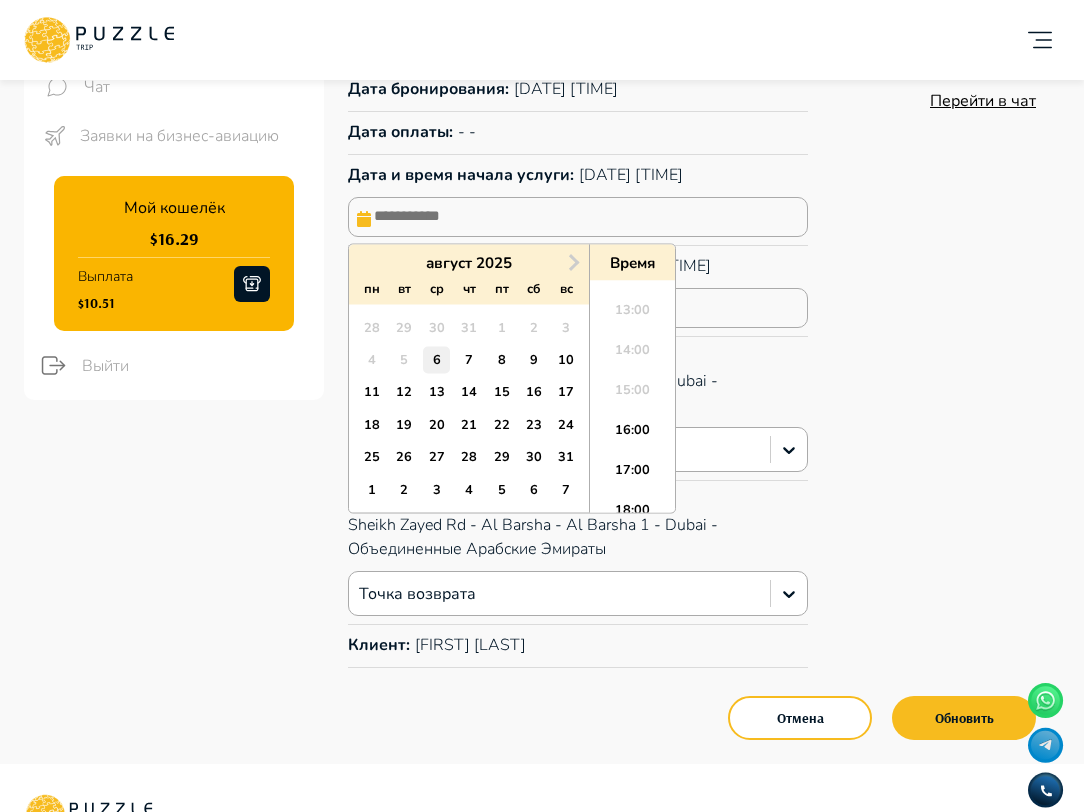 click on "6" at bounding box center (436, 360) 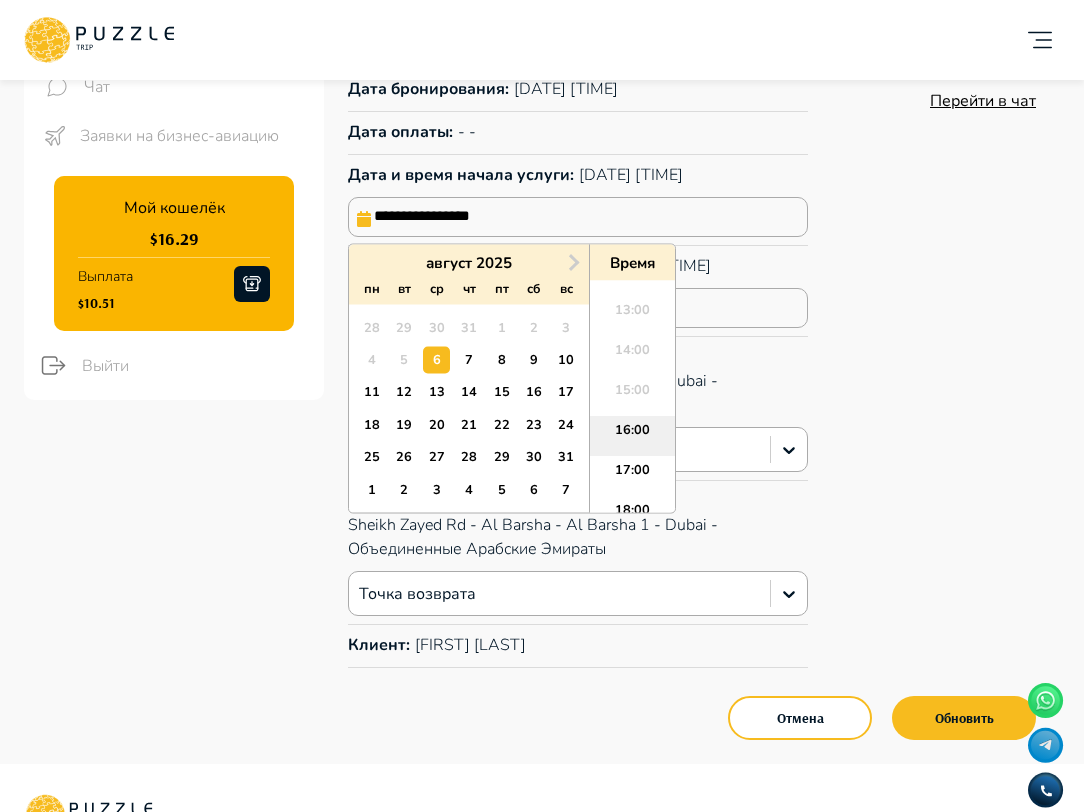 click on "16:00" at bounding box center (632, 437) 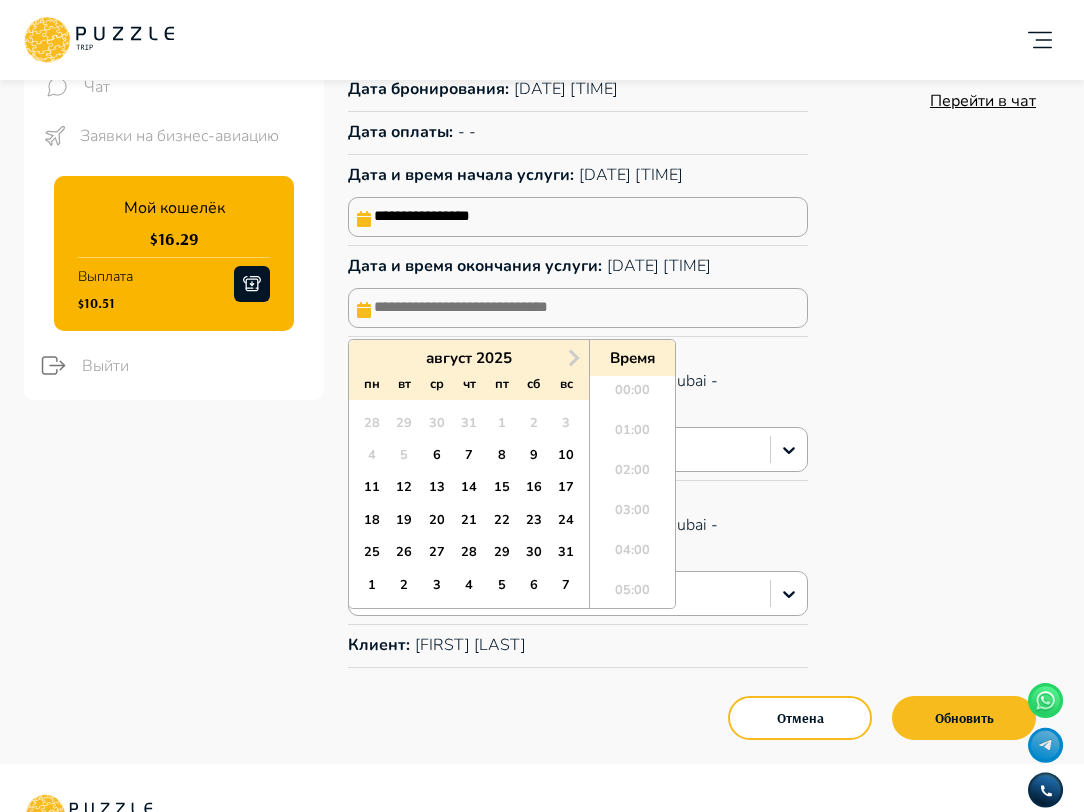 click at bounding box center (578, 308) 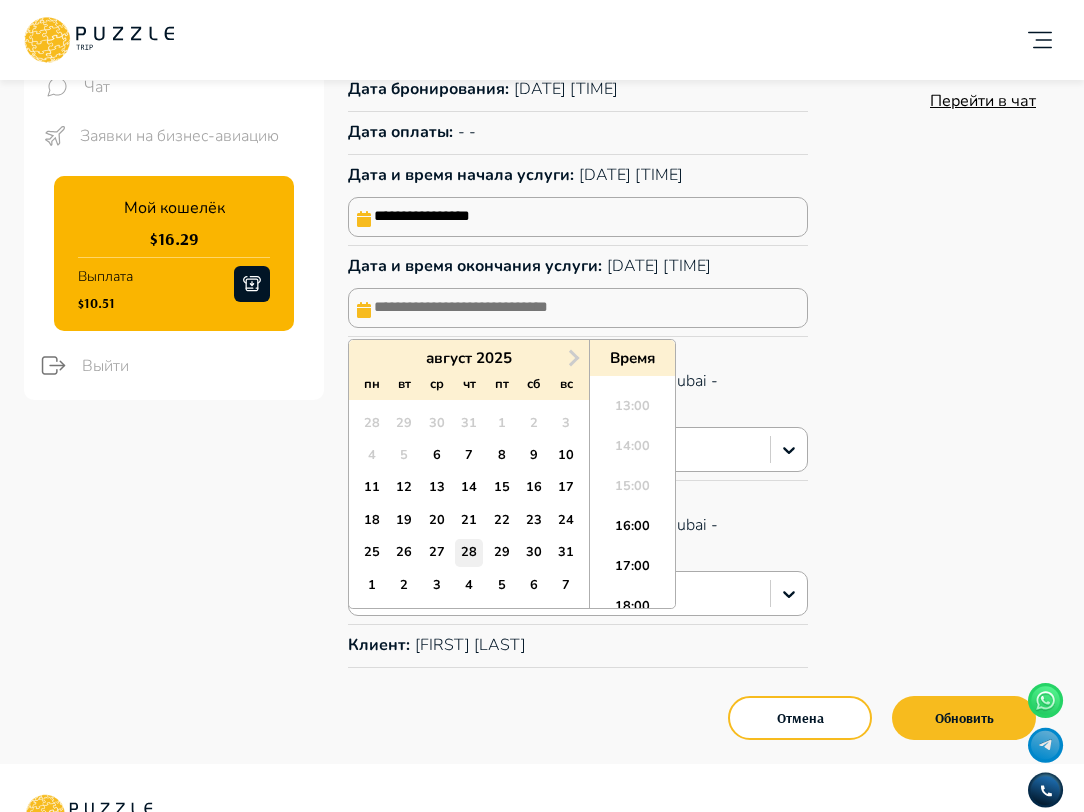 click on "28" at bounding box center (468, 552) 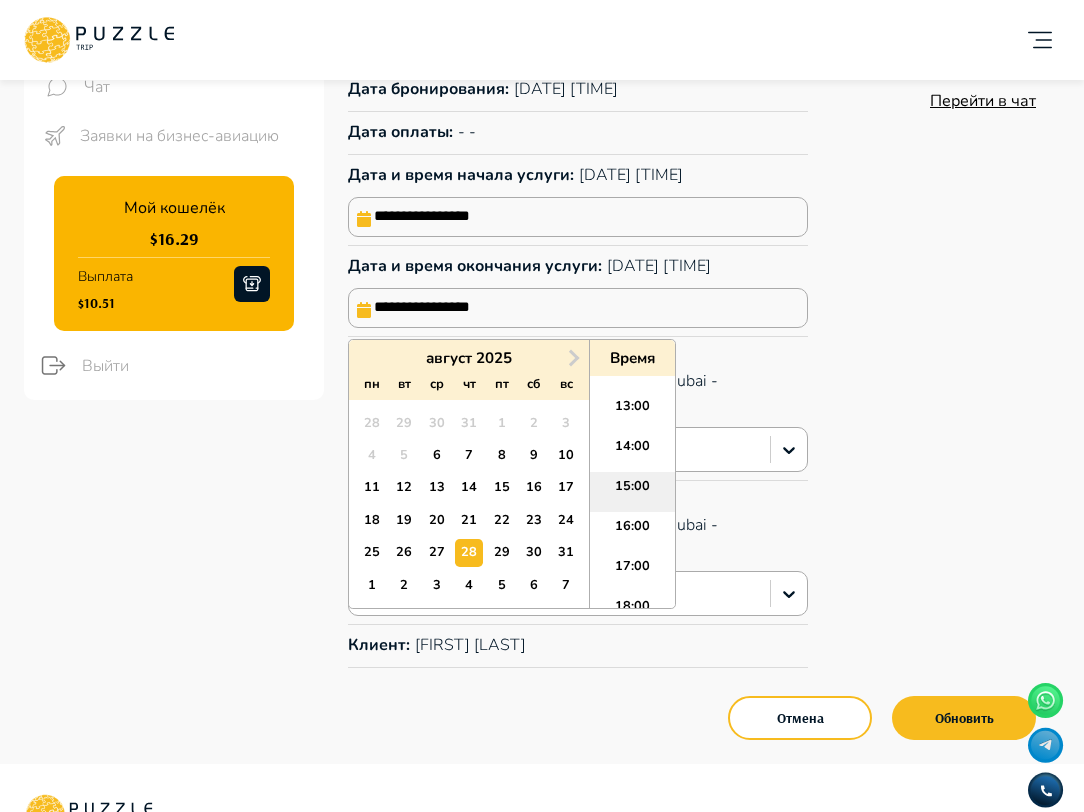 click on "15:00" at bounding box center (632, 492) 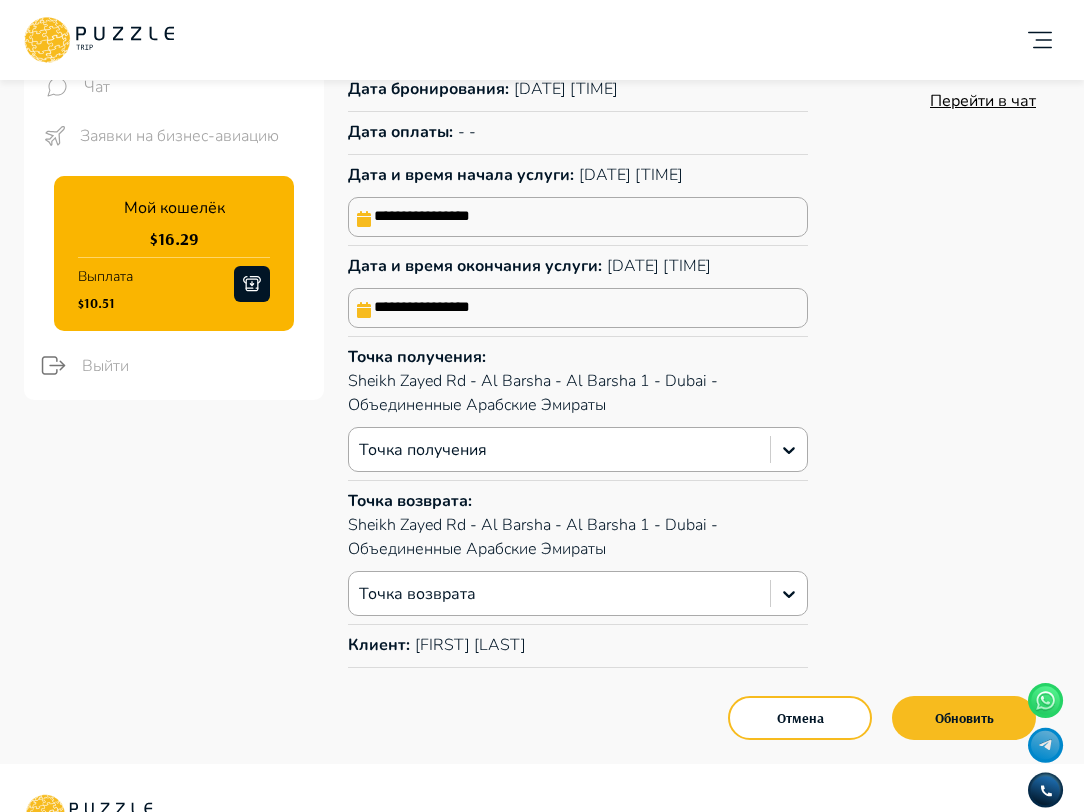 click on "Обновить" at bounding box center [964, 718] 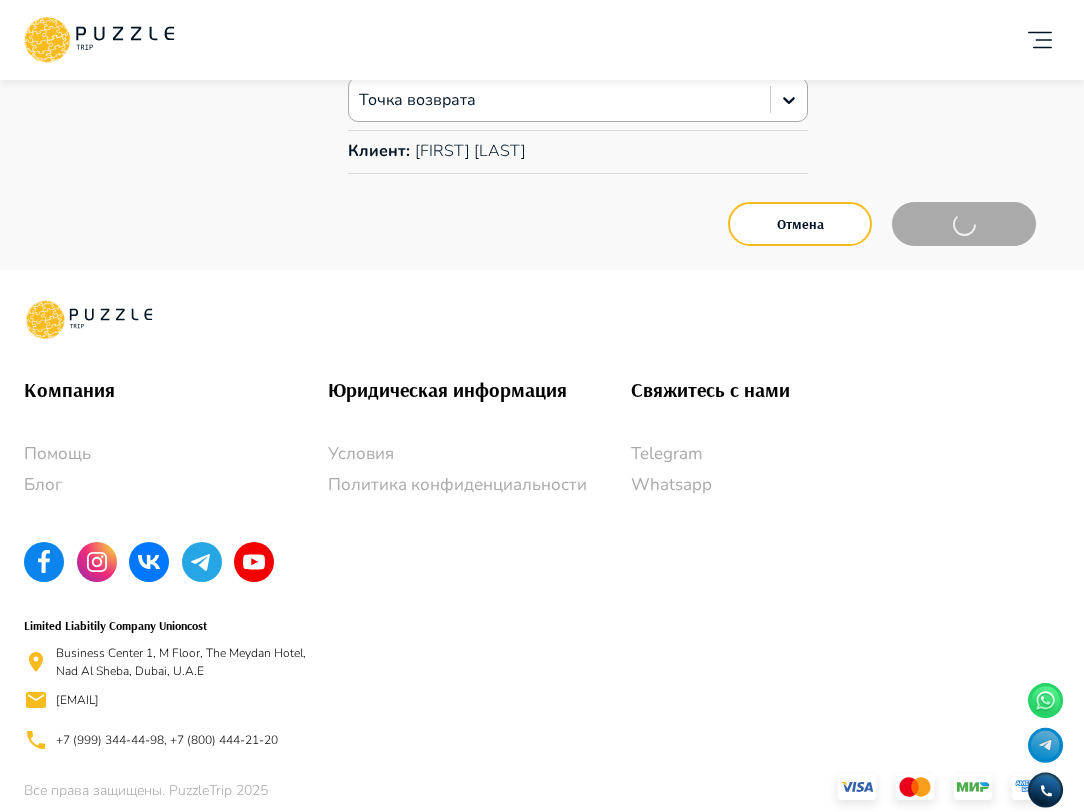 scroll, scrollTop: 0, scrollLeft: 0, axis: both 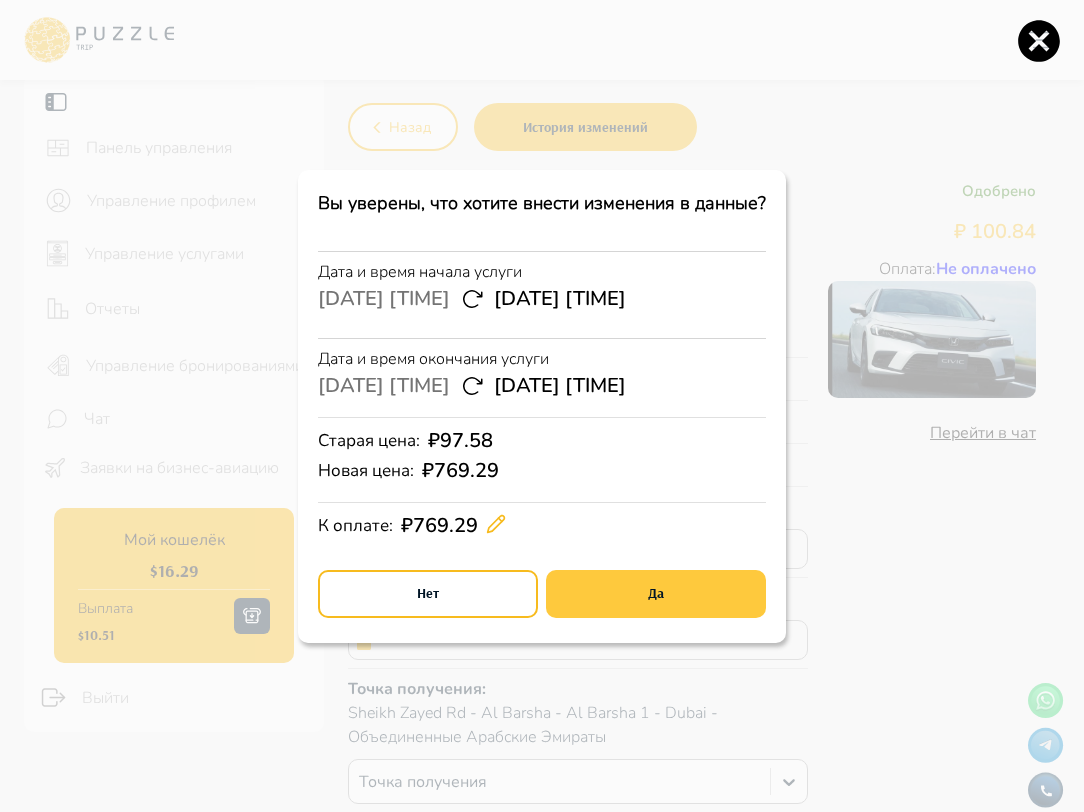 click on "Да" at bounding box center (656, 594) 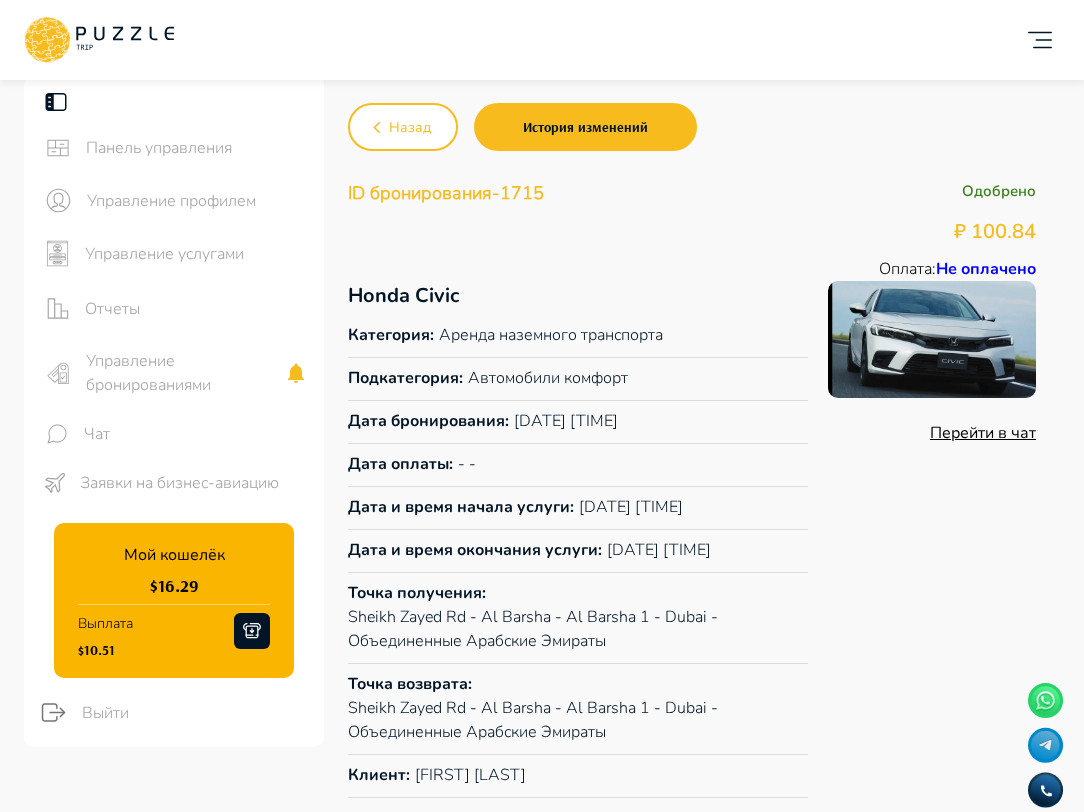 click on "Управление бронированиями" at bounding box center [185, 373] 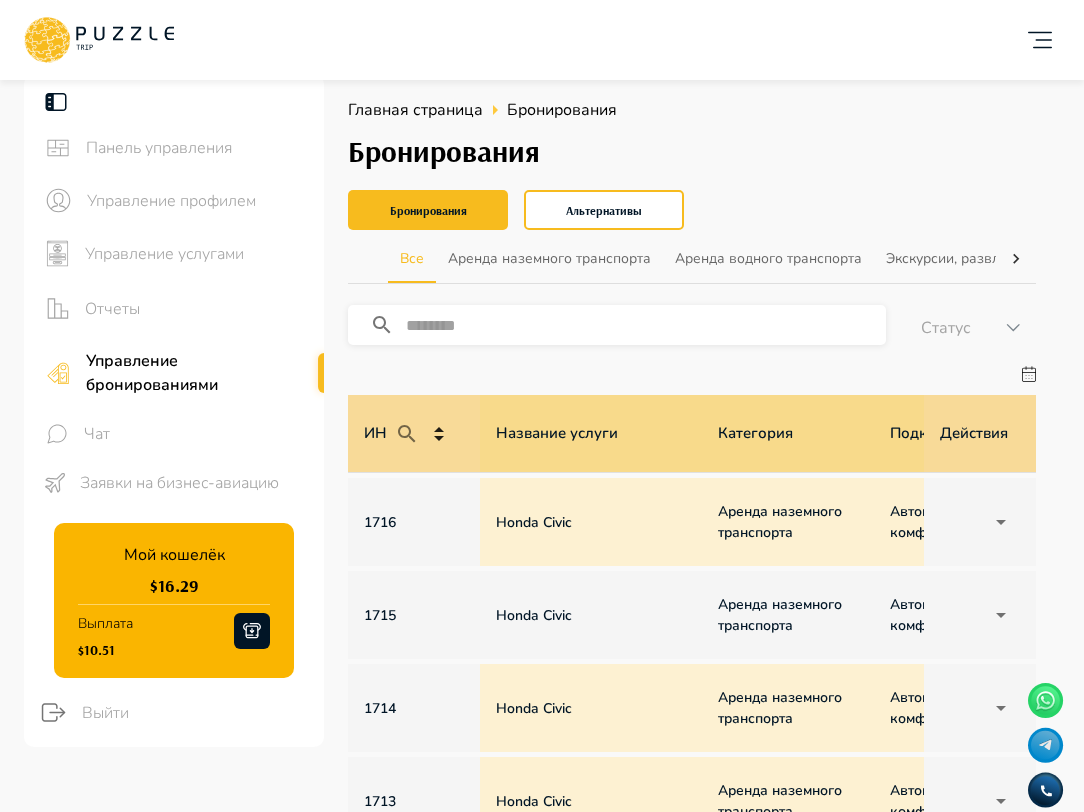 scroll, scrollTop: 39, scrollLeft: 0, axis: vertical 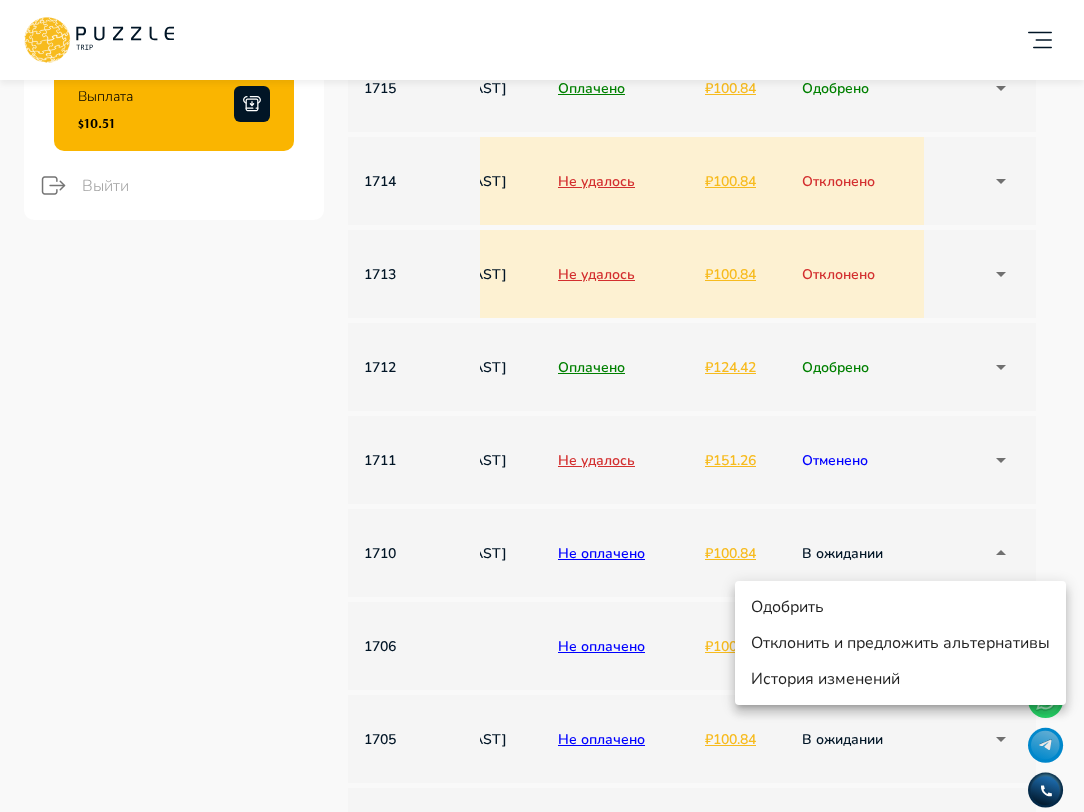 click on "w Добавить карточку RU   ** w wonderfull peace  Организатор услуг w Панель управления Управление профилем Управление услугами Отчеты Управление бронированиями Чат Заявки на бизнес-авиацию Мой кошелёк $ 16.29 Выплата   $10.51 Выйти Главная страница Бронирования Бронирования Бронирования Альтернативы Все Аренда наземного транспорта Аренда водного транспорта Экскурсии, развлечения Автомобили с водителем Детские развлечения Входные билеты ​ Статус ****** ИН Название услуги Категория Подкатегория Дата начала и окончания услуги Дата бронирования Дата оплаты Клиент Цена 1" at bounding box center (542, 490) 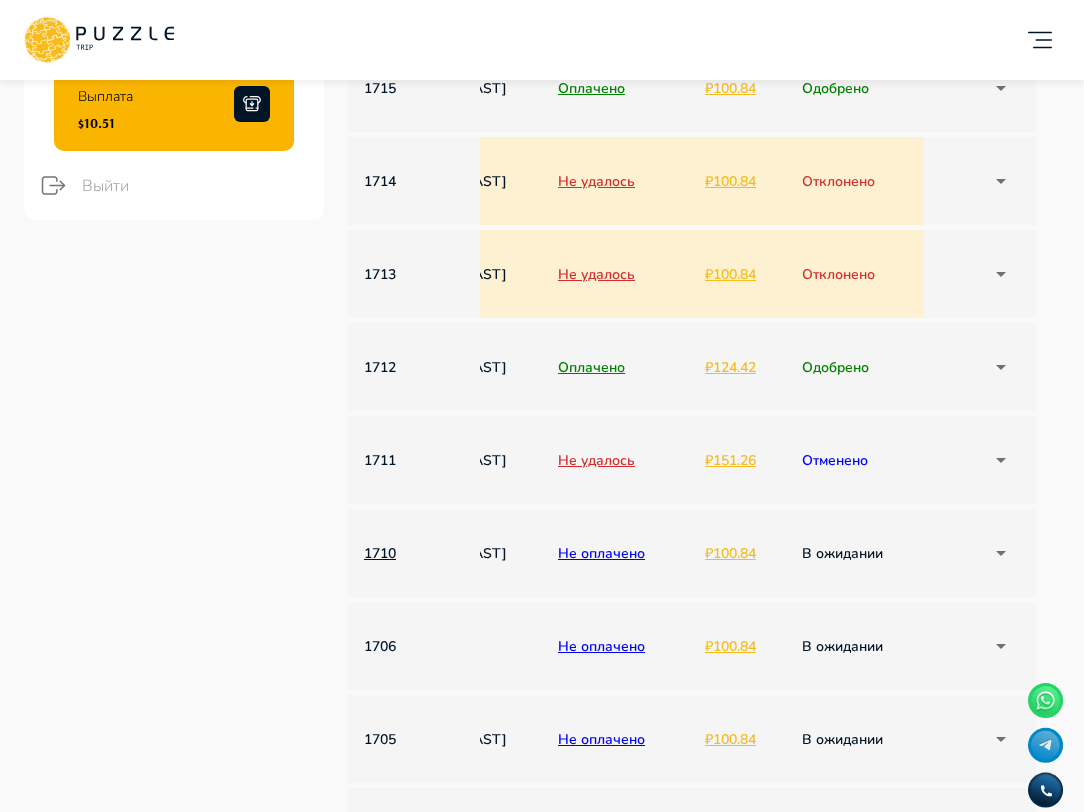 click on "1710" at bounding box center (414, 553) 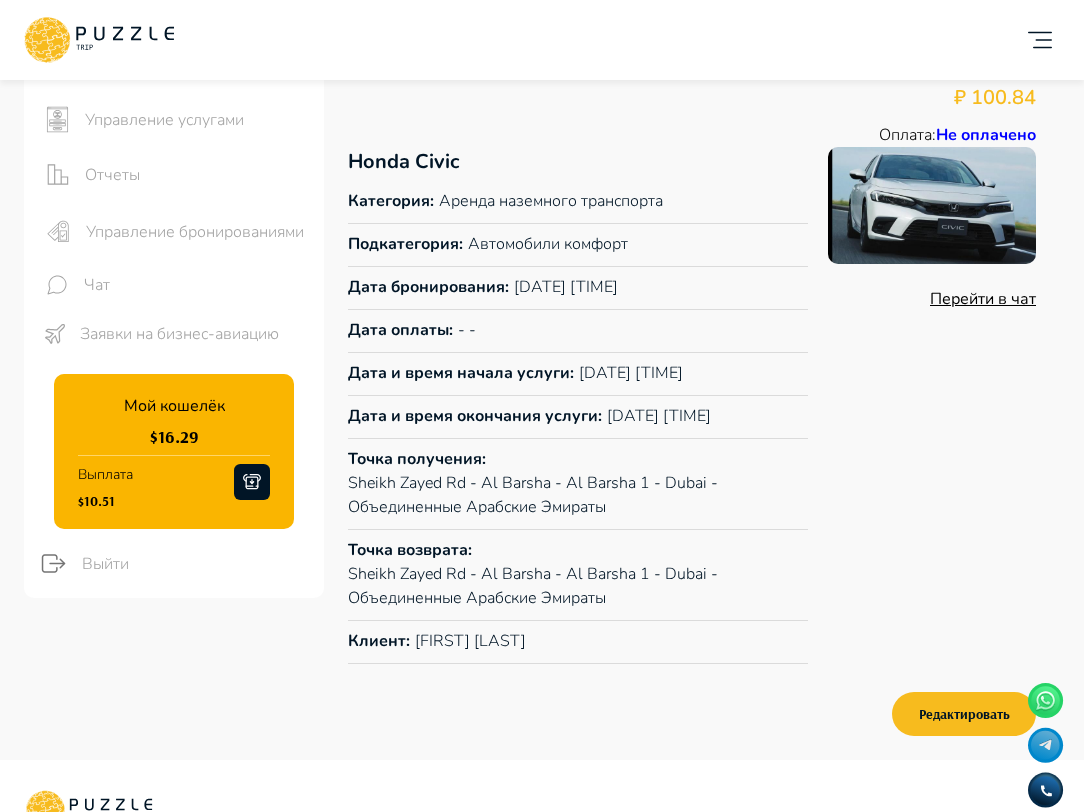 scroll, scrollTop: 362, scrollLeft: 0, axis: vertical 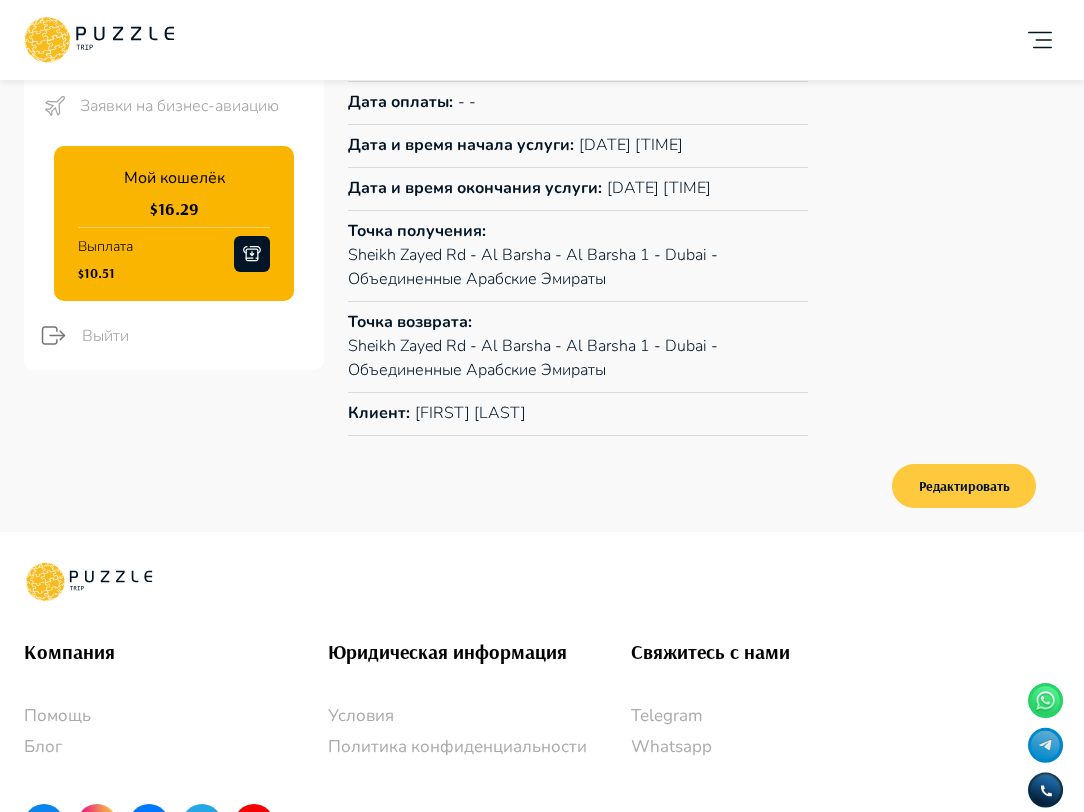 click on "Редактировать" at bounding box center (964, 486) 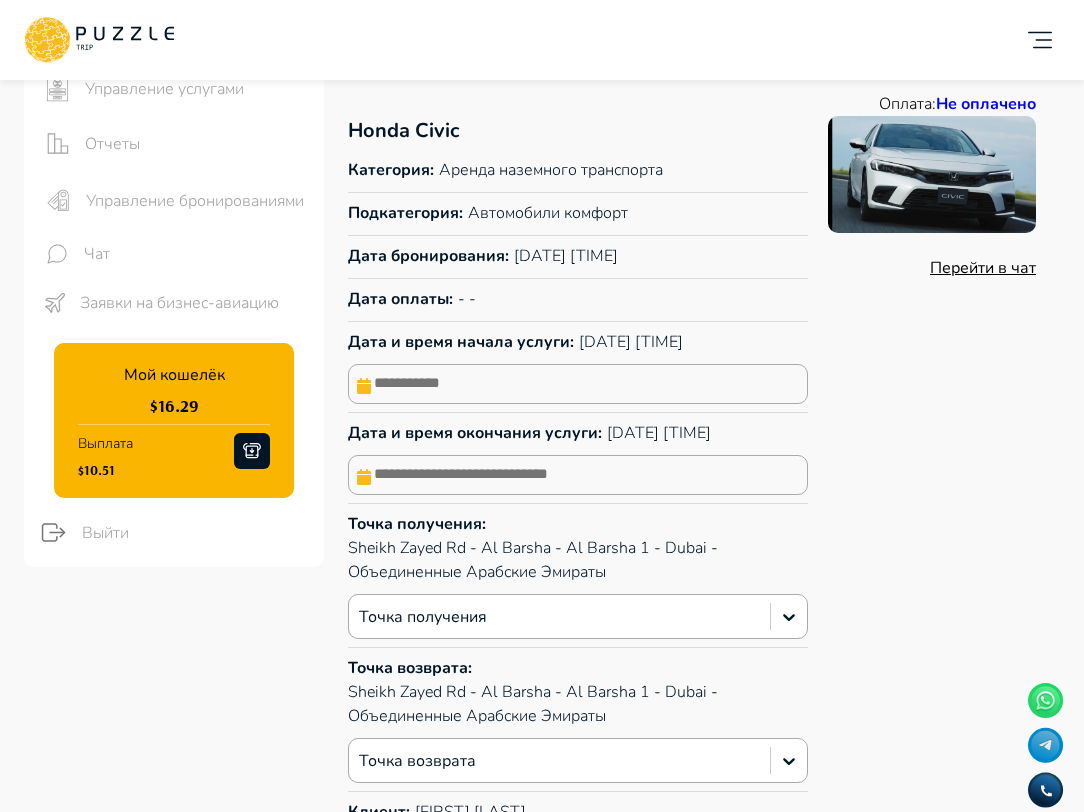 scroll, scrollTop: 269, scrollLeft: 0, axis: vertical 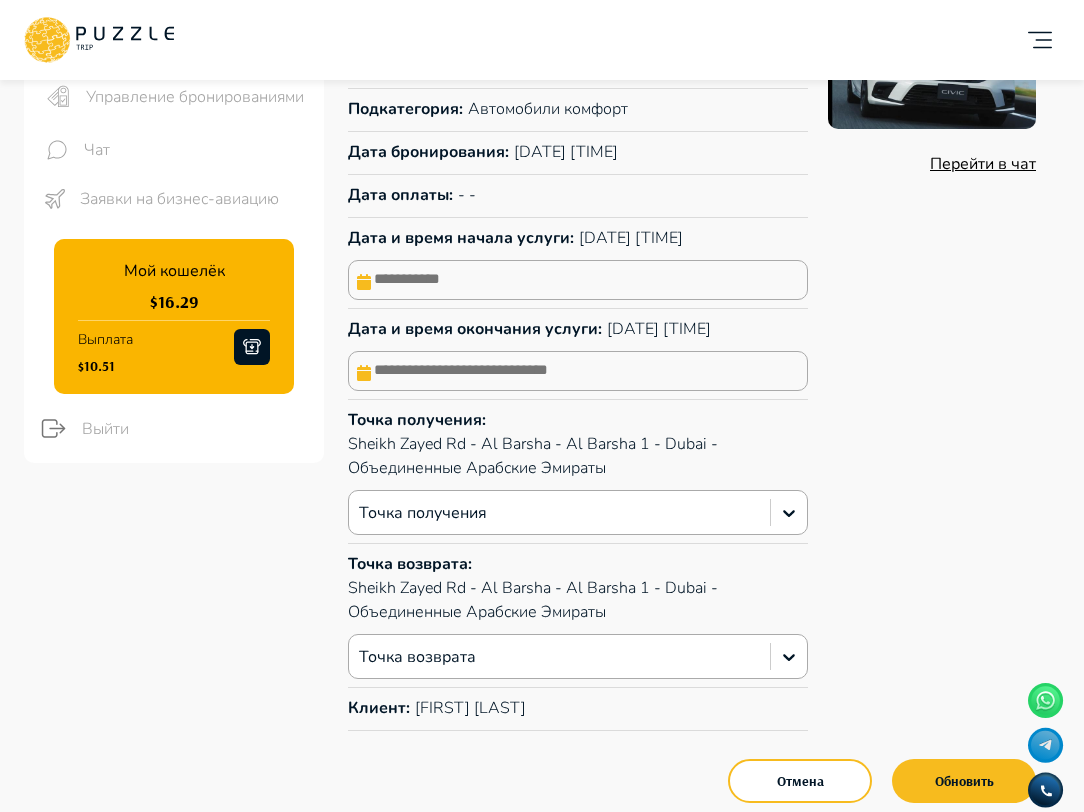 click at bounding box center [578, 371] 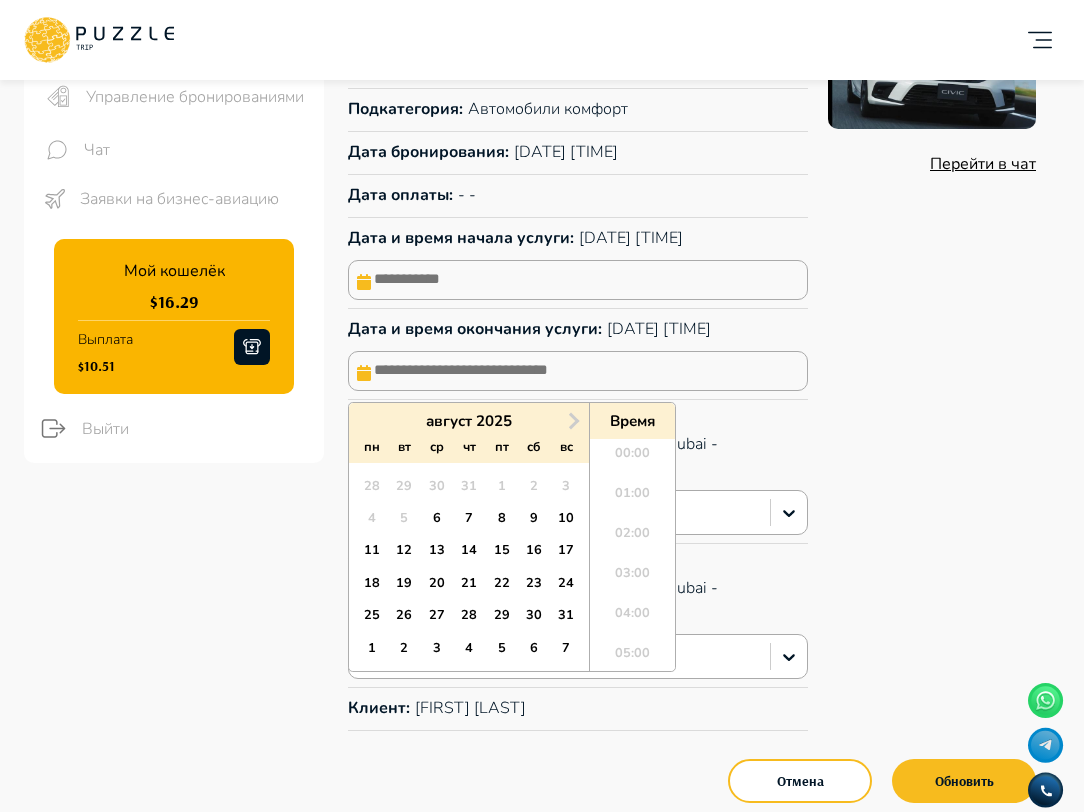 scroll, scrollTop: 504, scrollLeft: 0, axis: vertical 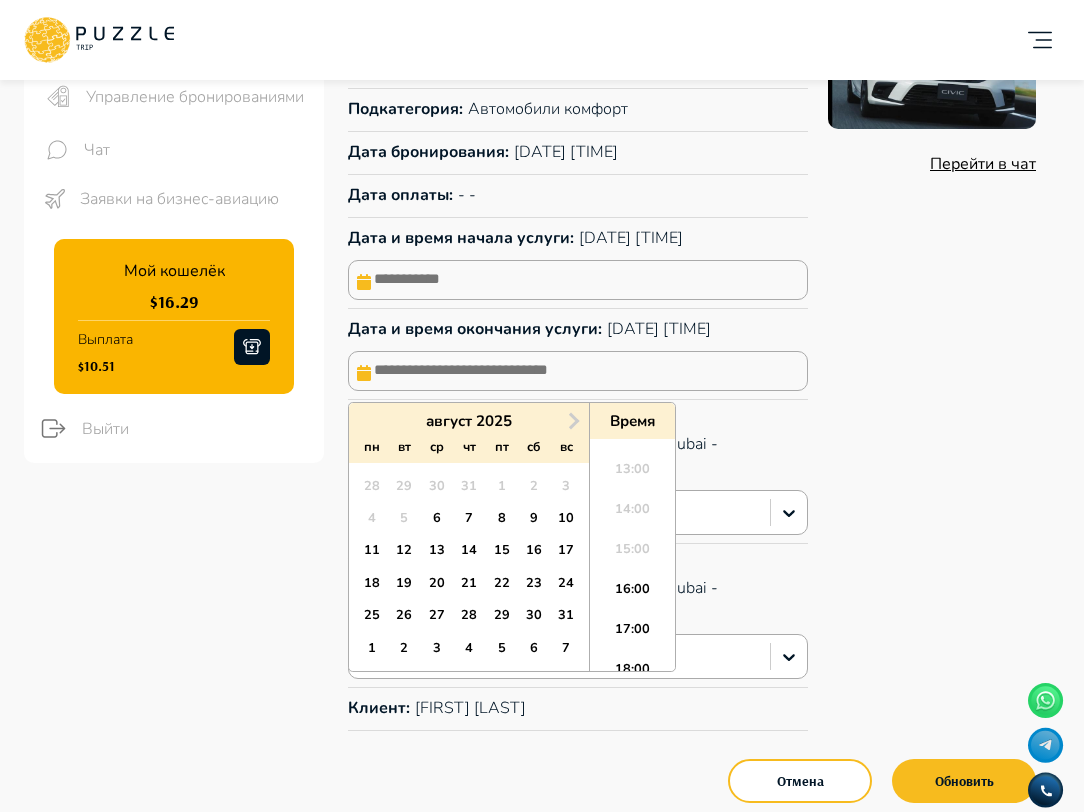 click on "11 12 13 14 15 16 17" at bounding box center [468, 551] 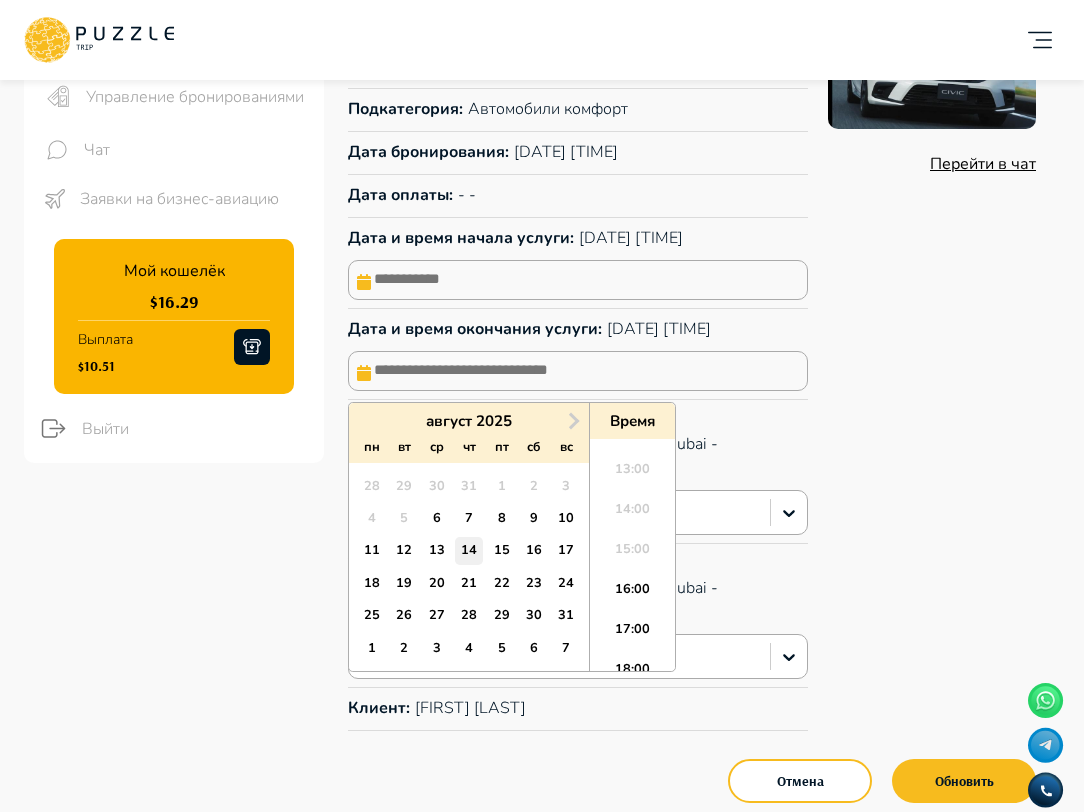 click on "14" at bounding box center [468, 550] 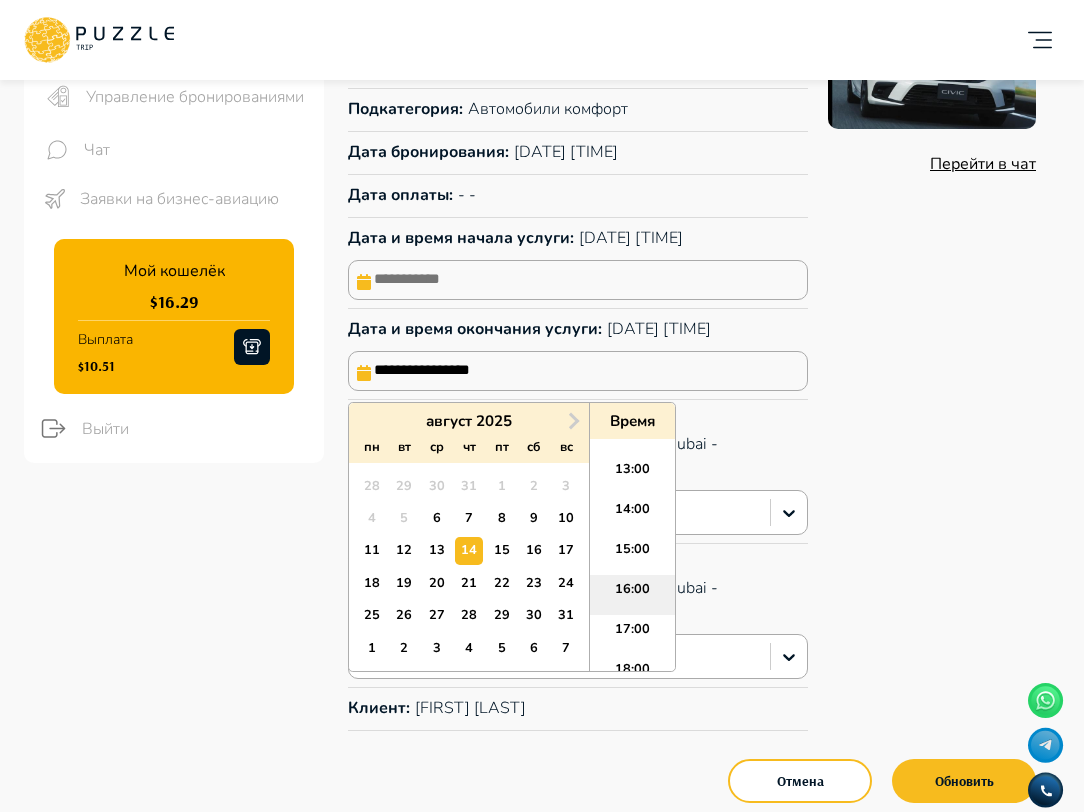 click on "16:00" at bounding box center [632, 595] 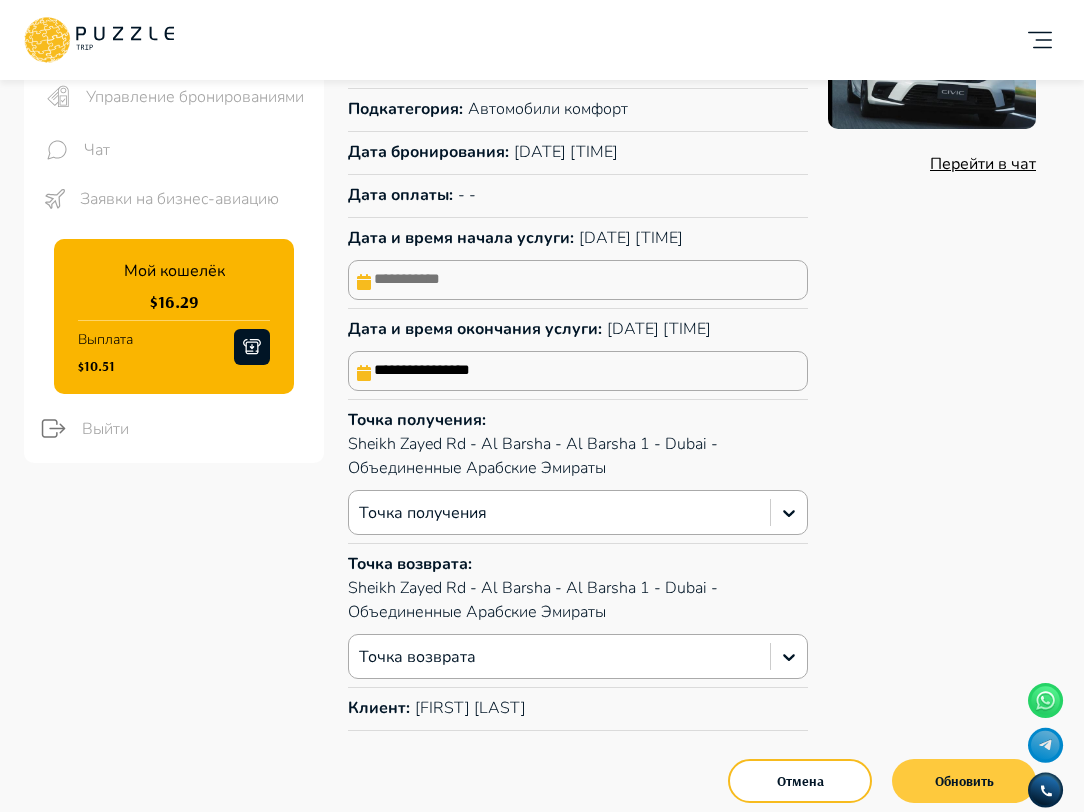click on "Обновить" at bounding box center (964, 781) 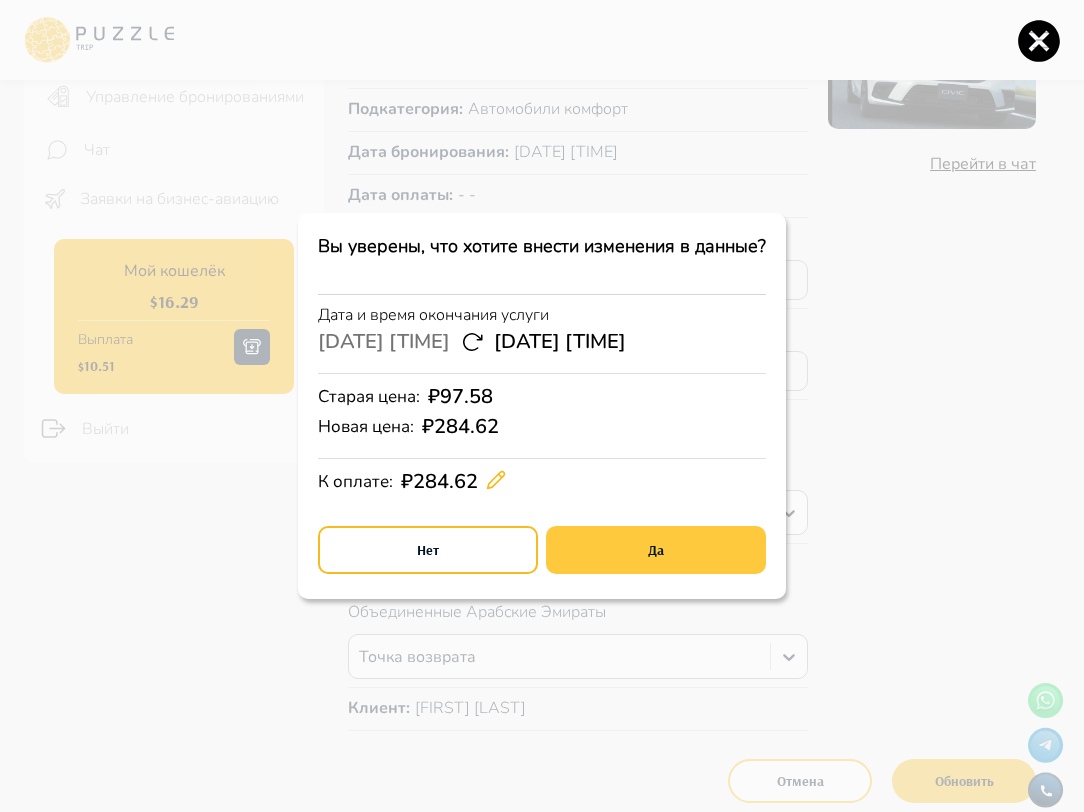 click on "Да" at bounding box center [656, 550] 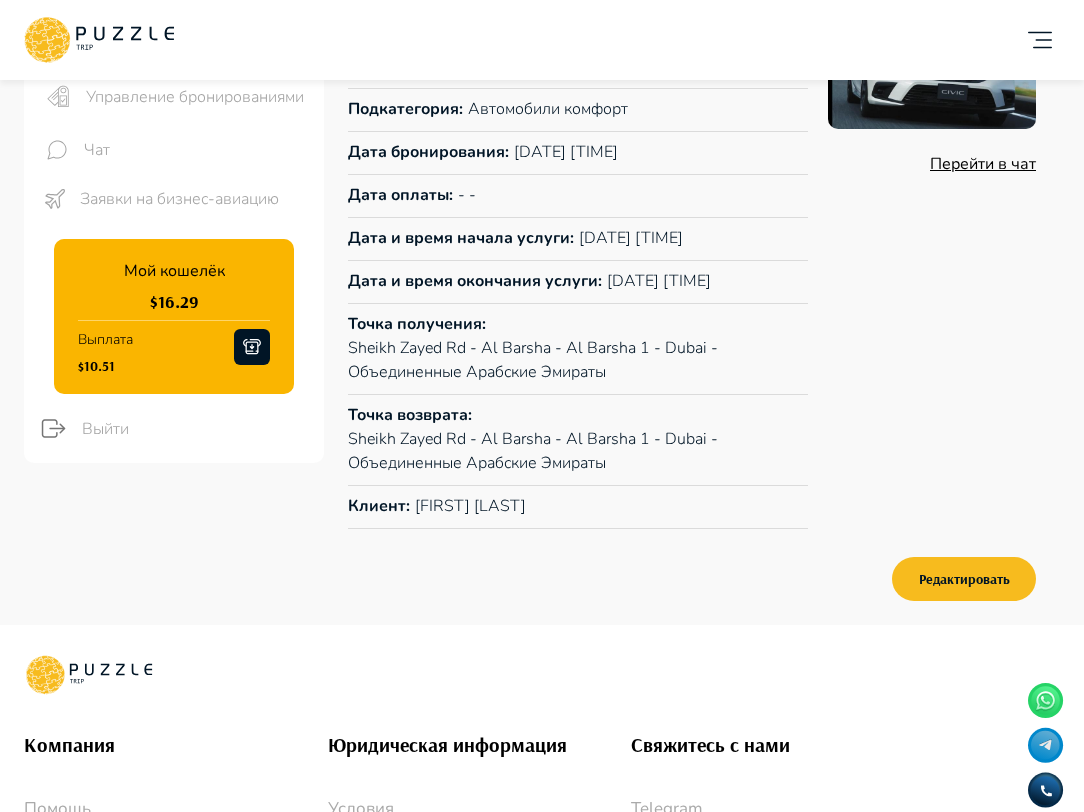 scroll, scrollTop: 0, scrollLeft: 0, axis: both 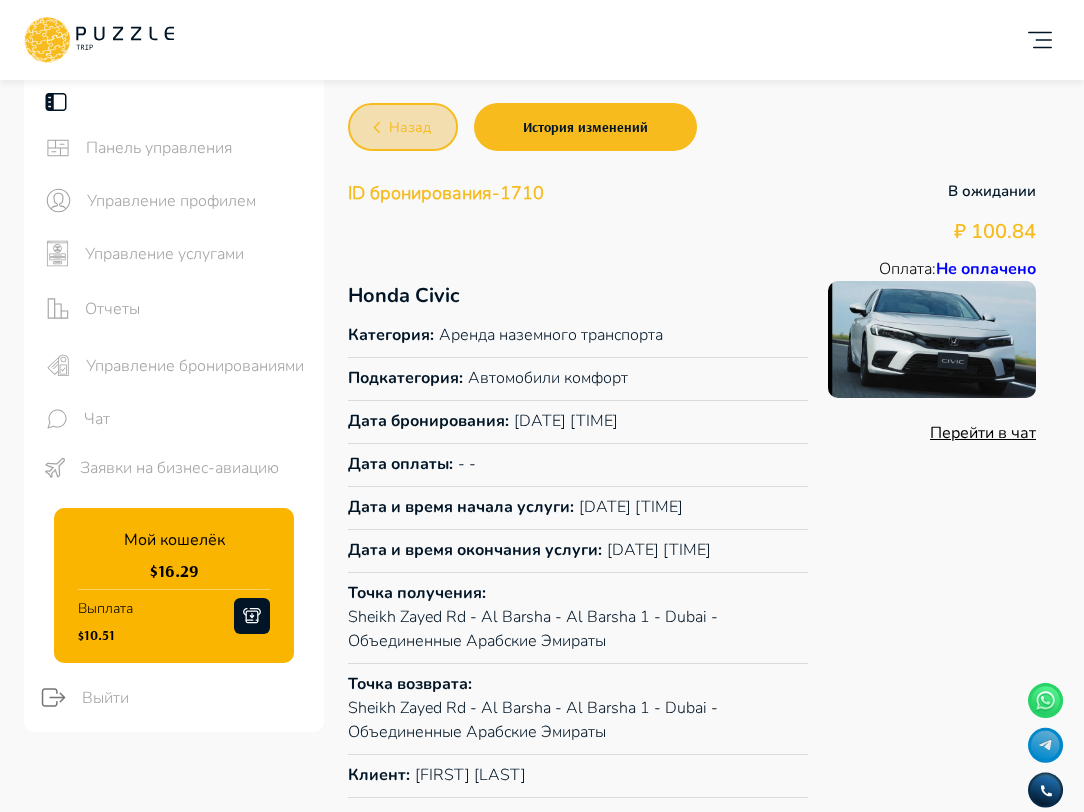 click on "Назад" at bounding box center [403, 127] 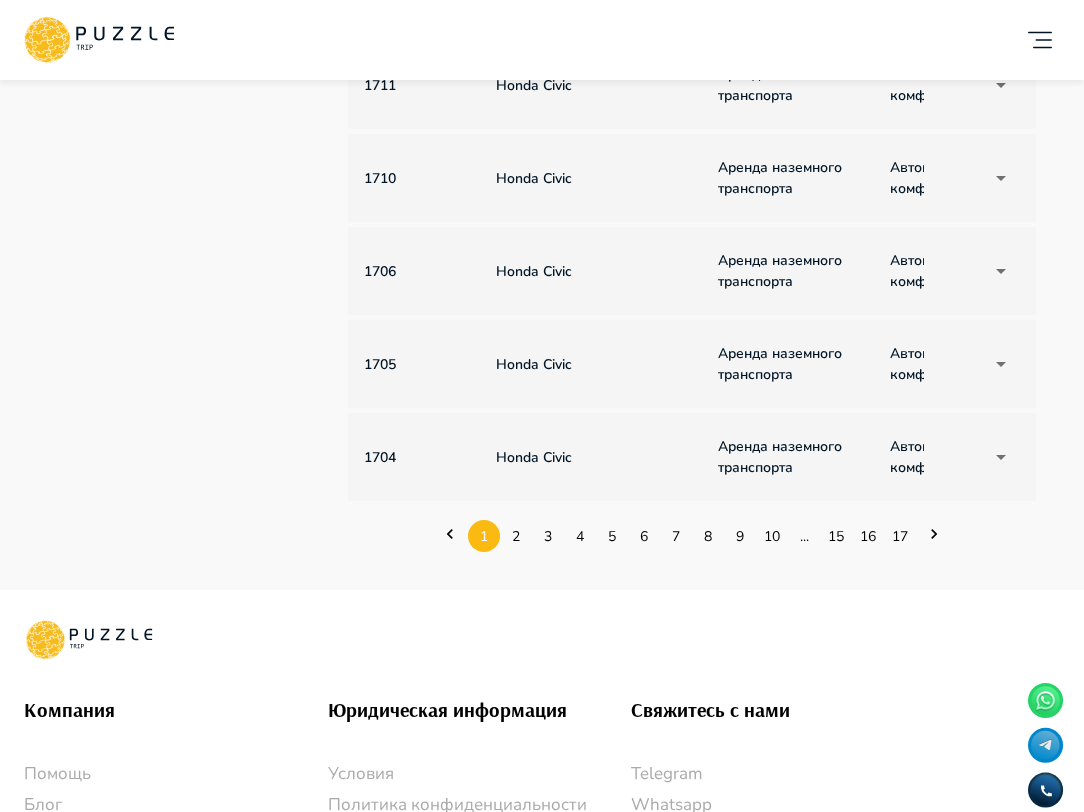 scroll, scrollTop: 891, scrollLeft: 0, axis: vertical 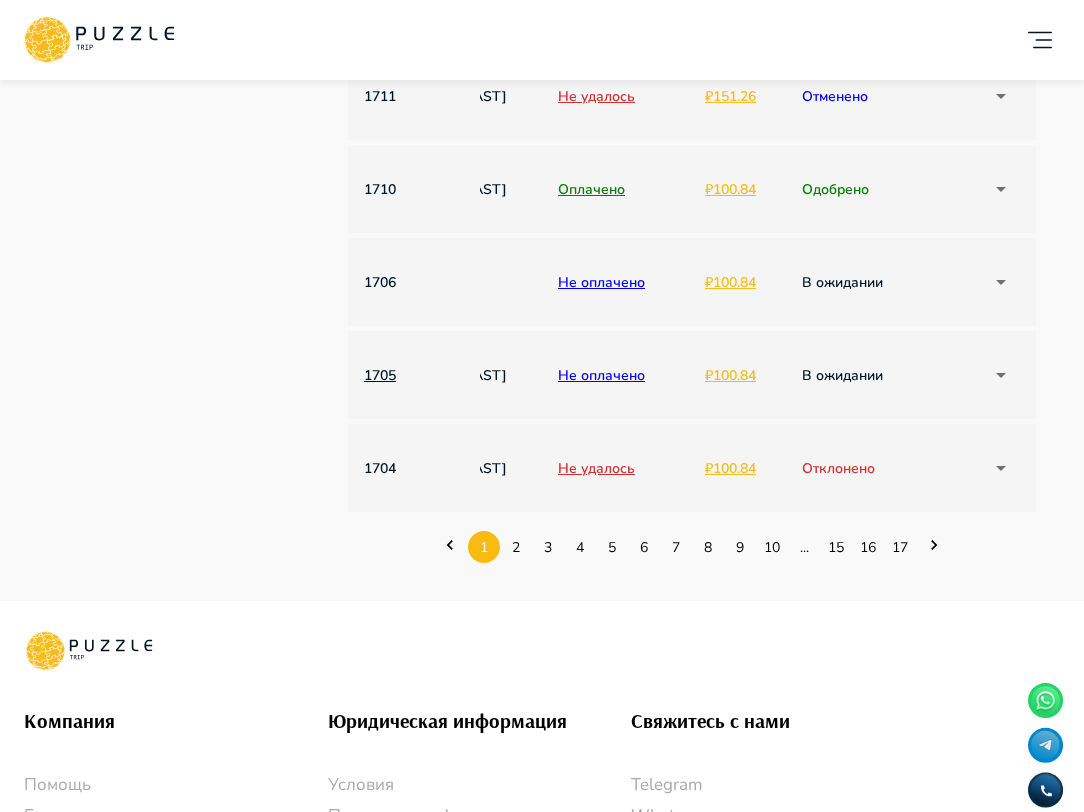 click on "1705" at bounding box center [414, 375] 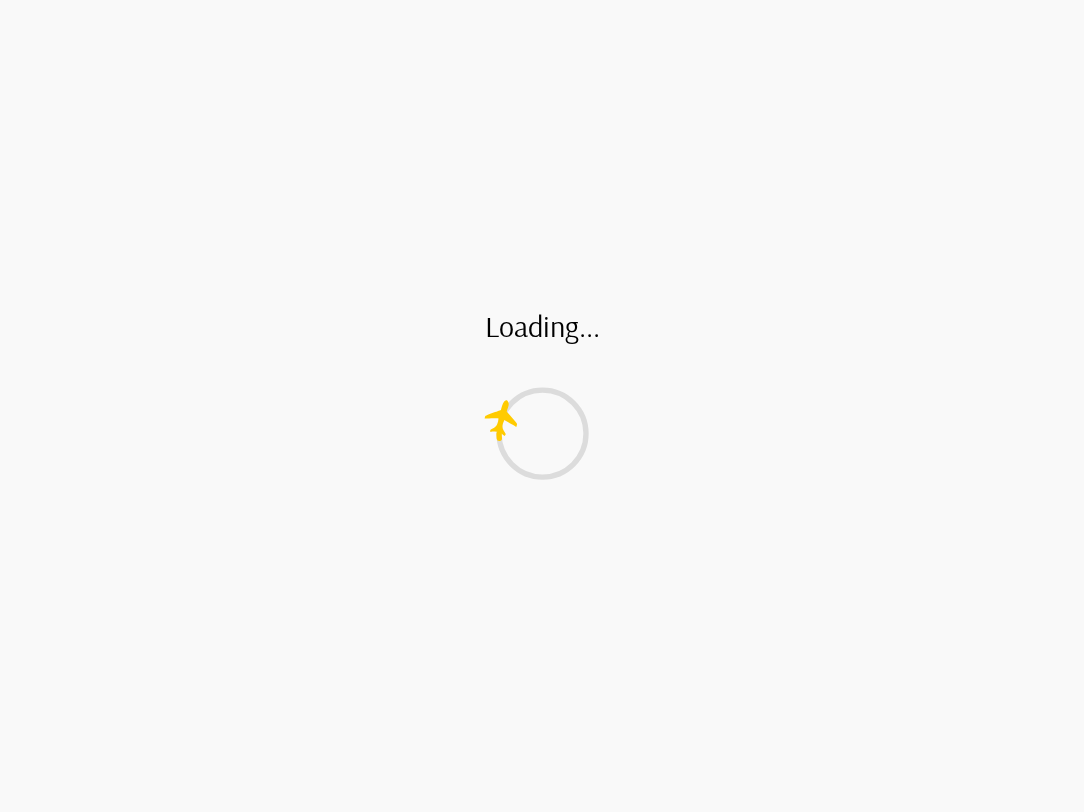 scroll, scrollTop: 0, scrollLeft: 0, axis: both 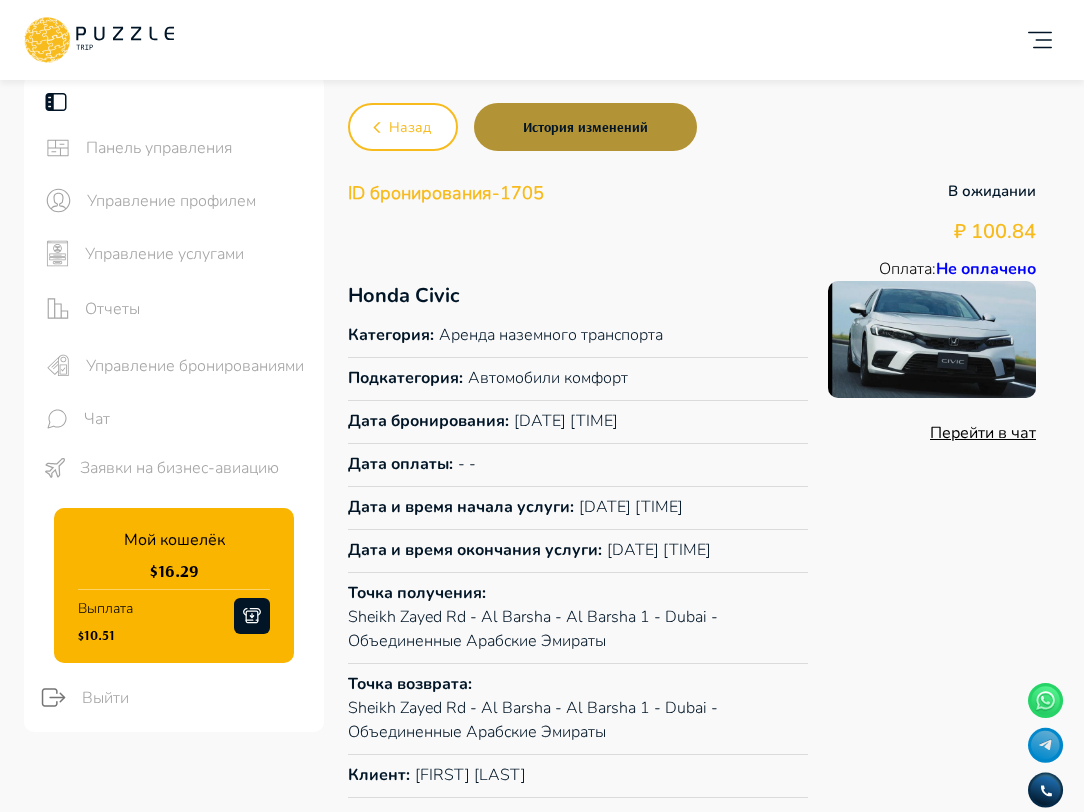 click on "История изменений" at bounding box center (585, 127) 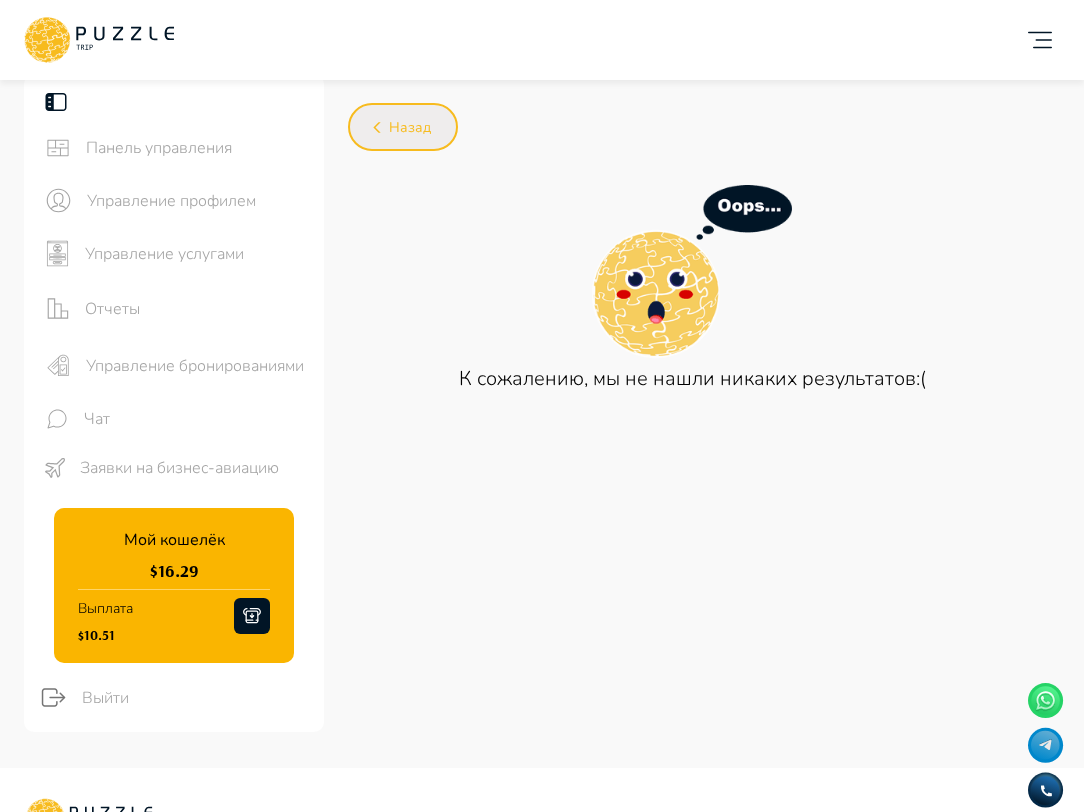 click on "Назад" at bounding box center (403, 127) 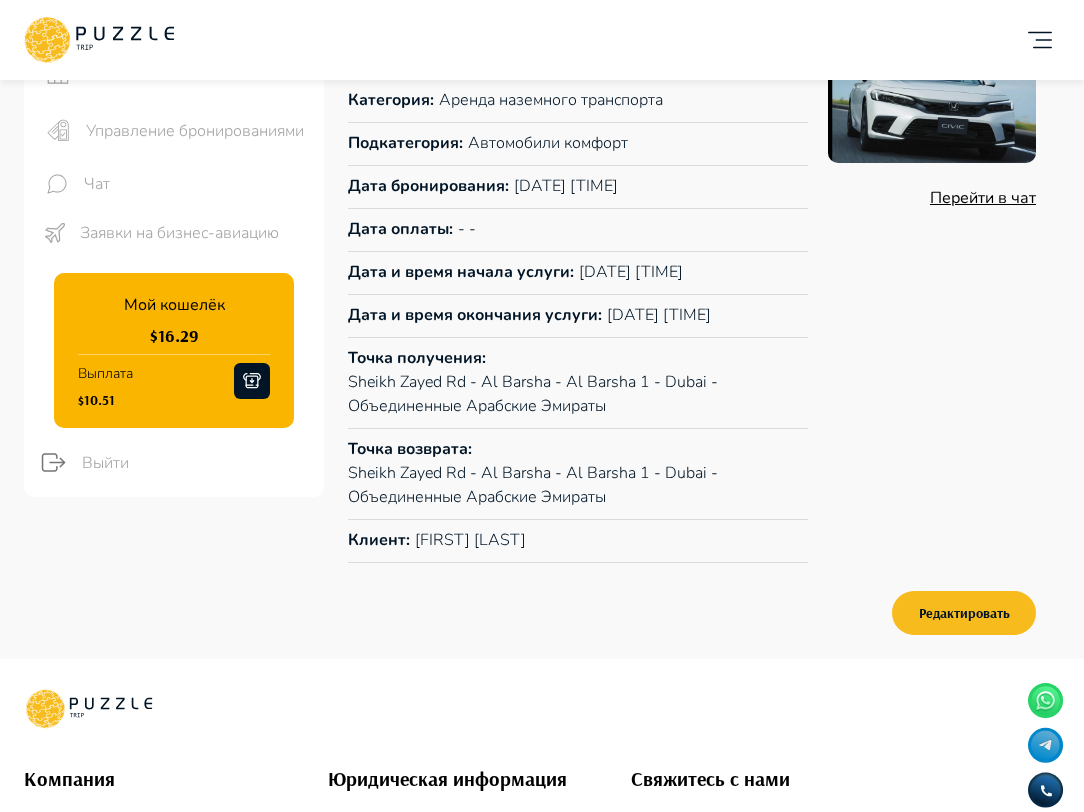 scroll, scrollTop: 624, scrollLeft: 0, axis: vertical 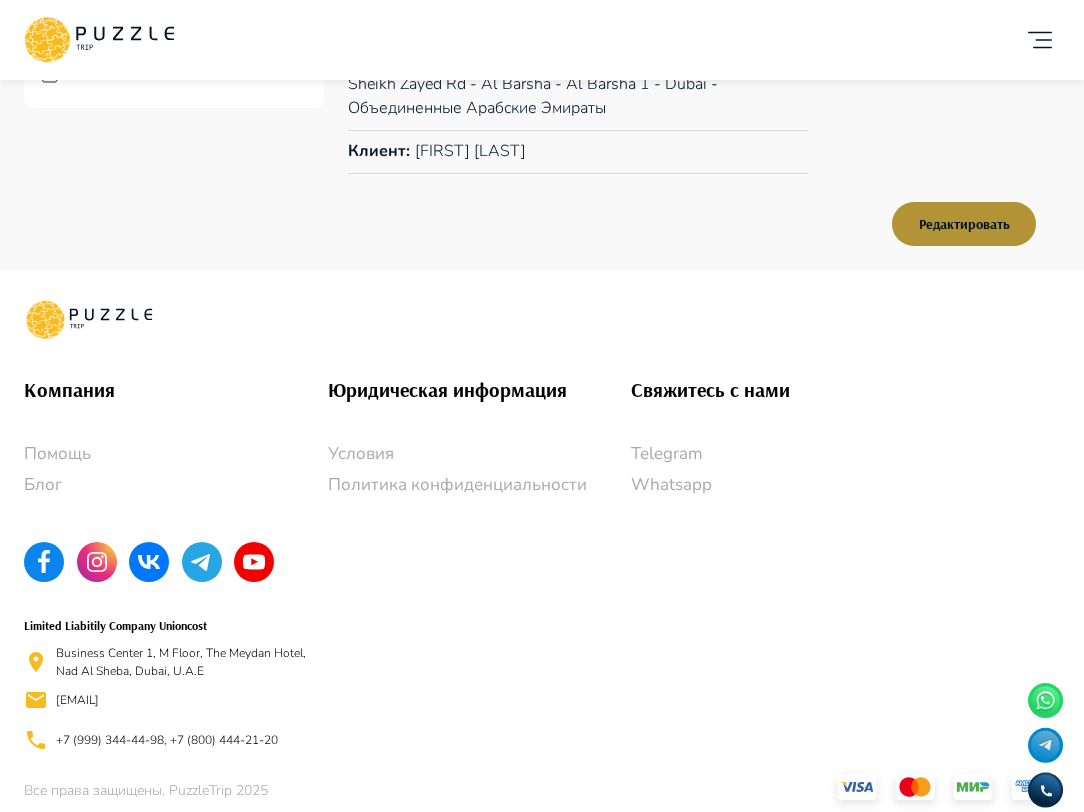click on "Редактировать" at bounding box center (964, 224) 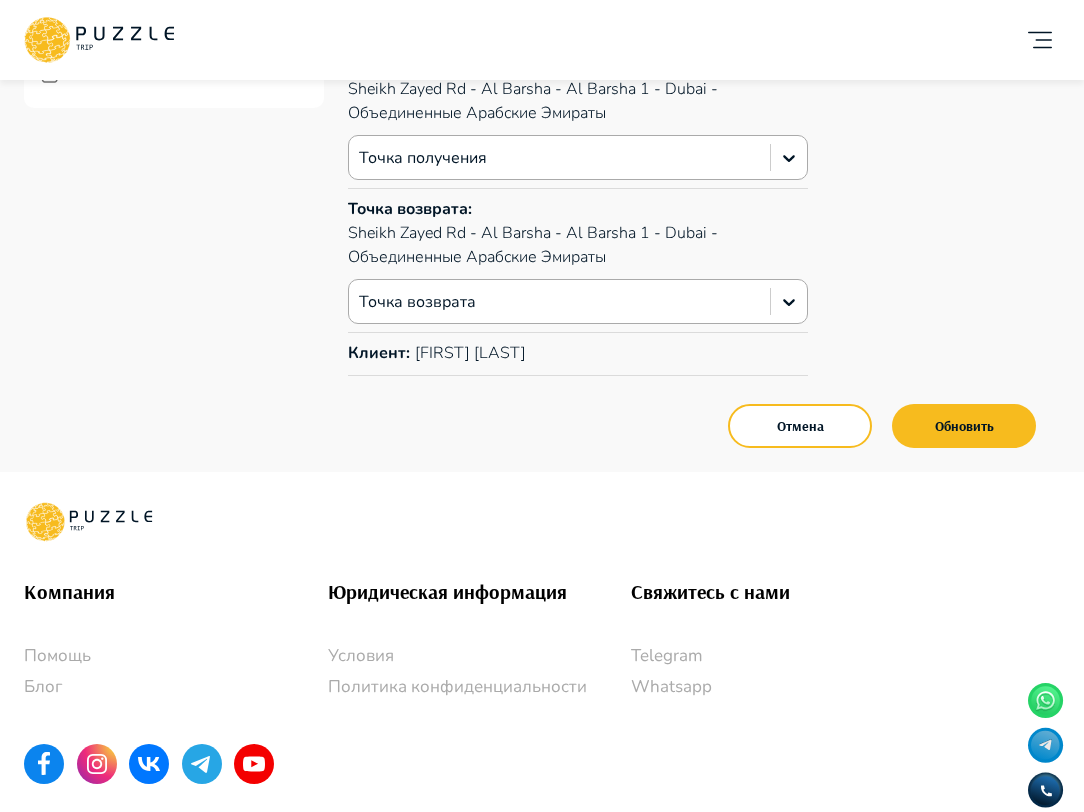 click on "Honda Civic Категория : Аренда наземного транспорта Подкатегория : Автомобили комфорт Дата бронирования : 06/08/2025 12:19 Дата оплаты : - - Дата и время начала услуги : 07/08/2025 12:19 Дата и время окончания услуги : 09/08/2025 12:19 Точка получения : Sheikh Zayed Rd - Al Barsha - Al Barsha 1 - Dubai - Объединенные Арабские Эмираты Точка получения Точка возврата : Sheikh Zayed Rd - Al Barsha - Al Barsha 1 - Dubai - Объединенные Арабские Эмираты Точка возврата Клиент : Syuzanna Tavakalyan" at bounding box center (578, 20) 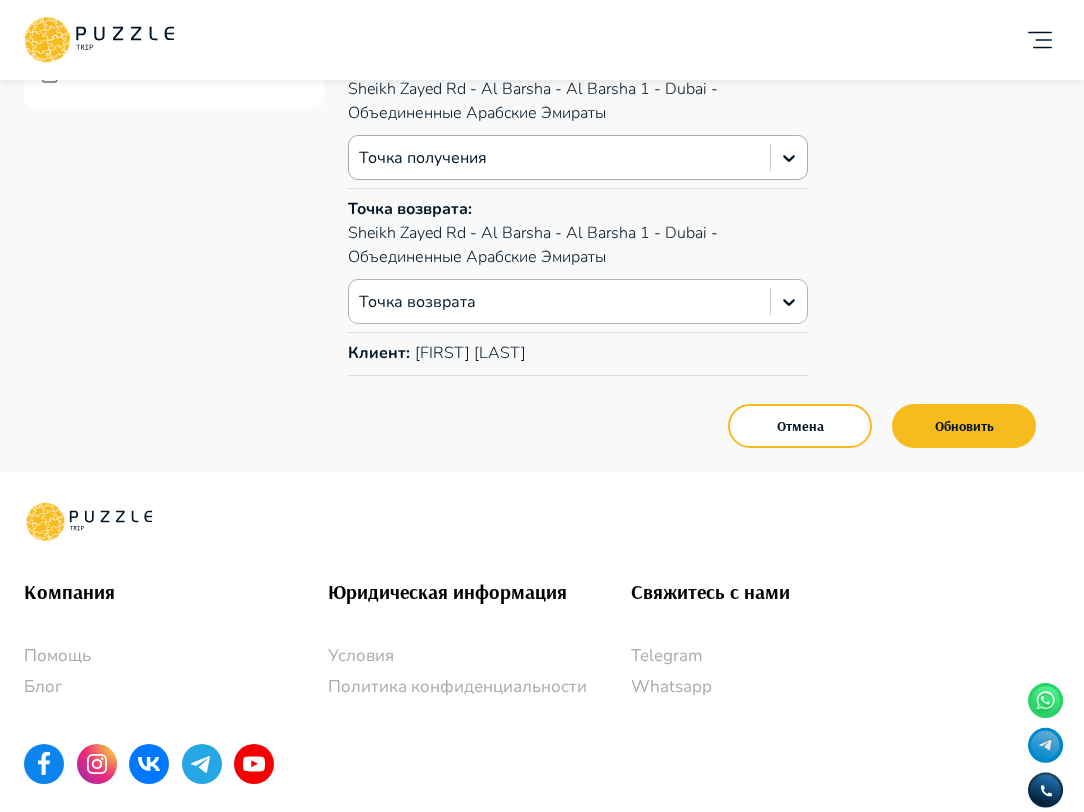 click at bounding box center [559, 302] 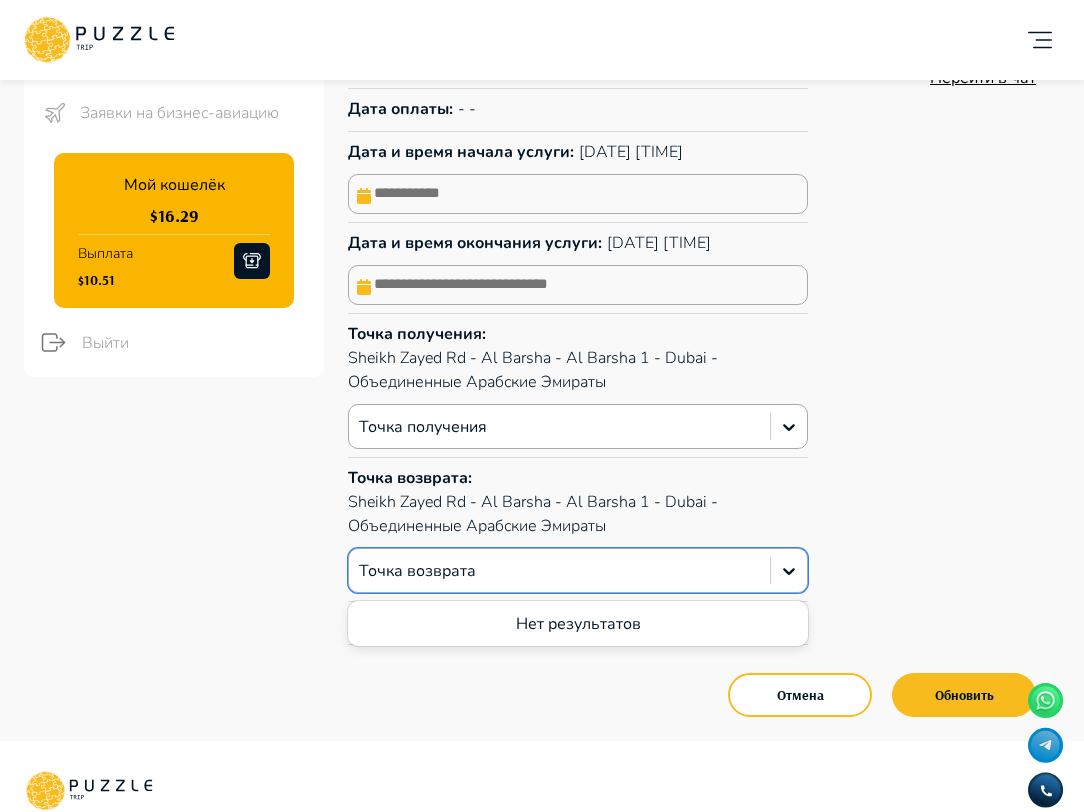 scroll, scrollTop: 314, scrollLeft: 0, axis: vertical 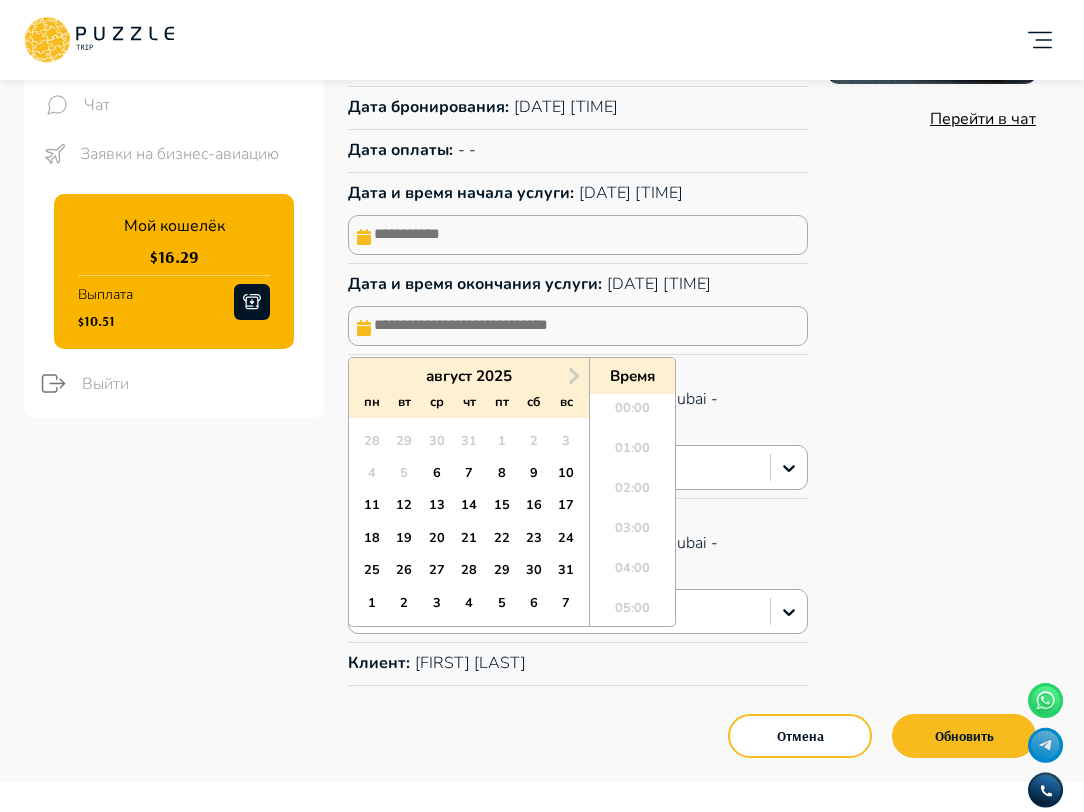 click at bounding box center [578, 326] 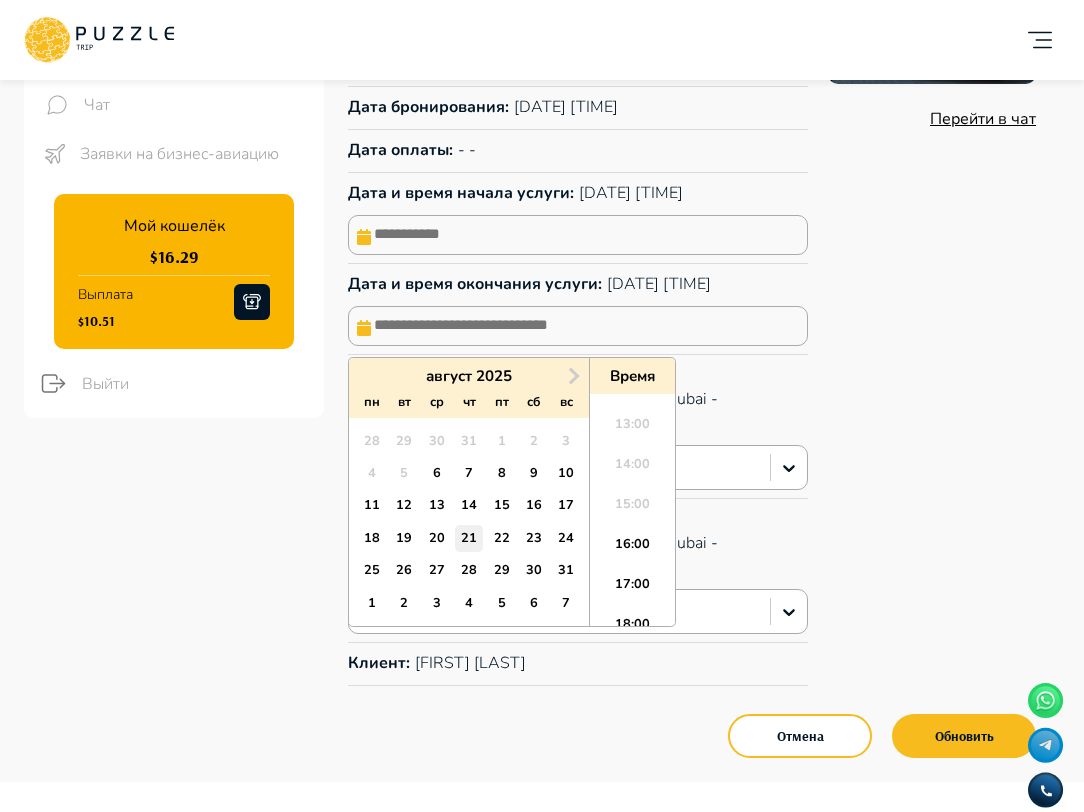 click on "21" at bounding box center [468, 538] 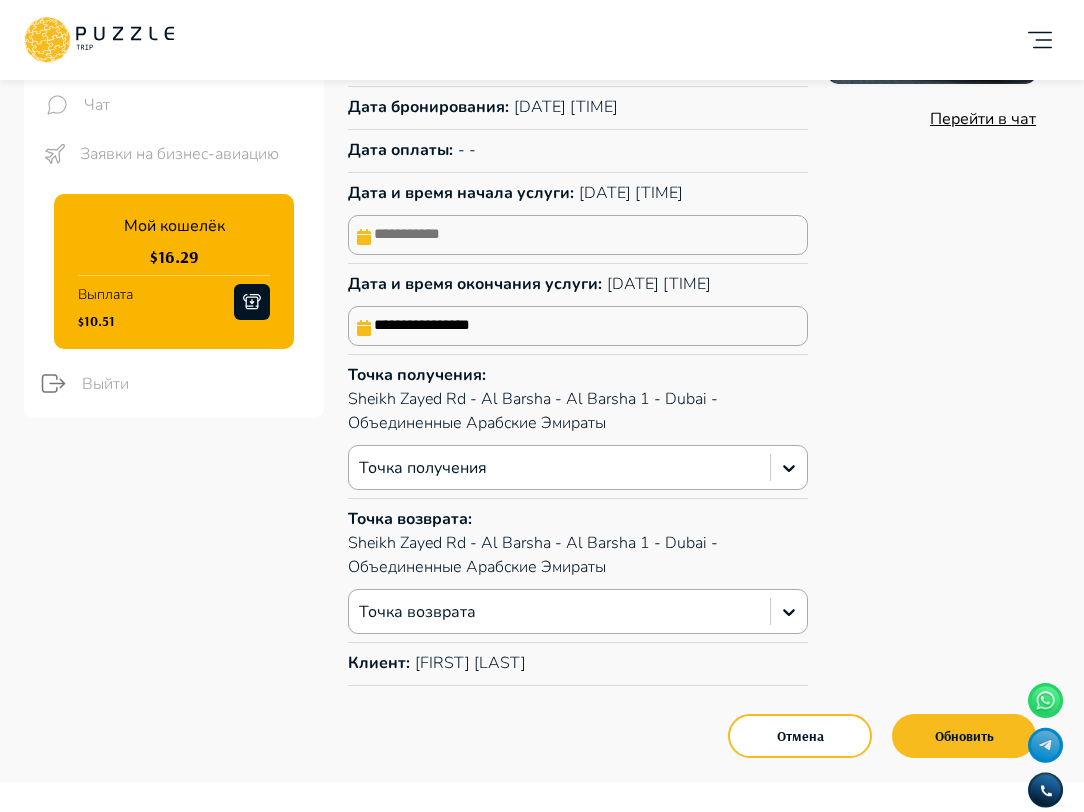 click on "**********" at bounding box center (692, 330) 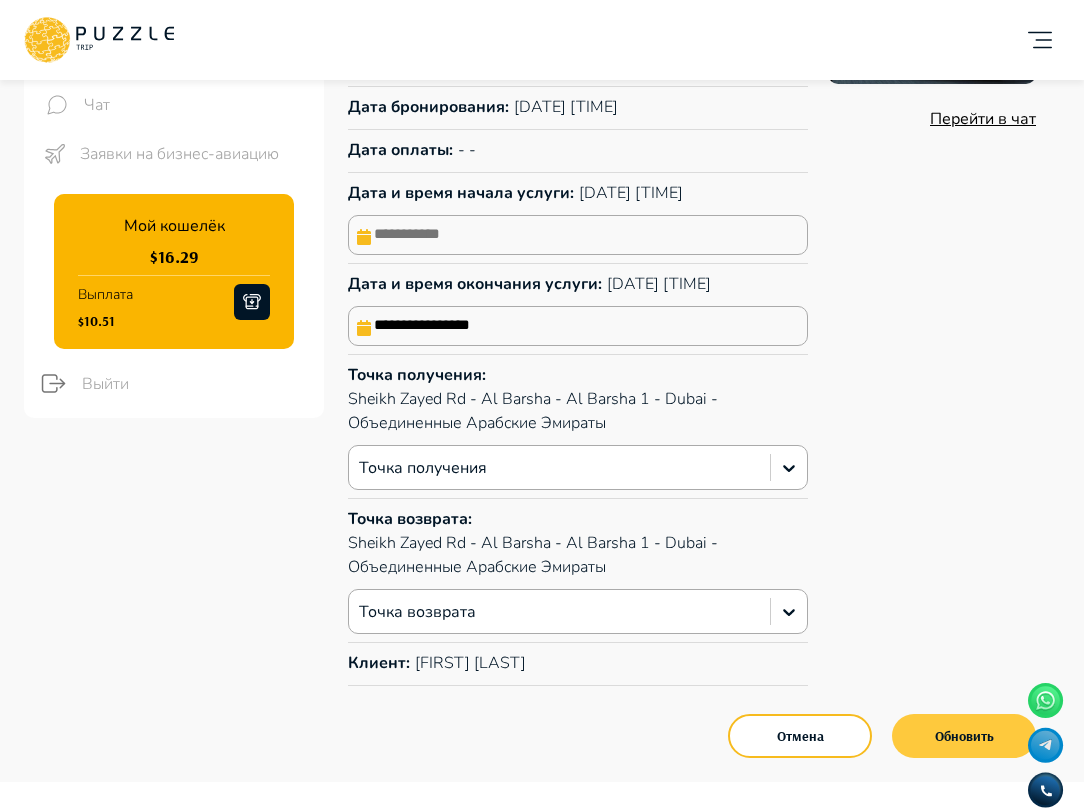 click on "Обновить" at bounding box center [964, 736] 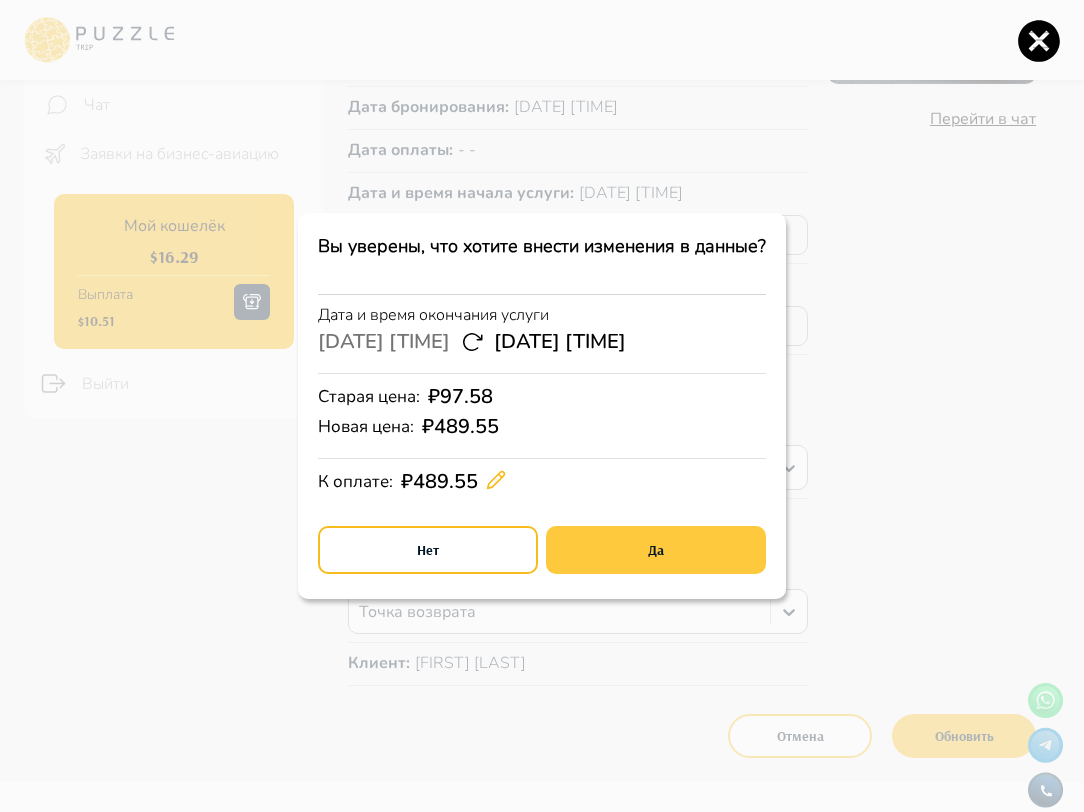 click on "Да" at bounding box center [656, 550] 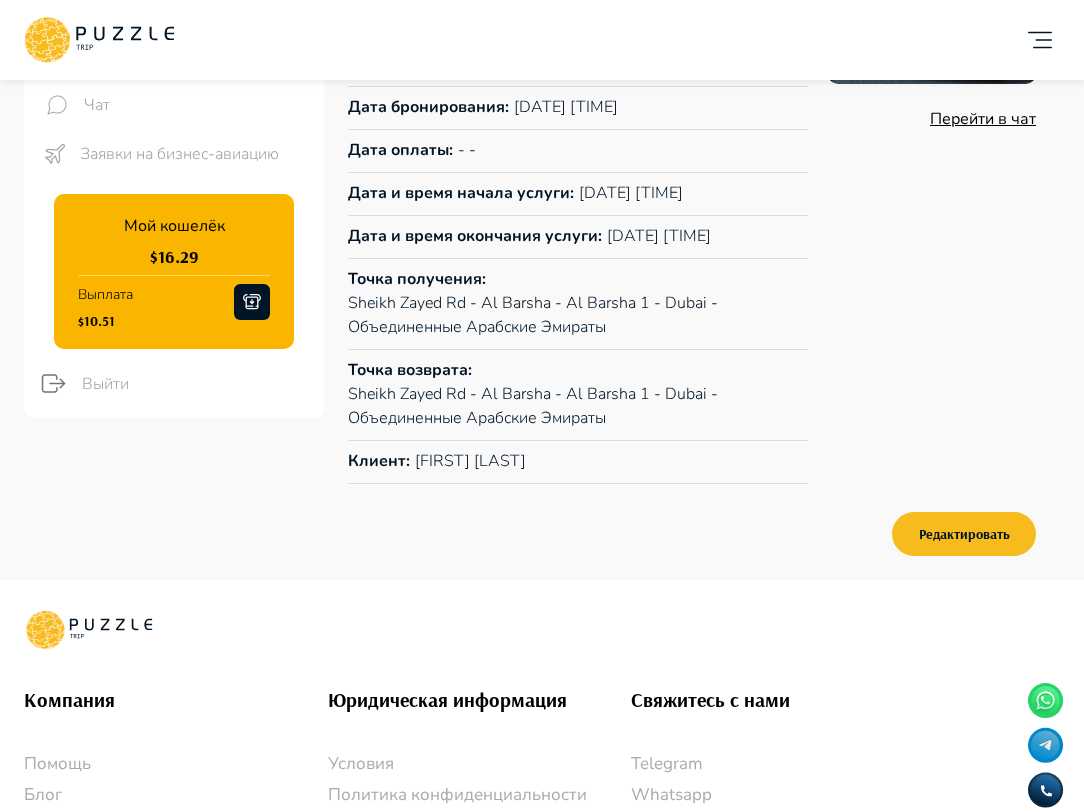 scroll, scrollTop: 0, scrollLeft: 0, axis: both 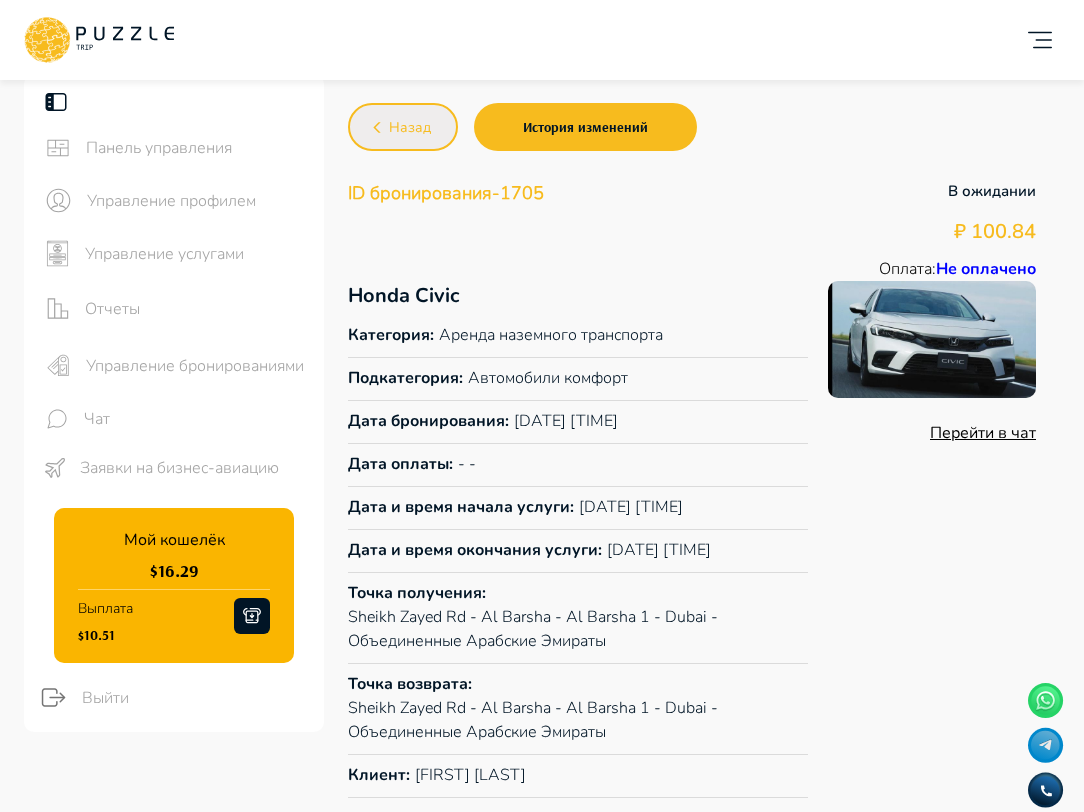 click on "Назад" at bounding box center [403, 127] 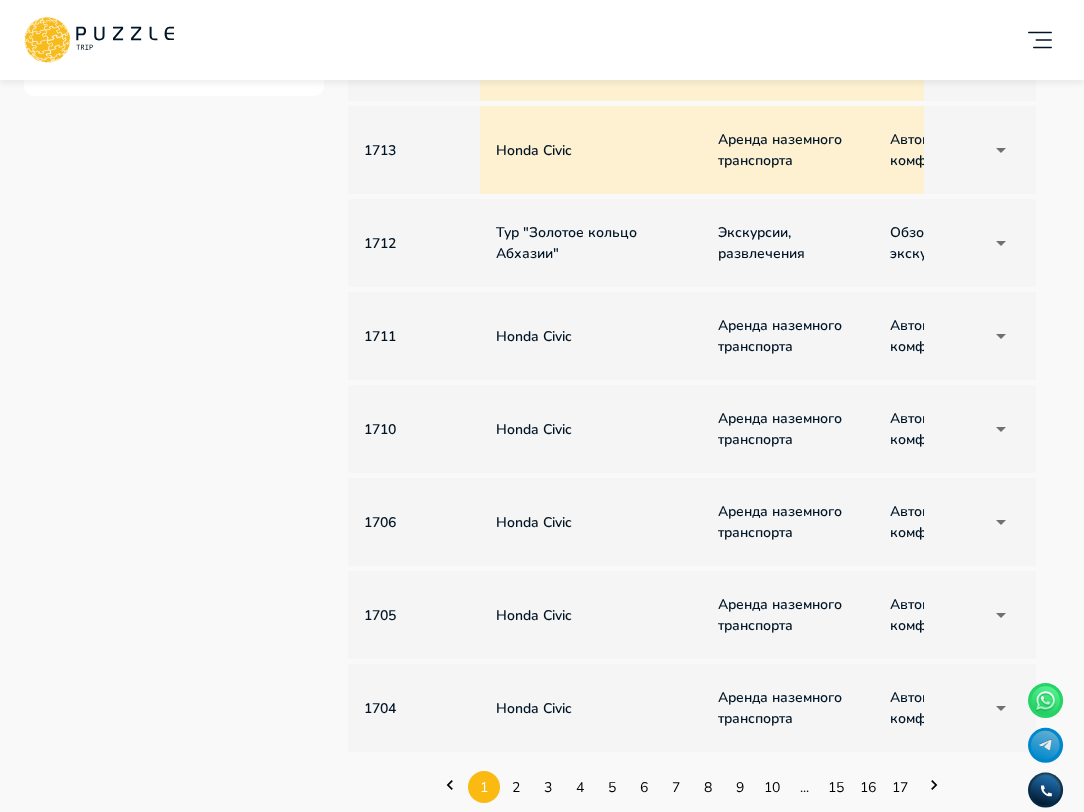 scroll, scrollTop: 652, scrollLeft: 0, axis: vertical 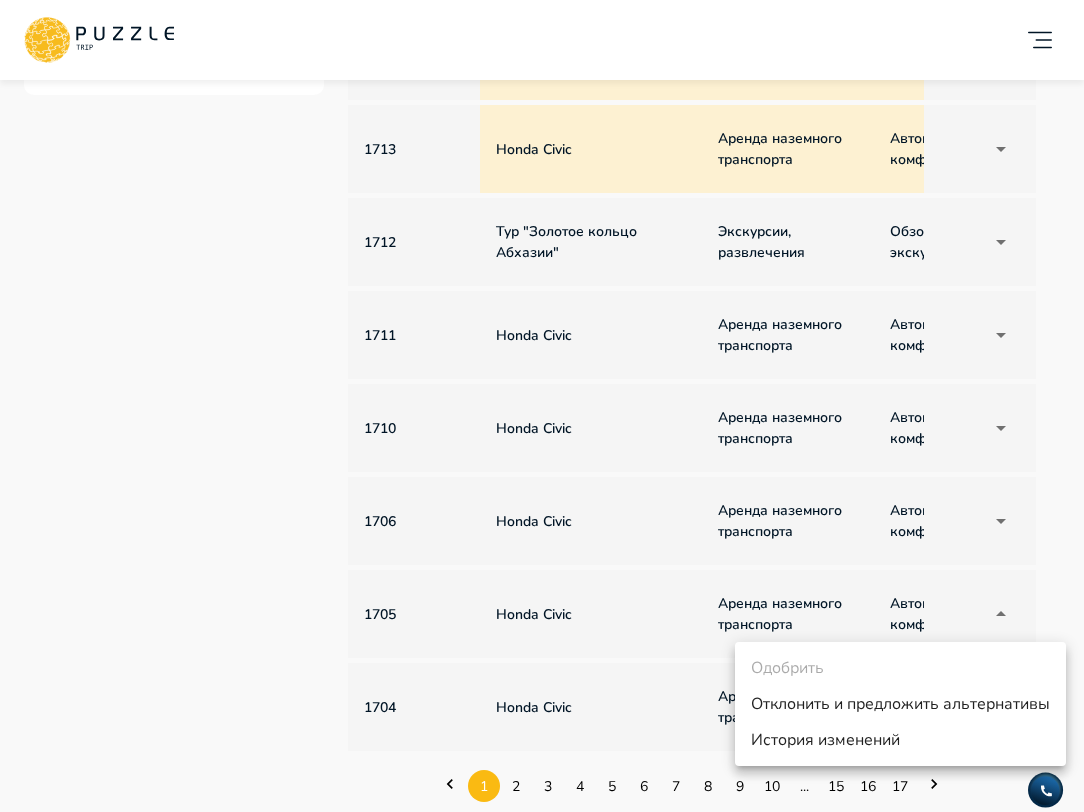 click on "w Добавить карточку RU   ** w wonderfull peace  Организатор услуг w Панель управления Управление профилем Управление услугами Отчеты Управление бронированиями Чат Заявки на бизнес-авиацию Мой кошелёк $ 16.29 Выплата   $10.51 Выйти Главная страница Бронирования Бронирования Бронирования Альтернативы Все Аренда наземного транспорта Аренда водного транспорта Экскурсии, развлечения Автомобили с водителем Детские развлечения Входные билеты ​ Статус ****** ИН Название услуги Категория Подкатегория Дата начала и окончания услуги Дата бронирования Дата оплаты Клиент Цена 1" at bounding box center (542, 365) 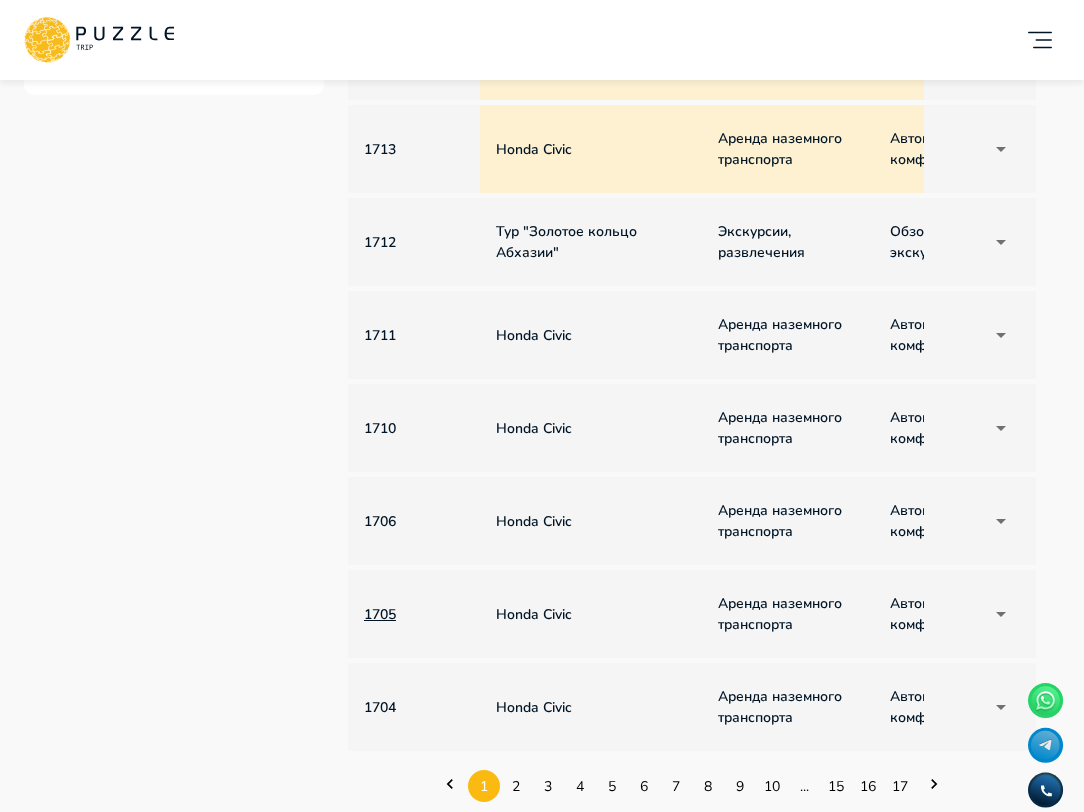 click on "1705" at bounding box center (414, 614) 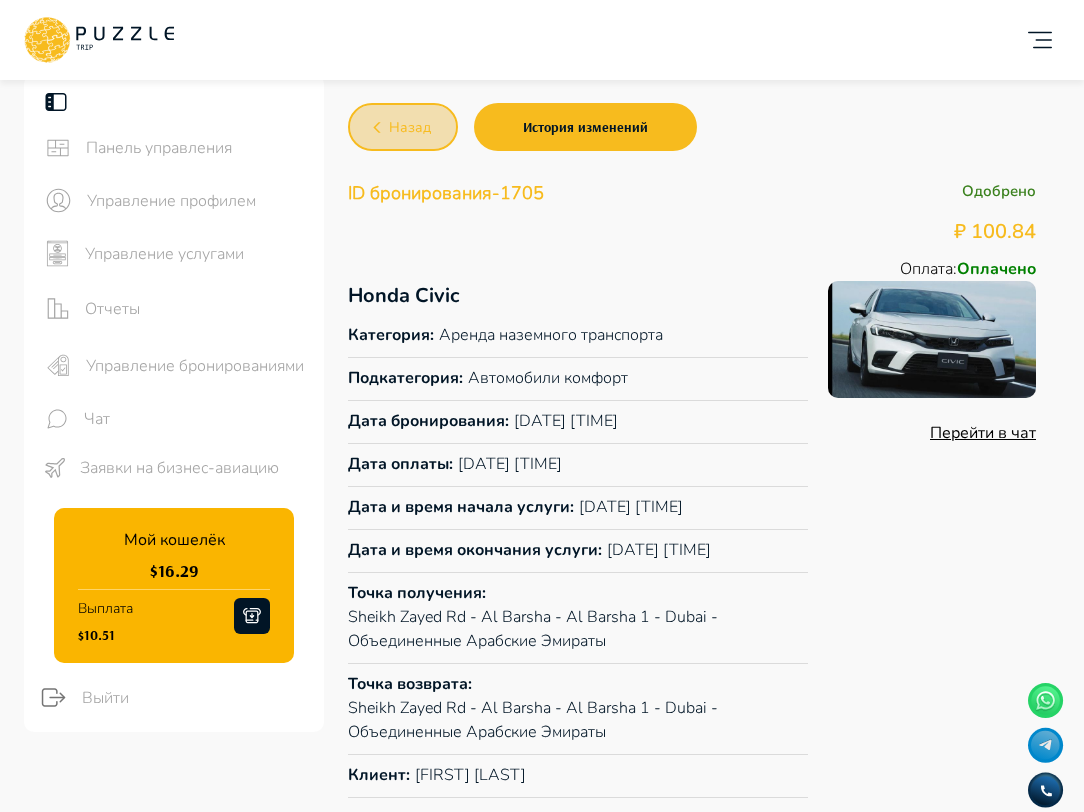click on "Назад" at bounding box center (410, 128) 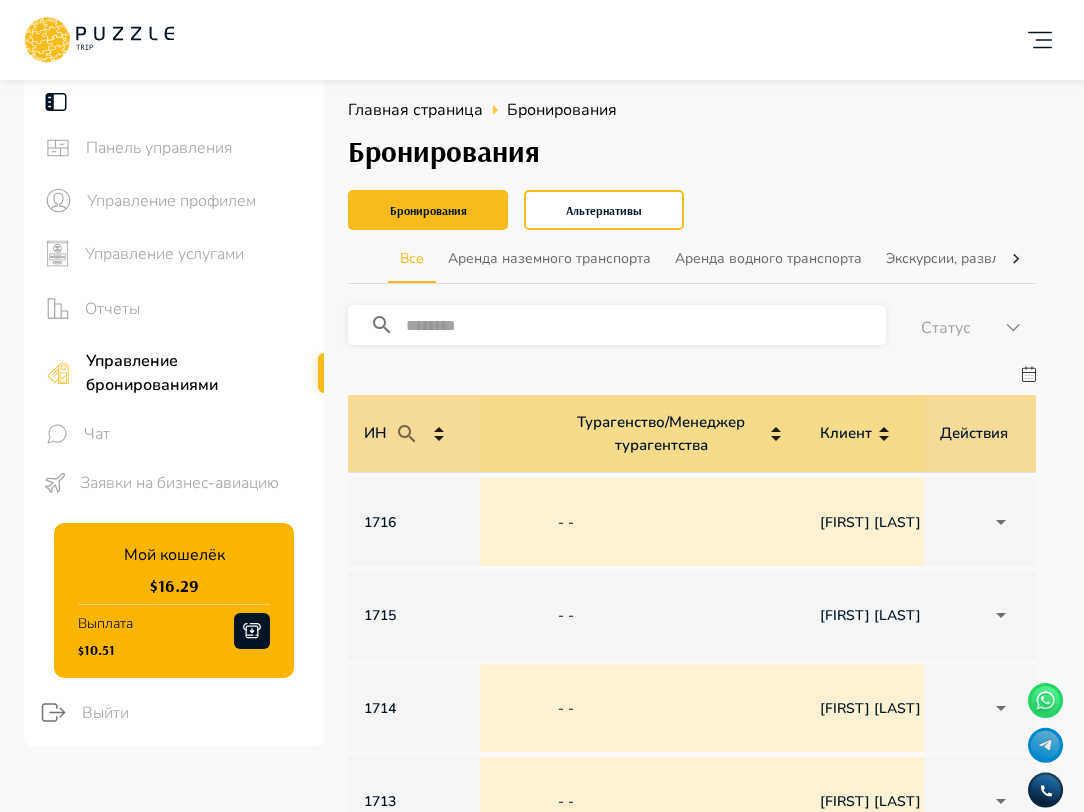 scroll, scrollTop: 0, scrollLeft: 1544, axis: horizontal 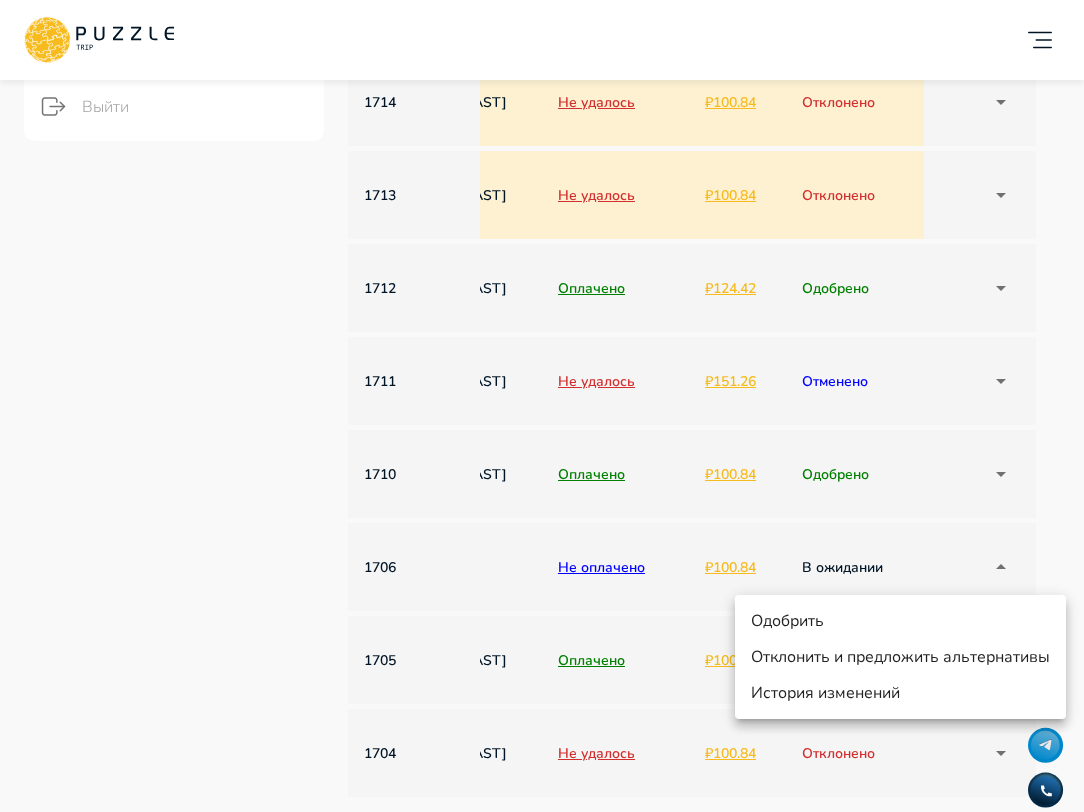 click on "w Добавить карточку RU   ** w wonderfull peace  Организатор услуг w Панель управления Управление профилем Управление услугами Отчеты Управление бронированиями Чат Заявки на бизнес-авиацию Мой кошелёк $ 16.29 Выплата   $10.51 Выйти Главная страница Бронирования Бронирования Бронирования Альтернативы Все Аренда наземного транспорта Аренда водного транспорта Экскурсии, развлечения Автомобили с водителем Детские развлечения Входные билеты ​ Статус ****** ИН Название услуги Категория Подкатегория Дата начала и окончания услуги Дата бронирования Дата оплаты Клиент Цена 1" at bounding box center [542, 411] 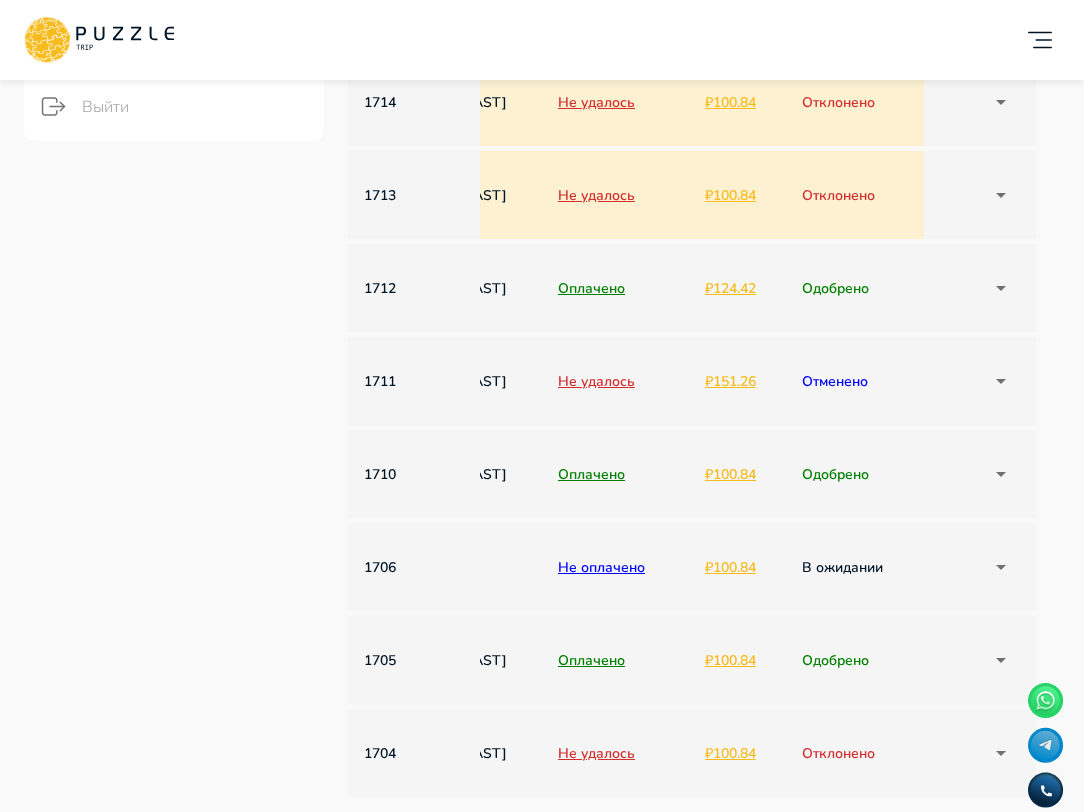 click on "w Добавить карточку RU   ** w wonderfull peace  Организатор услуг w Панель управления Управление профилем Управление услугами Отчеты Управление бронированиями Чат Заявки на бизнес-авиацию Мой кошелёк $ 16.29 Выплата   $10.51 Выйти Главная страница Бронирования Бронирования Бронирования Альтернативы Все Аренда наземного транспорта Аренда водного транспорта Экскурсии, развлечения Автомобили с водителем Детские развлечения Входные билеты ​ Статус ****** ИН Название услуги Категория Подкатегория Дата начала и окончания услуги Дата бронирования Дата оплаты Клиент Цена 1" at bounding box center (542, 411) 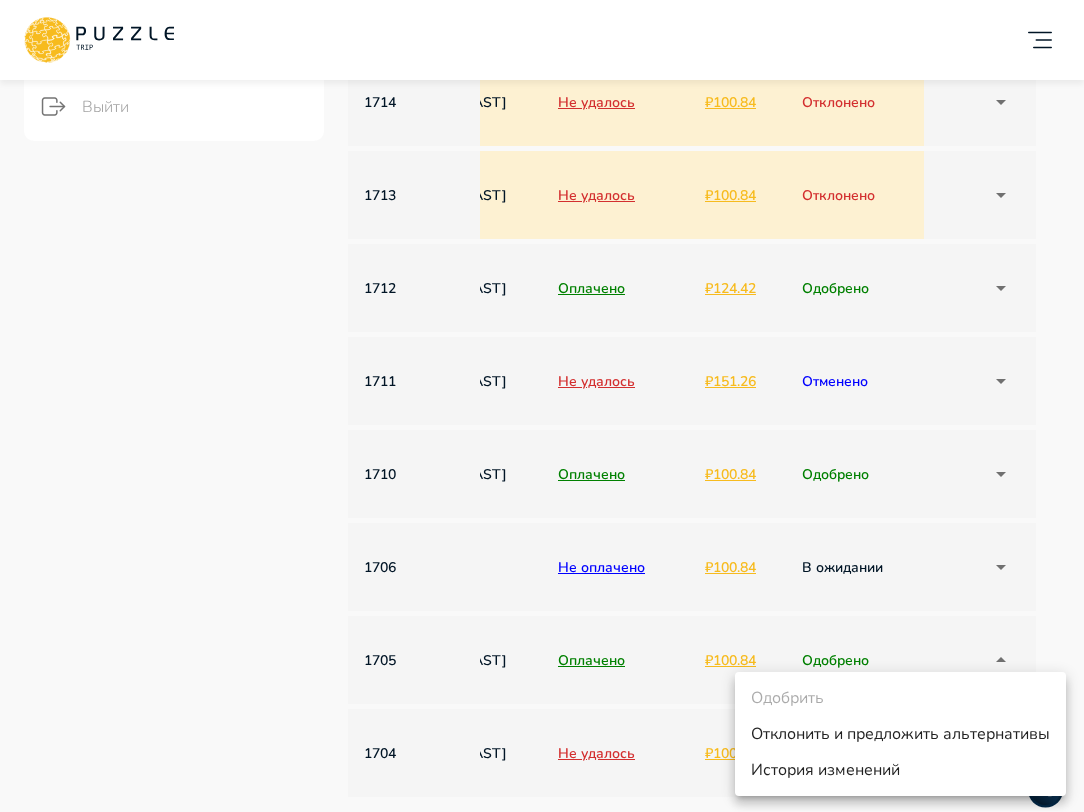 click at bounding box center (542, 406) 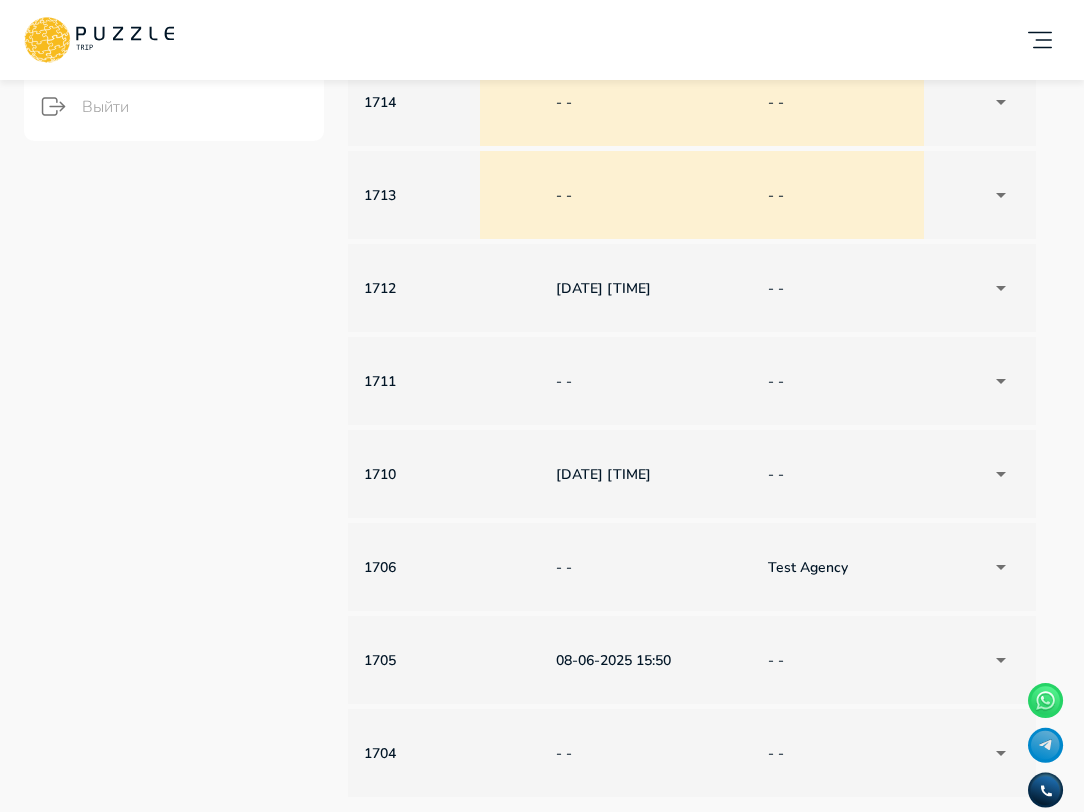 scroll, scrollTop: 0, scrollLeft: 893, axis: horizontal 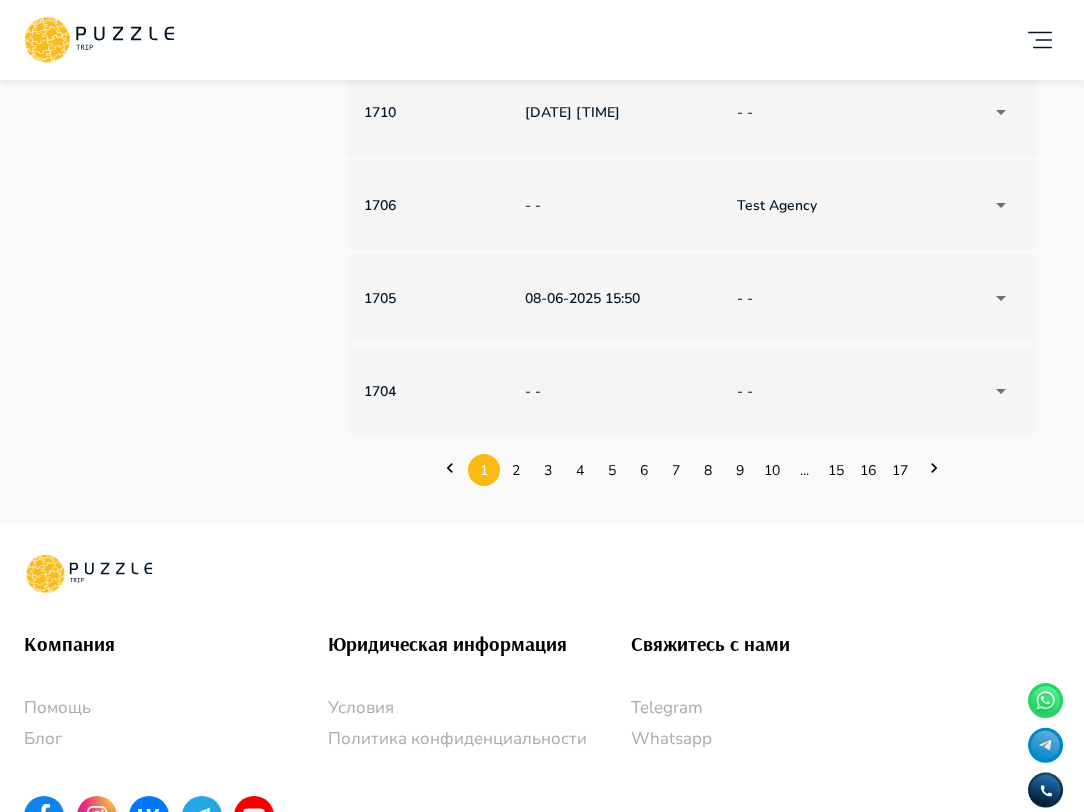 click on "w Добавить карточку RU   ** w wonderfull peace  Организатор услуг w Панель управления Управление профилем Управление услугами Отчеты Управление бронированиями Чат Заявки на бизнес-авиацию Мой кошелёк $ 16.29 Выплата   $10.51 Выйти Главная страница Бронирования Бронирования Бронирования Альтернативы Все Аренда наземного транспорта Аренда водного транспорта Экскурсии, развлечения Автомобили с водителем Детские развлечения Входные билеты ​ Статус ****** ИН Название услуги Категория Подкатегория Дата начала и окончания услуги Дата бронирования Дата оплаты Клиент Цена 1" at bounding box center [542, 49] 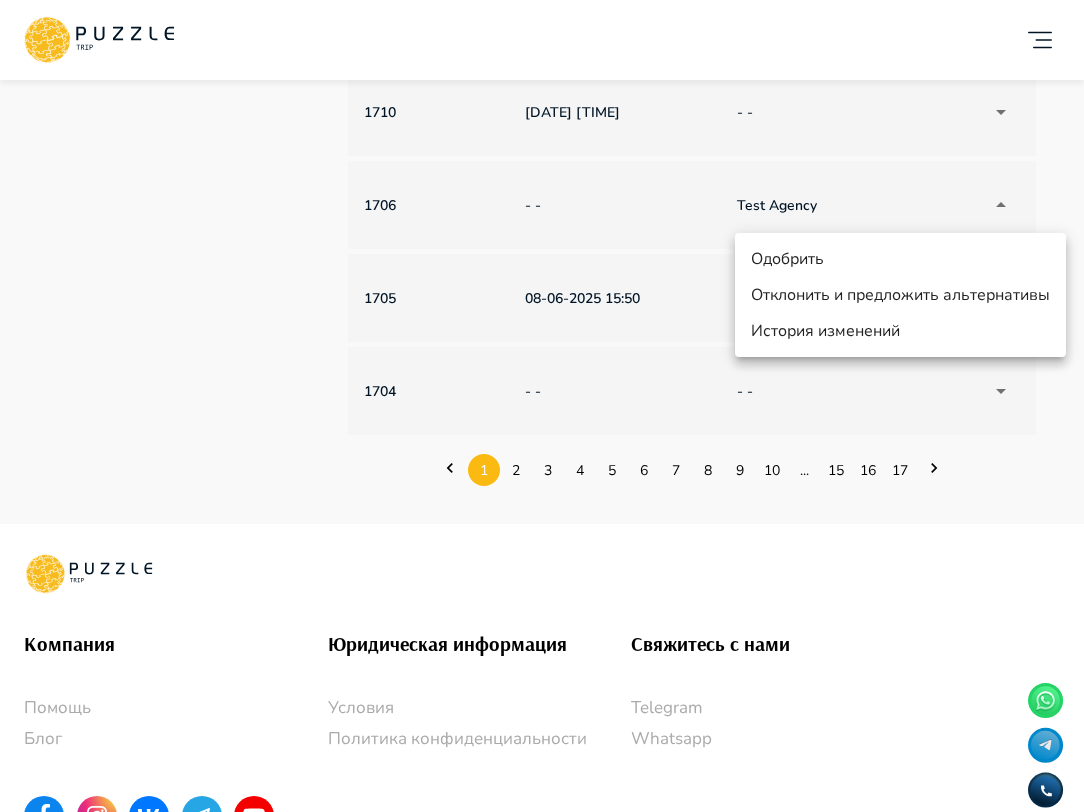 click on "Отклонить и предложить альтернативы" at bounding box center [900, 295] 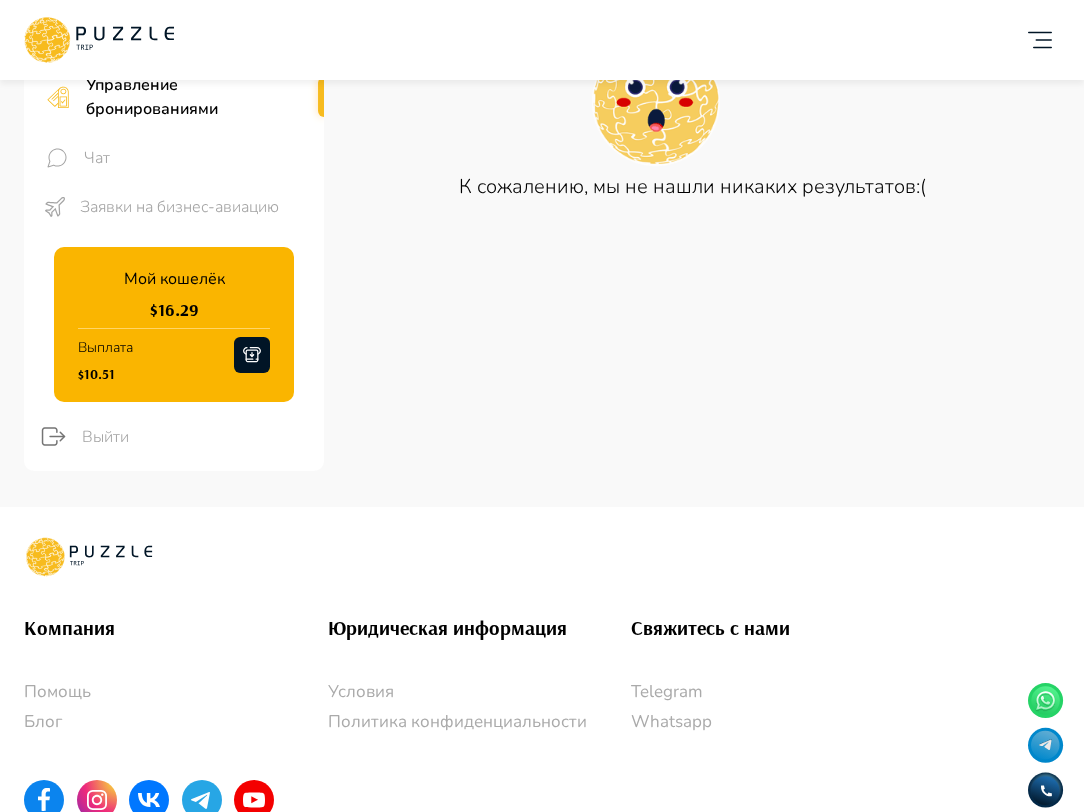 scroll, scrollTop: 0, scrollLeft: 0, axis: both 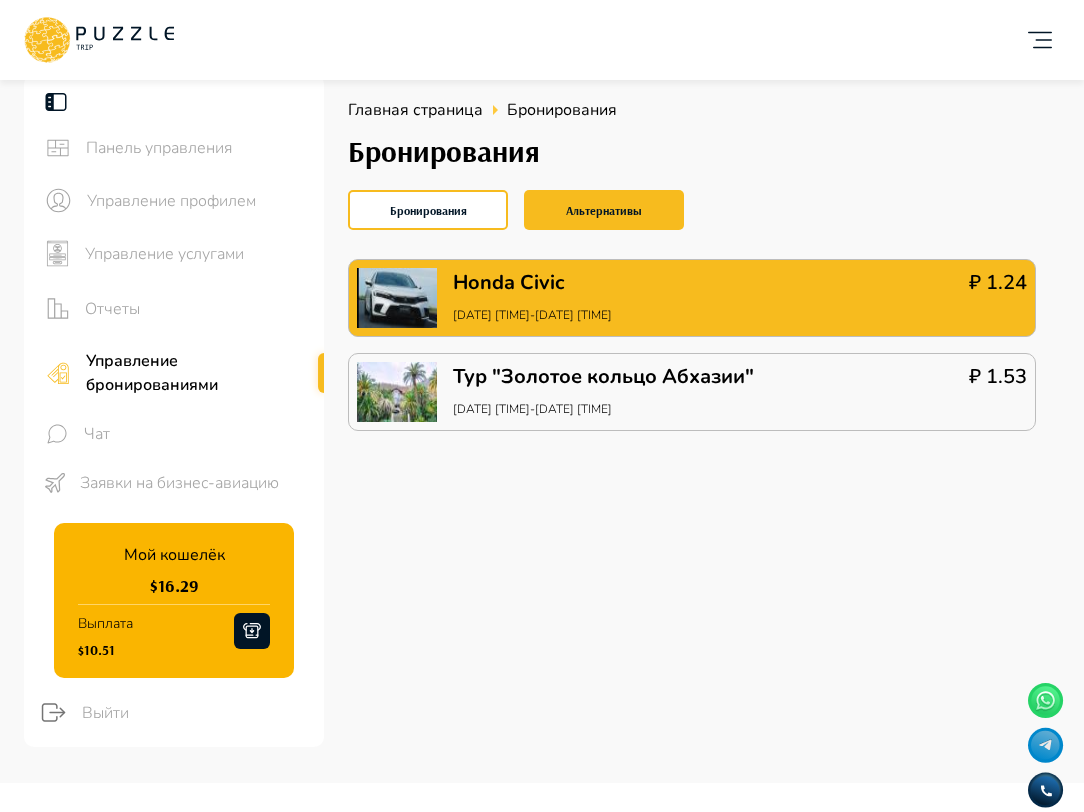 click on "Honda Civic" at bounding box center (532, 283) 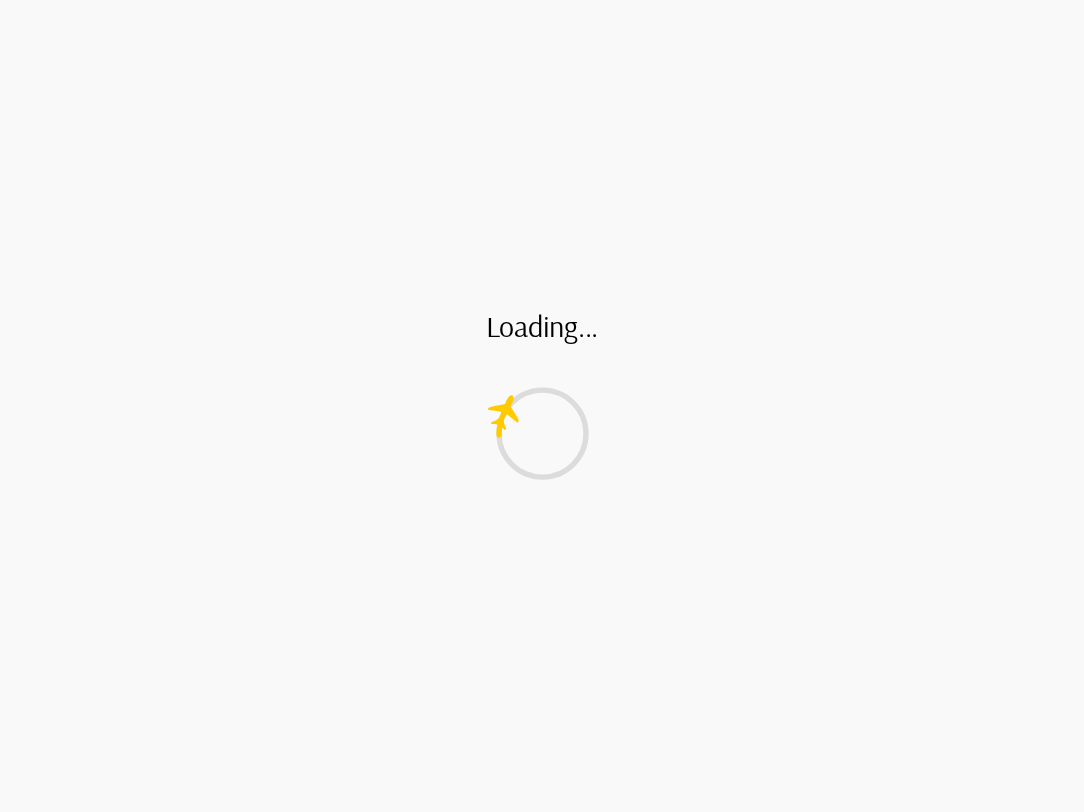 scroll, scrollTop: 0, scrollLeft: 0, axis: both 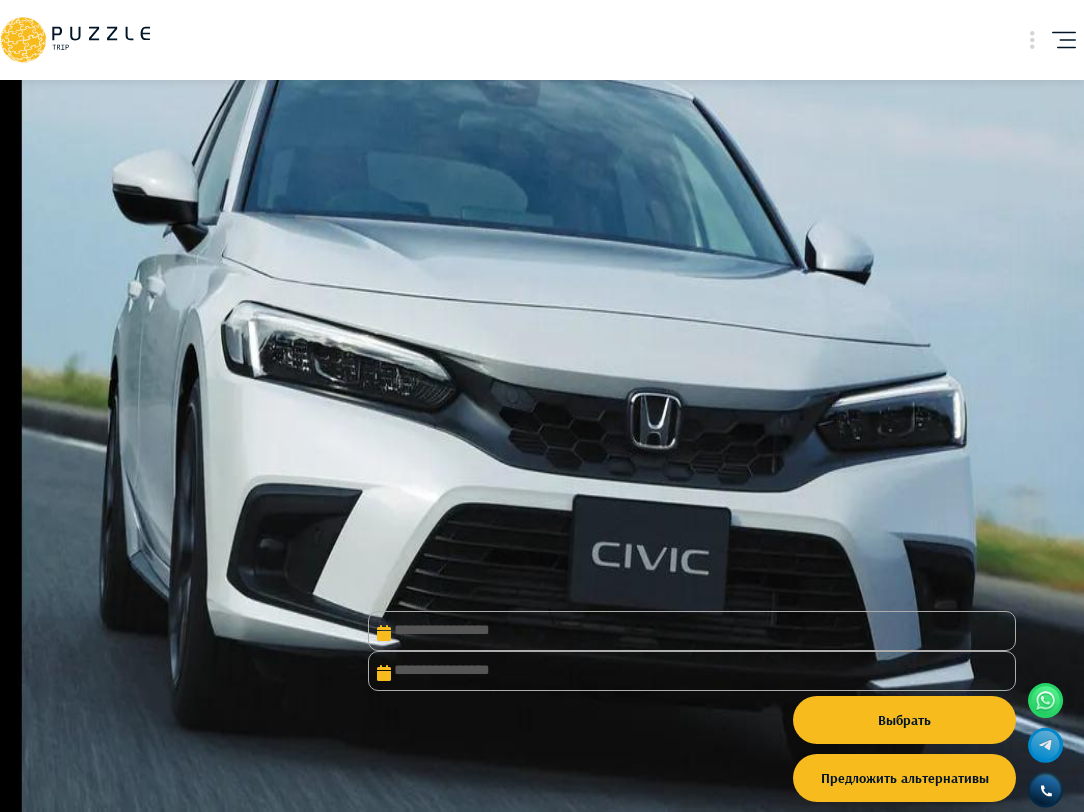 click on "Назад" at bounding box center [423, 127] 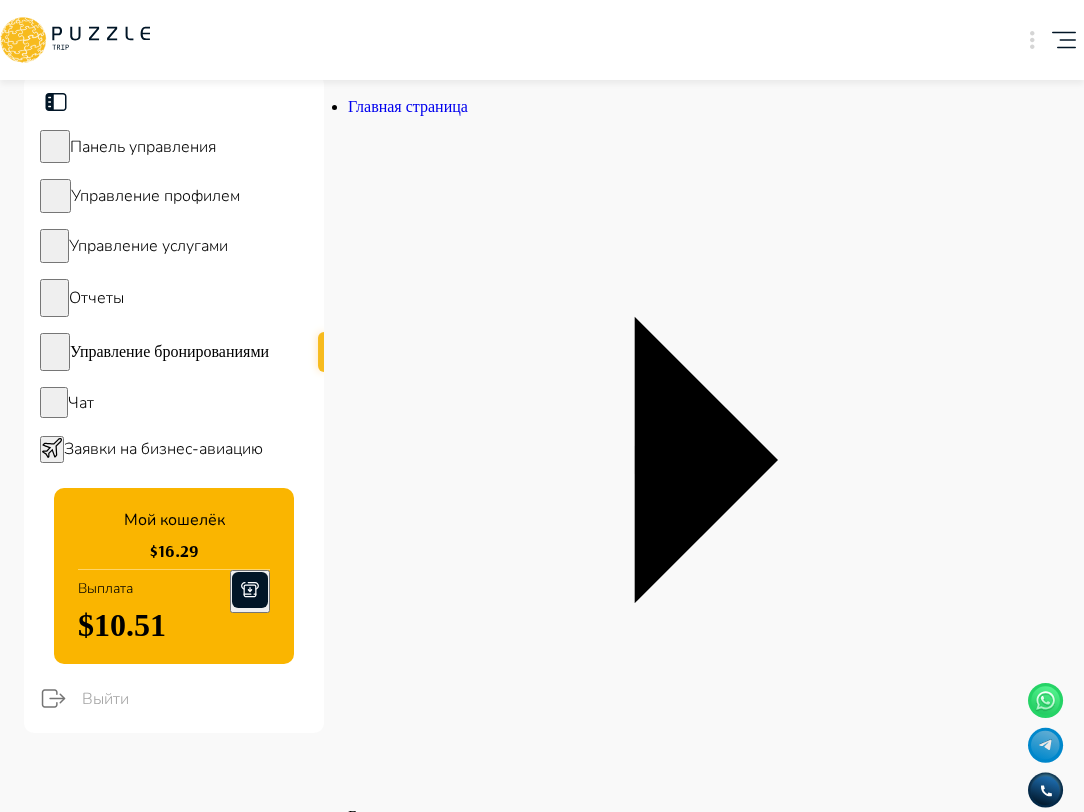 scroll, scrollTop: 0, scrollLeft: 1544, axis: horizontal 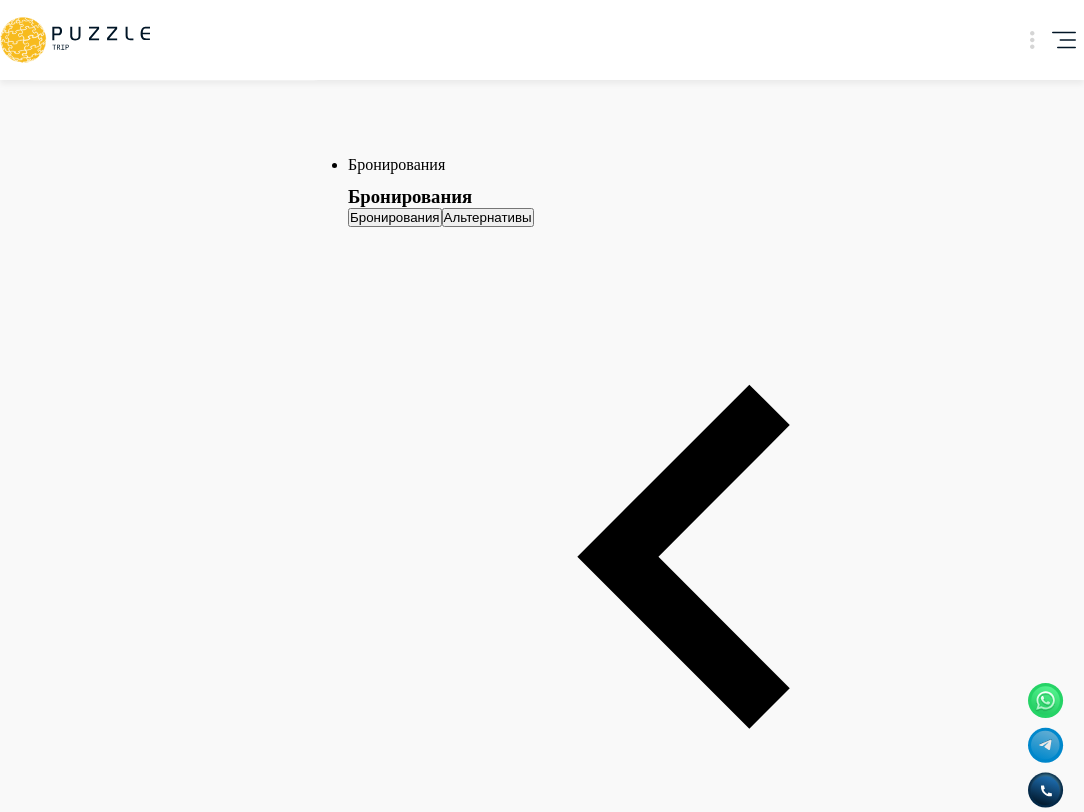 click on "w Добавить карточку RU   ** w wonderfull peace  Организатор услуг w Панель управления Управление профилем Управление услугами Отчеты Управление бронированиями Чат Заявки на бизнес-авиацию Мой кошелёк $ 16.29 Выплата   $10.51 Выйти Главная страница Бронирования Бронирования Бронирования Альтернативы Все Аренда наземного транспорта Аренда водного транспорта Экскурсии, развлечения Автомобили с водителем Детские развлечения Входные билеты ​ Статус ****** ИН Название услуги Категория Подкатегория Дата начала и окончания услуги Дата бронирования Дата оплаты Клиент Цена 1" at bounding box center [542, 1522] 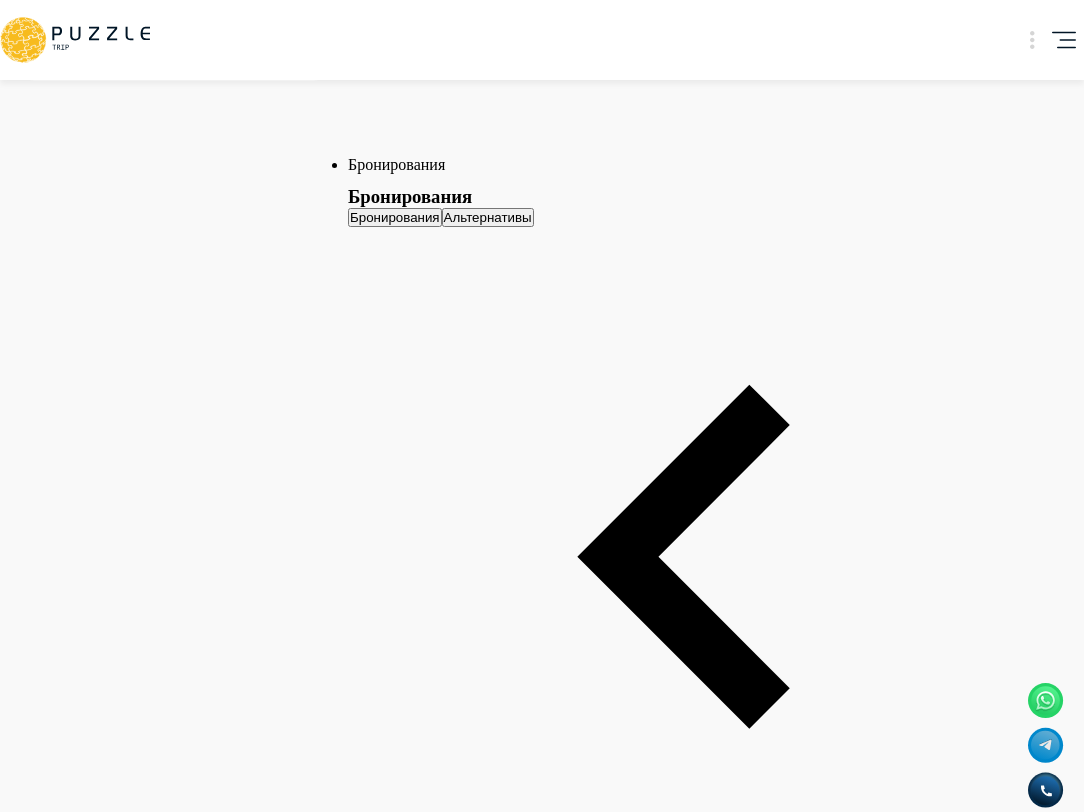 click on "2" at bounding box center [672, 3046] 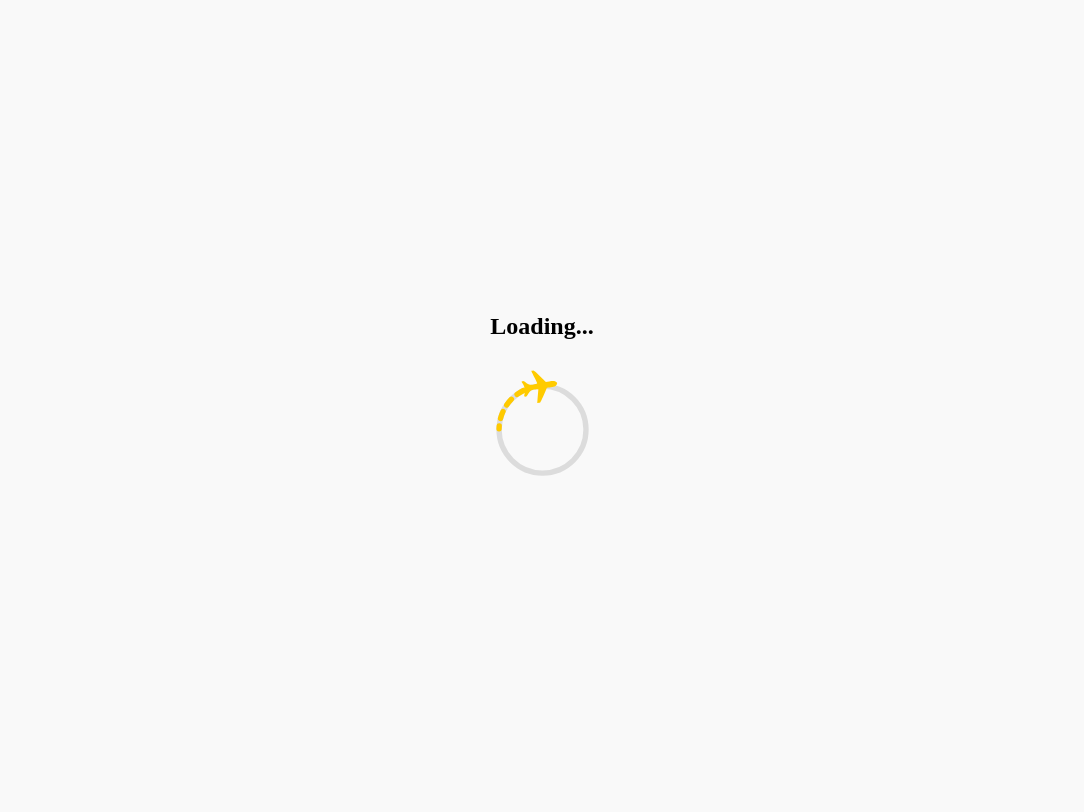 scroll, scrollTop: 0, scrollLeft: 0, axis: both 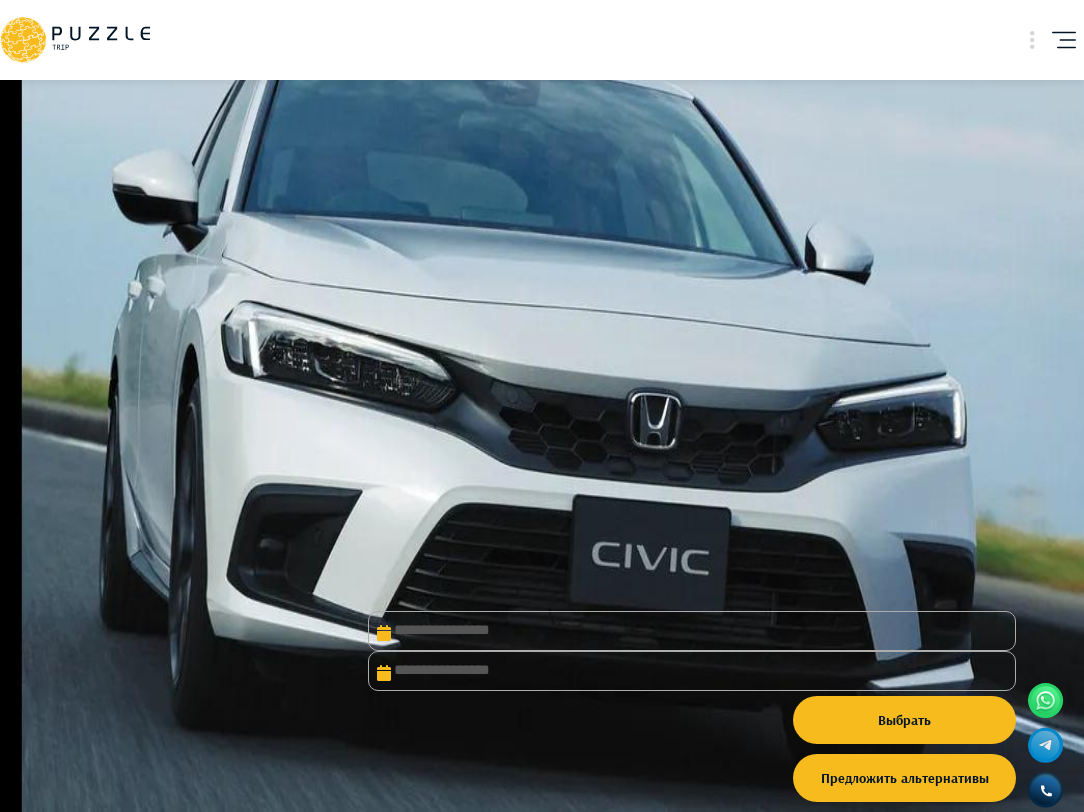 click on "Назад" at bounding box center [430, 128] 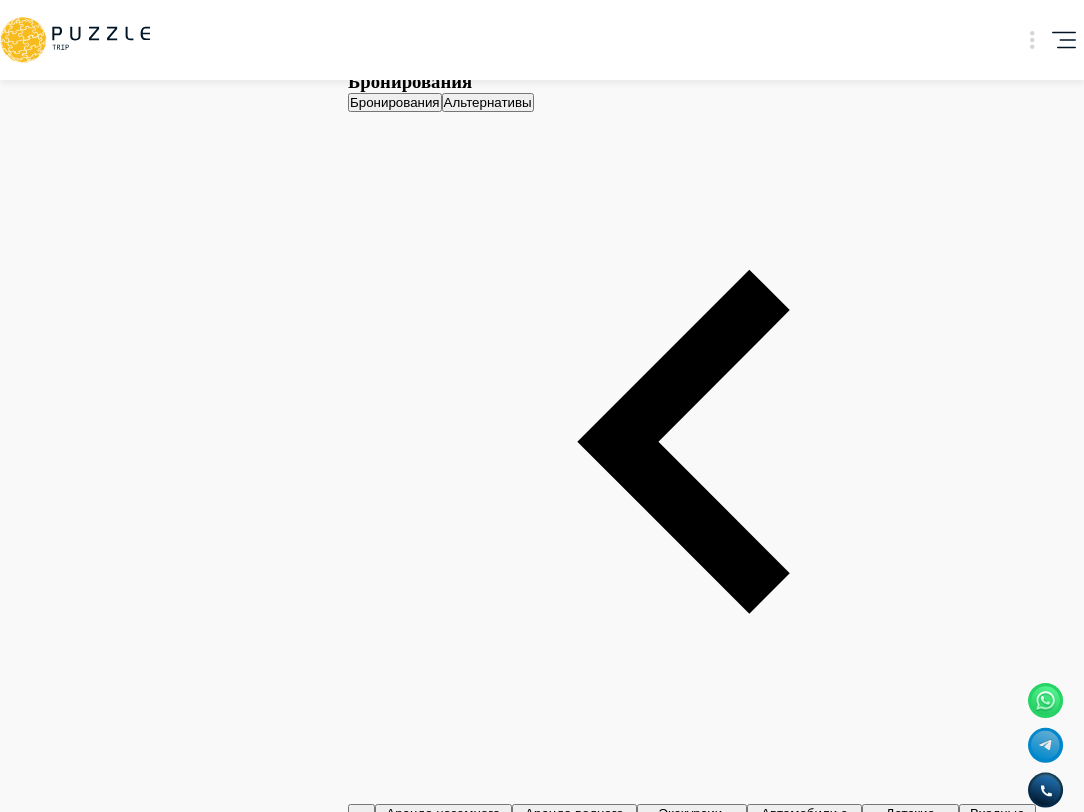 scroll, scrollTop: 1084, scrollLeft: 0, axis: vertical 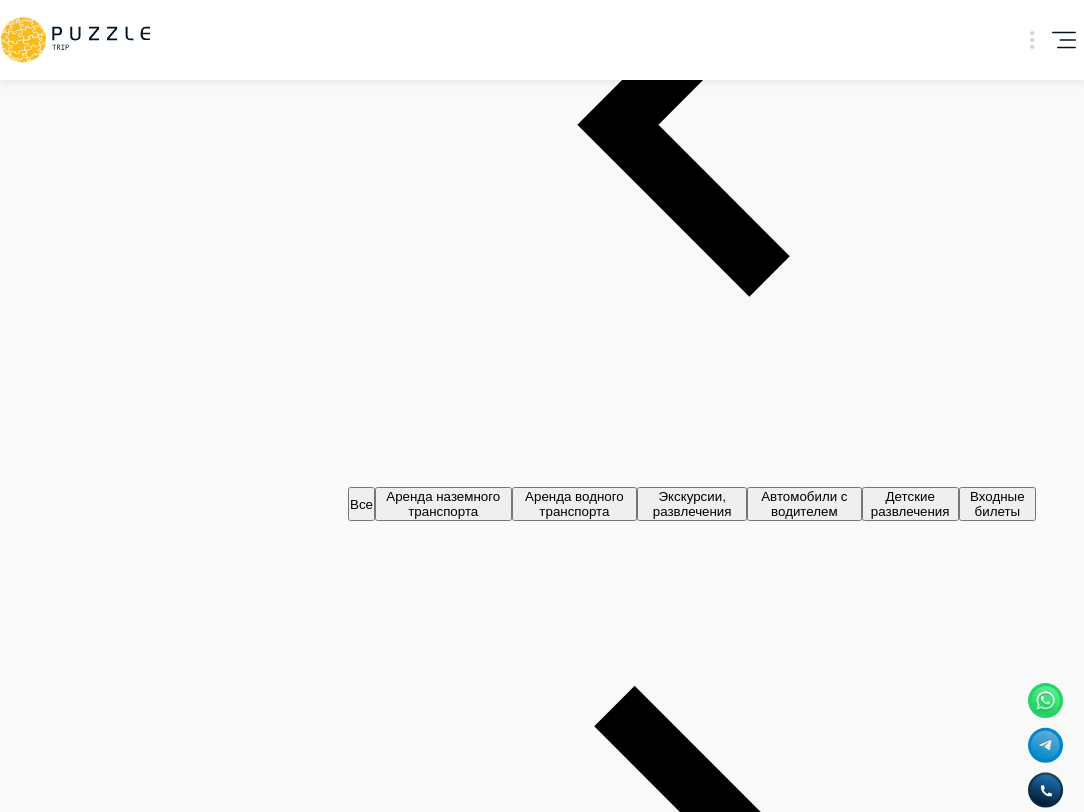 click on "2" at bounding box center (672, 2614) 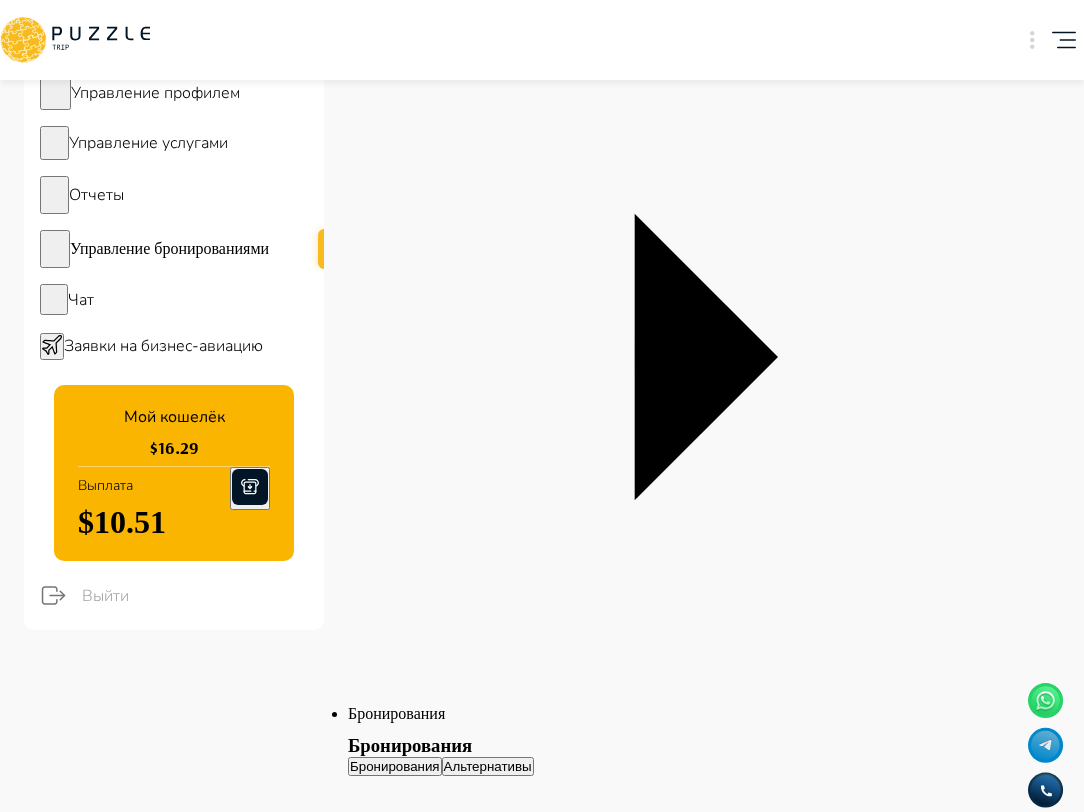 scroll, scrollTop: 110, scrollLeft: 0, axis: vertical 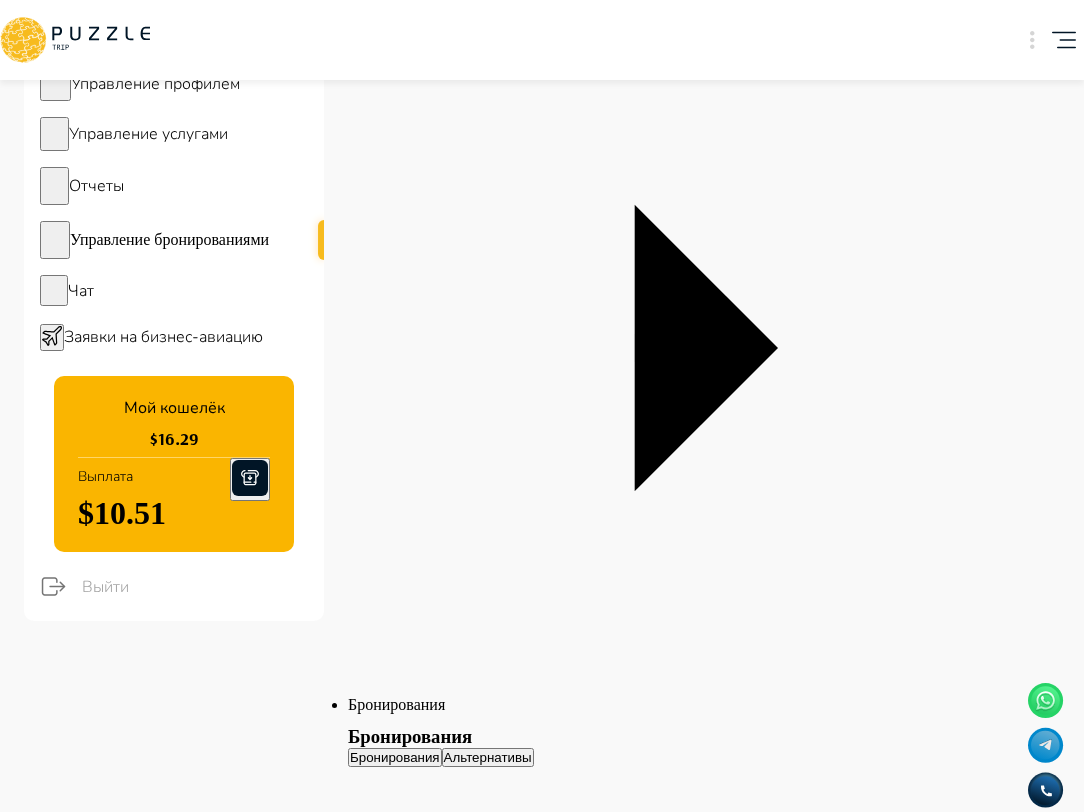 click on "w Добавить карточку RU   ** w wonderfull peace  Организатор услуг w Панель управления Управление профилем Управление услугами Отчеты Управление бронированиями Чат Заявки на бизнес-авиацию Мой кошелёк $ 16.29 Выплата   $10.51 Выйти Главная страница Бронирования Бронирования Бронирования Альтернативы Все Аренда наземного транспорта Аренда водного транспорта Экскурсии, развлечения Автомобили с водителем Детские развлечения Входные билеты ​ Статус ****** ИН Название услуги Категория Подкатегория Дата начала и окончания услуги Дата бронирования Дата оплаты Клиент Цена sy" at bounding box center (542, 2035) 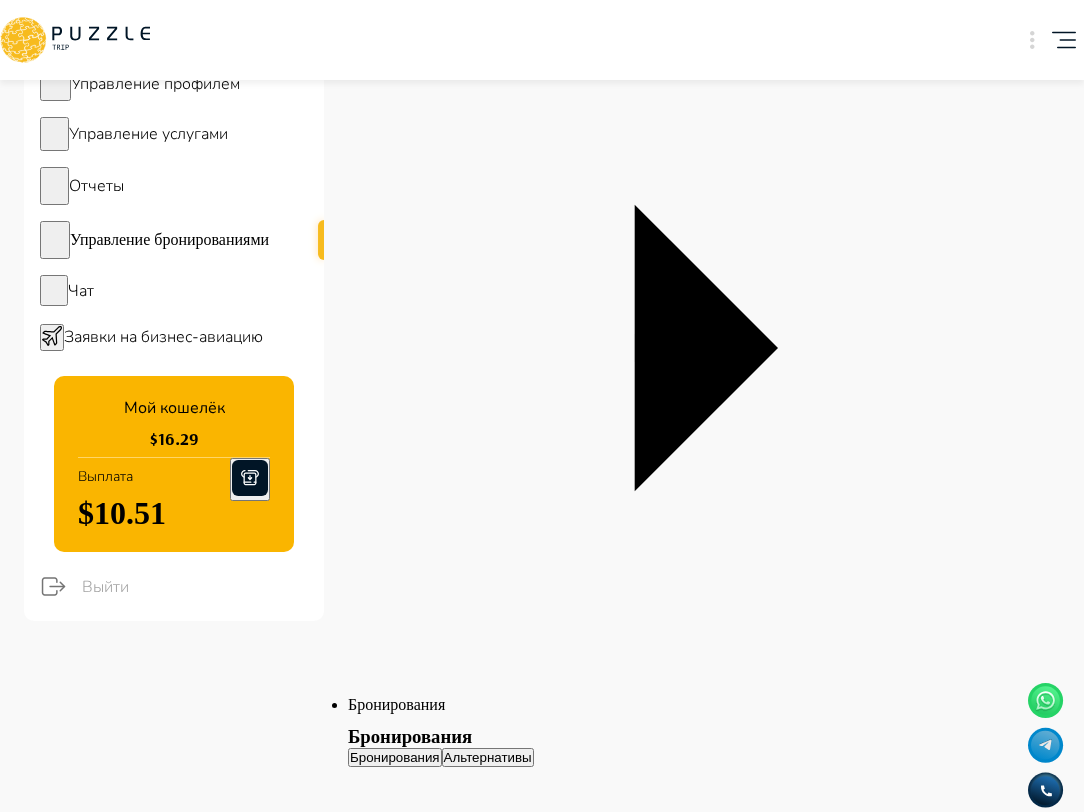 click on "Отклонить и предложить альтернативы" at bounding box center [542, 4209] 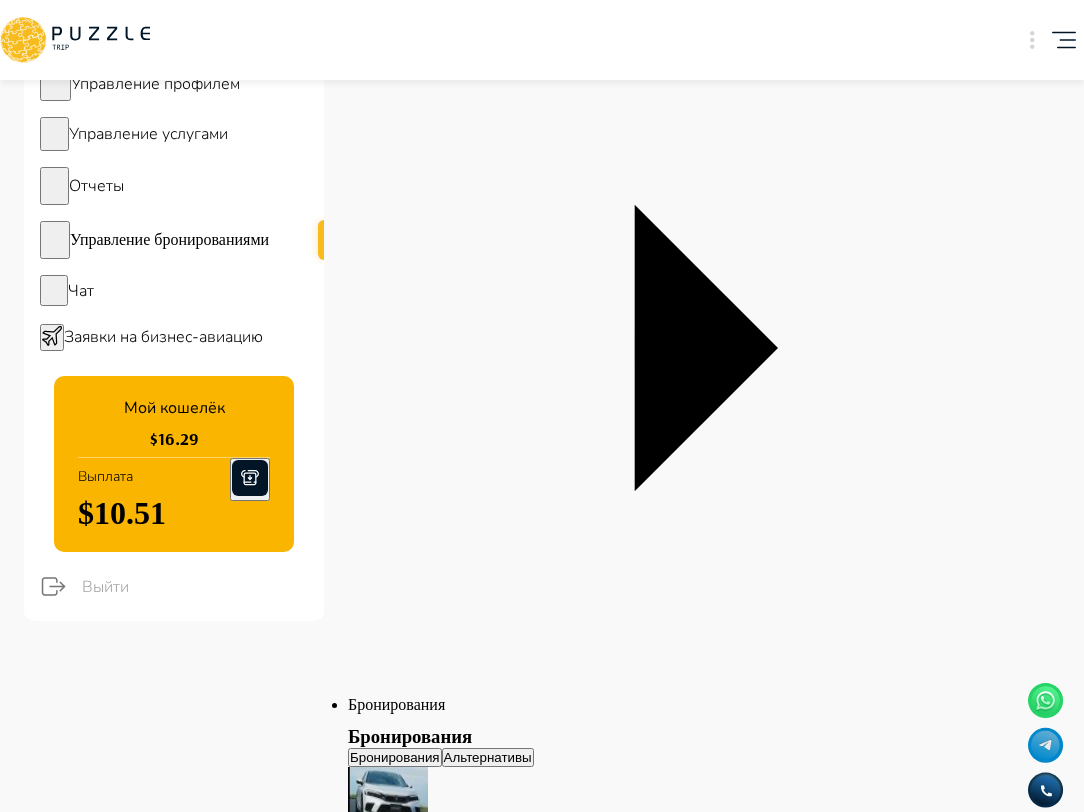 click on "Honda Civic 08/08/2025 12:07-10/08/2025 12:07 ₽
1.24" at bounding box center [692, 826] 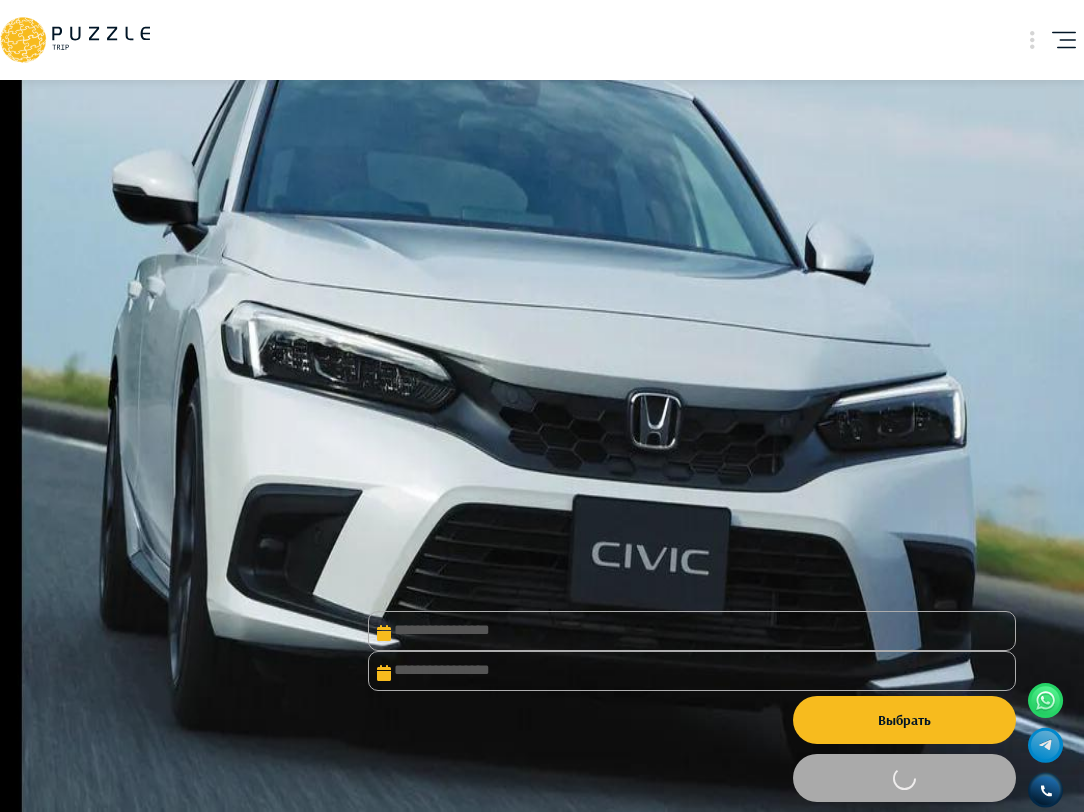 click on "Назад" at bounding box center [430, 128] 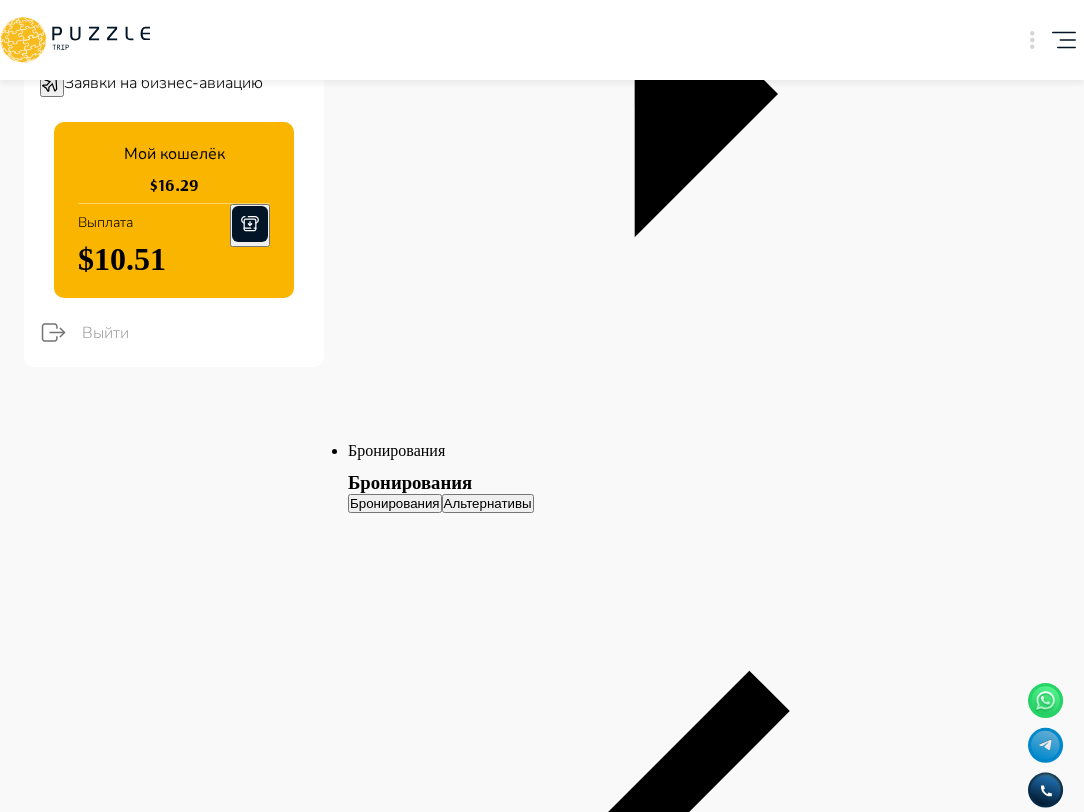 scroll, scrollTop: 433, scrollLeft: 0, axis: vertical 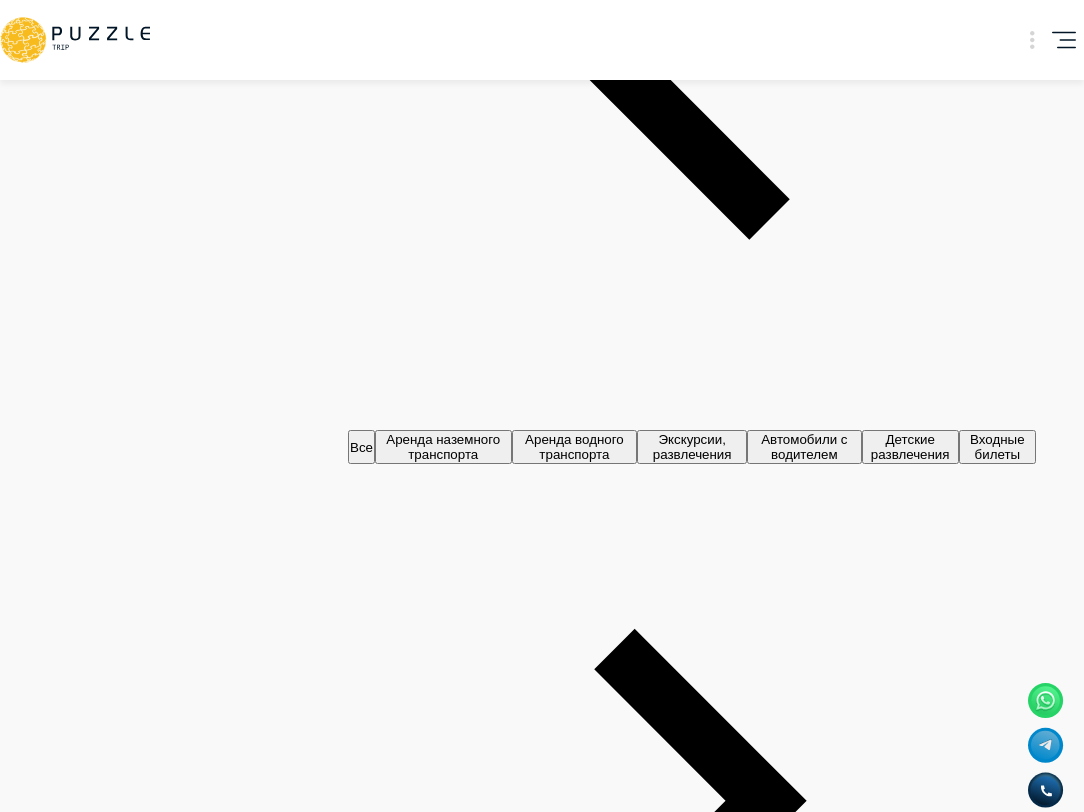click on "2" at bounding box center (672, 2557) 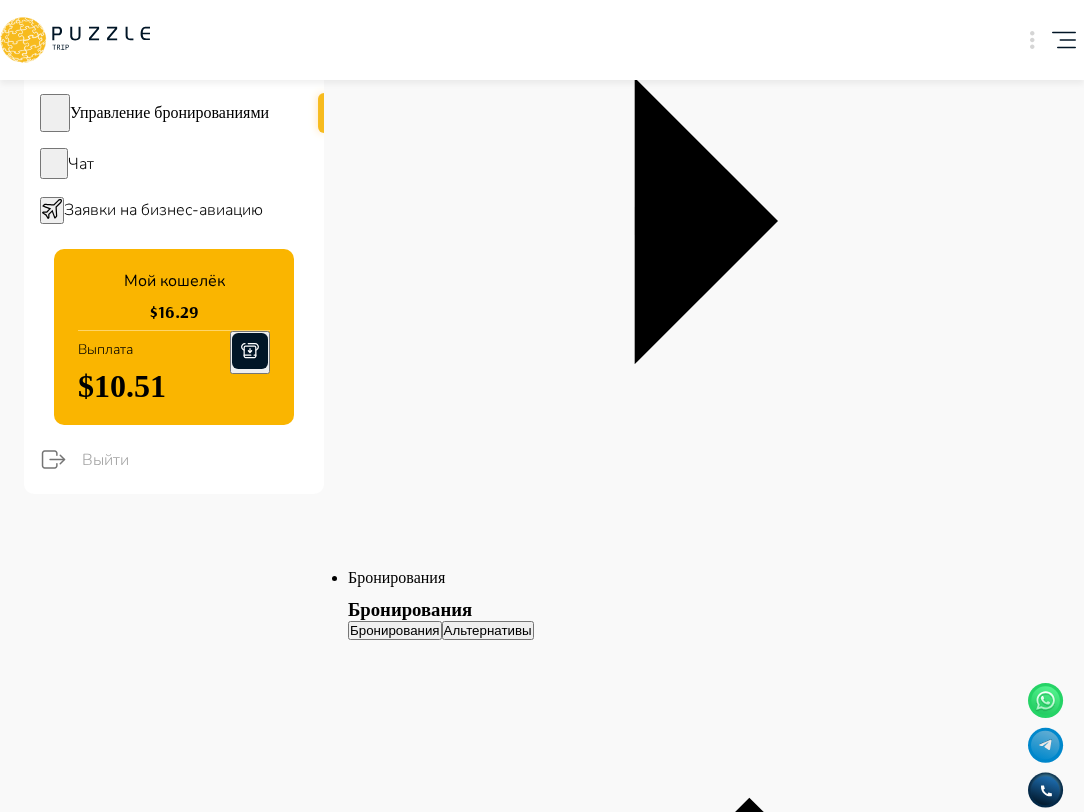 scroll, scrollTop: 248, scrollLeft: 0, axis: vertical 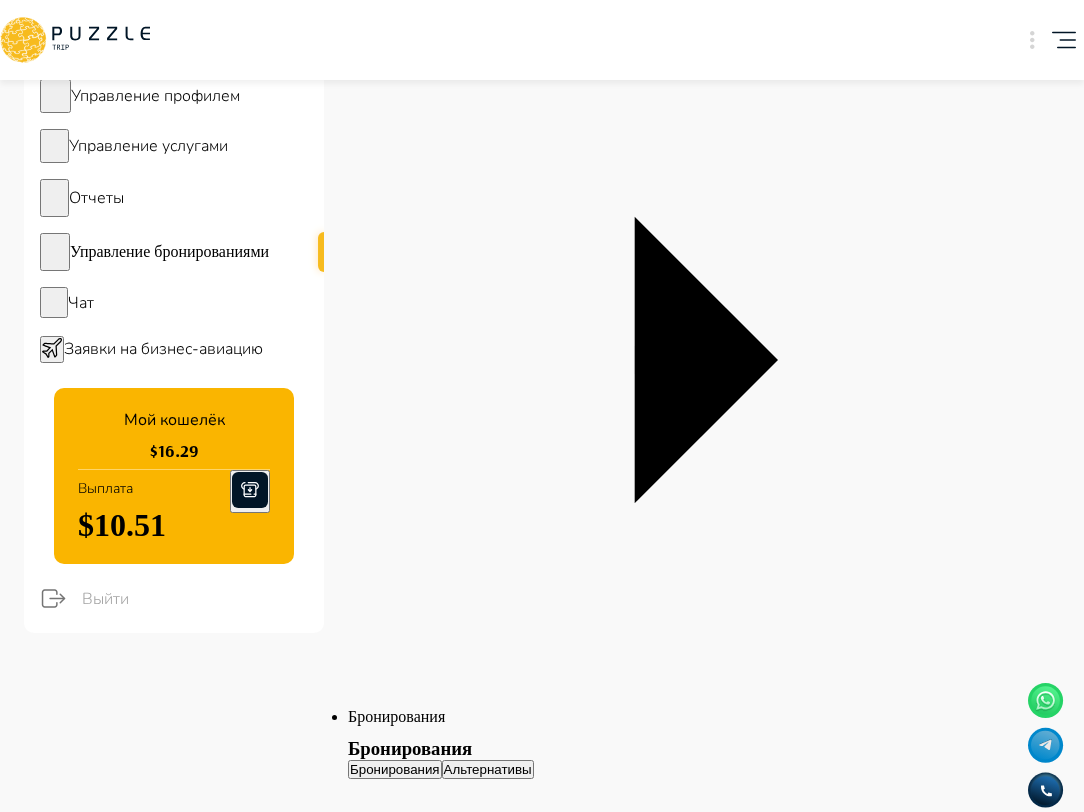 click on "w Добавить карточку RU   ** w wonderfull peace  Организатор услуг w Панель управления Управление профилем Управление услугами Отчеты Управление бронированиями Чат Заявки на бизнес-авиацию Мой кошелёк $ 16.29 Выплата   $10.51 Выйти Главная страница Бронирования Бронирования Бронирования Альтернативы Все Аренда наземного транспорта Аренда водного транспорта Экскурсии, развлечения Автомобили с водителем Детские развлечения Входные билеты ​ Статус ****** ИН Название услуги Категория Подкатегория Дата начала и окончания услуги Дата бронирования Дата оплаты Клиент Цена sy" at bounding box center (542, 2047) 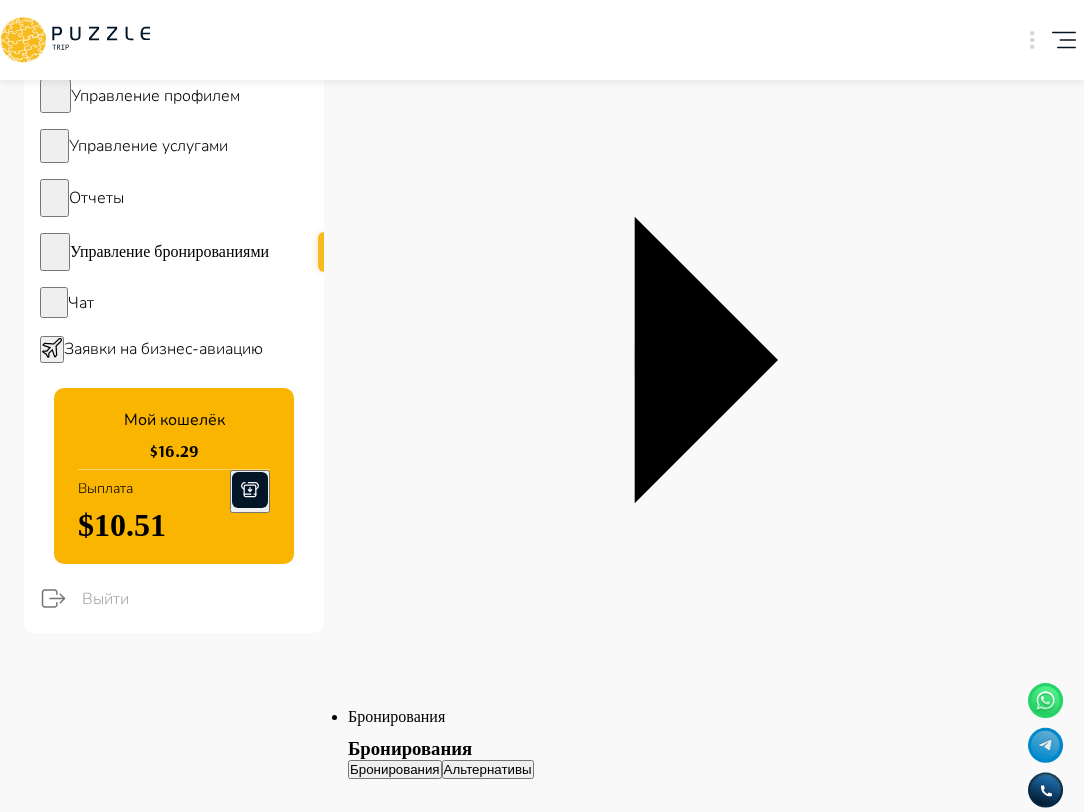 click on "Отклонить и предложить альтернативы" at bounding box center [542, 4221] 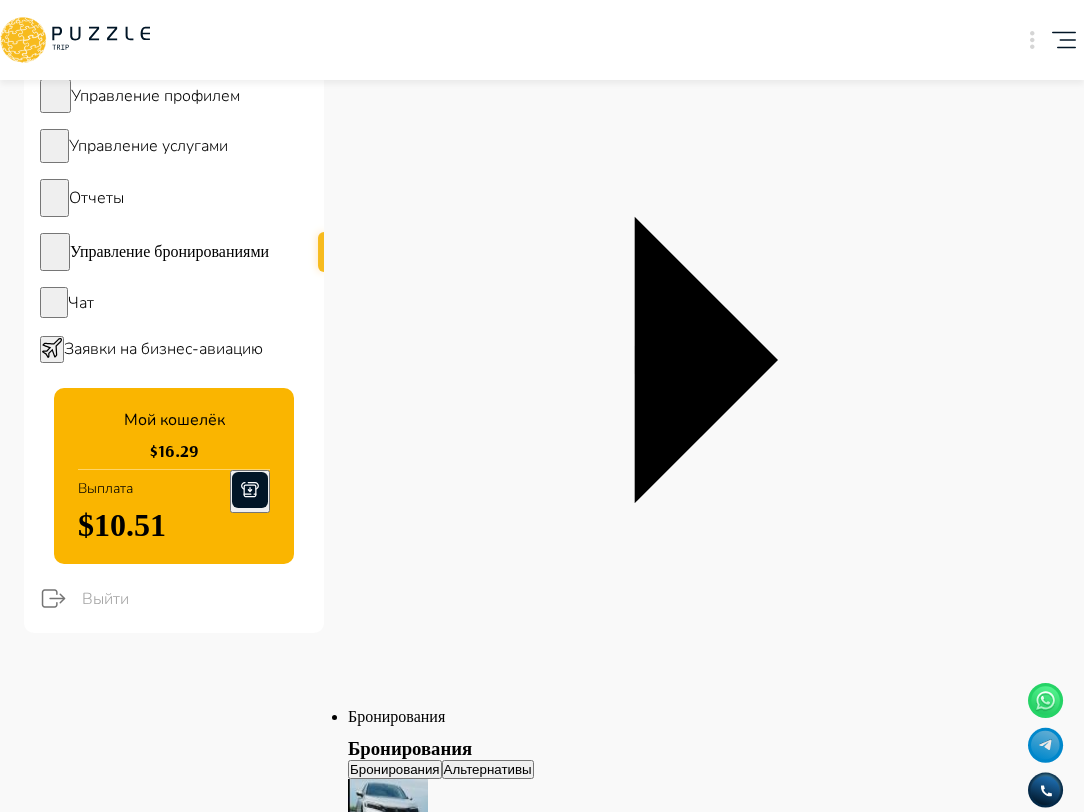 click on "Honda Civic 07/08/2025 11:57-09/08/2025 11:57 ₽
1.24" at bounding box center (692, 838) 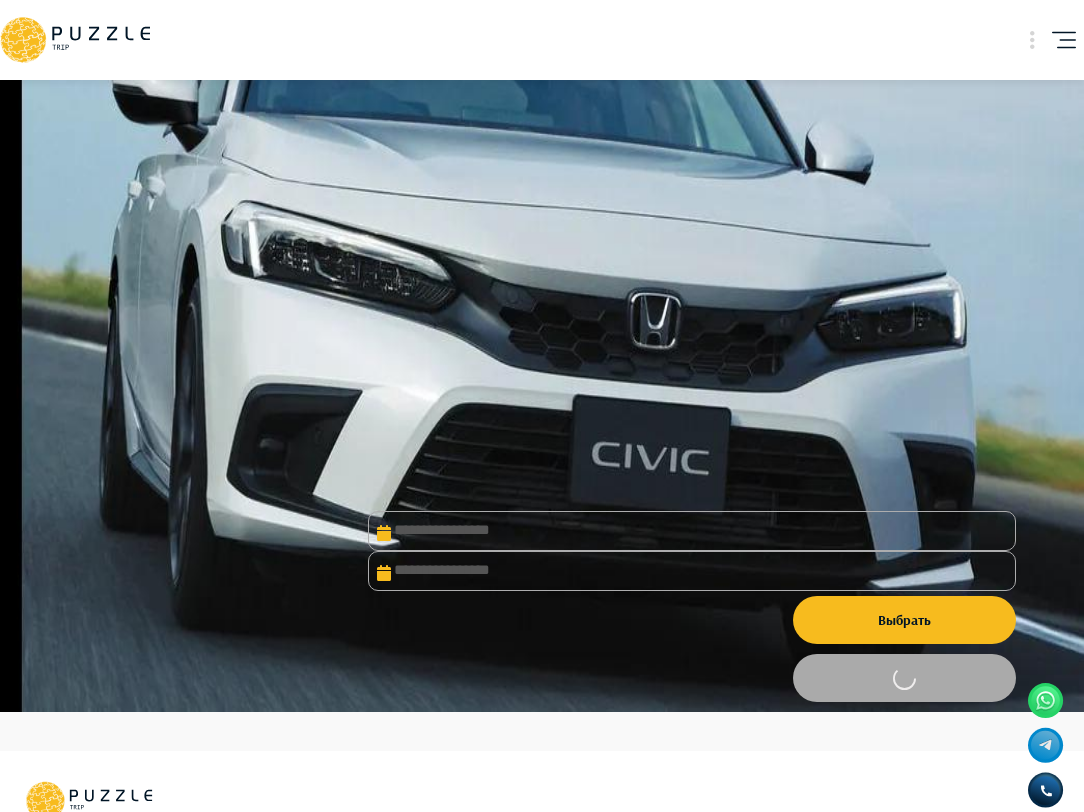 scroll, scrollTop: 0, scrollLeft: 0, axis: both 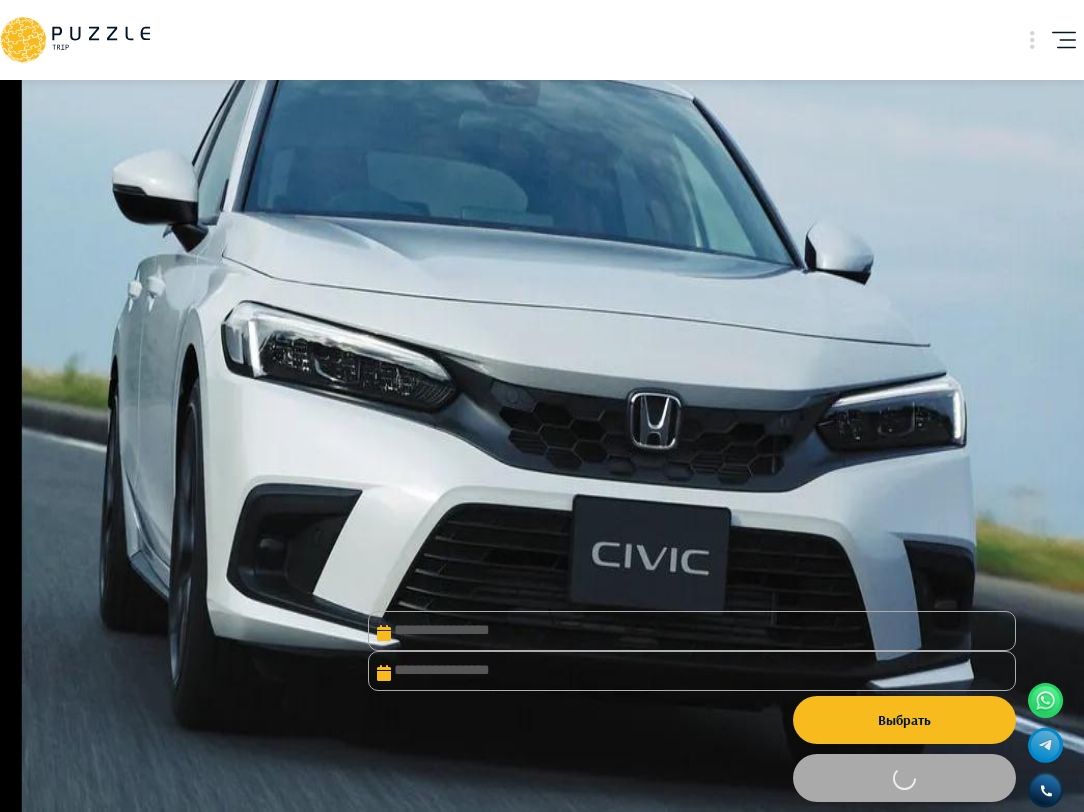 type on "**********" 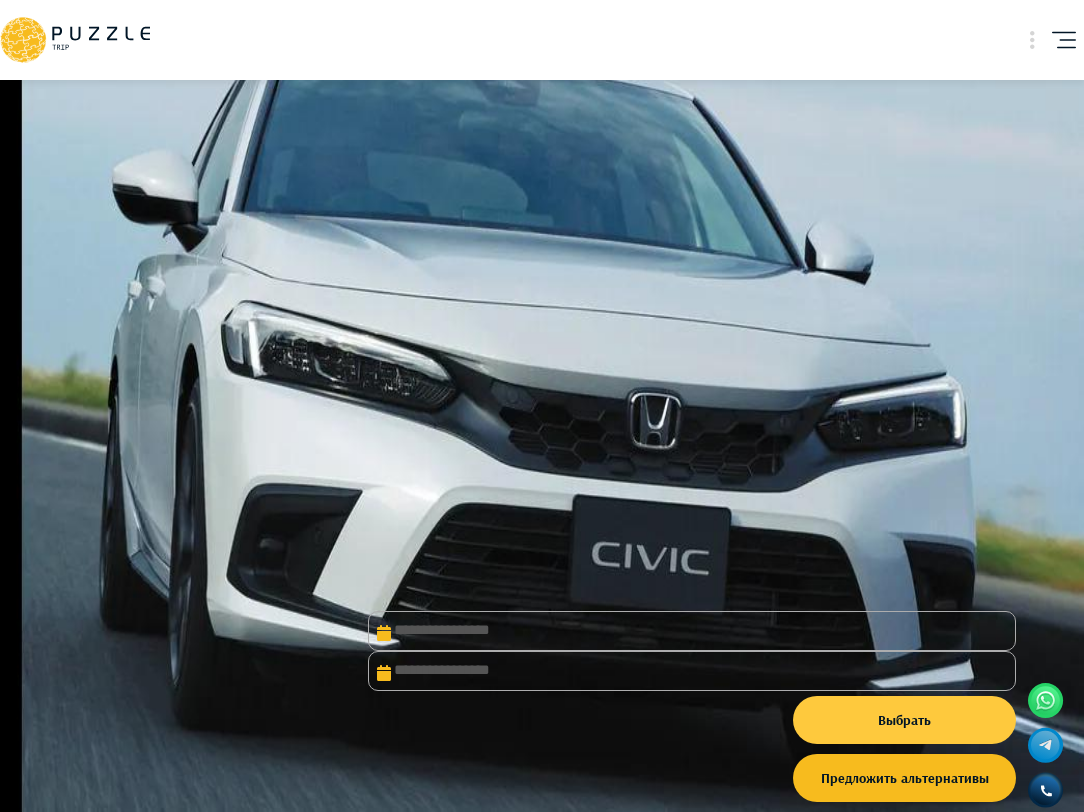 click on "Выбрать" at bounding box center [904, 720] 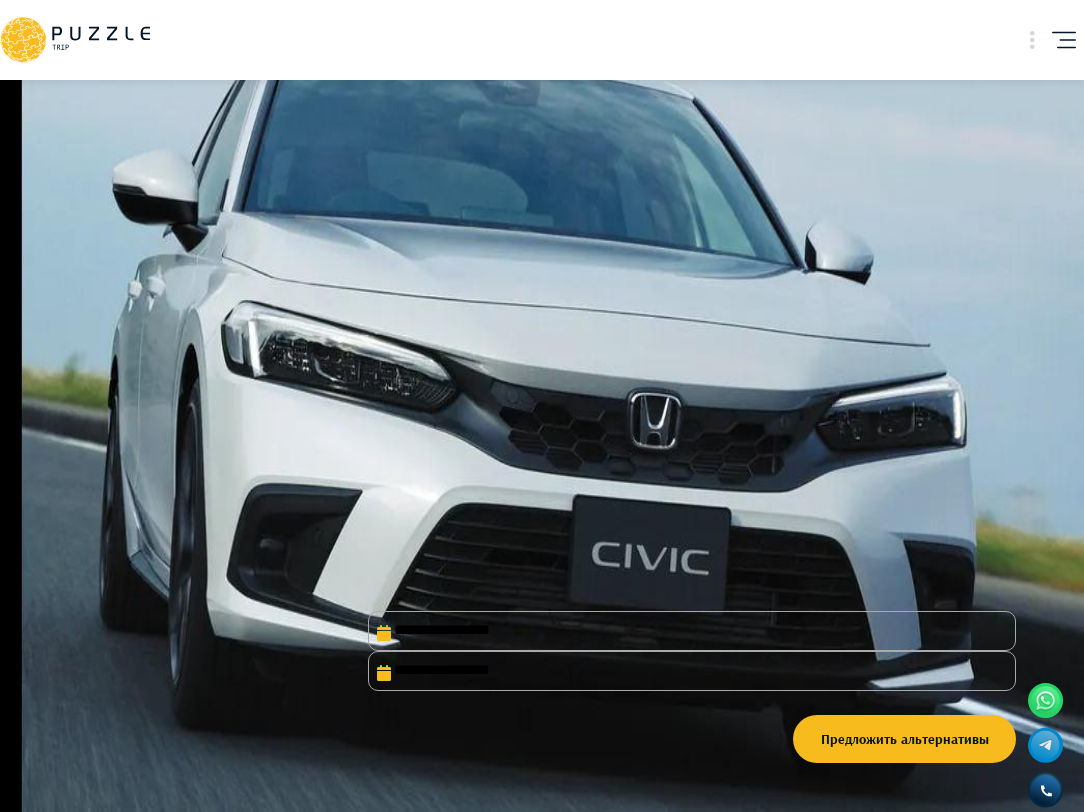 click on "**********" at bounding box center (692, 631) 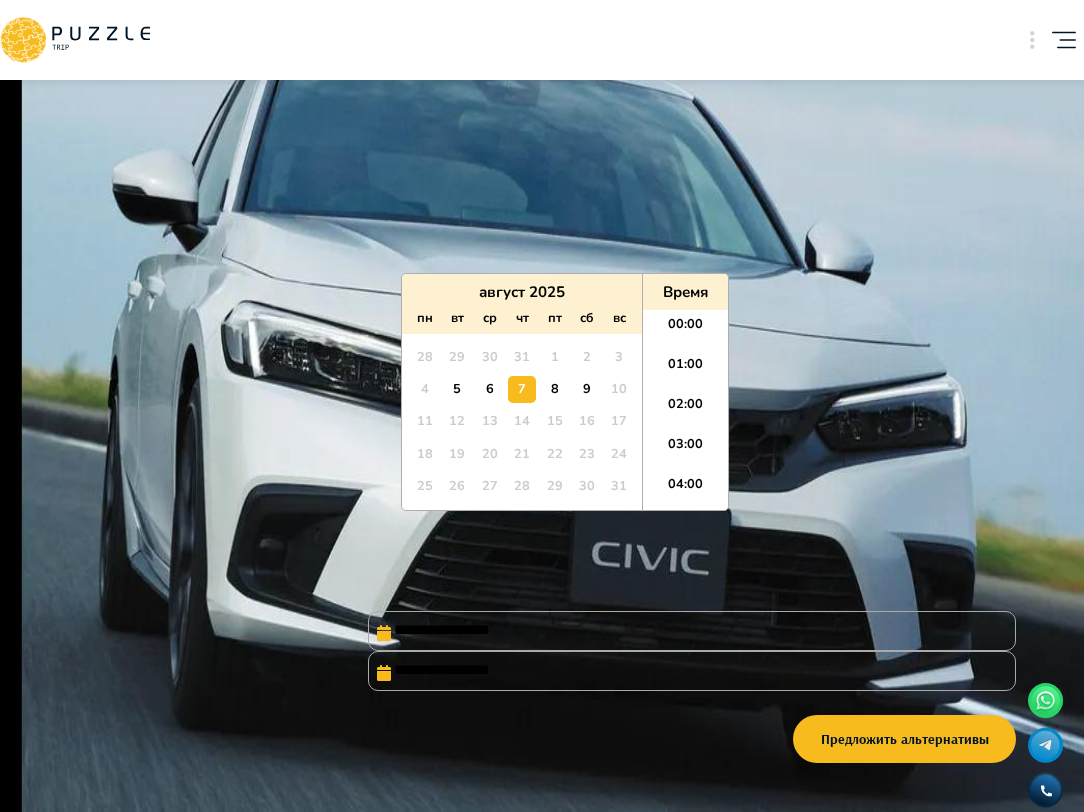 scroll, scrollTop: 360, scrollLeft: 0, axis: vertical 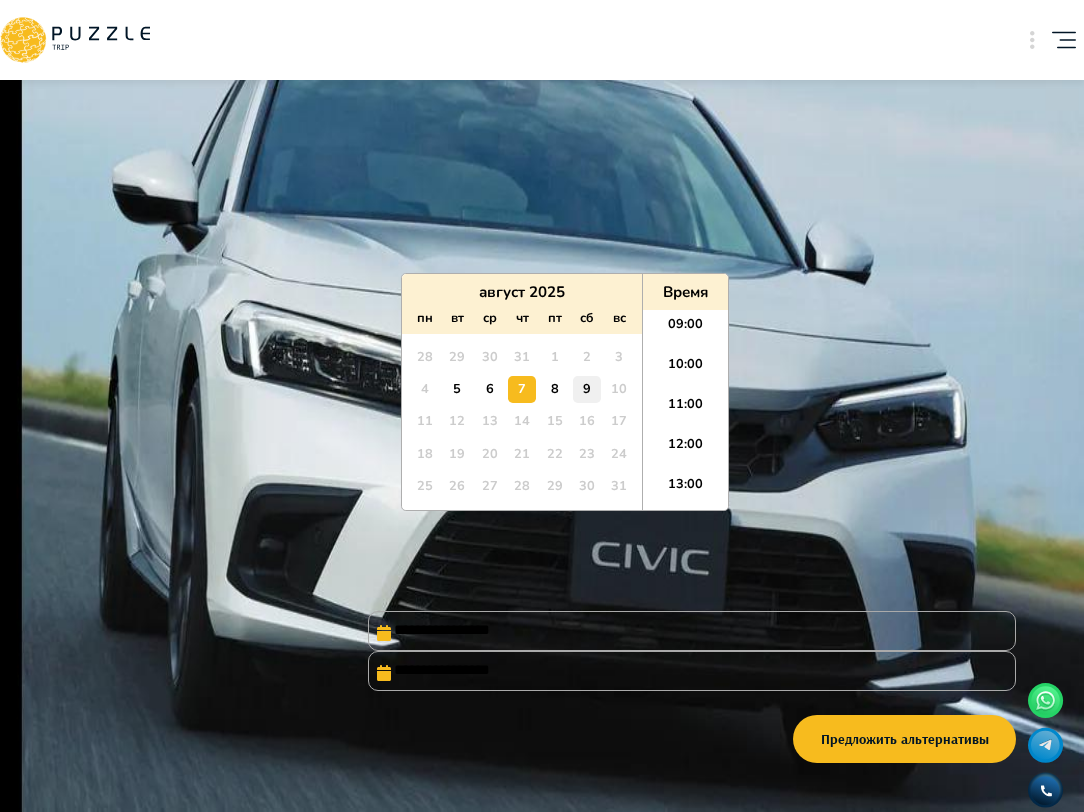 click on "9" at bounding box center (586, 389) 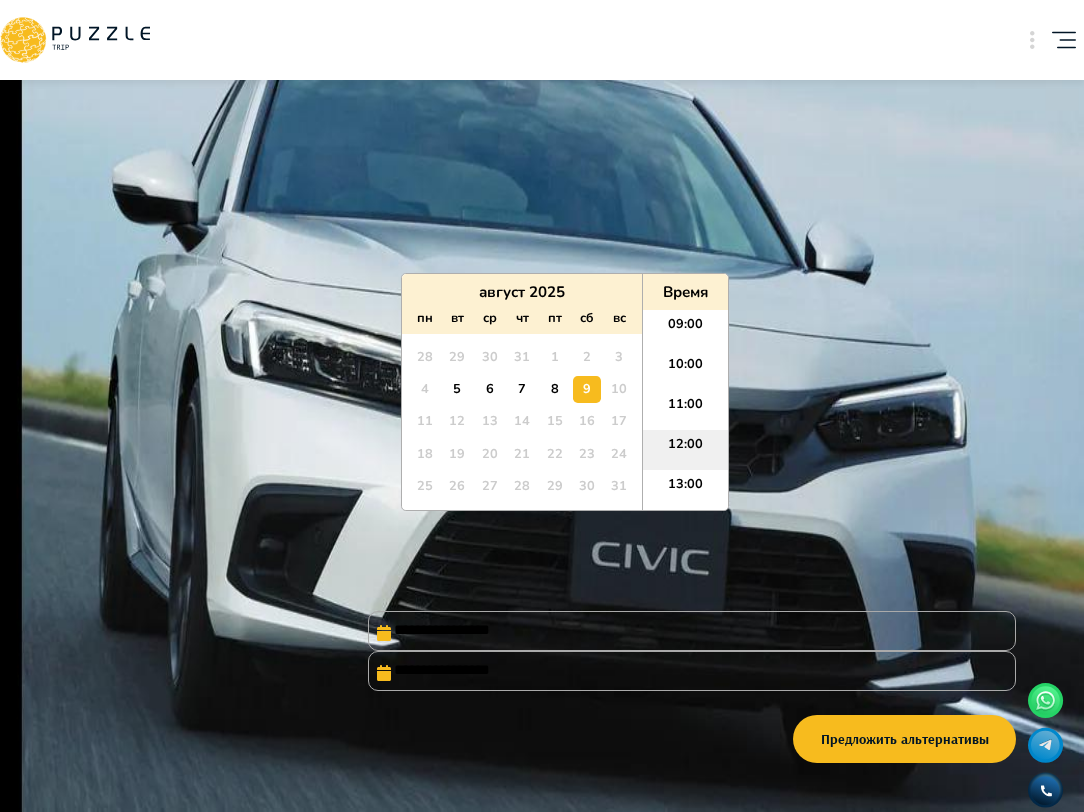 click on "12:00" at bounding box center (685, 450) 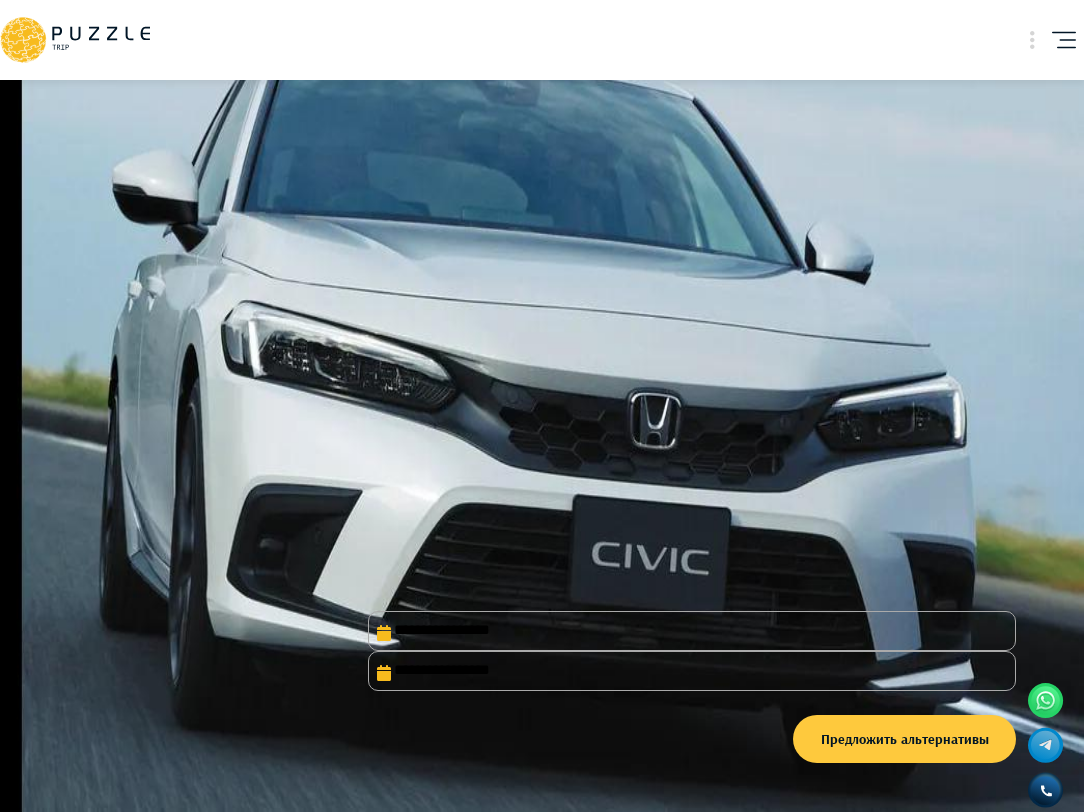 click on "Предложить альтернативы" at bounding box center (904, 739) 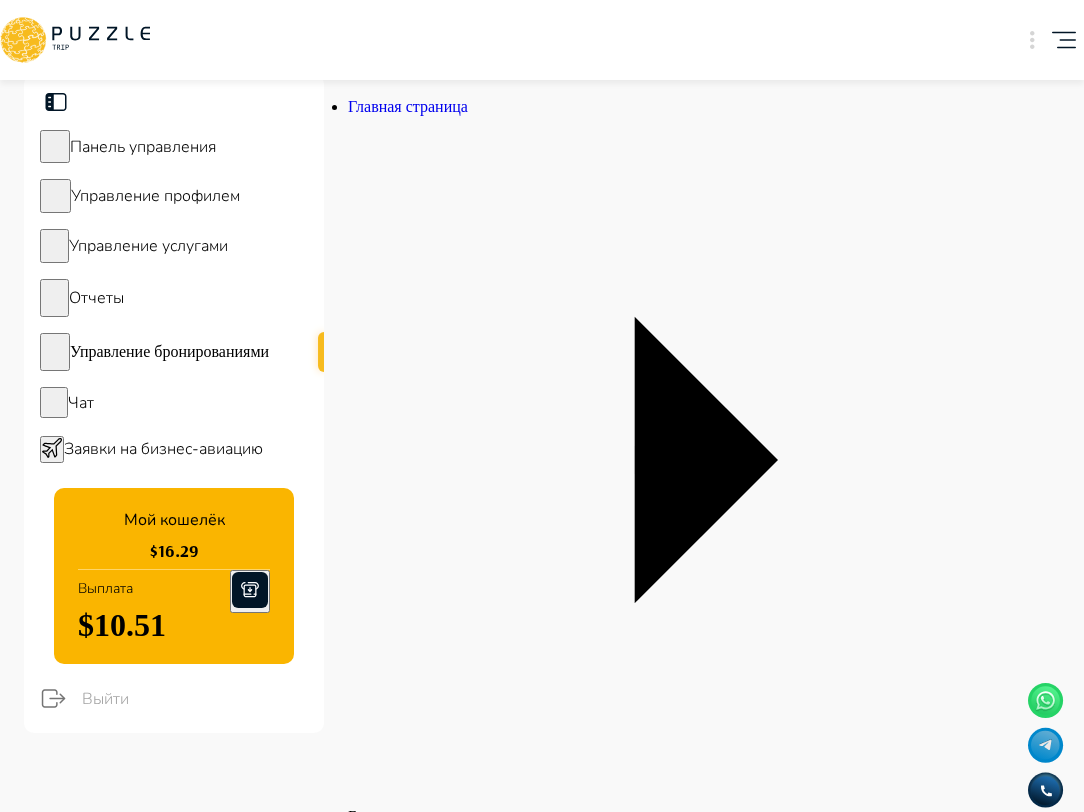 scroll, scrollTop: 0, scrollLeft: 1544, axis: horizontal 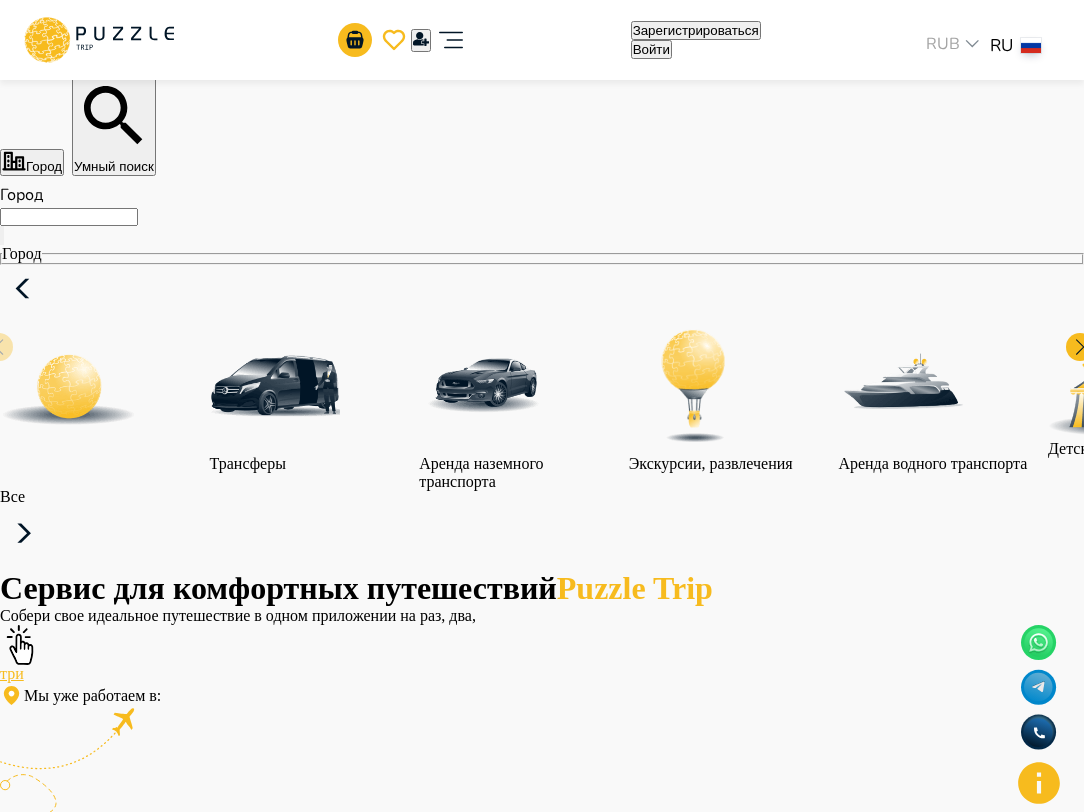 click 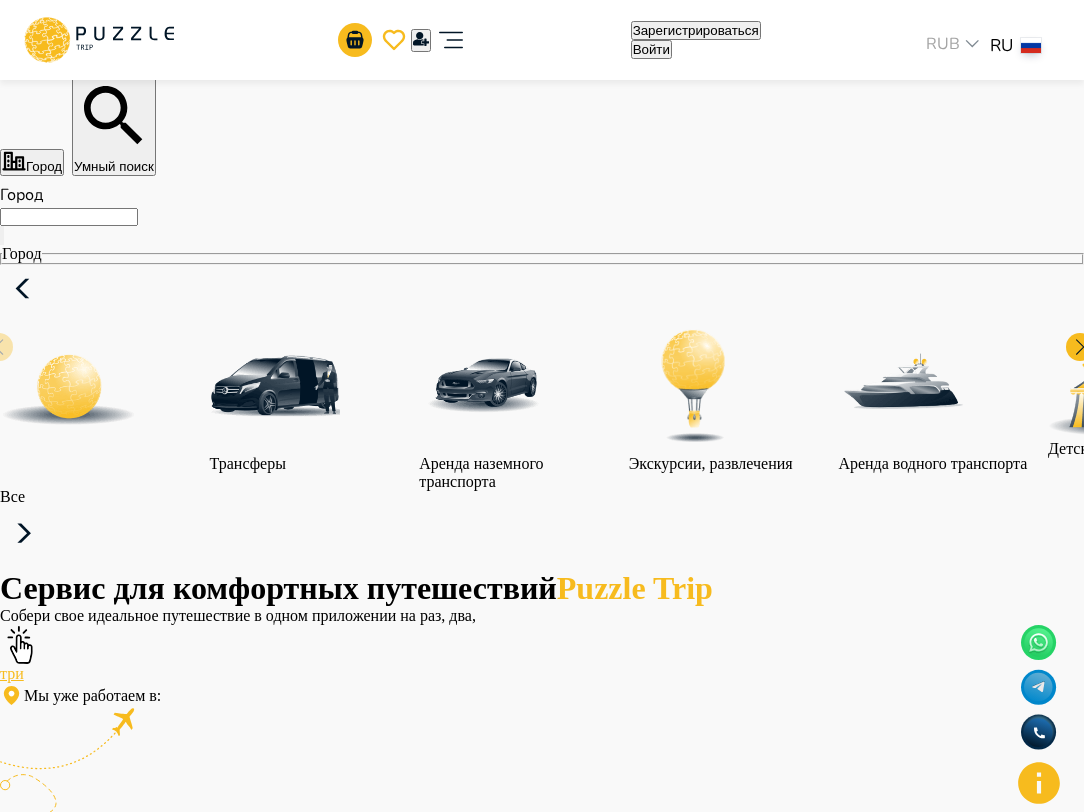 click on "Адрес электронной почты" at bounding box center (85, 4288) 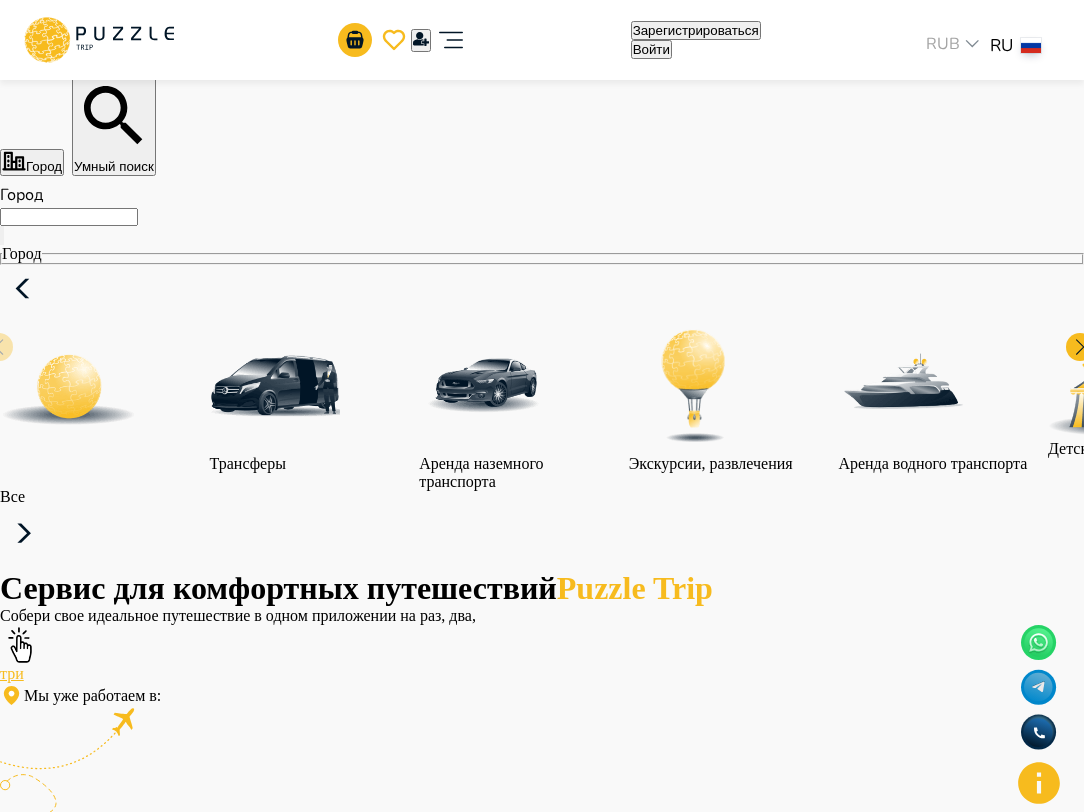 type on "**********" 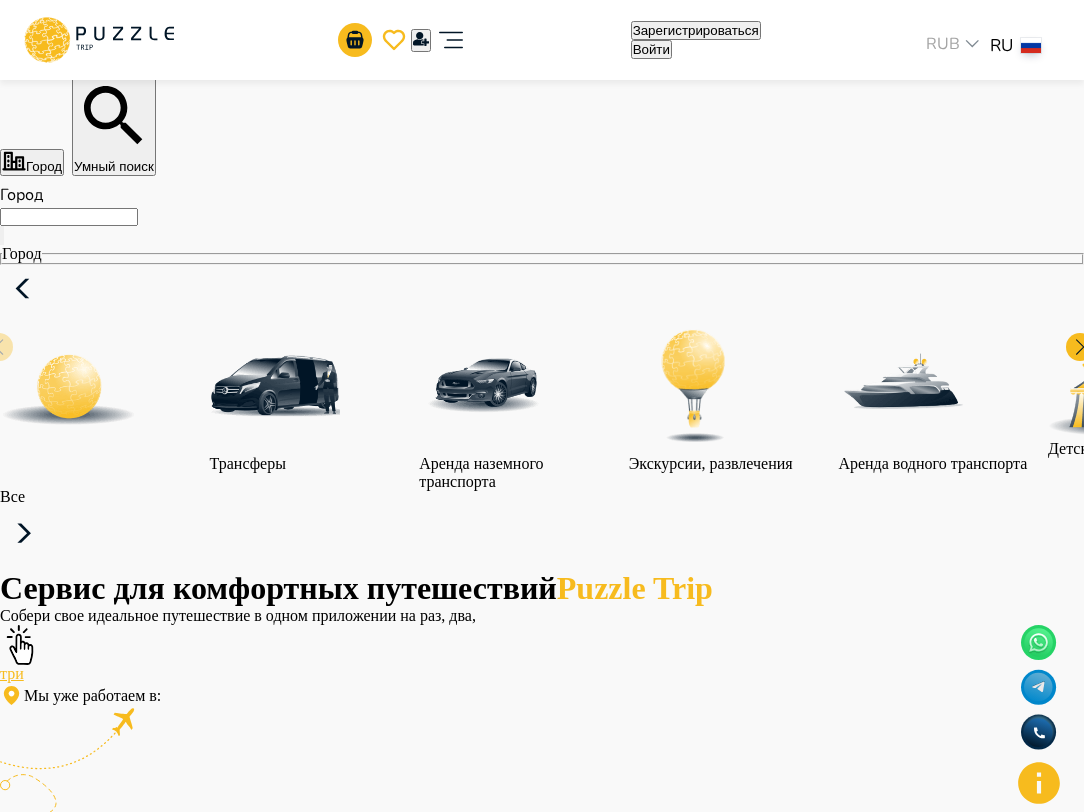 click on "Войти" at bounding box center (58, 5429) 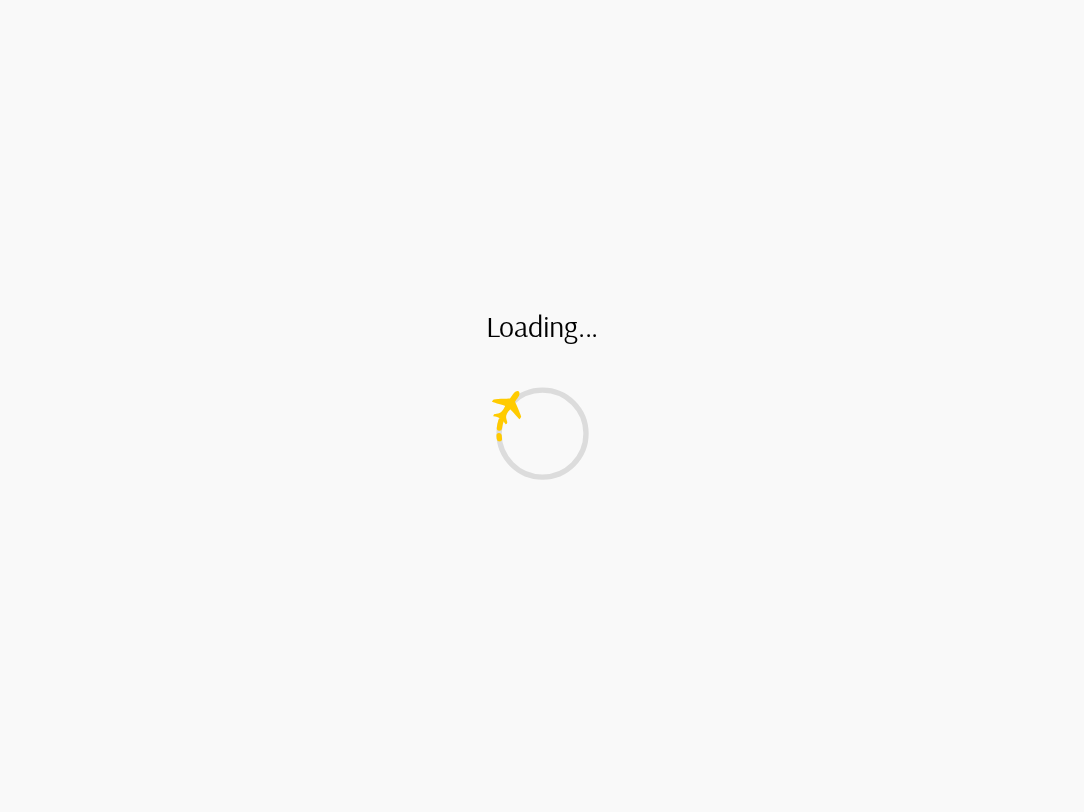 scroll, scrollTop: 0, scrollLeft: 0, axis: both 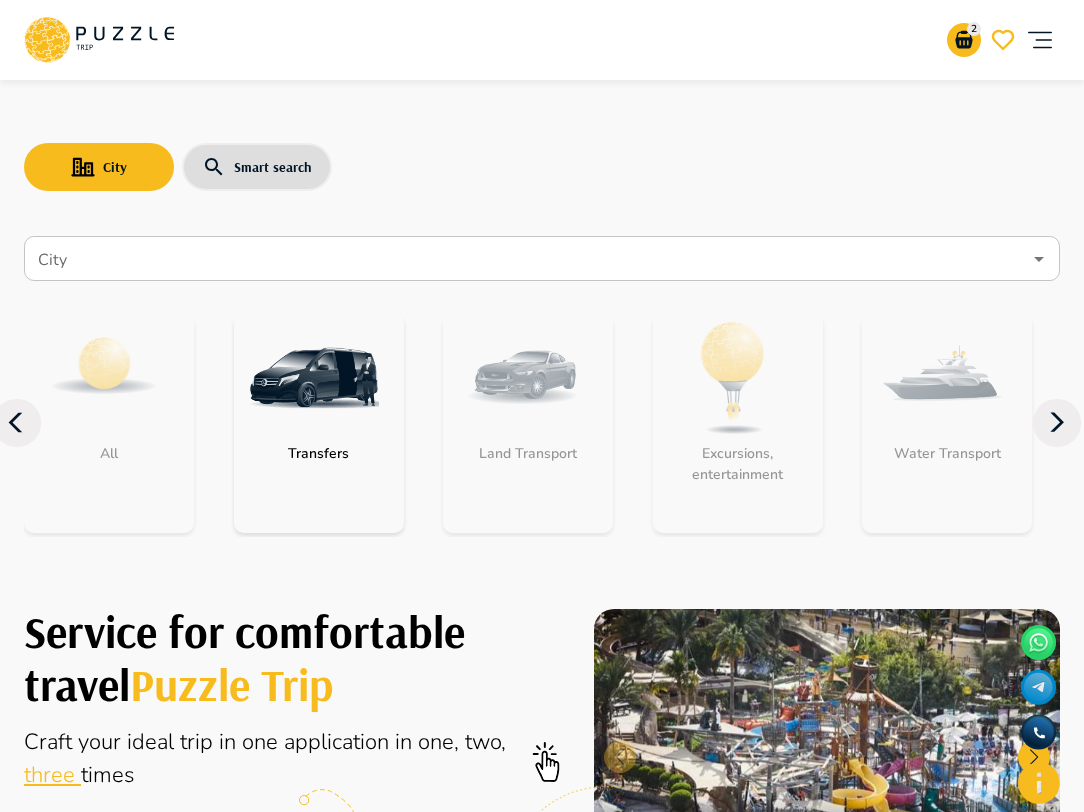 click 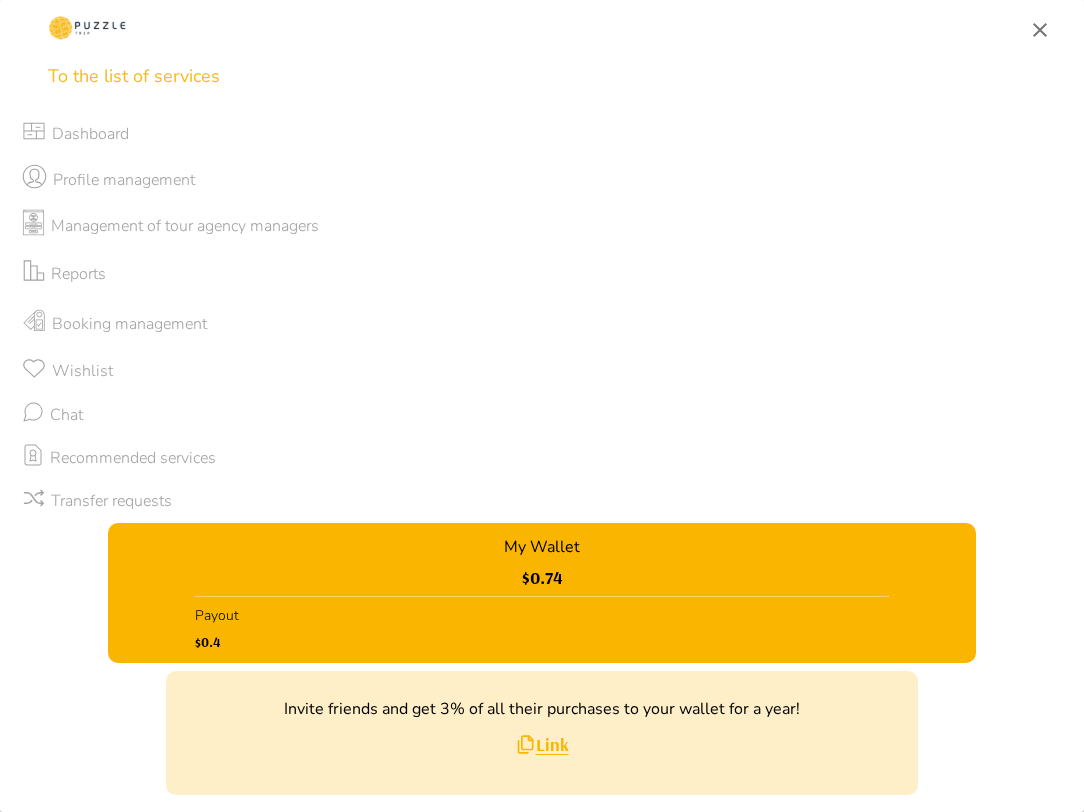 click 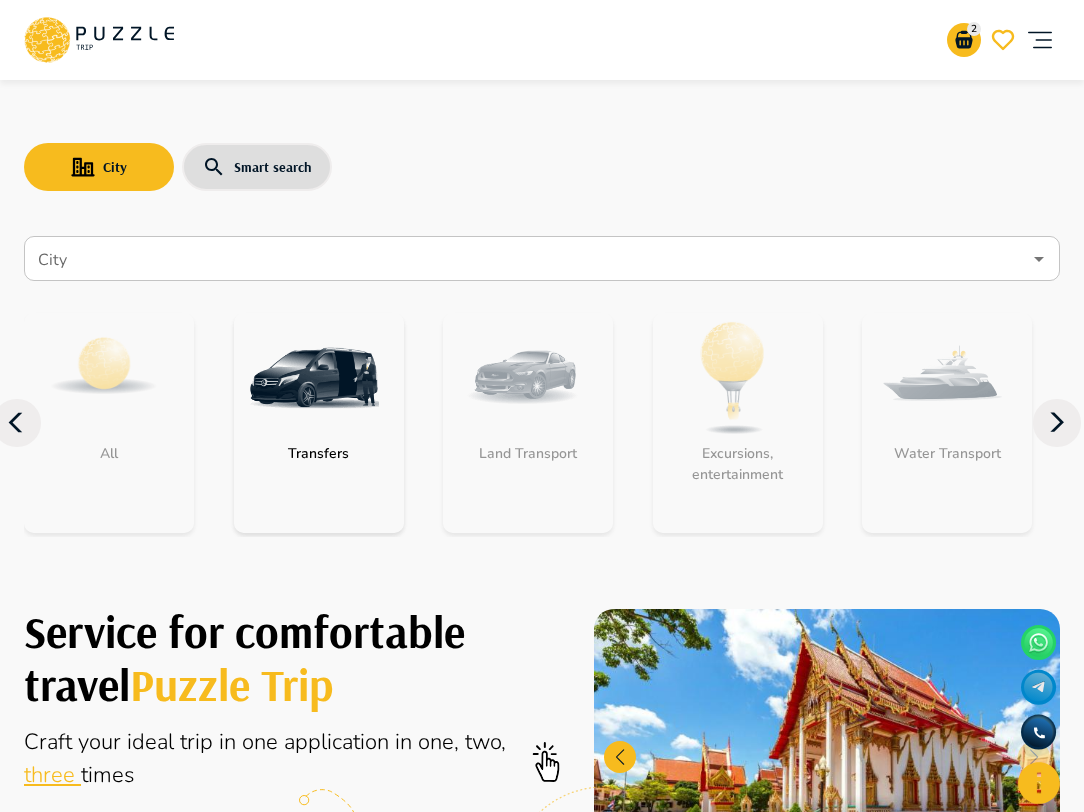 click 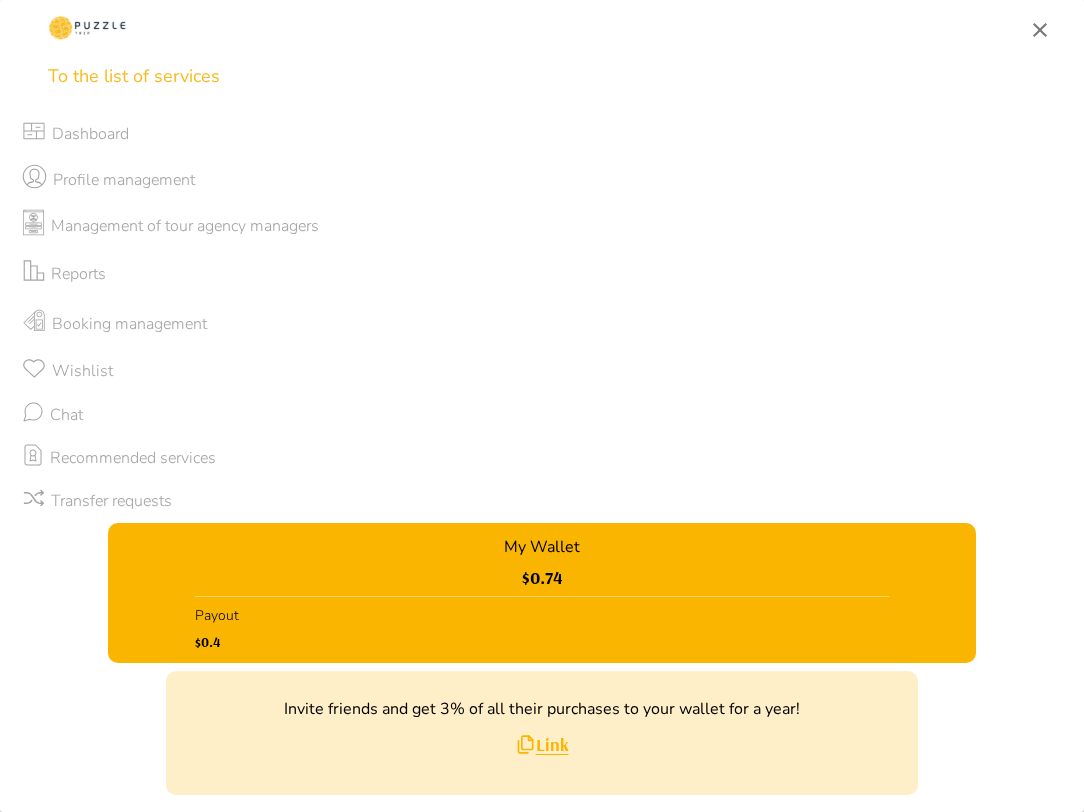 scroll, scrollTop: 40, scrollLeft: 0, axis: vertical 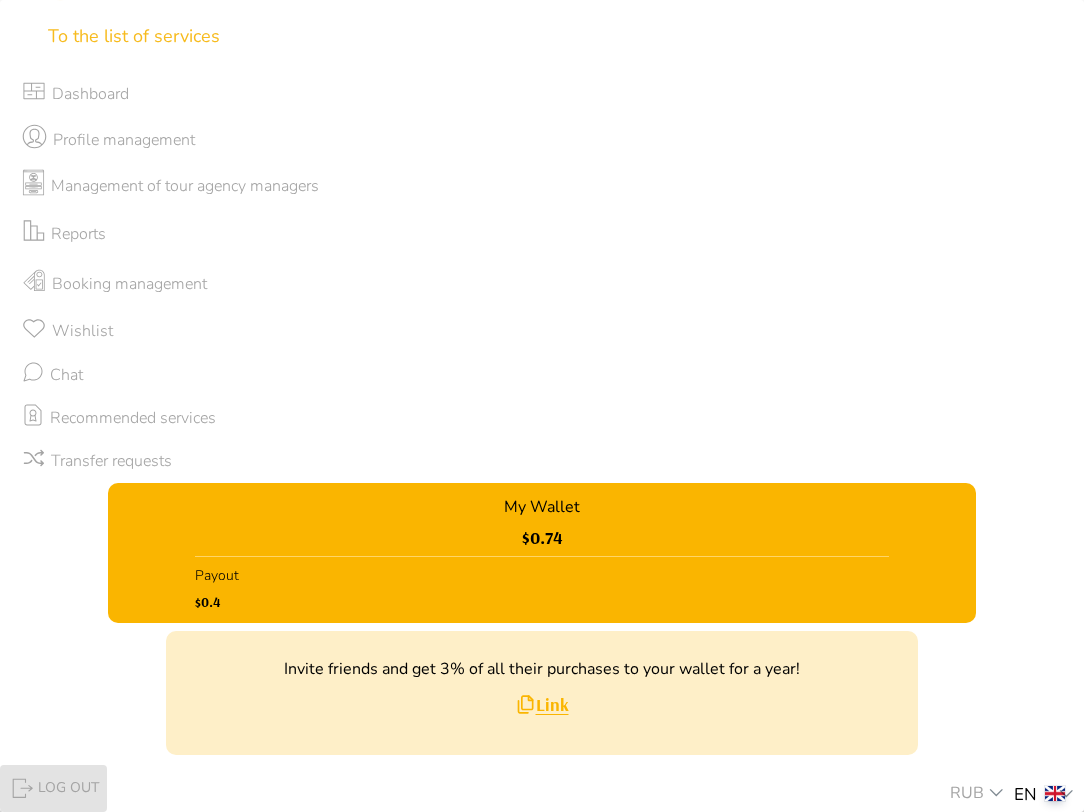 click on "Log out" at bounding box center [53, 789] 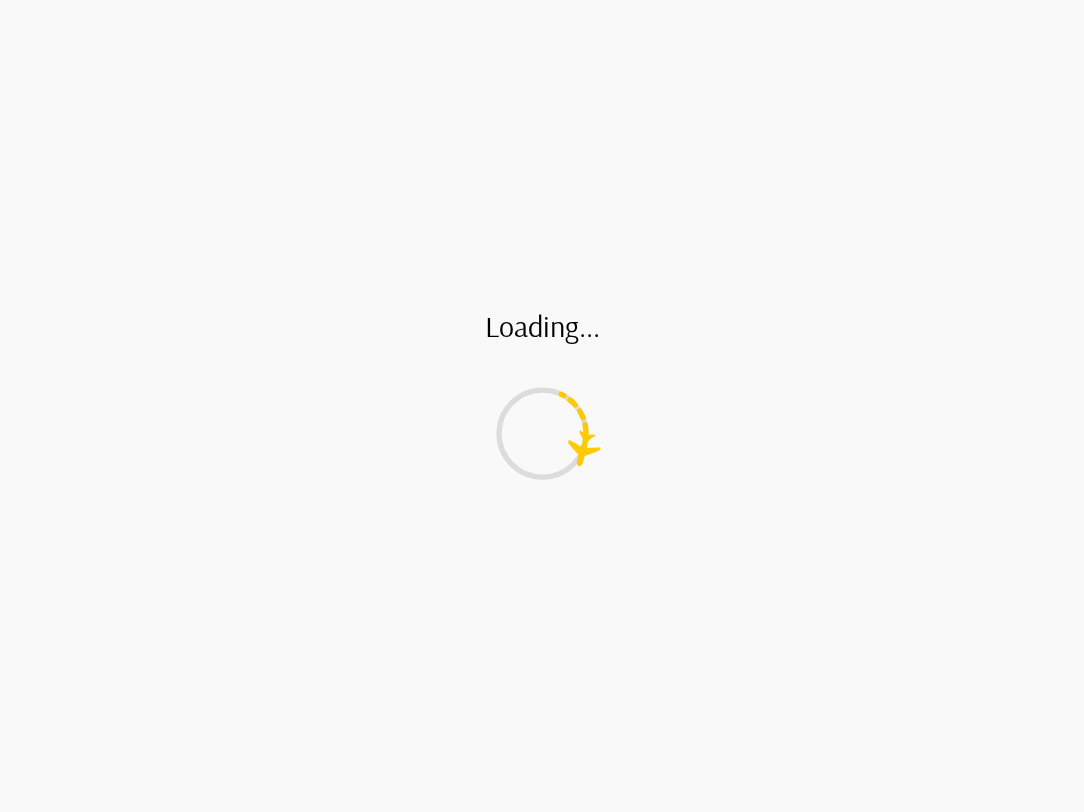 scroll, scrollTop: 0, scrollLeft: 0, axis: both 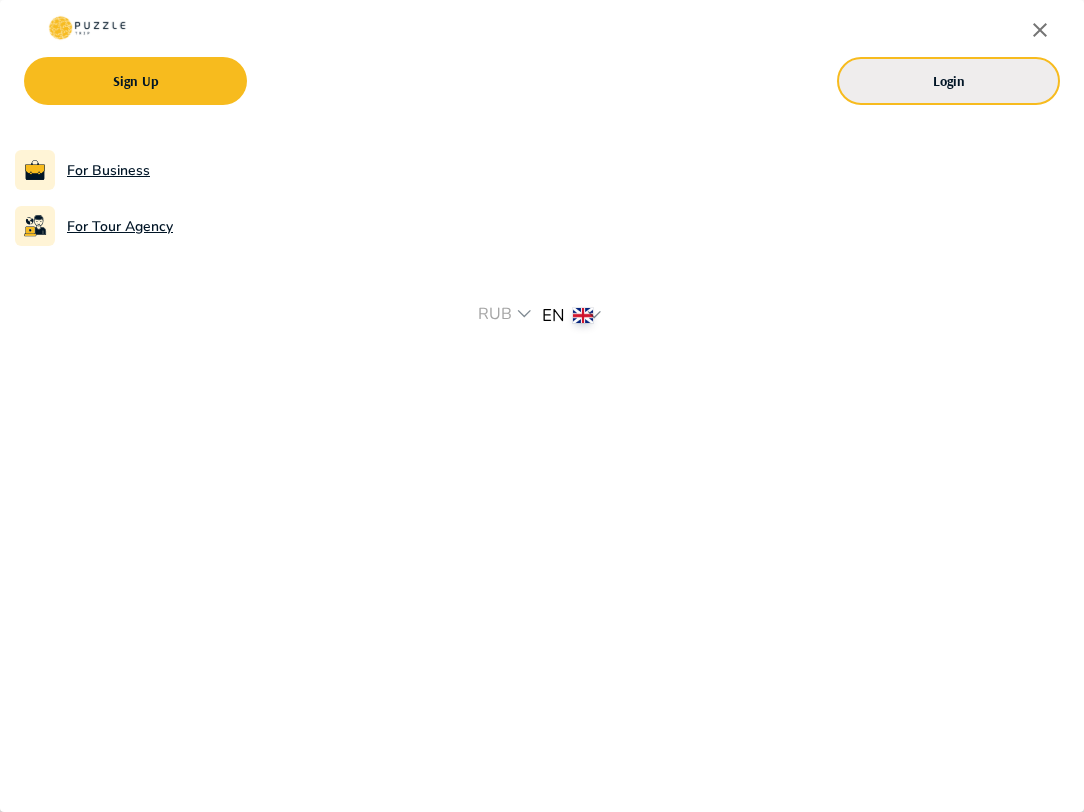 click on "Login" at bounding box center (948, 81) 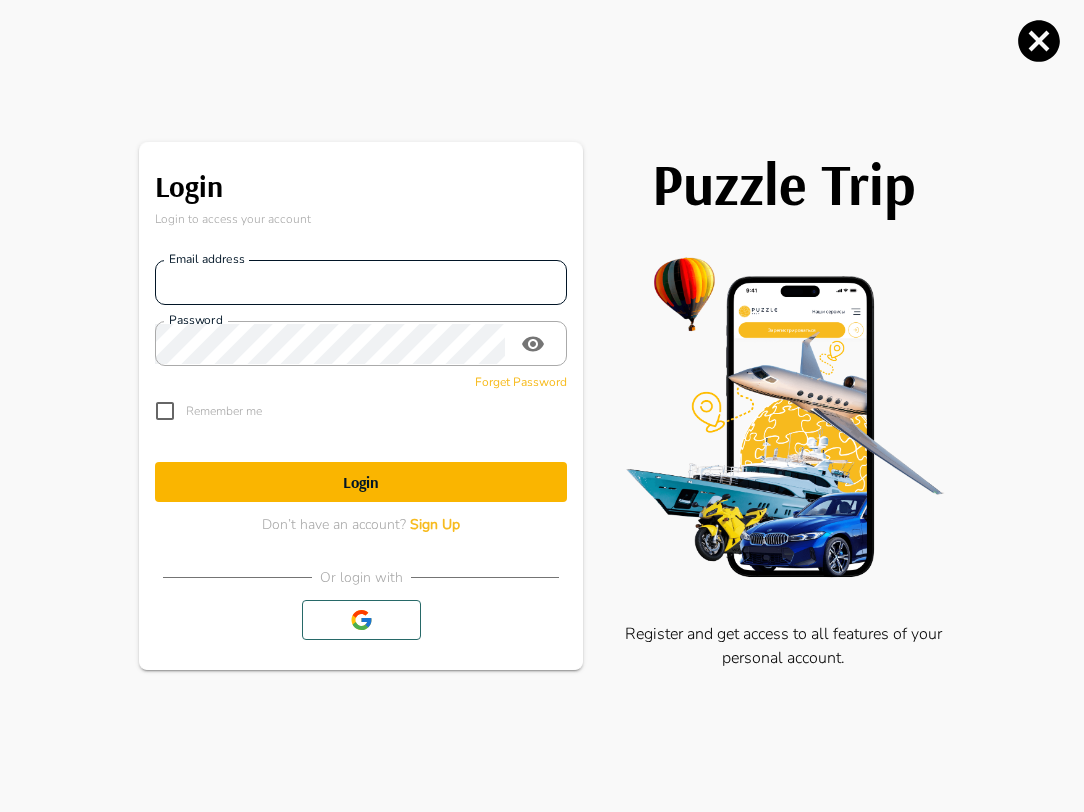 click on "Email address" at bounding box center [361, 283] 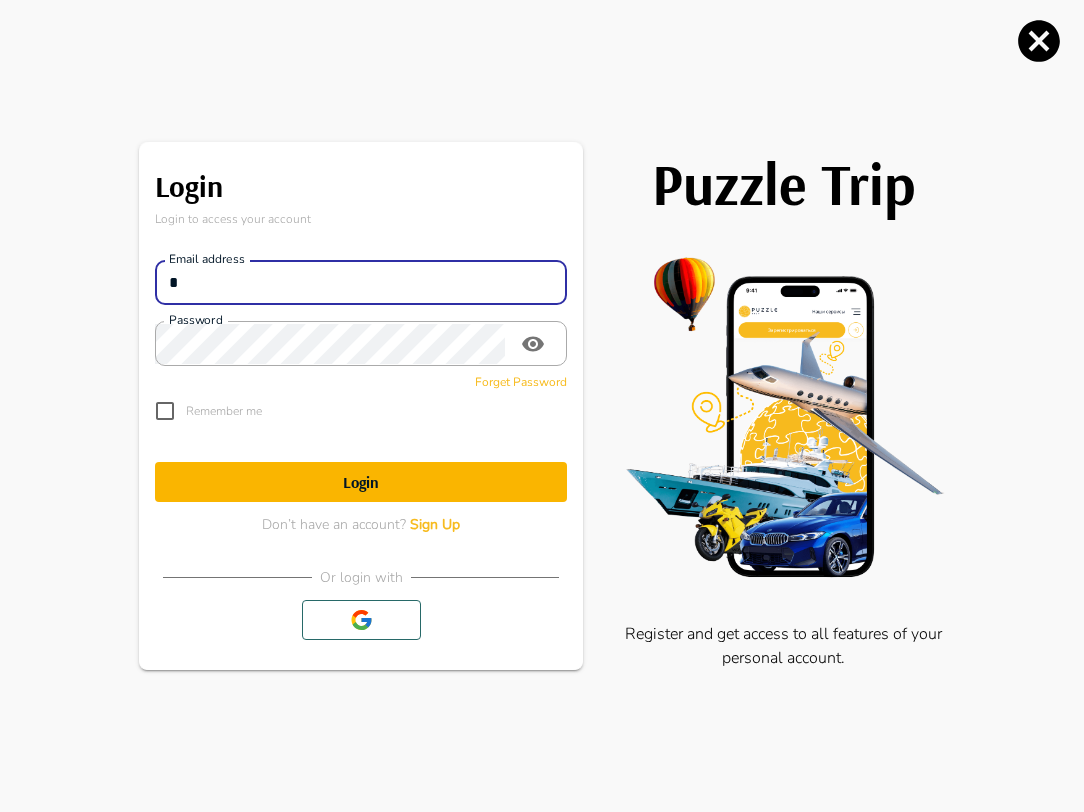 type on "**********" 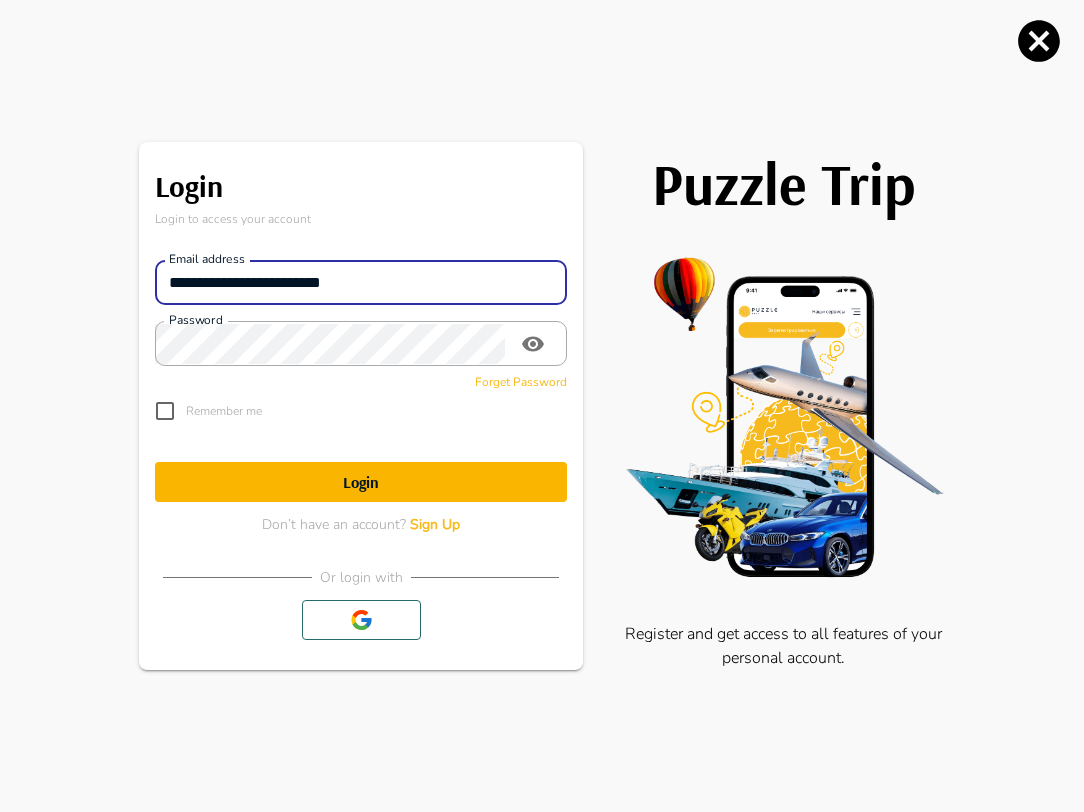 click on "Login" at bounding box center [361, 482] 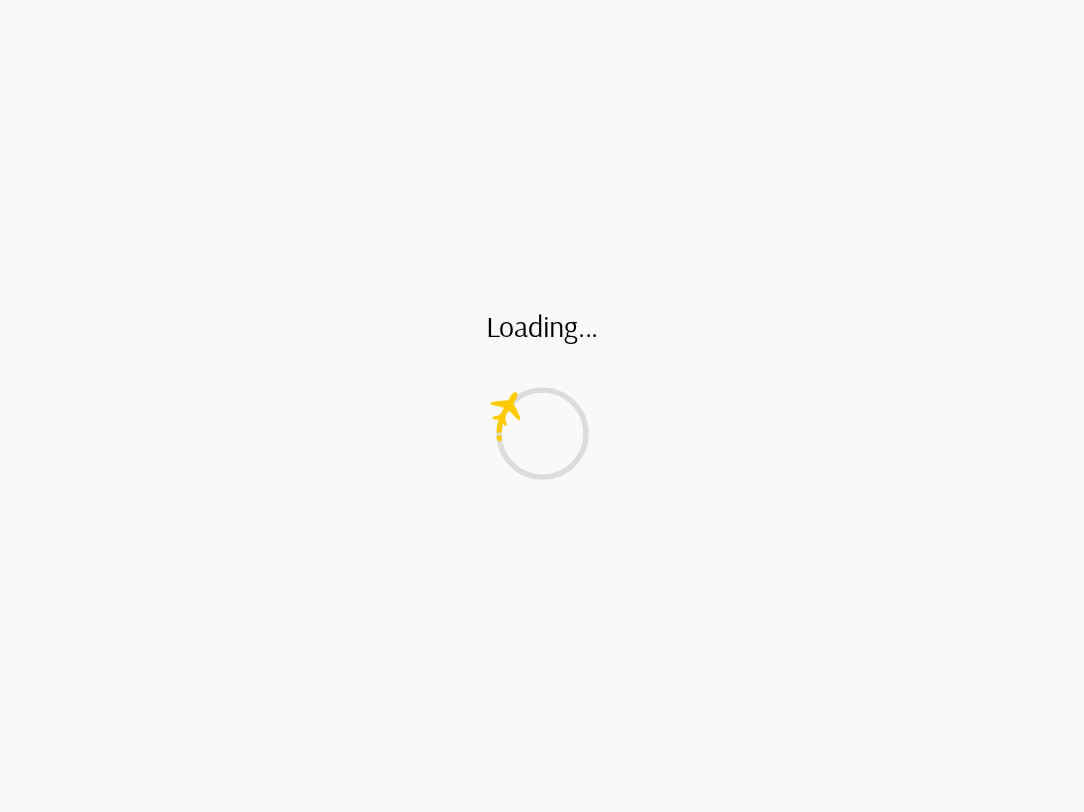 scroll, scrollTop: 0, scrollLeft: 0, axis: both 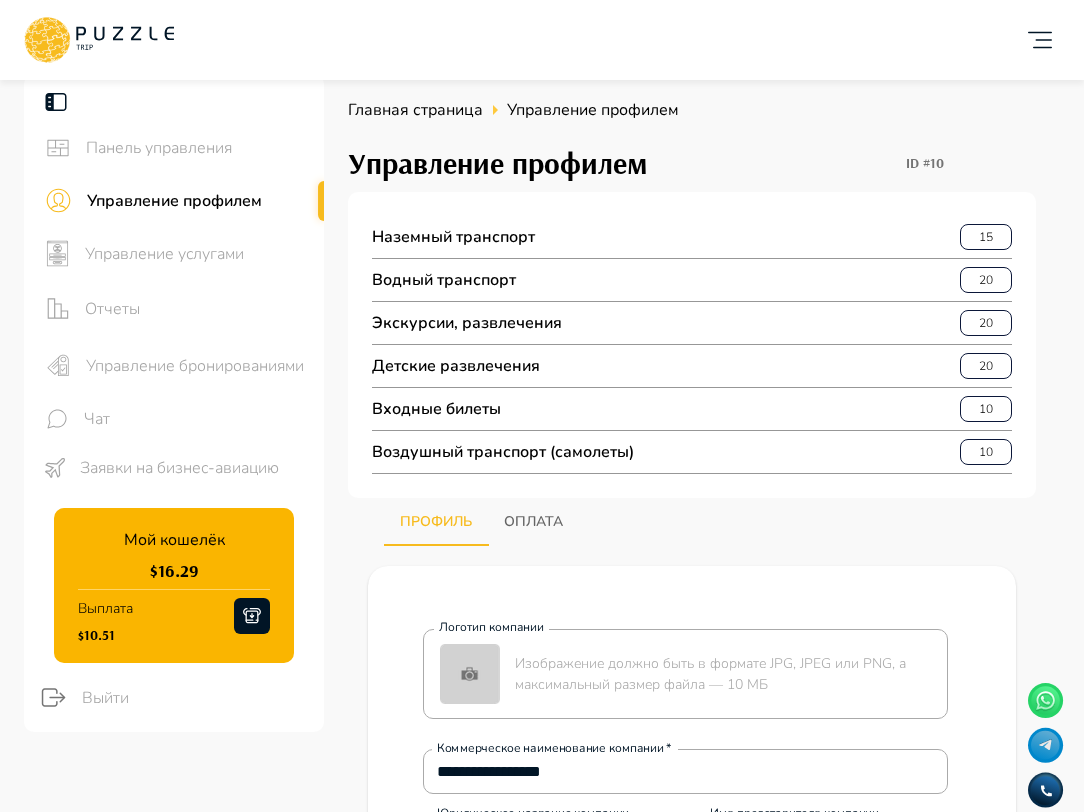 click on "Управление бронированиями" at bounding box center (197, 366) 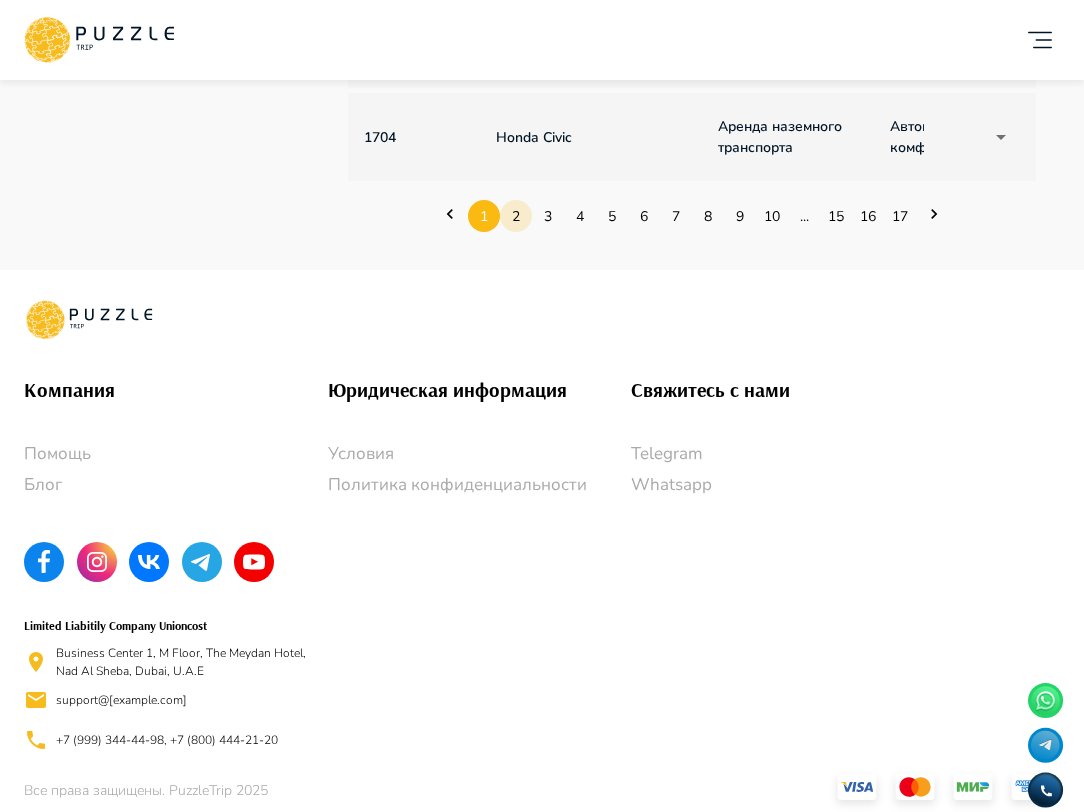 click on "2" at bounding box center [516, 216] 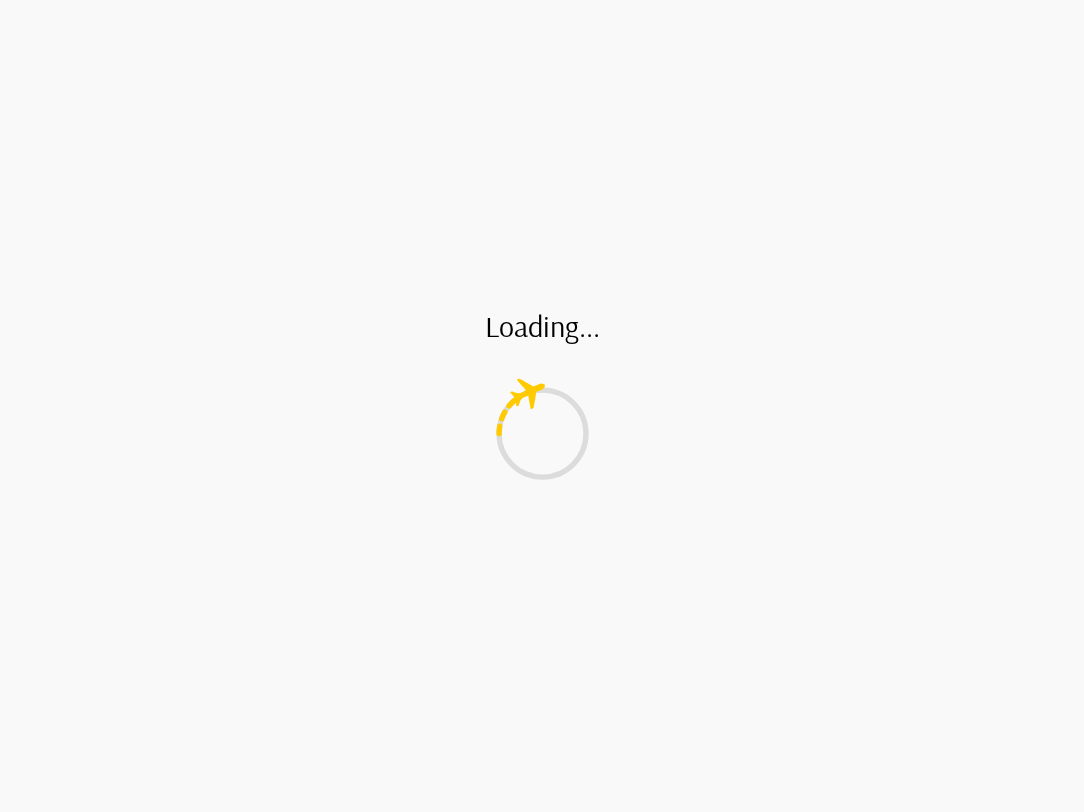 scroll, scrollTop: 0, scrollLeft: 0, axis: both 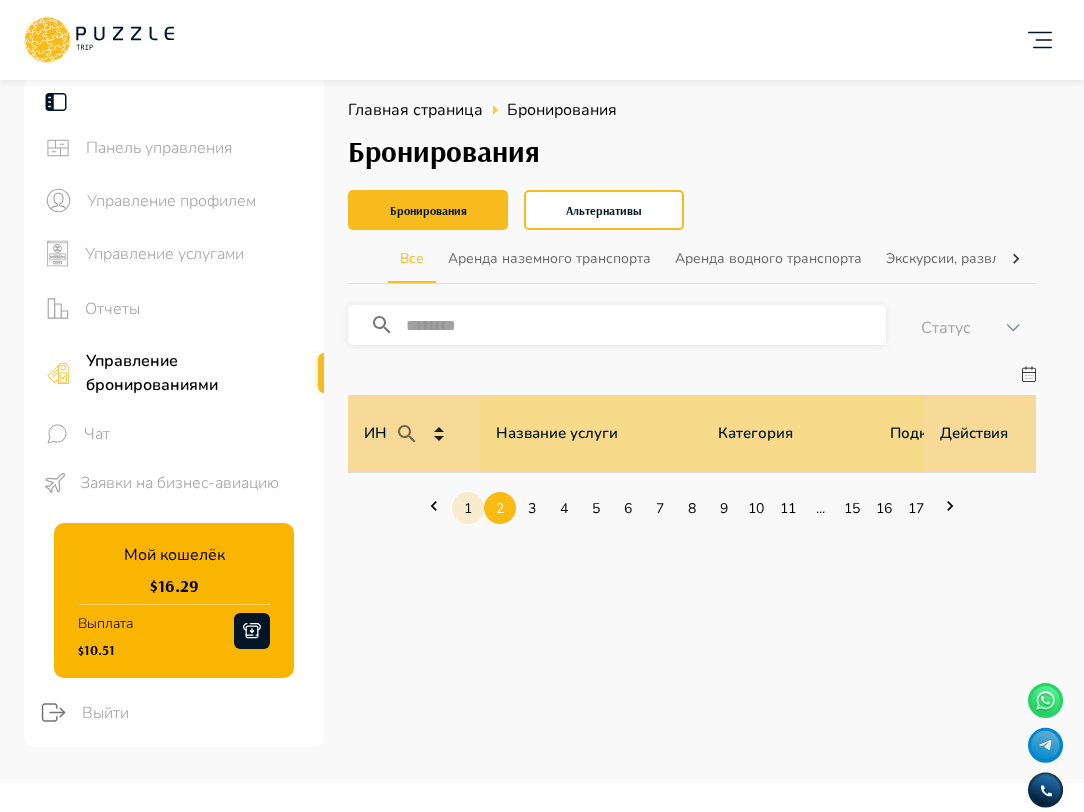 click on "1" at bounding box center (468, 508) 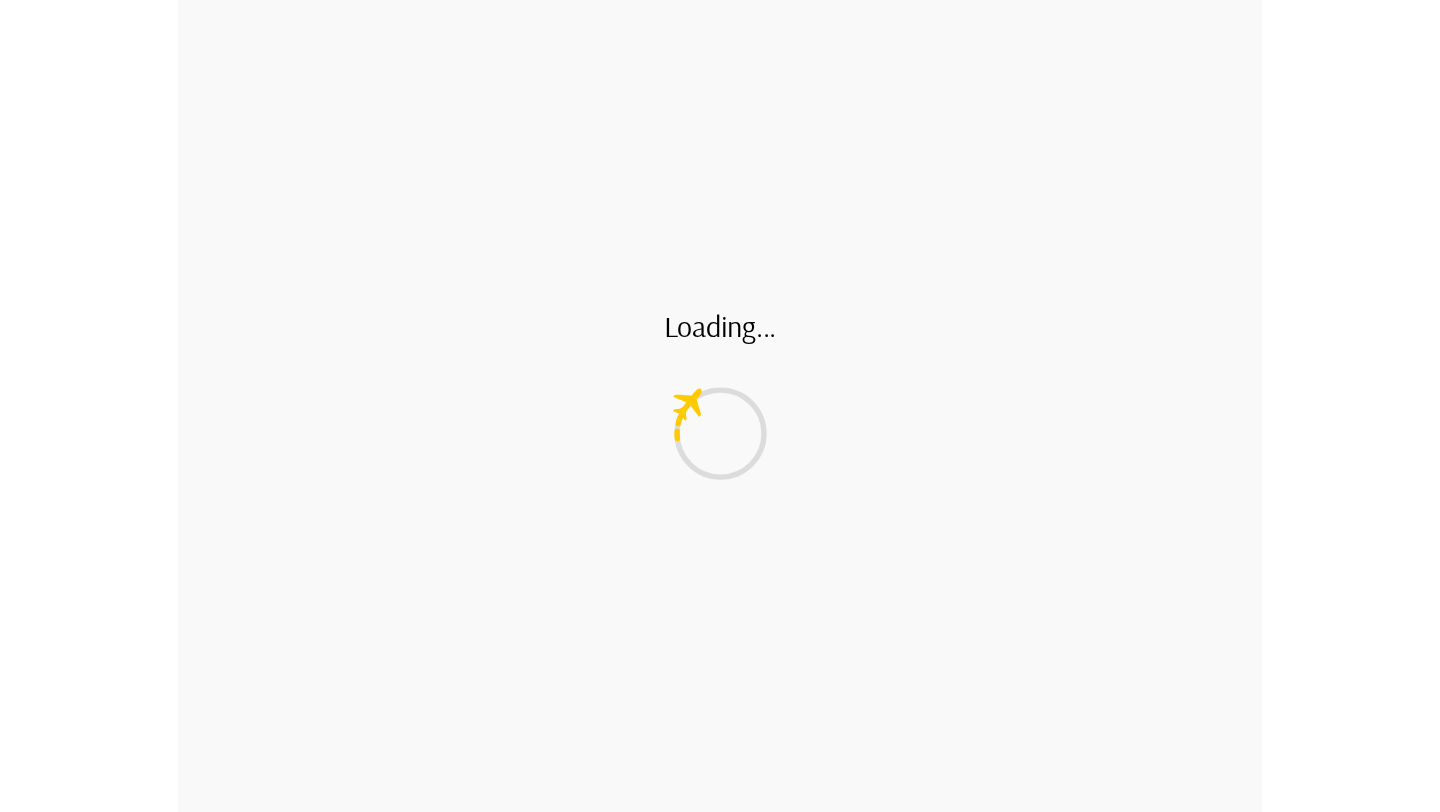 scroll, scrollTop: 0, scrollLeft: 0, axis: both 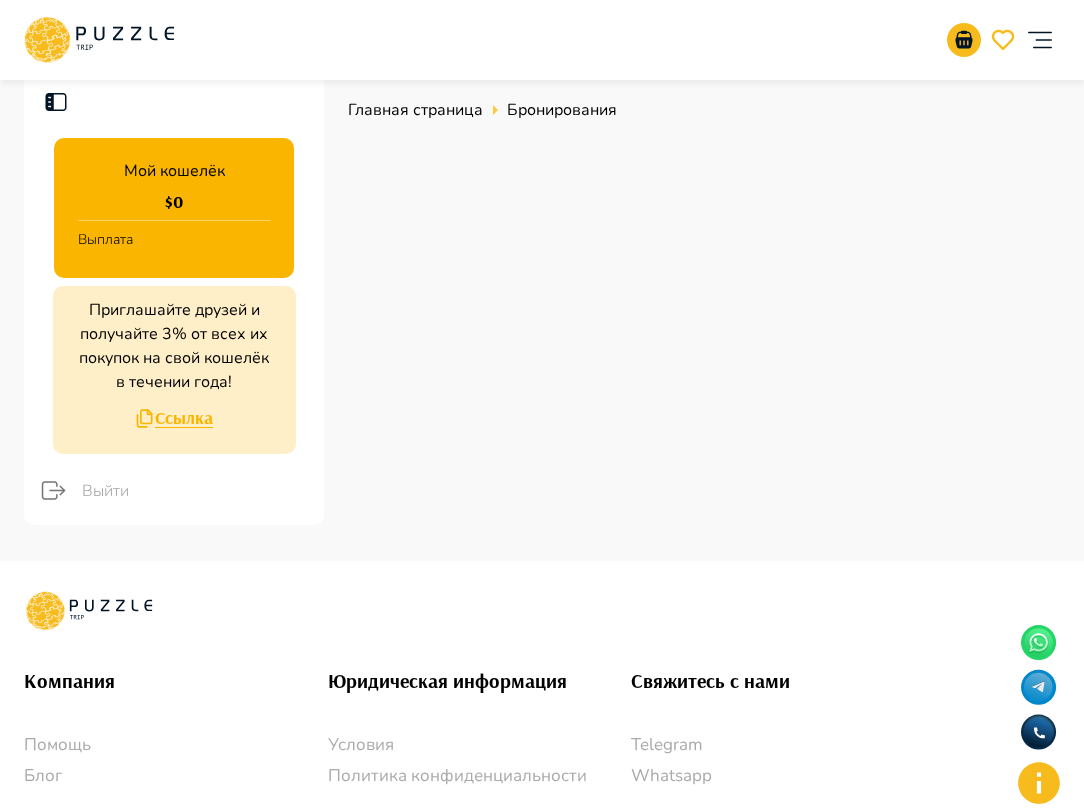 click on "К списку услуг RUB *** RU   ** Я - покупатель" at bounding box center (542, 40) 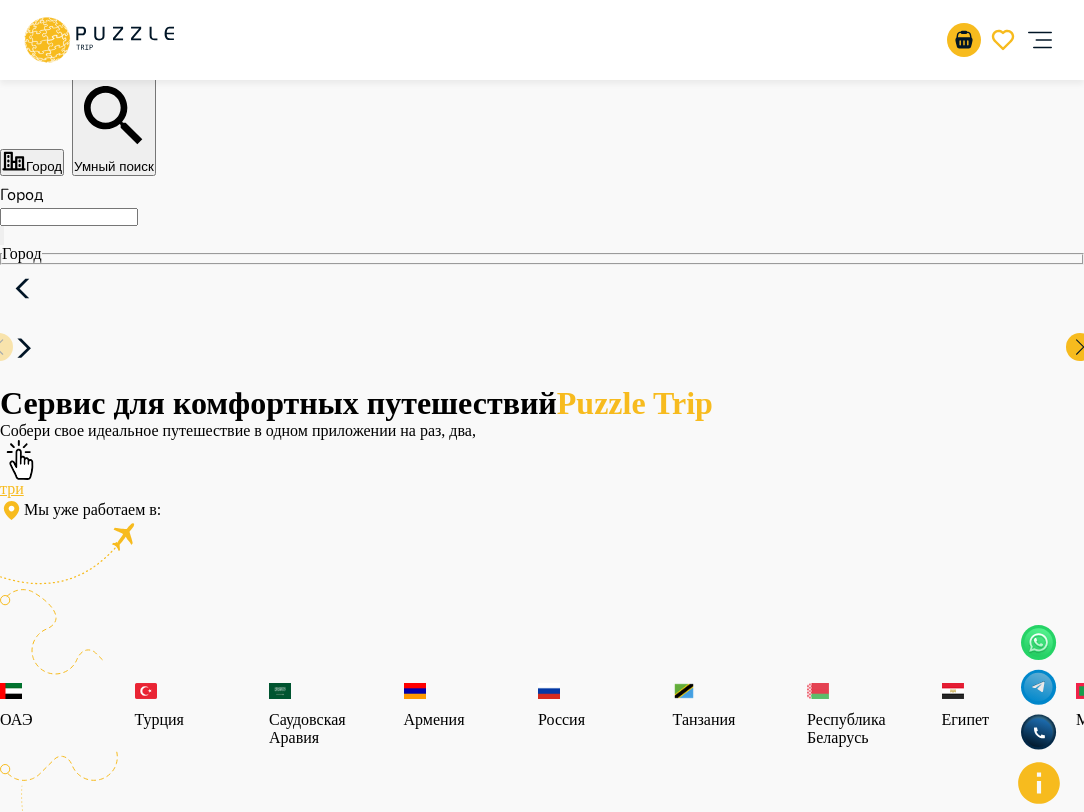 click 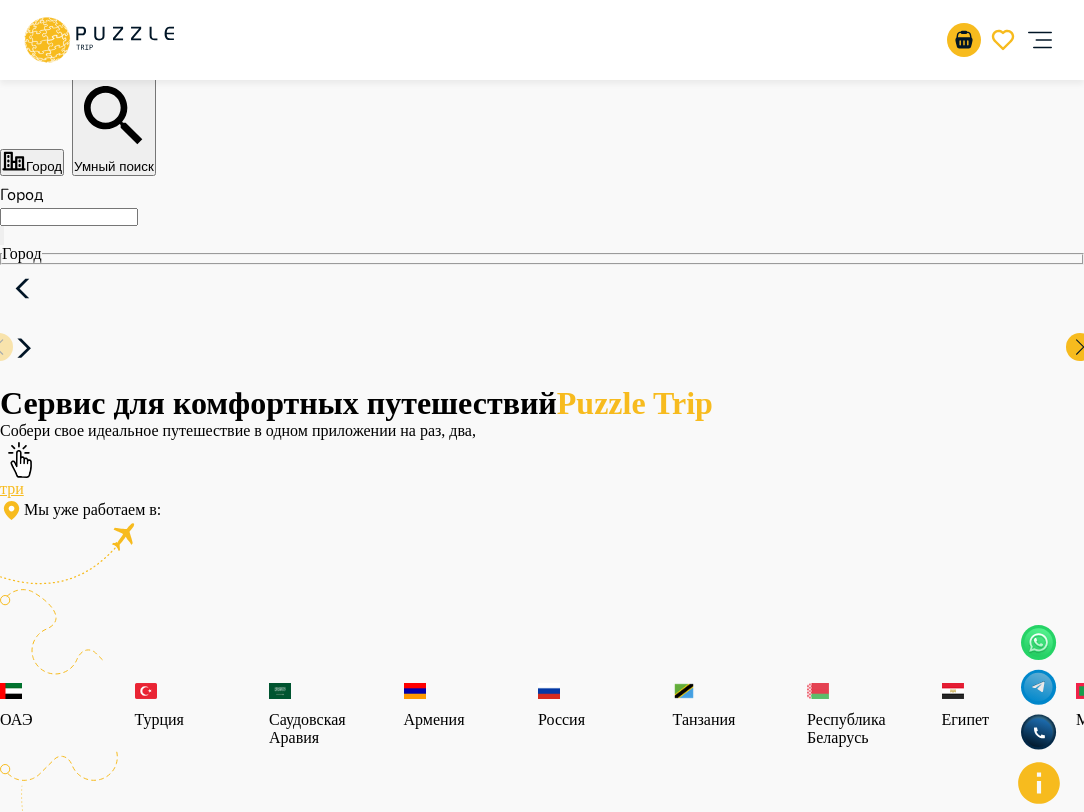 click at bounding box center [132, 3802] 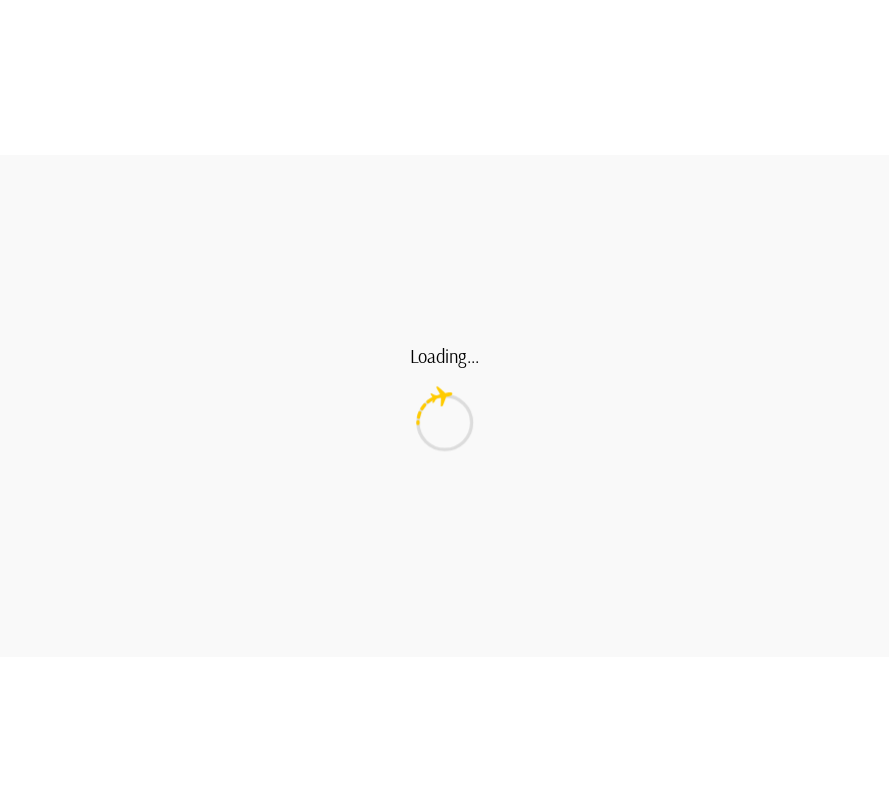 scroll, scrollTop: 0, scrollLeft: 0, axis: both 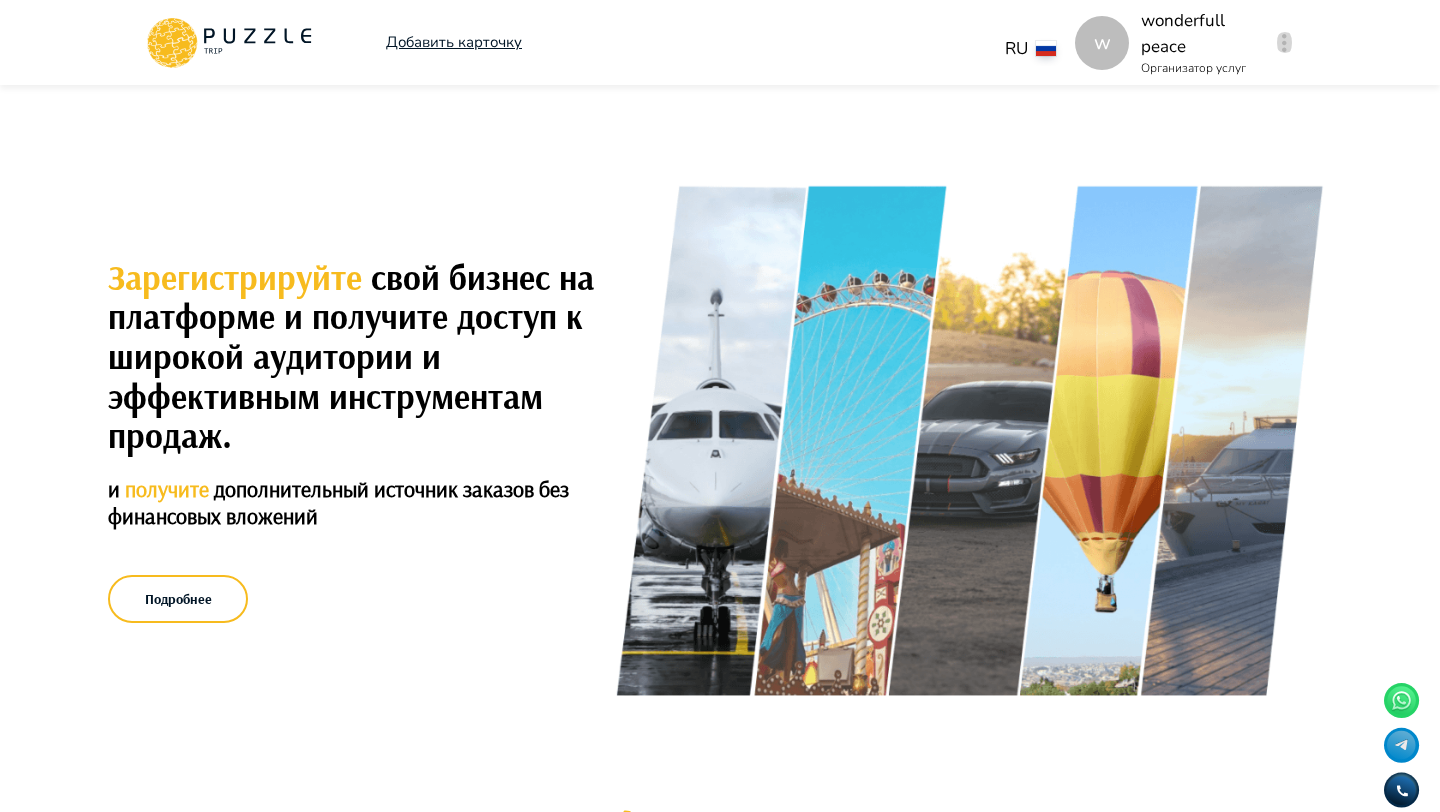 click at bounding box center [1284, 43] 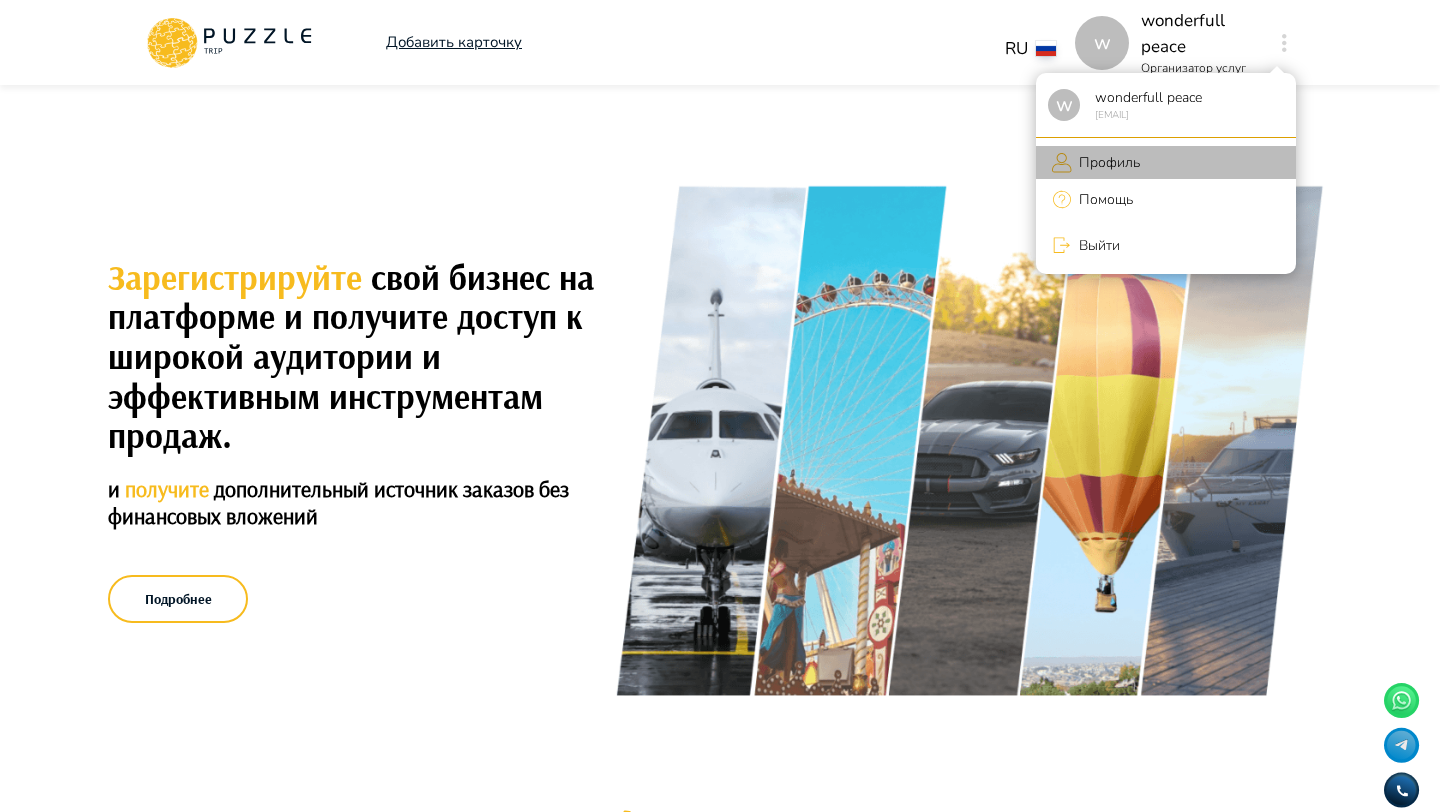 click on "Профиль" at bounding box center (1106, 162) 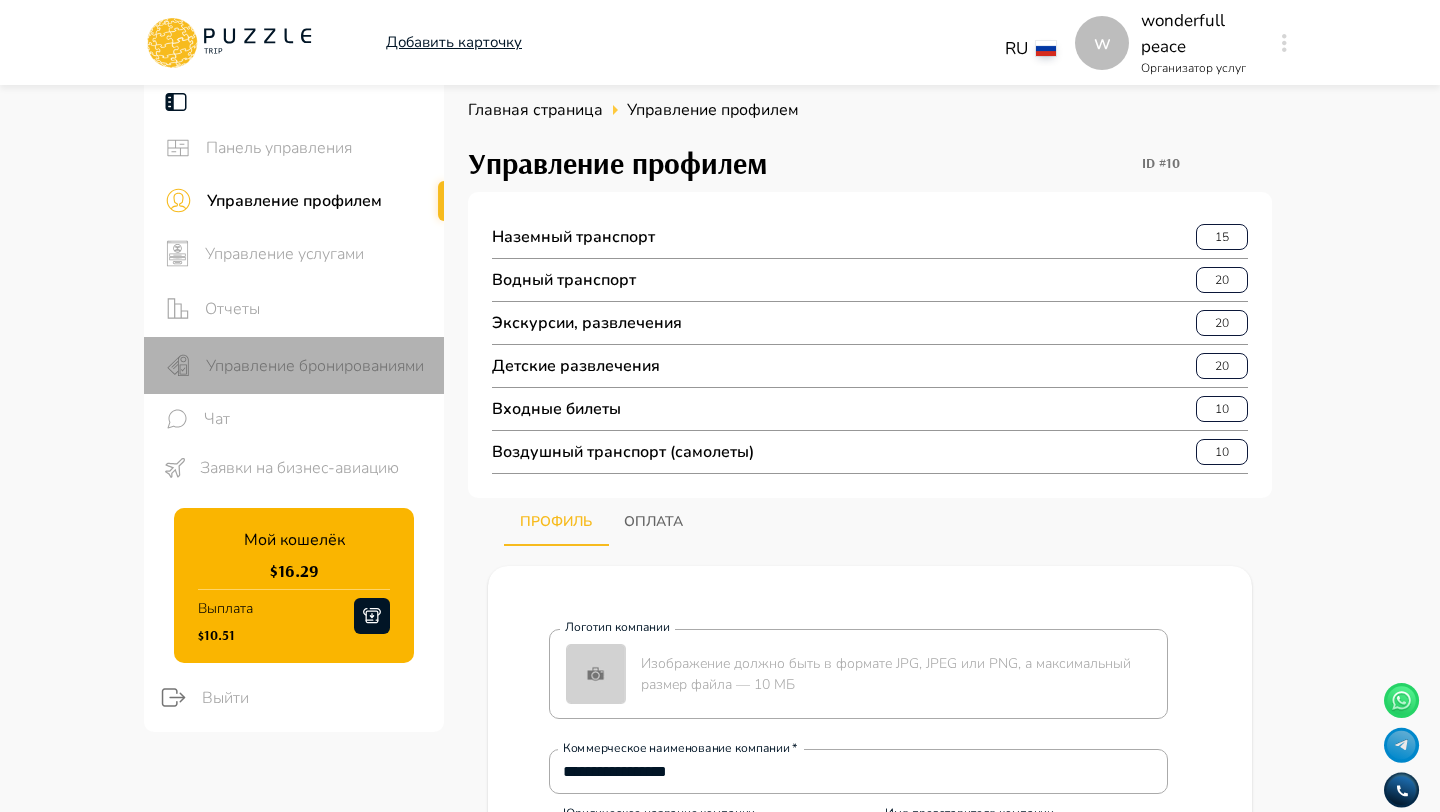 click on "Управление бронированиями" at bounding box center [317, 366] 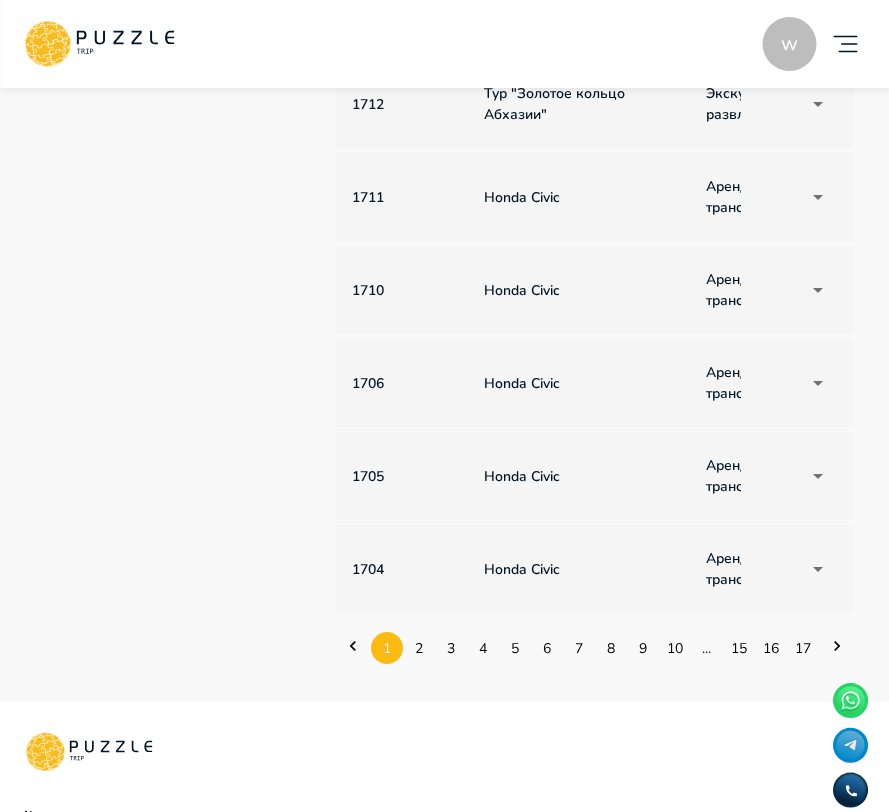 scroll, scrollTop: 866, scrollLeft: 0, axis: vertical 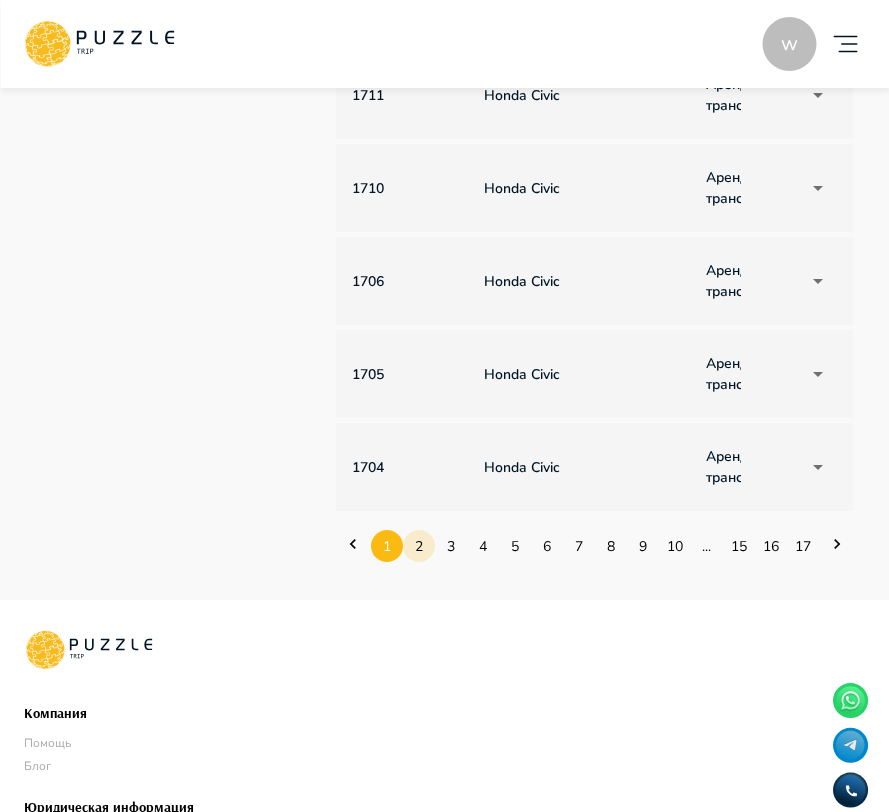 click on "2" at bounding box center (419, 546) 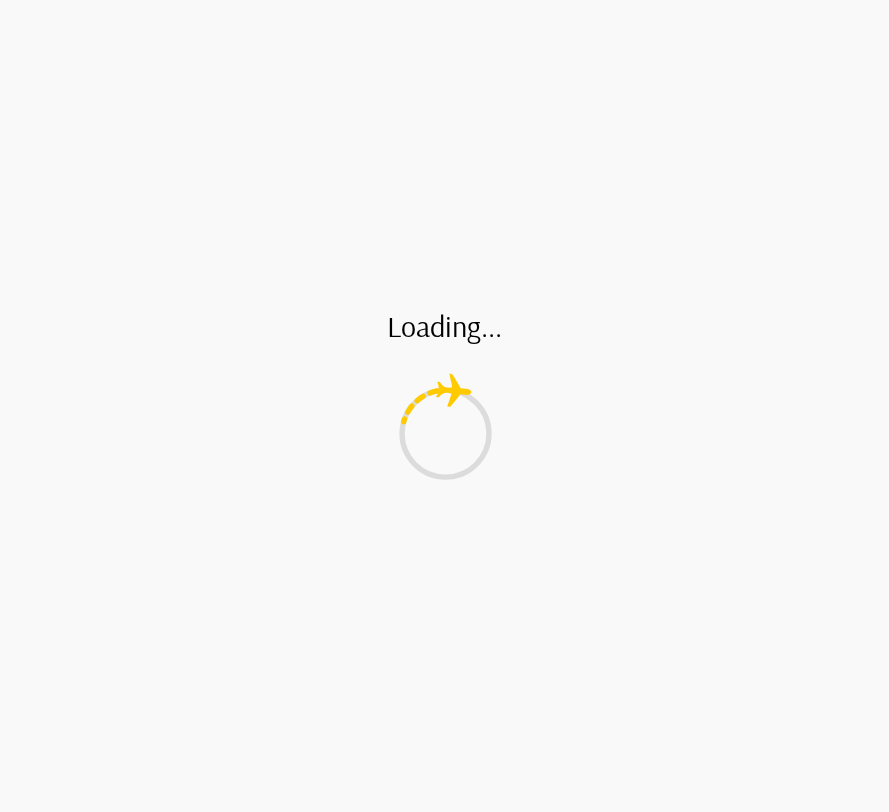 scroll, scrollTop: 0, scrollLeft: 0, axis: both 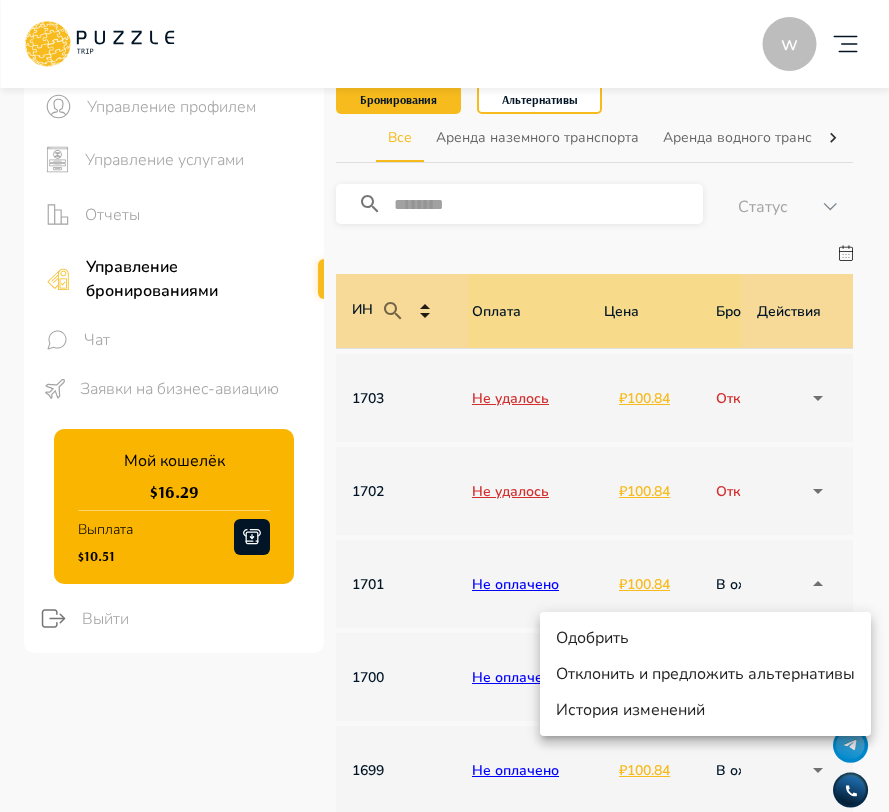 click on "w Добавить карточку RU   ** w wonderfull peace  Организатор услуг w Панель управления Управление профилем Управление услугами Отчеты Управление бронированиями Чат Заявки на бизнес-авиацию Мой кошелёк $ 16.29 Выплата   $10.51 Выйти Главная страница Бронирования Бронирования Бронирования Альтернативы Все Аренда наземного транспорта Аренда водного транспорта Экскурсии, развлечения Автомобили с водителем Детские развлечения Входные билеты ​ Статус ****** ИН Название услуги Категория Подкатегория Дата начала и окончания услуги Дата бронирования Дата оплаты Клиент Цена sy" at bounding box center (444, 973) 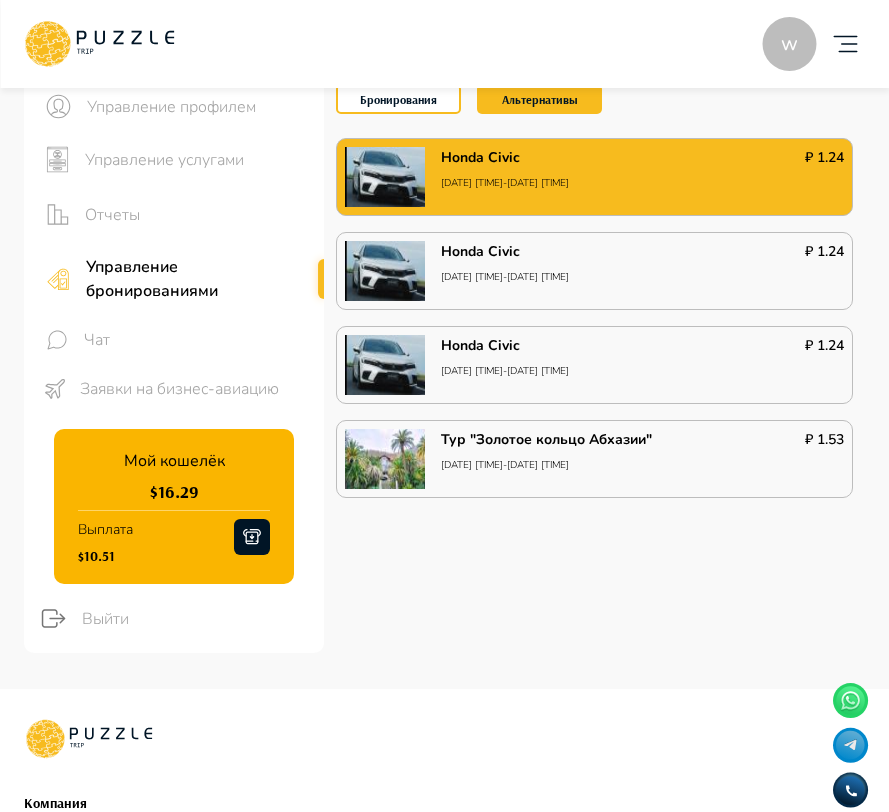 click on "Honda Civic [DATE] [TIME]-[DATE] [TIME] ₽
1.24" at bounding box center (594, 177) 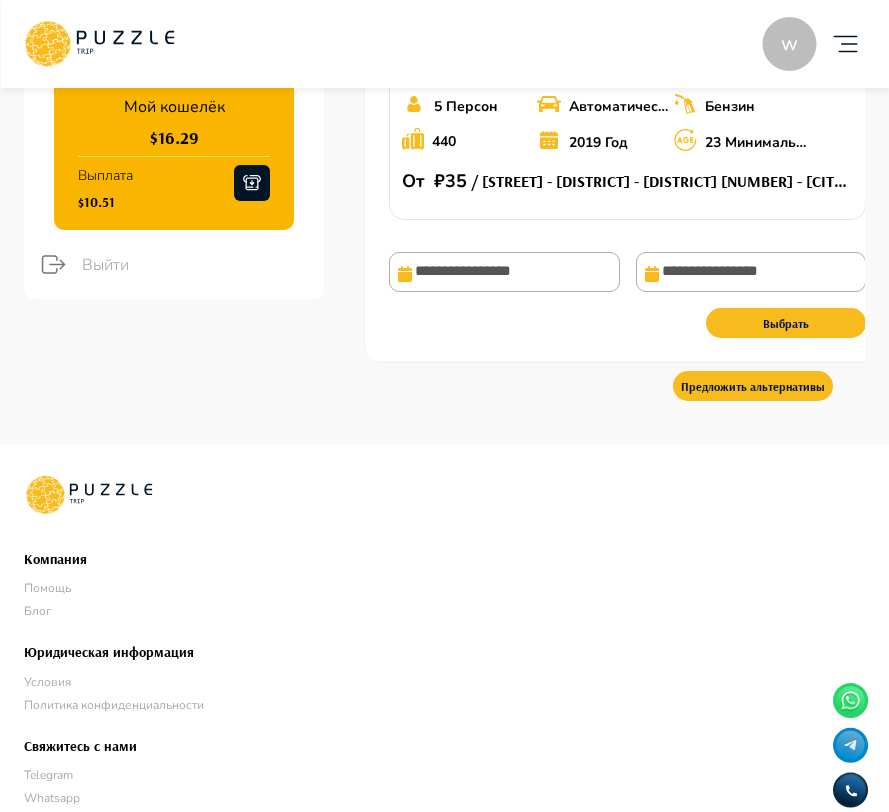 scroll, scrollTop: 435, scrollLeft: 0, axis: vertical 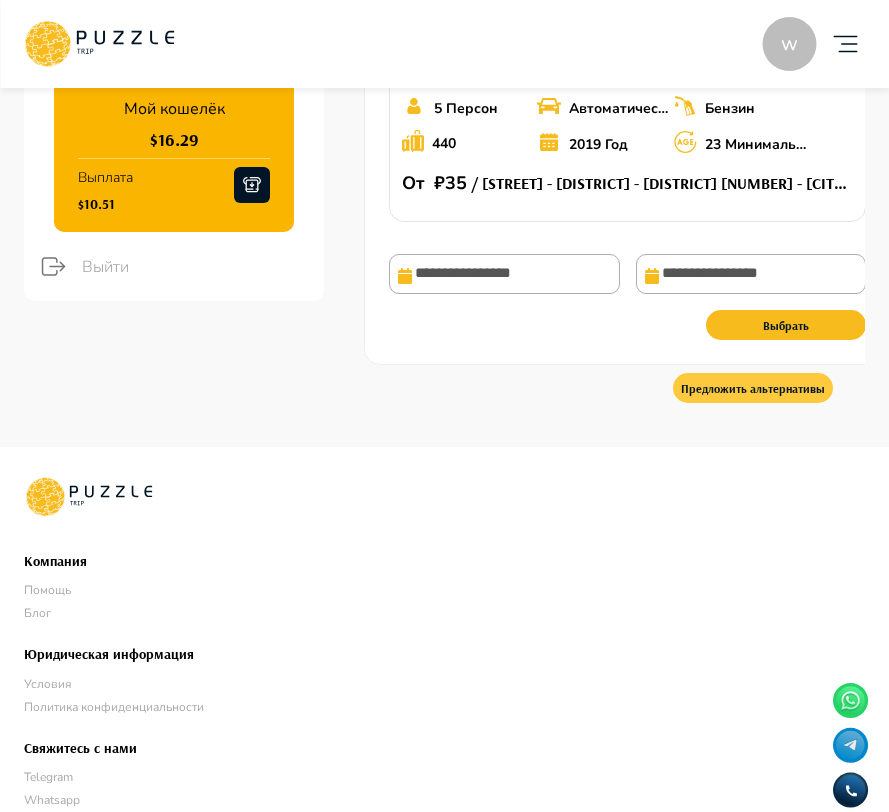 click on "Предложить альтернативы" at bounding box center (753, 388) 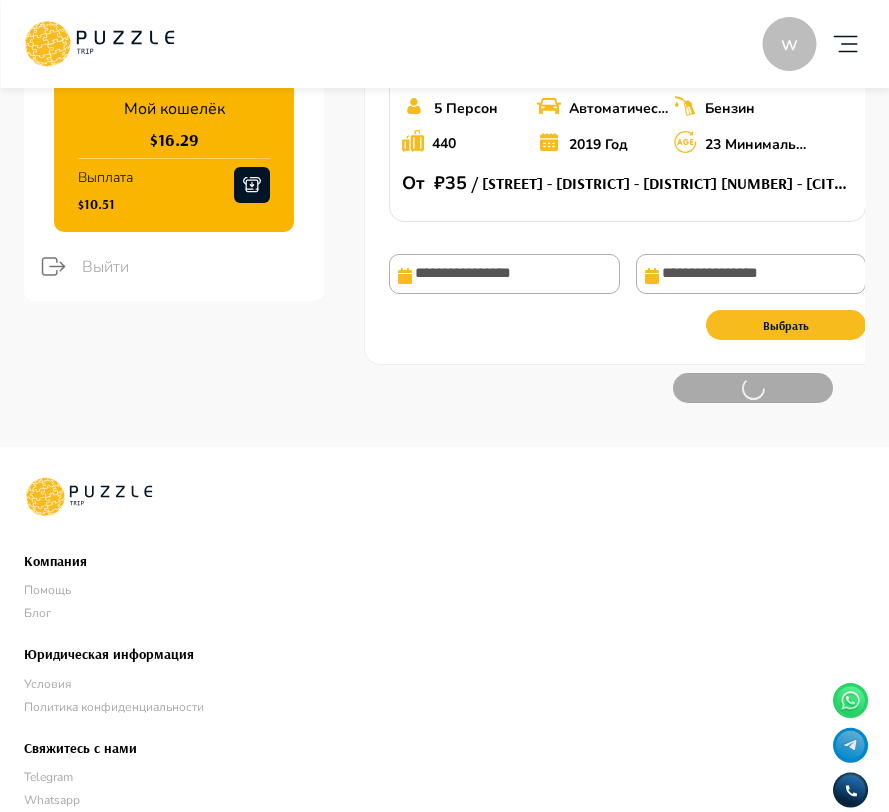 scroll, scrollTop: 334, scrollLeft: 0, axis: vertical 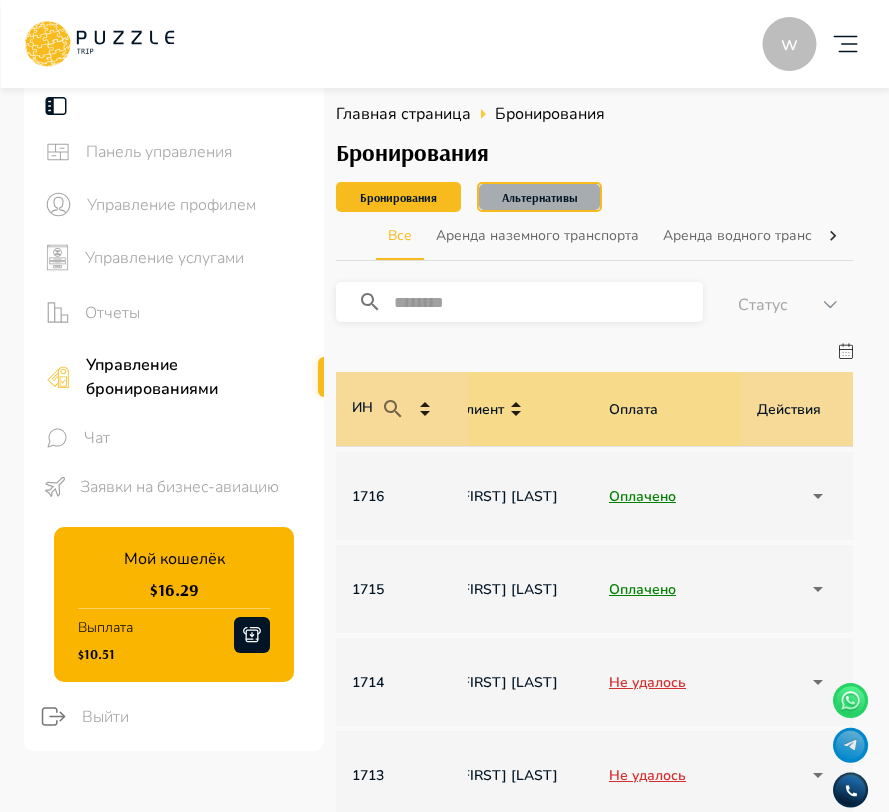 click on "Альтернативы" at bounding box center (539, 197) 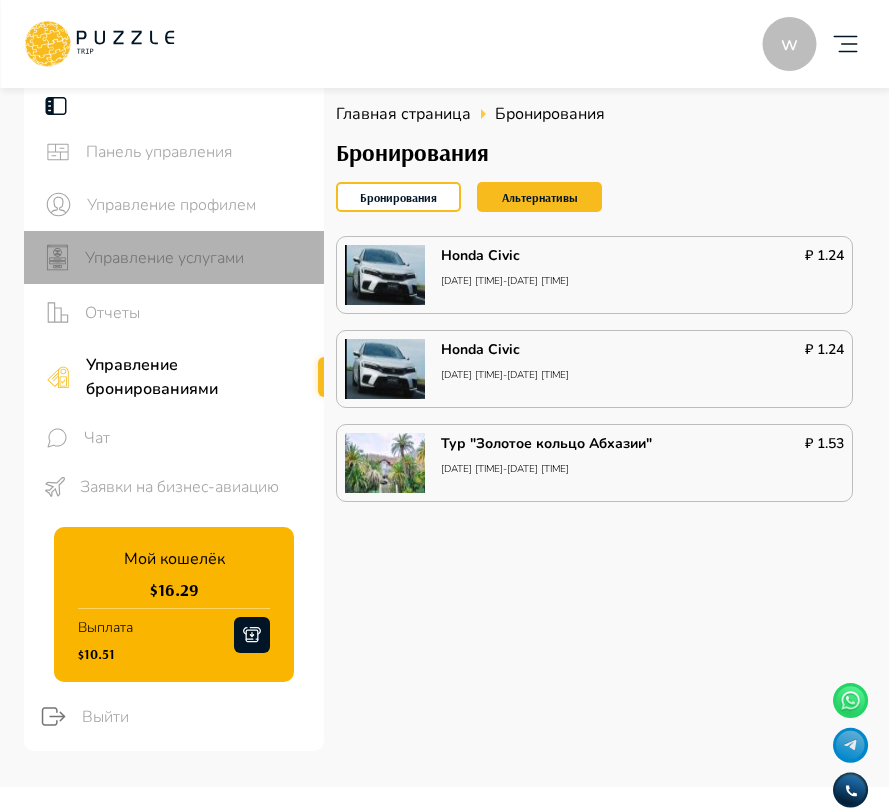 click on "Управление услугами" at bounding box center [196, 258] 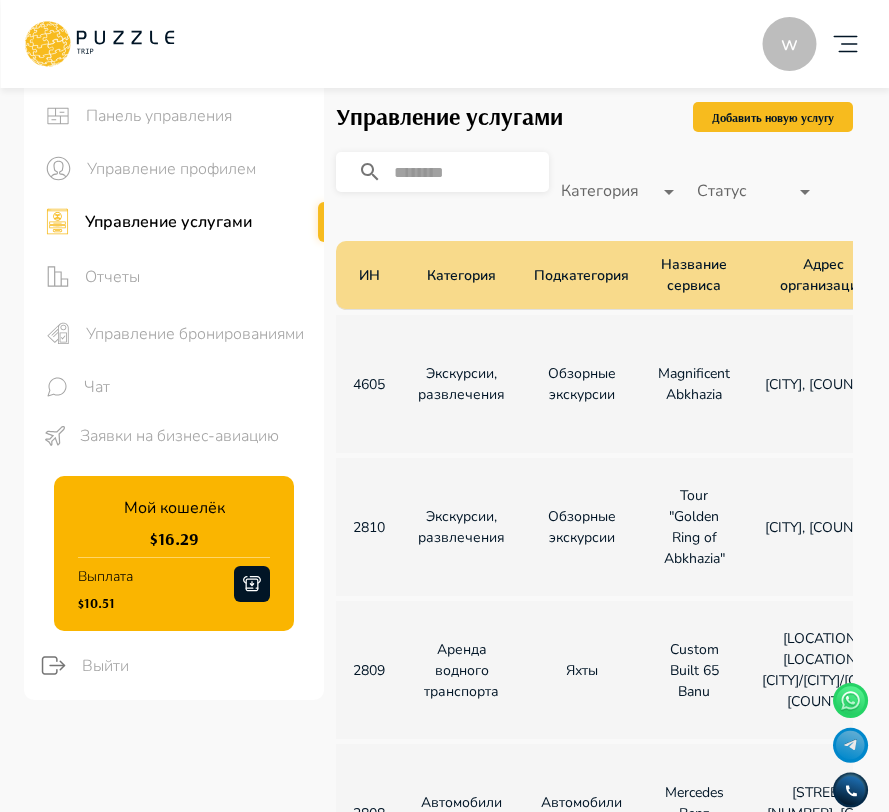 scroll, scrollTop: 43, scrollLeft: 0, axis: vertical 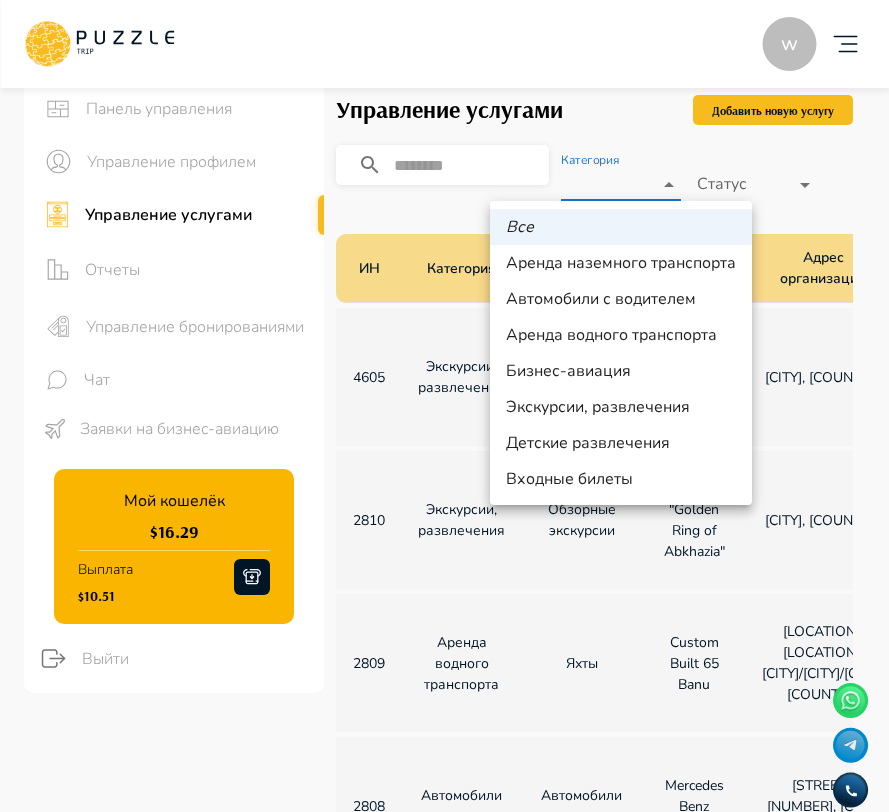 click on "w Добавить карточку RU   ** w wonderfull peace  Организатор услуг w Панель управления Управление профилем Управление услугами Отчеты Управление бронированиями Чат Заявки на бизнес-авиацию Мой кошелёк $ 16.29 Выплата   $10.51 Выйти Главная страница Управление услугами Управление услугами Добавить новую услугу ​ Категория ​ Статус ​ ИН Категория Подкатегория Название сервиса Адрес организации Статус Доступнoсть ​ ​ Рабочее время Действия 4605 Экскурсии, развлечения Обзорные экскурсии  Magnificent Abkhazia [CITY], [COUNTRY] В ожидании Календарь бронирований   Рабочее время   2810     2809" at bounding box center [444, 870] 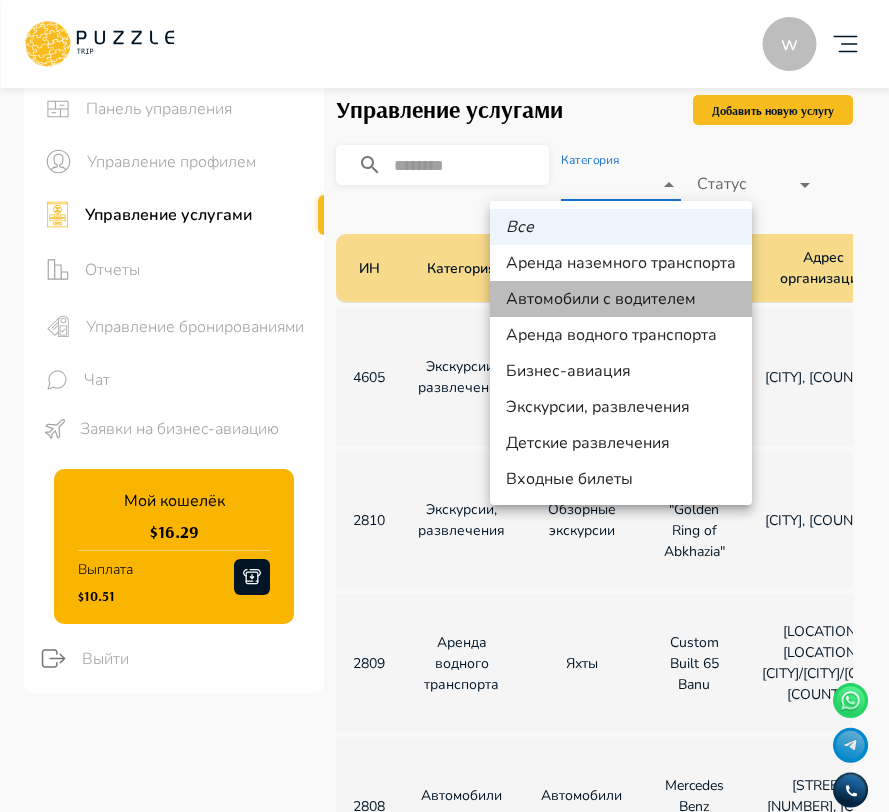 click on "Автомобили с водителем" at bounding box center [621, 299] 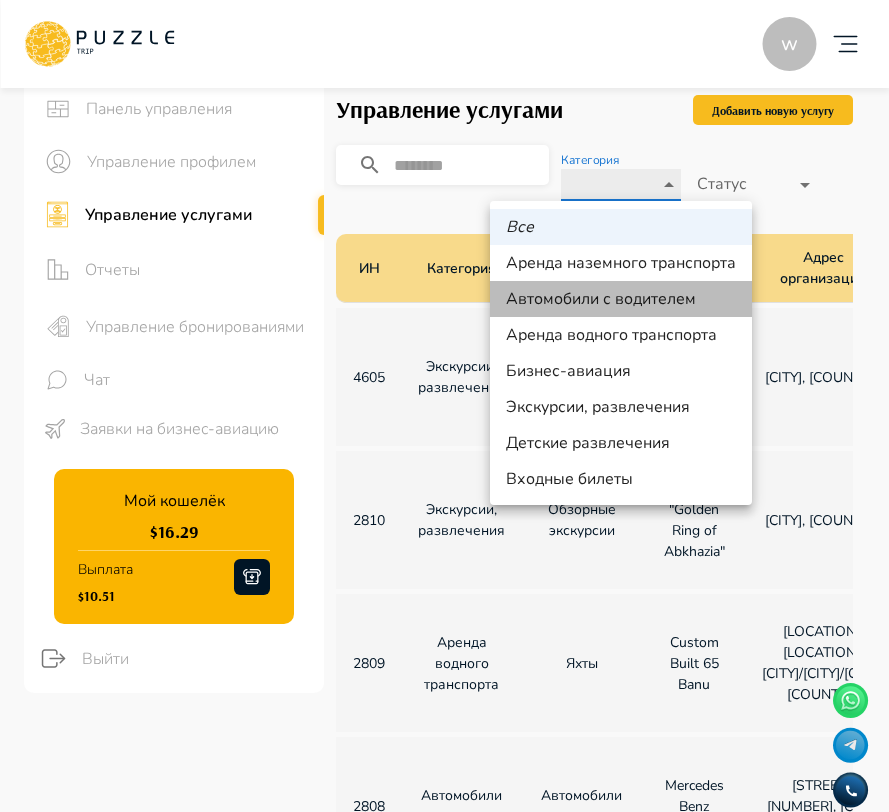 type on "**********" 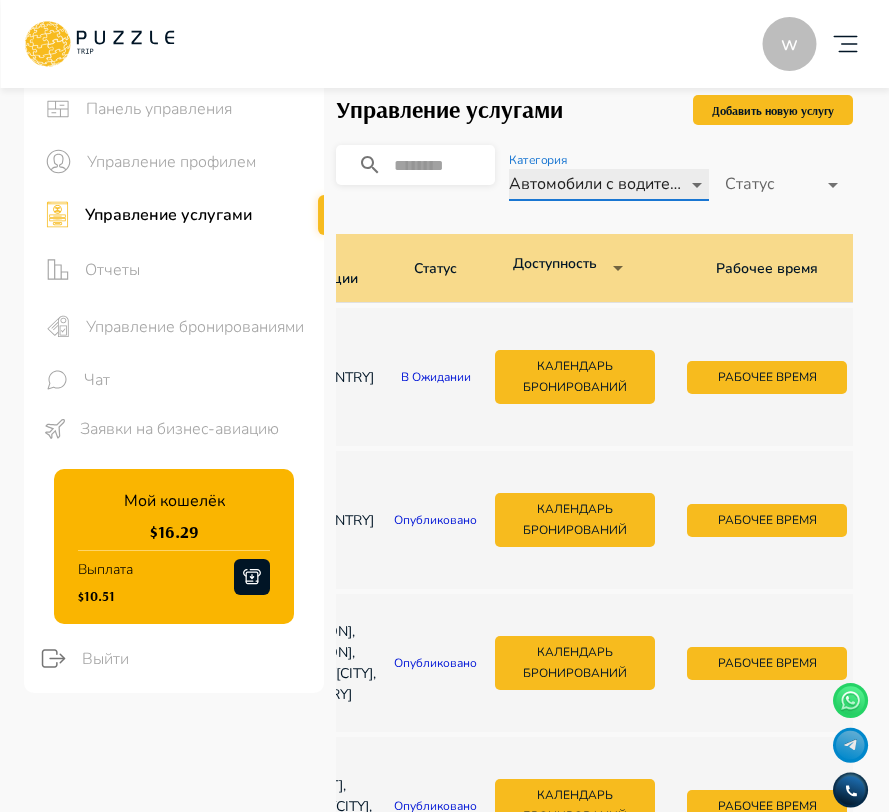 scroll, scrollTop: 0, scrollLeft: 582, axis: horizontal 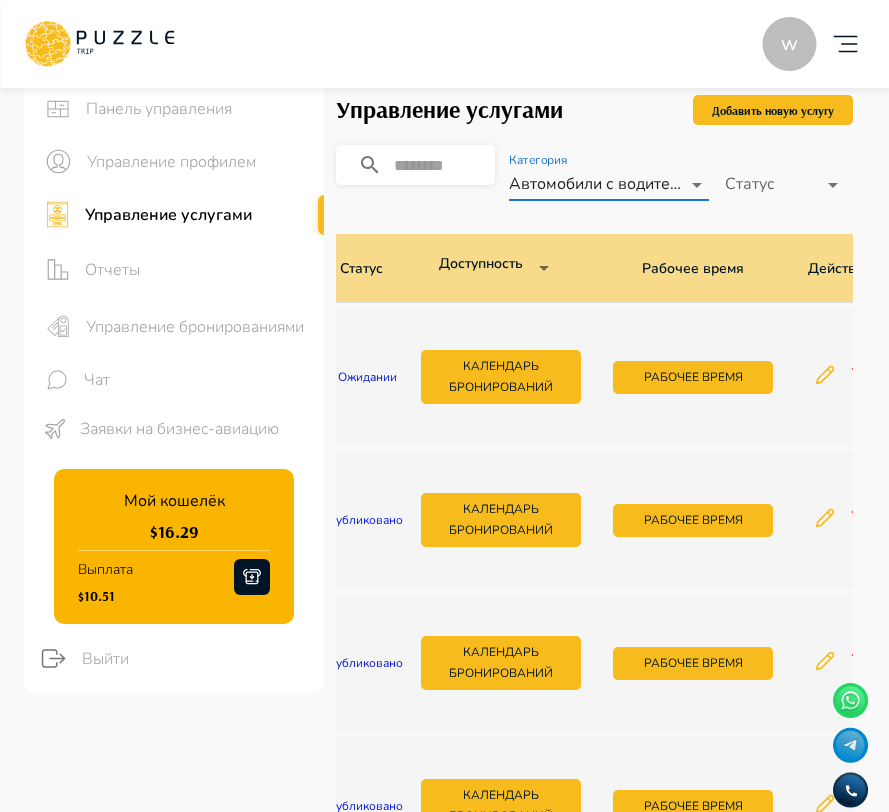 click on "**********" at bounding box center [444, 870] 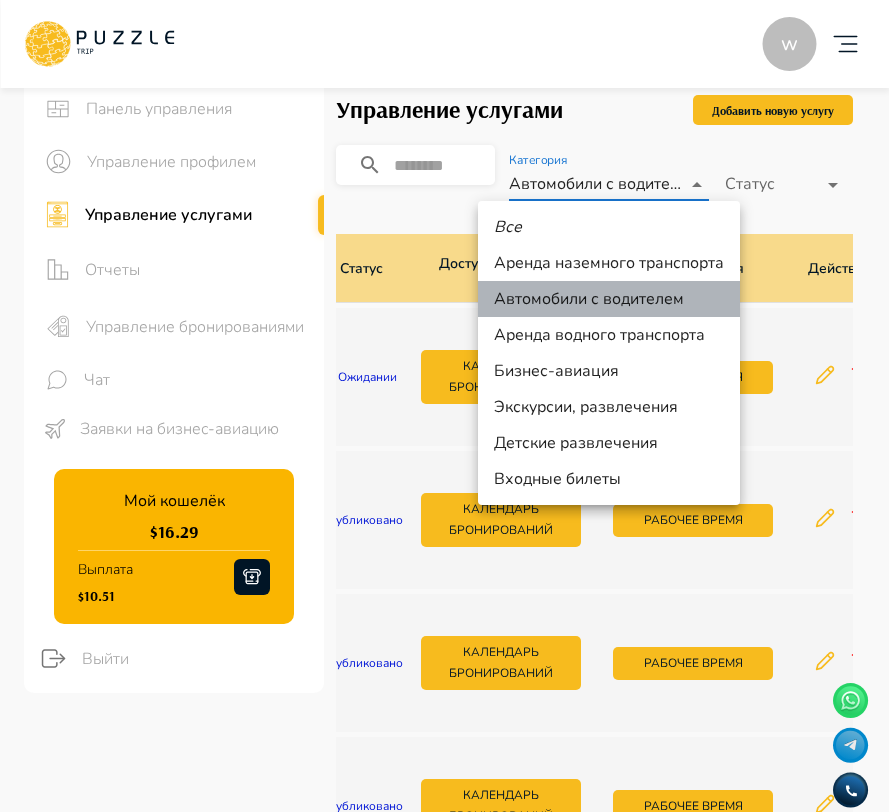click on "Автомобили с водителем" at bounding box center [609, 299] 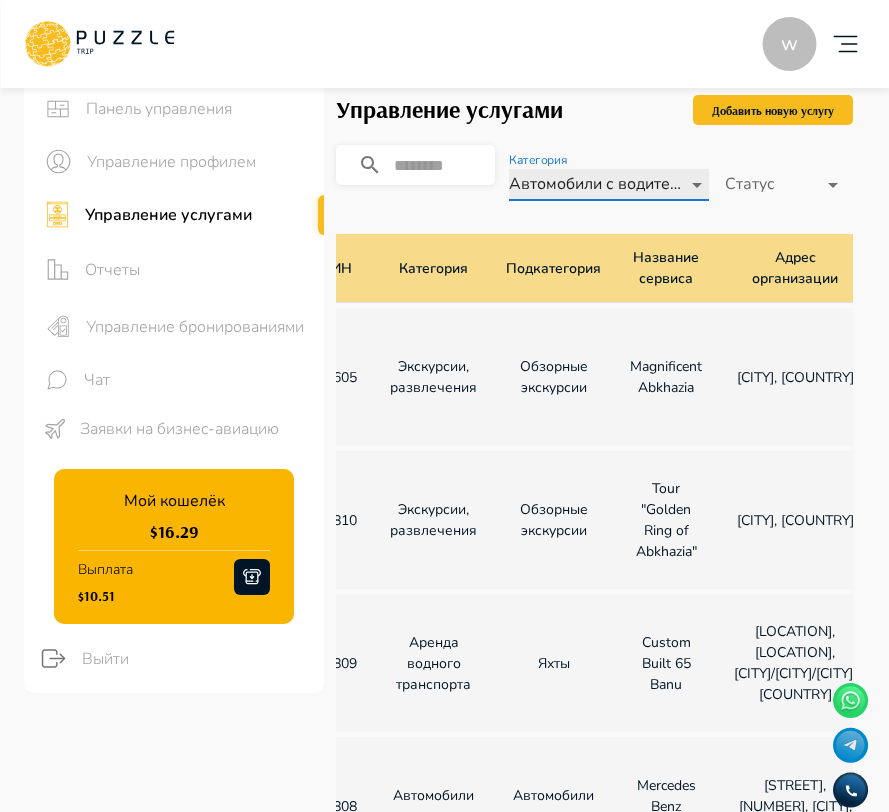 scroll, scrollTop: 0, scrollLeft: 0, axis: both 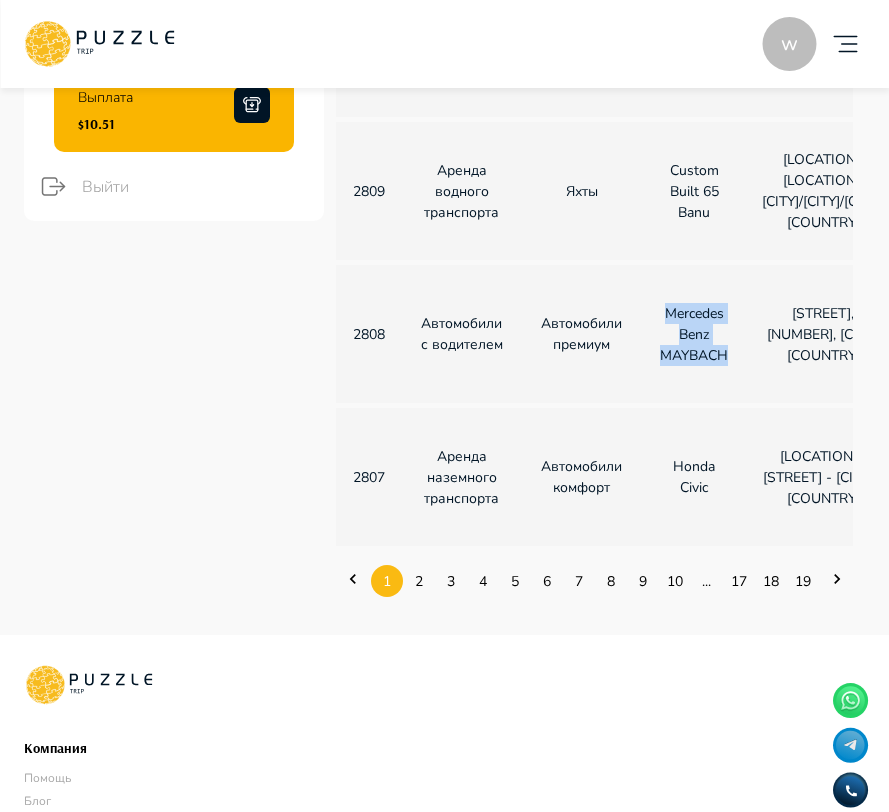 drag, startPoint x: 726, startPoint y: 375, endPoint x: 657, endPoint y: 331, distance: 81.8352 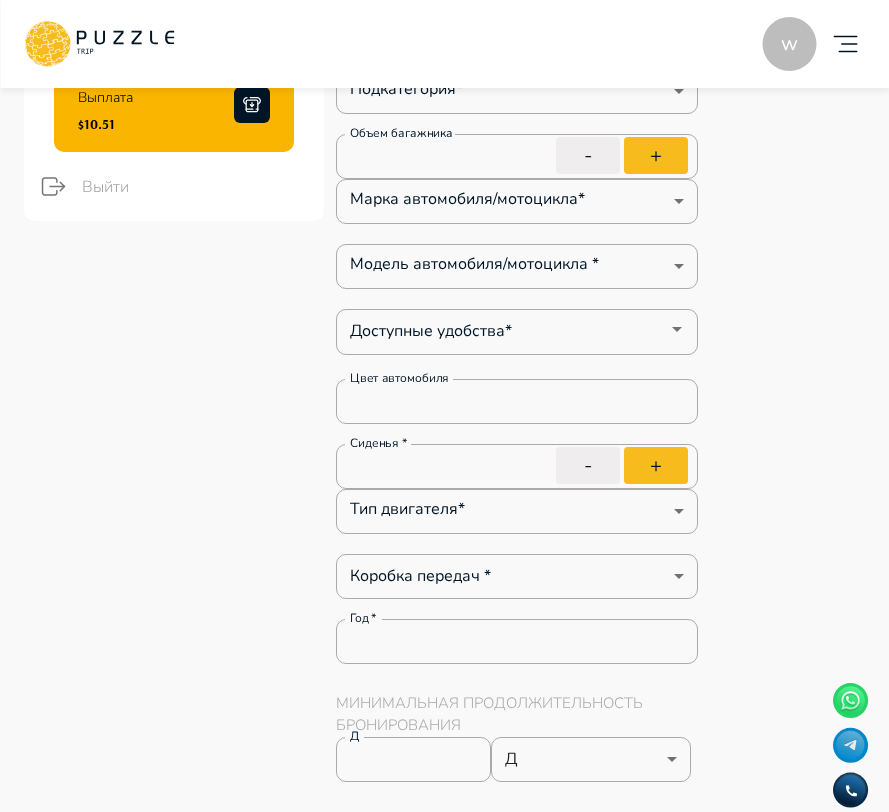 scroll, scrollTop: 0, scrollLeft: 0, axis: both 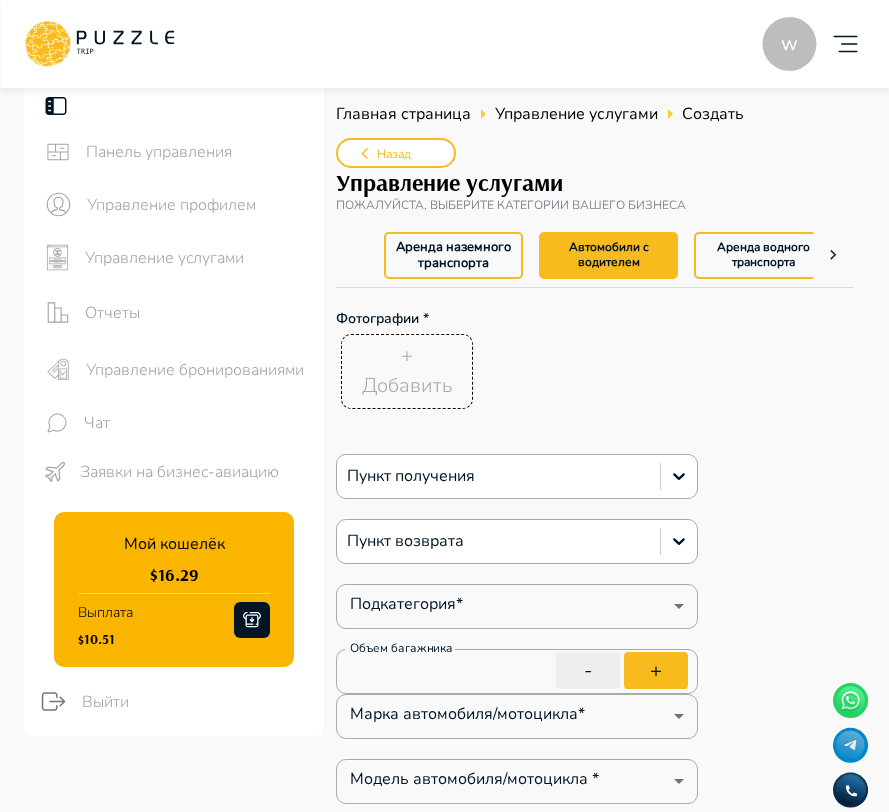 type on "*" 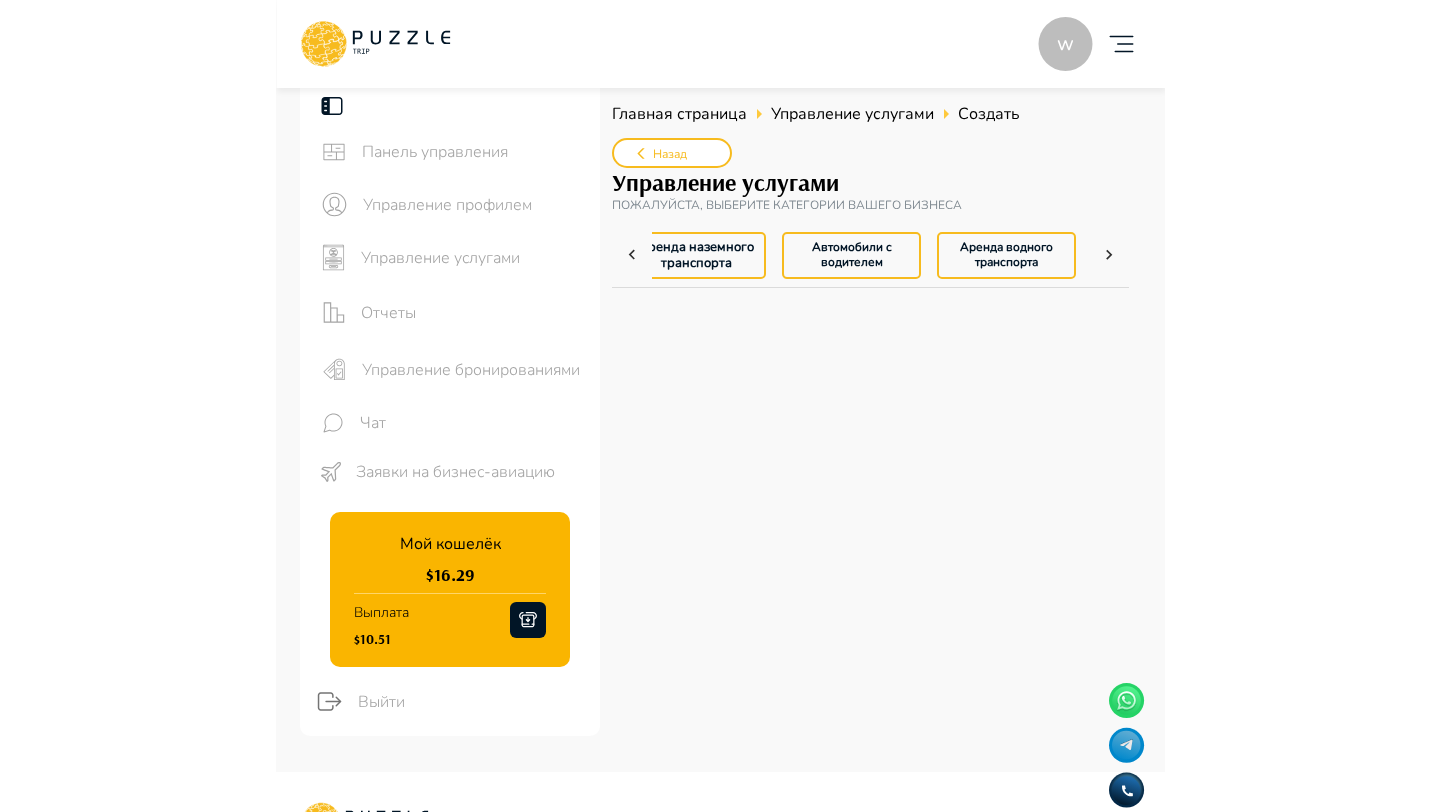 scroll, scrollTop: 0, scrollLeft: 13, axis: horizontal 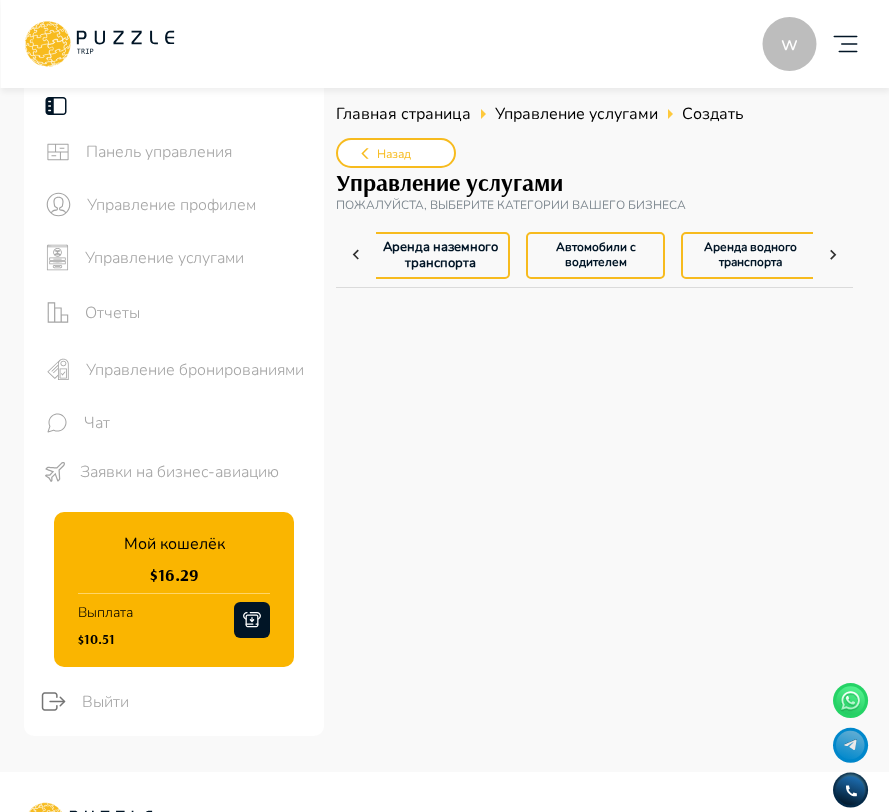 click on "Аренда наземного транспорта Автомобили с водителем Аренда водного транспорта Бизнес-авиация Экскурсии, развлечения Детские  развлечения Входные билеты" at bounding box center [581, 255] 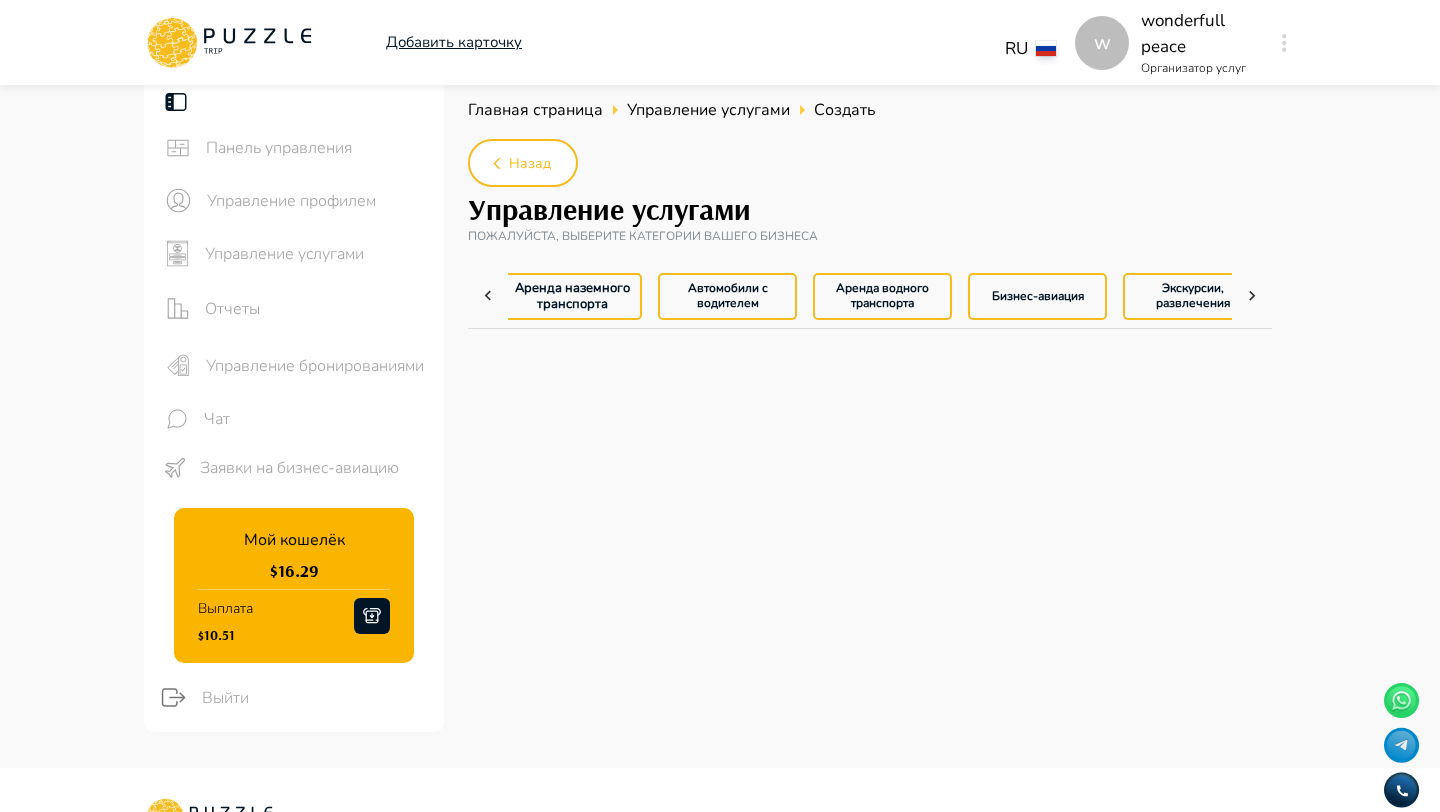 click on "Управление услугами" at bounding box center (316, 254) 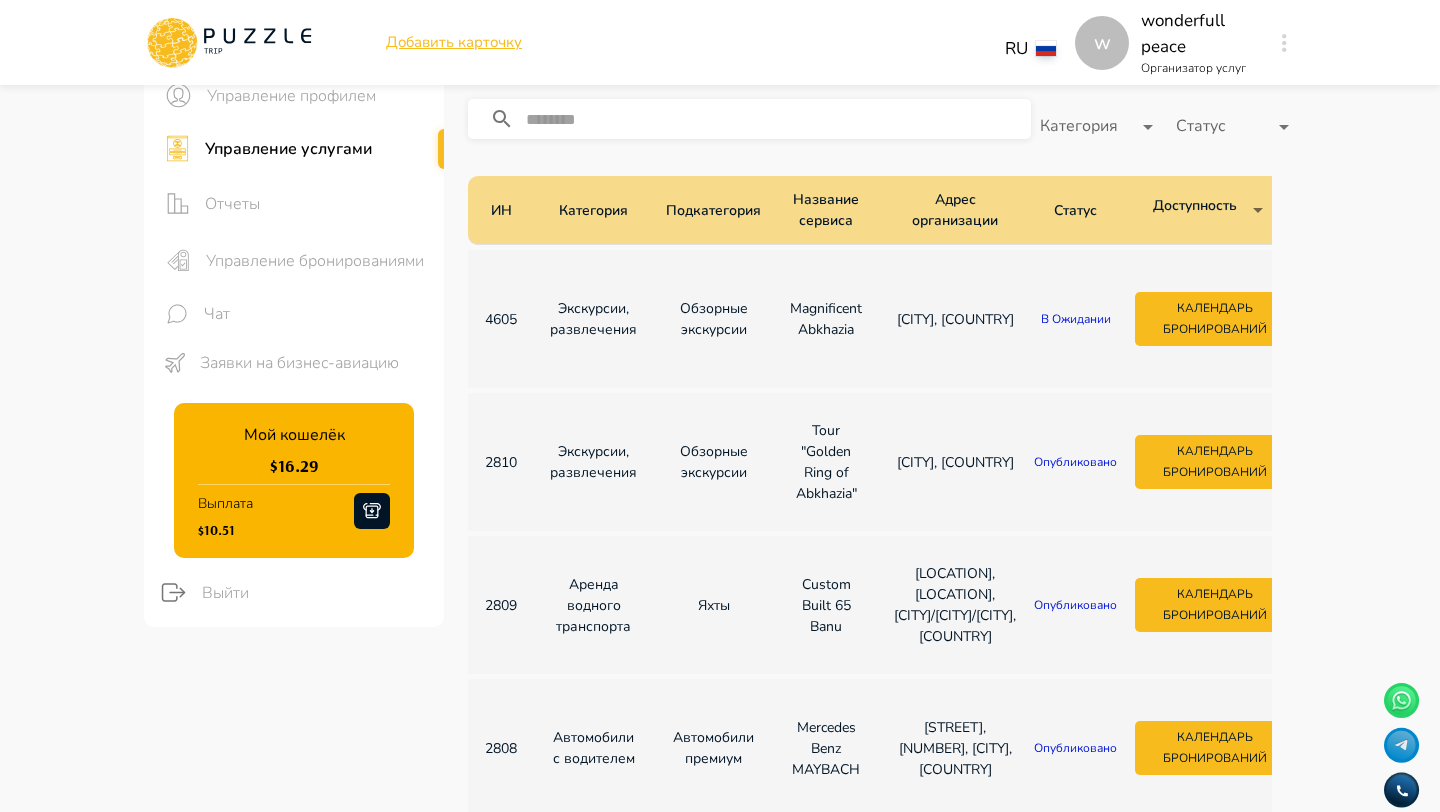 scroll, scrollTop: 113, scrollLeft: 0, axis: vertical 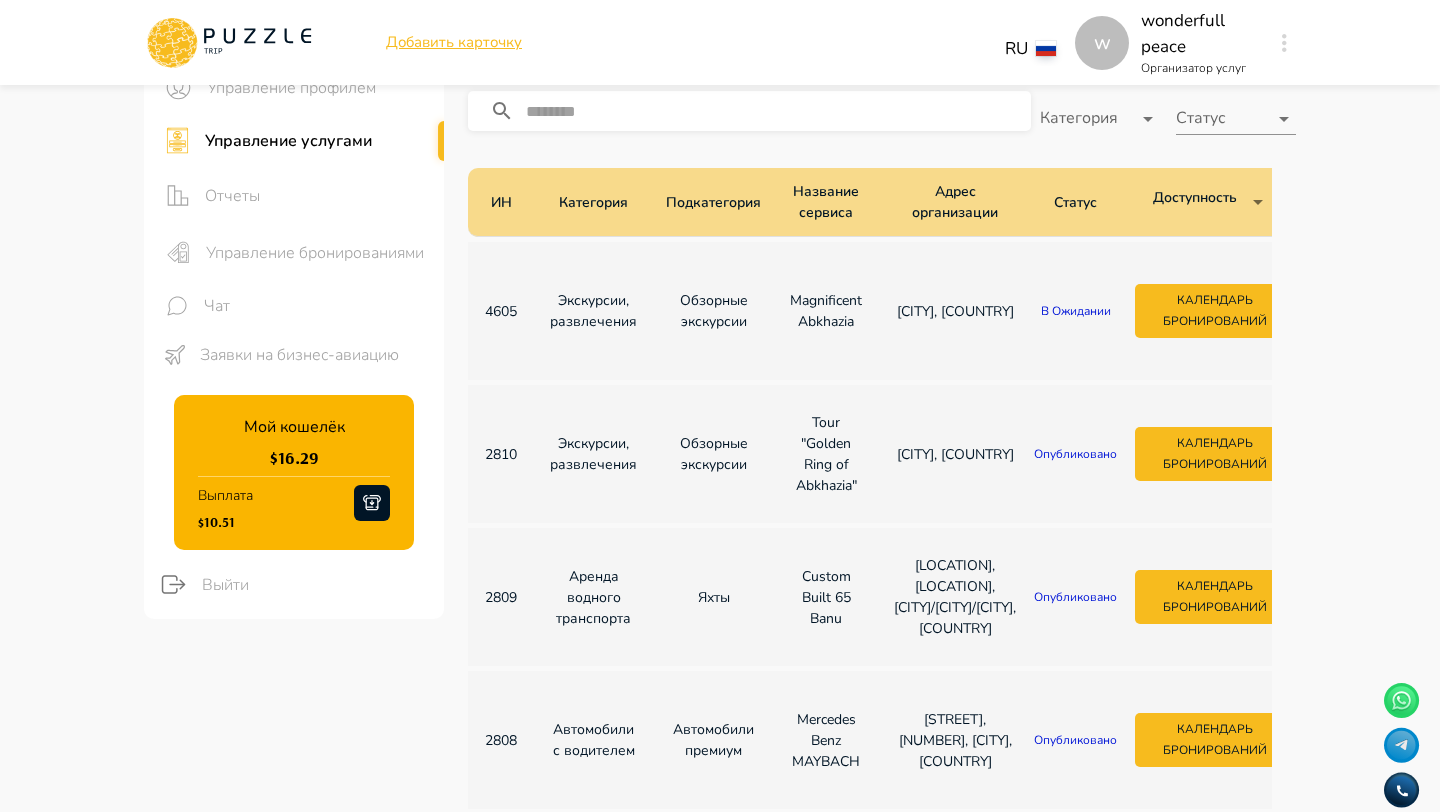 click on "w Добавить карточку RU   ** w wonderfull peace  Организатор услуг w Панель управления Управление профилем Управление услугами Отчеты Управление бронированиями Чат Заявки на бизнес-авиацию Мой кошелёк $ 16.29 Выплата   $10.51 Выйти Главная страница Управление услугами Управление услугами Добавить новую услугу ​ Категория ​ Статус ​ ИН Категория Подкатегория Название сервиса Адрес организации Статус Доступнoсть ​ ​ Рабочее время Действия 4605 Экскурсии, развлечения Обзорные экскурсии  Magnificent Abkhazia [CITY], [COUNTRY] В ожидании Календарь бронирований   Рабочее время   2810     2809" at bounding box center (720, 667) 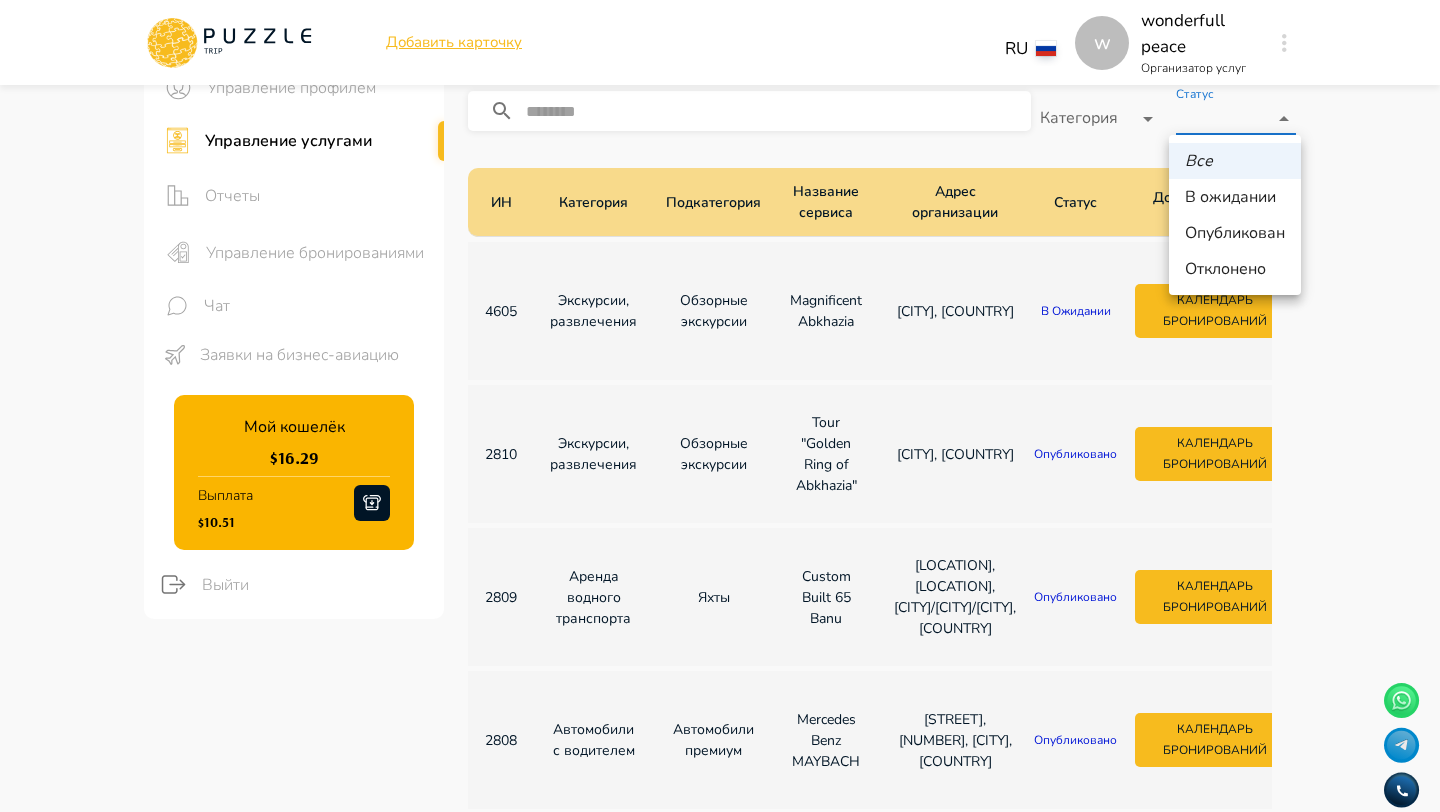 click on "Oпубликован" at bounding box center [1235, 233] 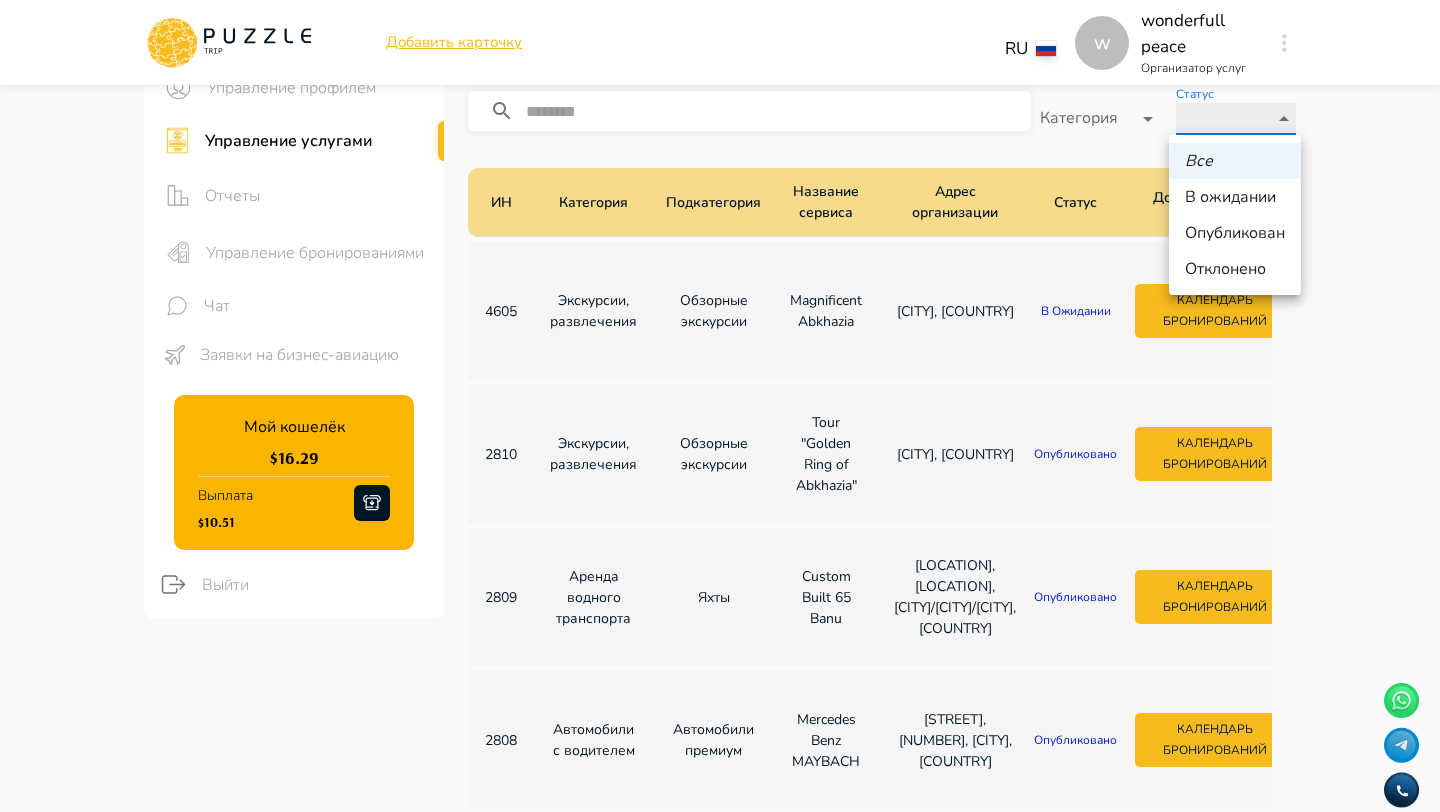 type on "*********" 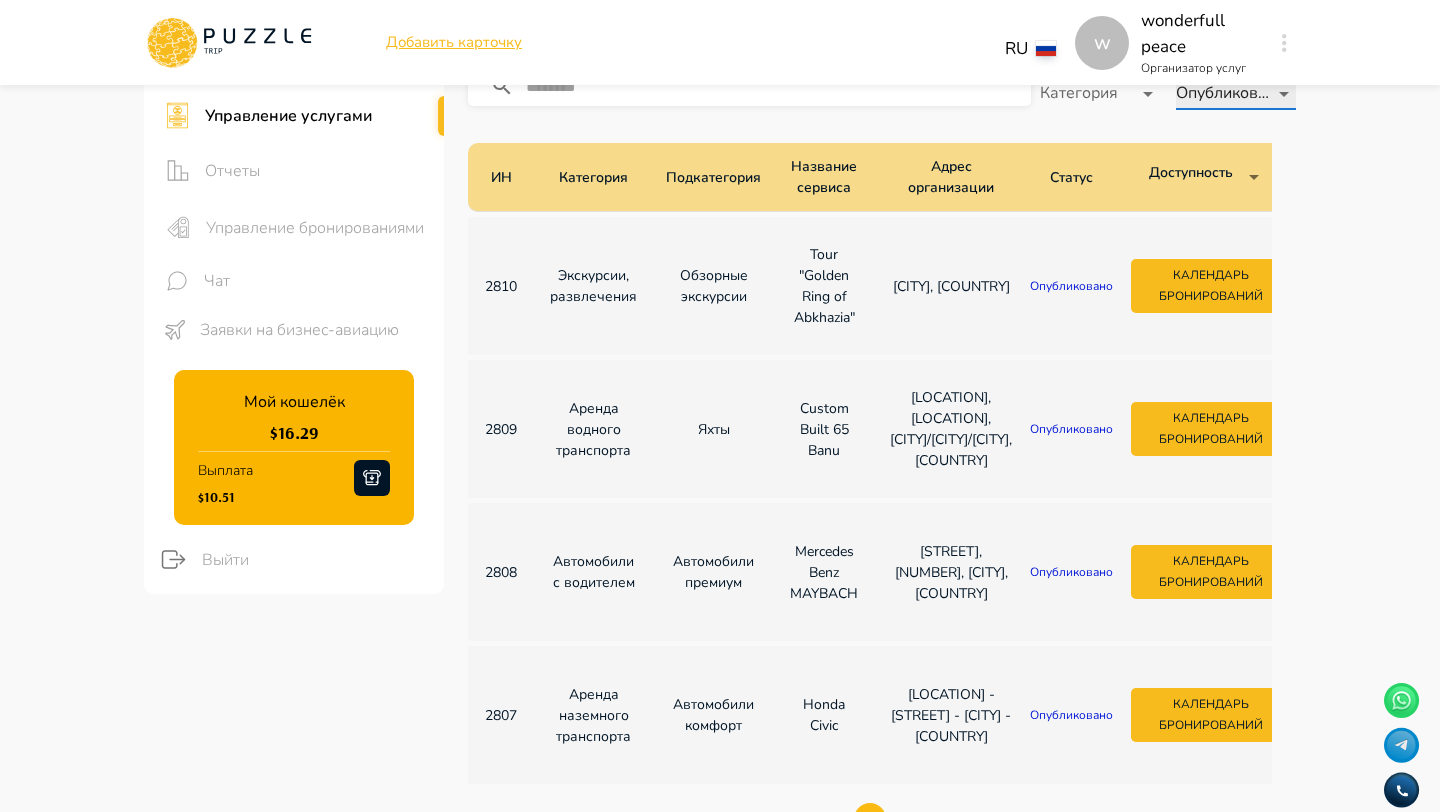 scroll, scrollTop: 155, scrollLeft: 0, axis: vertical 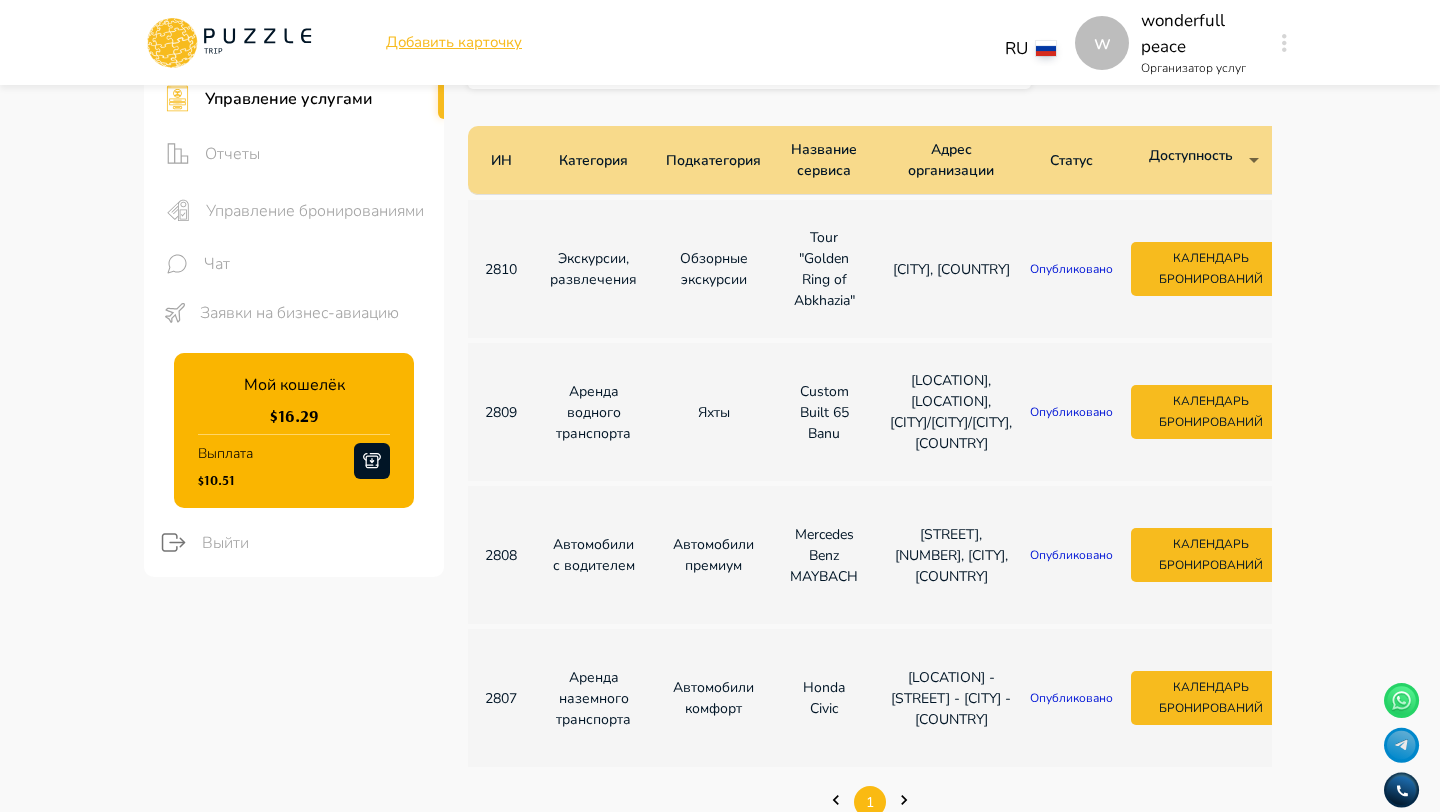 click on "2808" at bounding box center [501, 555] 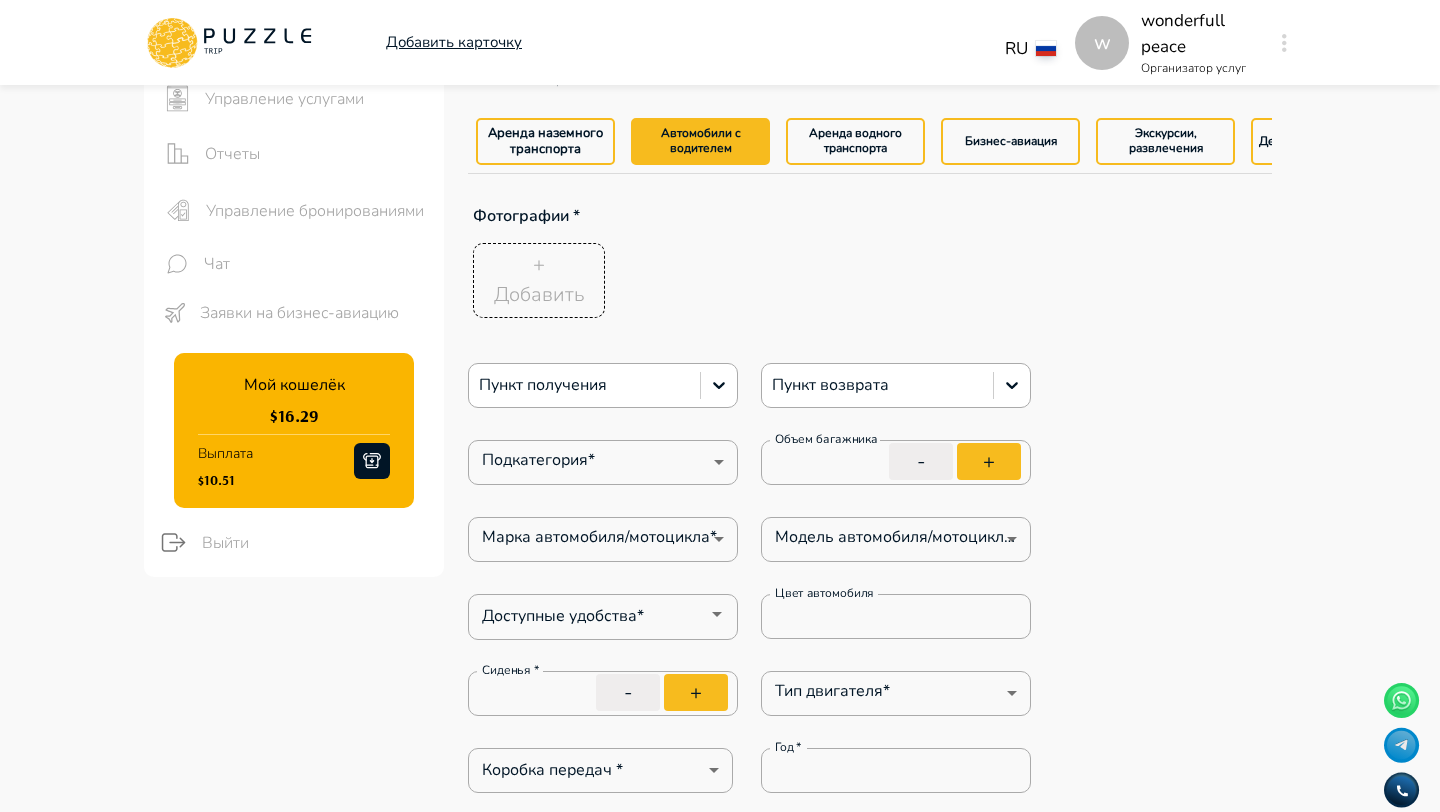 scroll, scrollTop: 0, scrollLeft: 0, axis: both 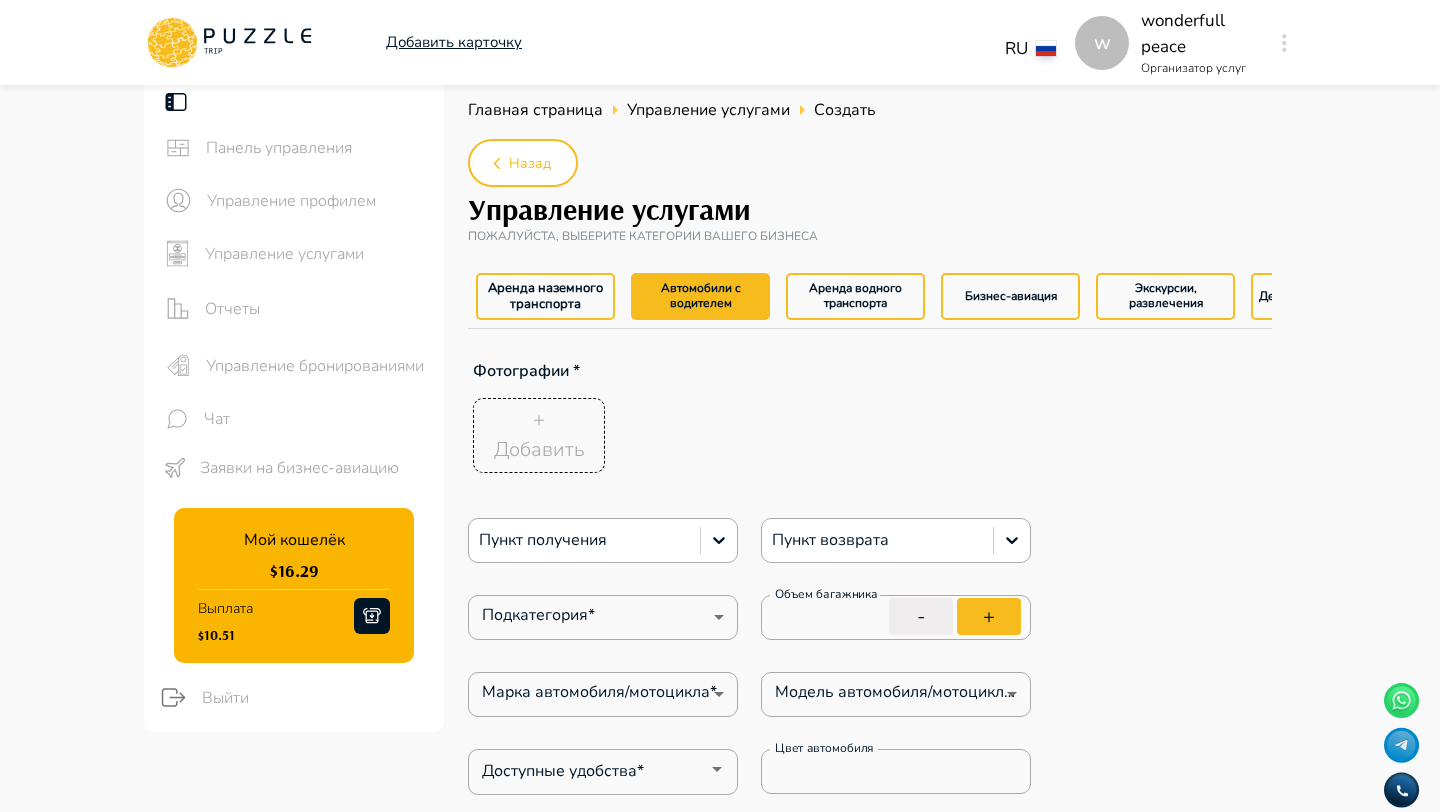 type on "*" 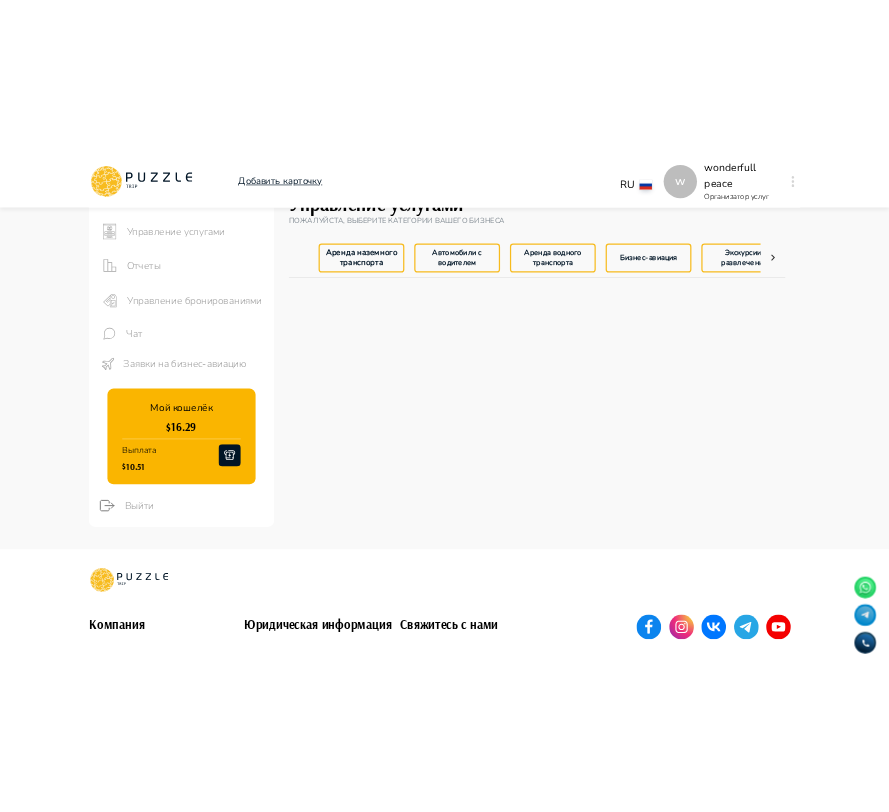 scroll, scrollTop: 0, scrollLeft: 0, axis: both 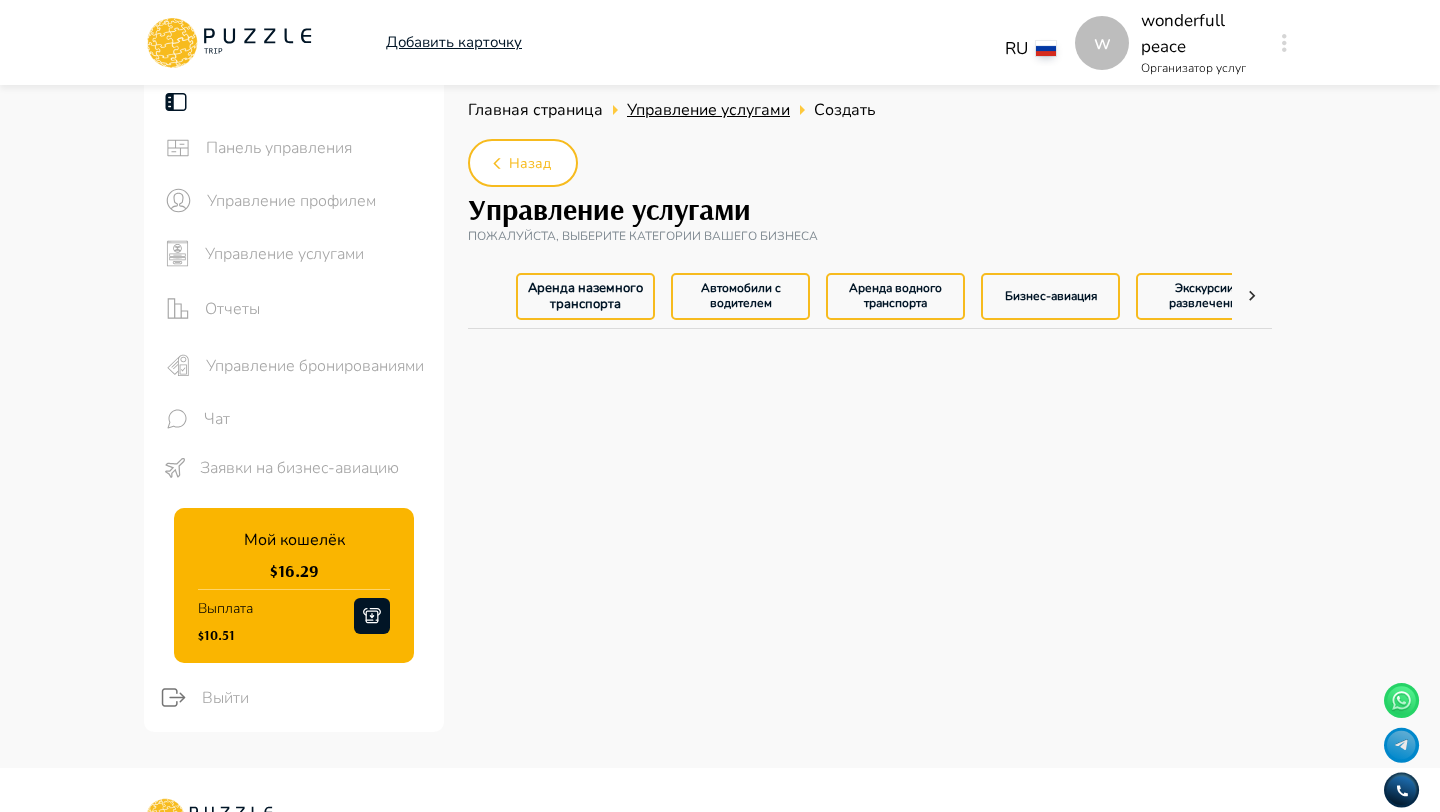 click on "Управление услугами" at bounding box center (708, 110) 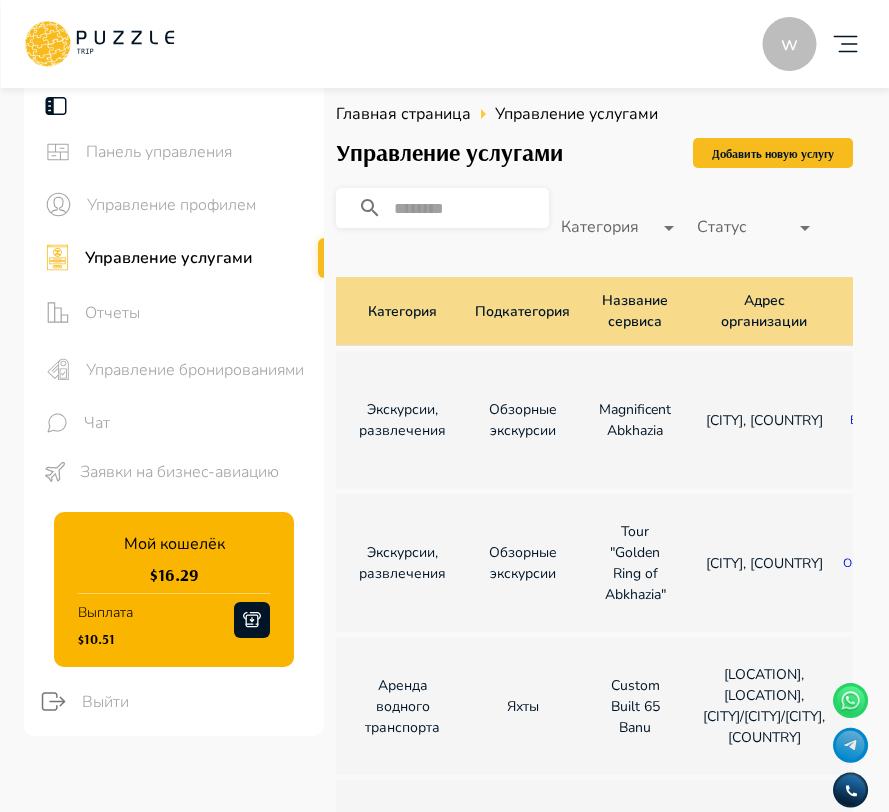 scroll, scrollTop: 0, scrollLeft: 80, axis: horizontal 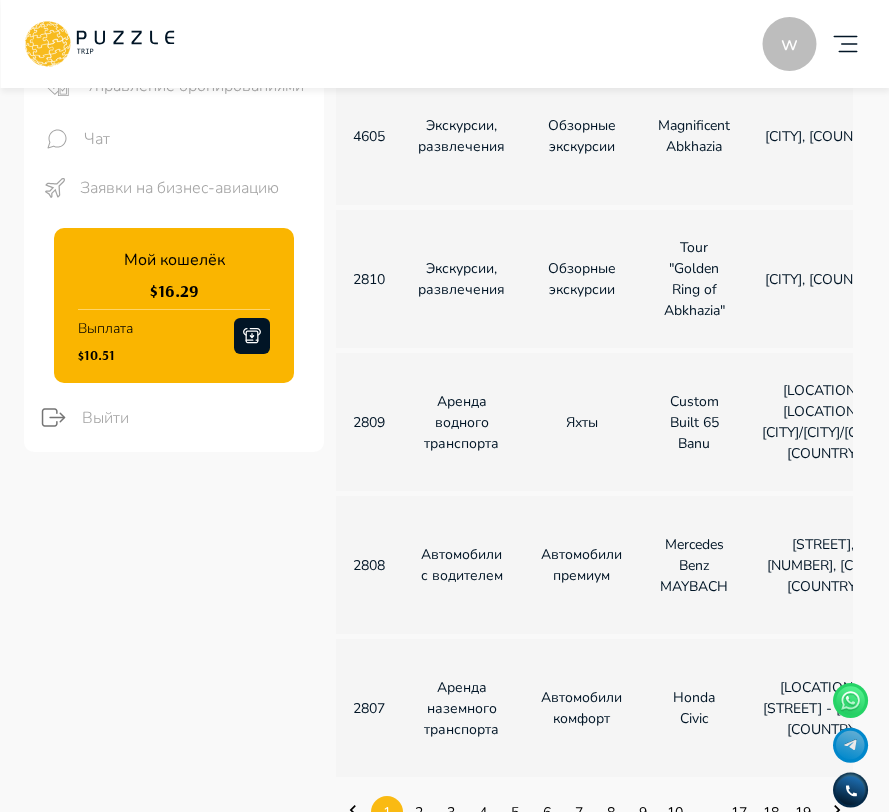 click on "2808" at bounding box center [369, 565] 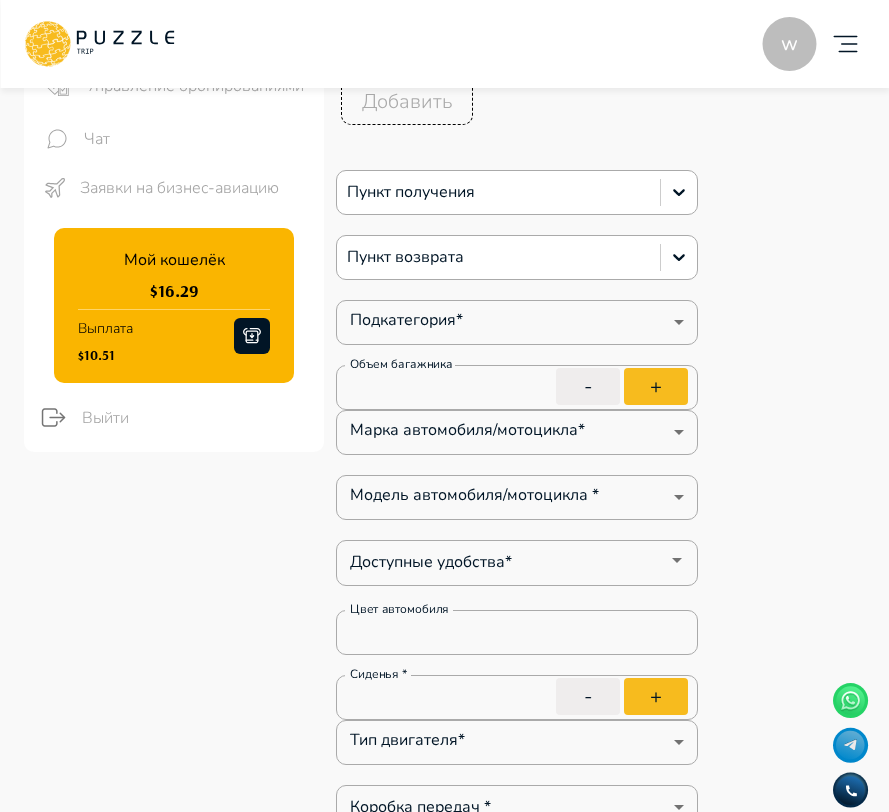 scroll, scrollTop: 0, scrollLeft: 0, axis: both 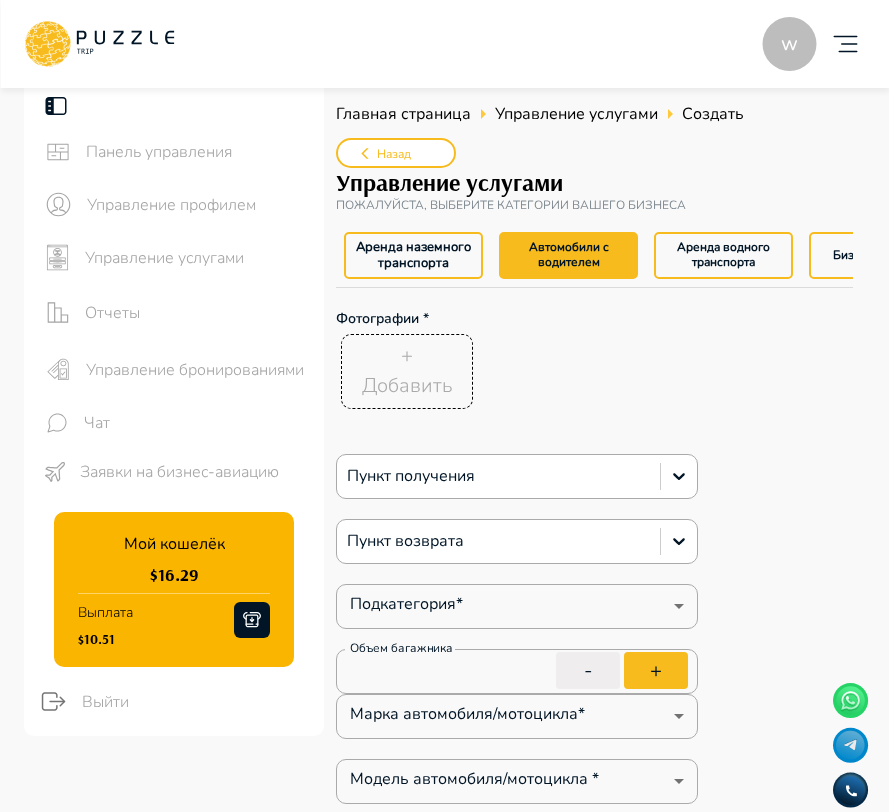 type on "*" 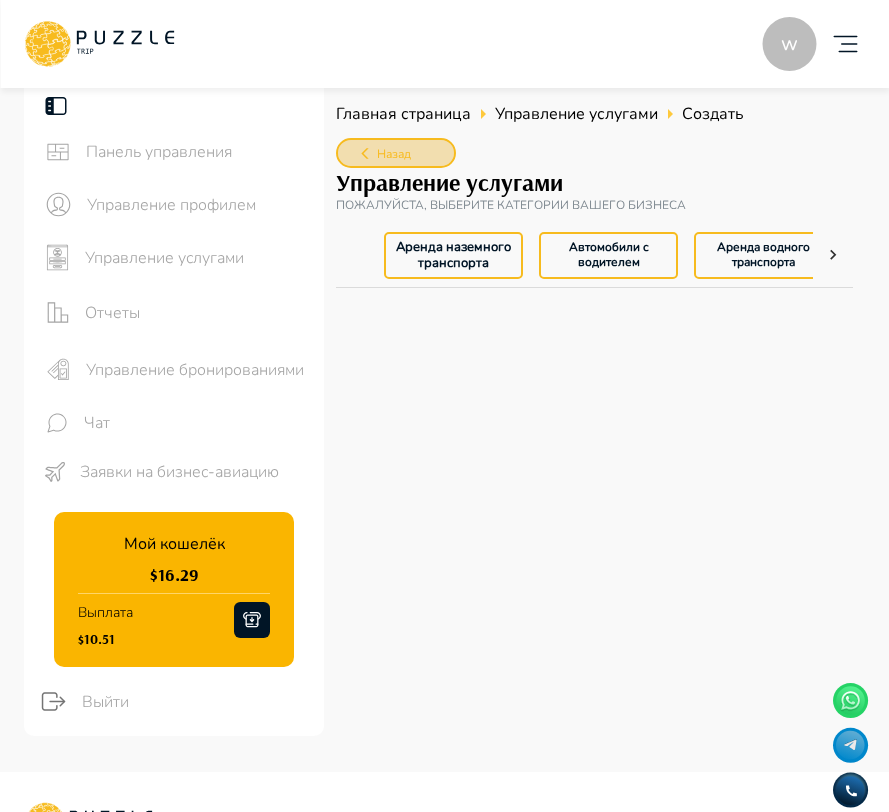click on "Назад" at bounding box center [396, 153] 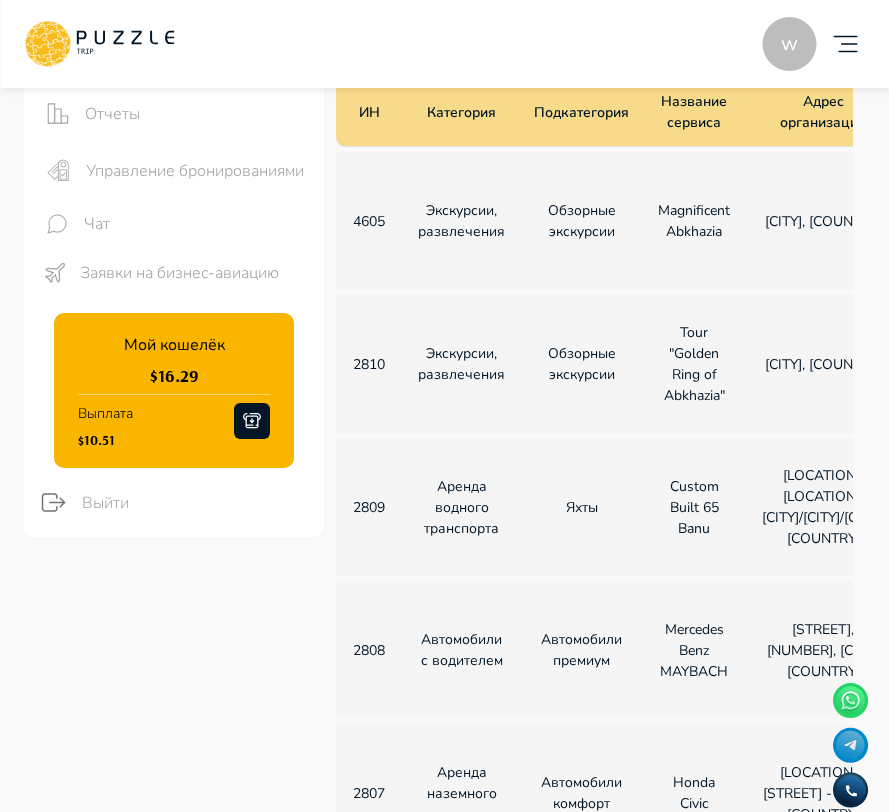 scroll, scrollTop: 211, scrollLeft: 0, axis: vertical 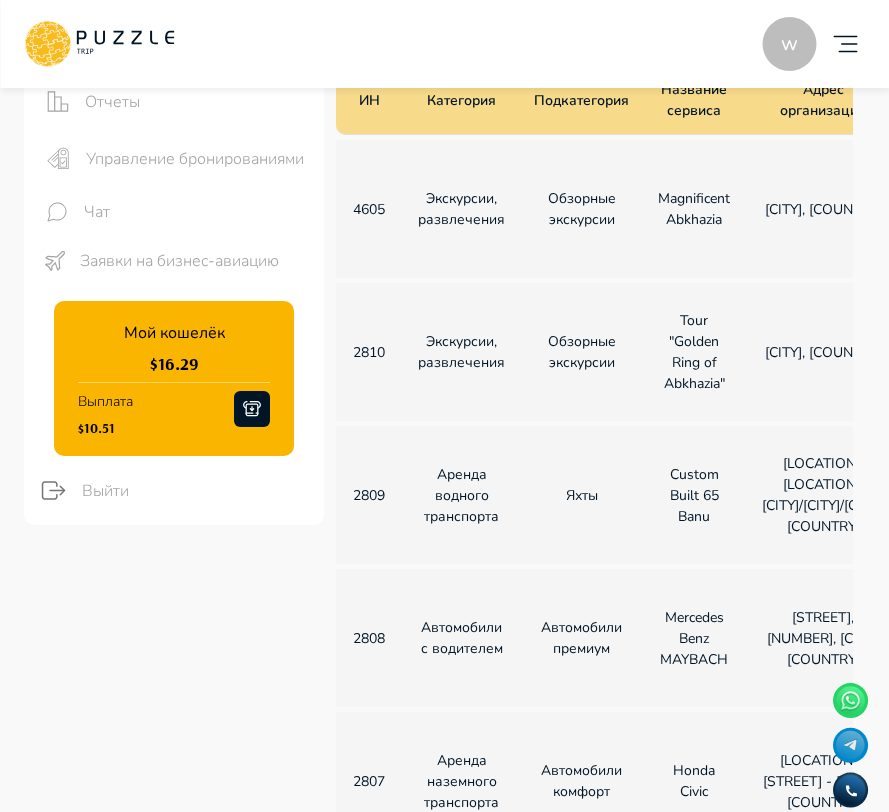 click on "2808" at bounding box center [369, 638] 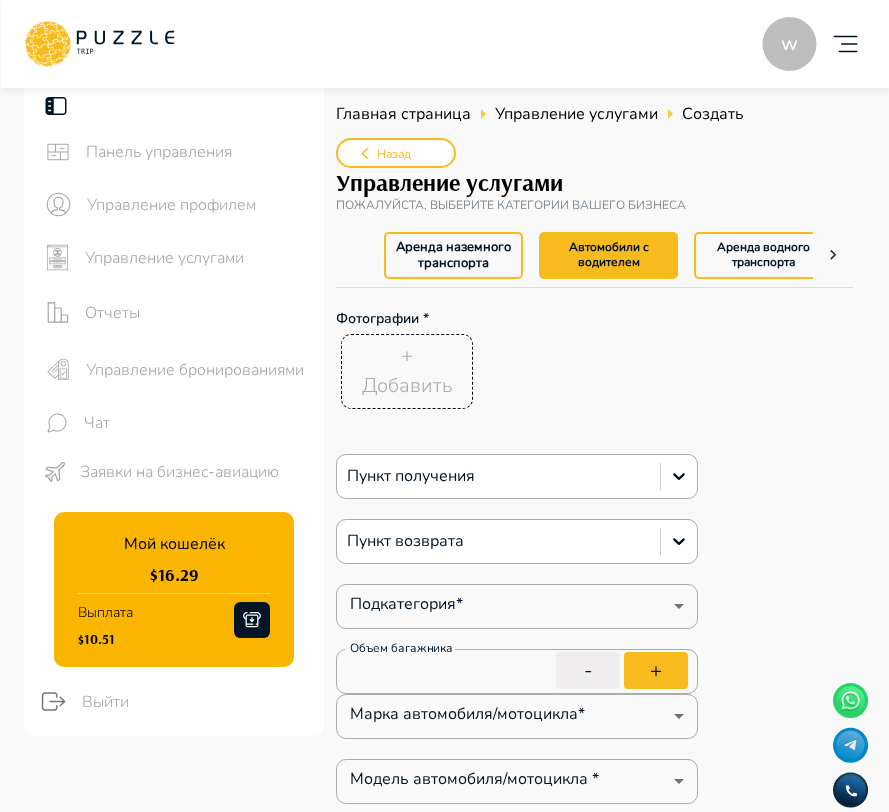 type on "*" 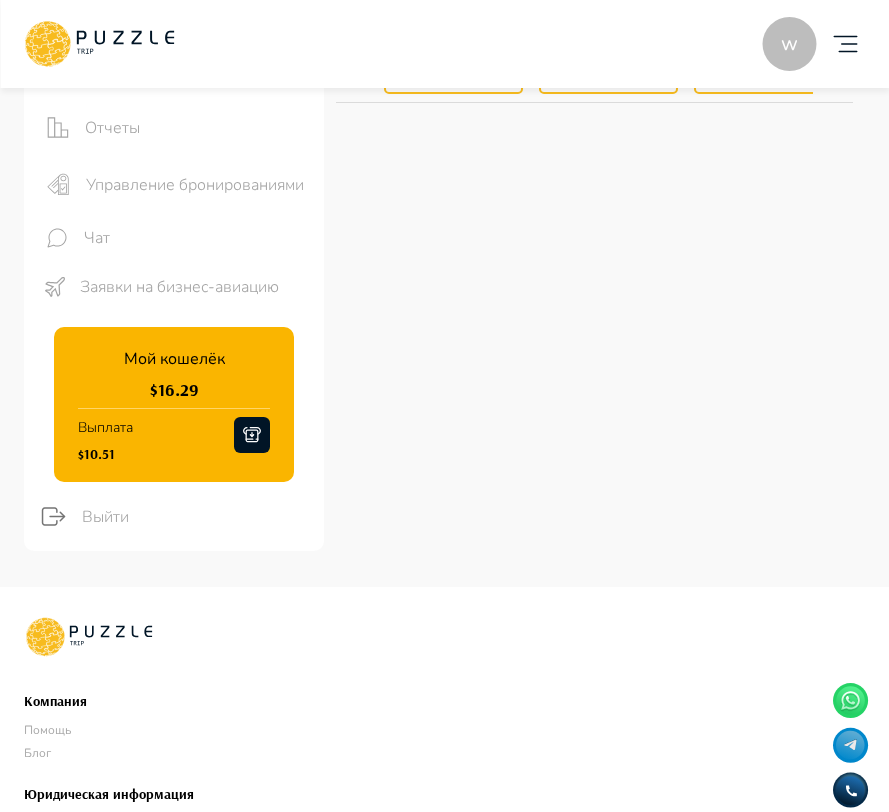 scroll, scrollTop: 0, scrollLeft: 0, axis: both 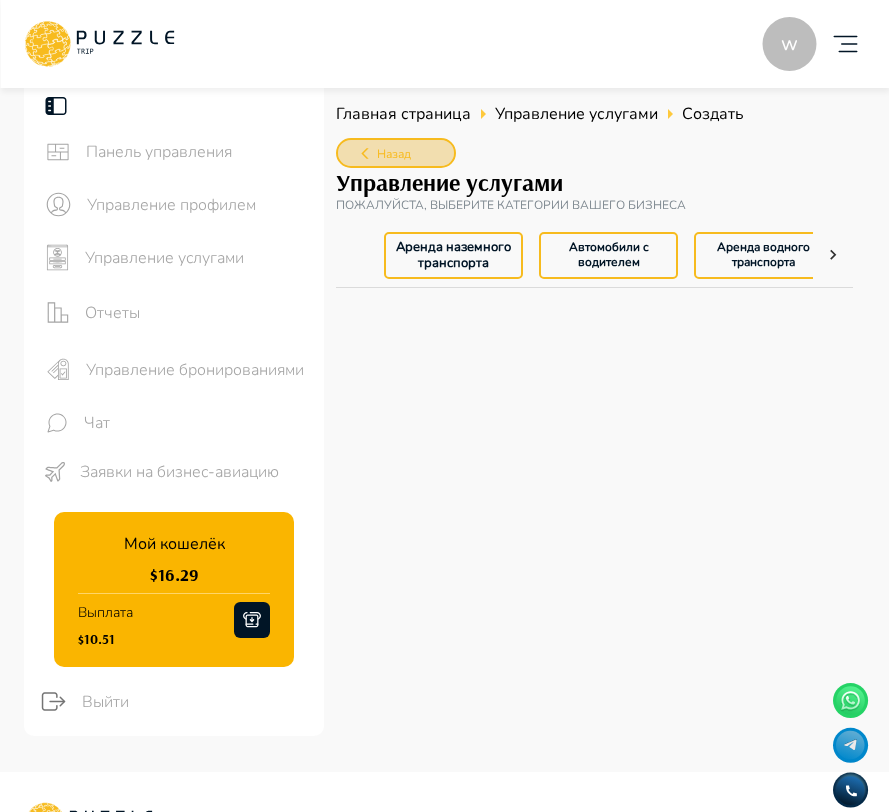 click on "Назад" at bounding box center (396, 153) 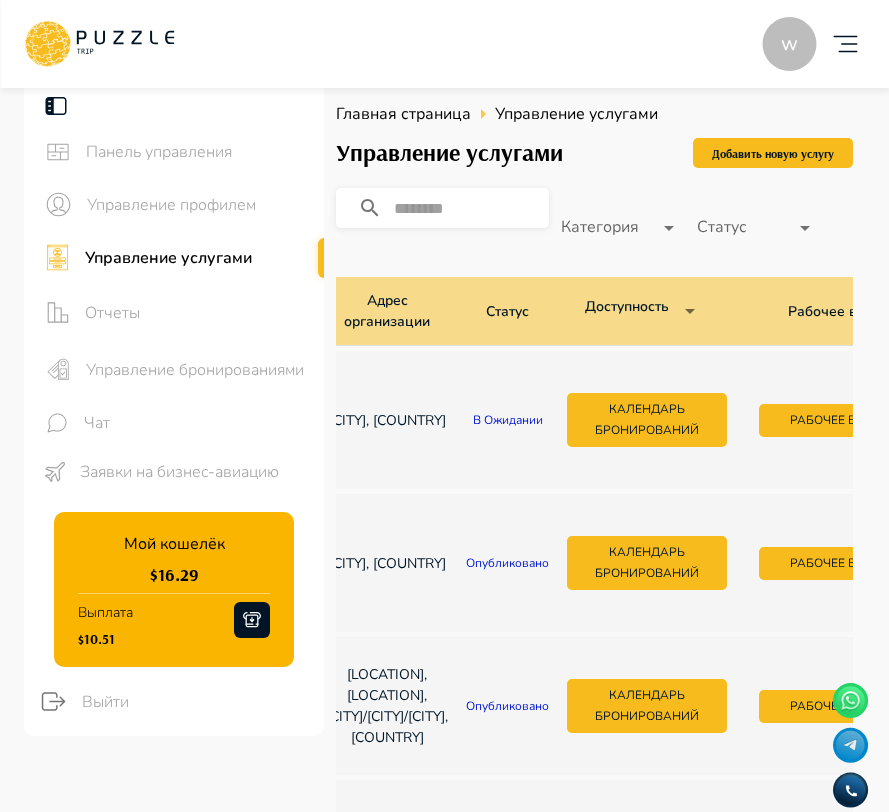 scroll, scrollTop: 0, scrollLeft: 434, axis: horizontal 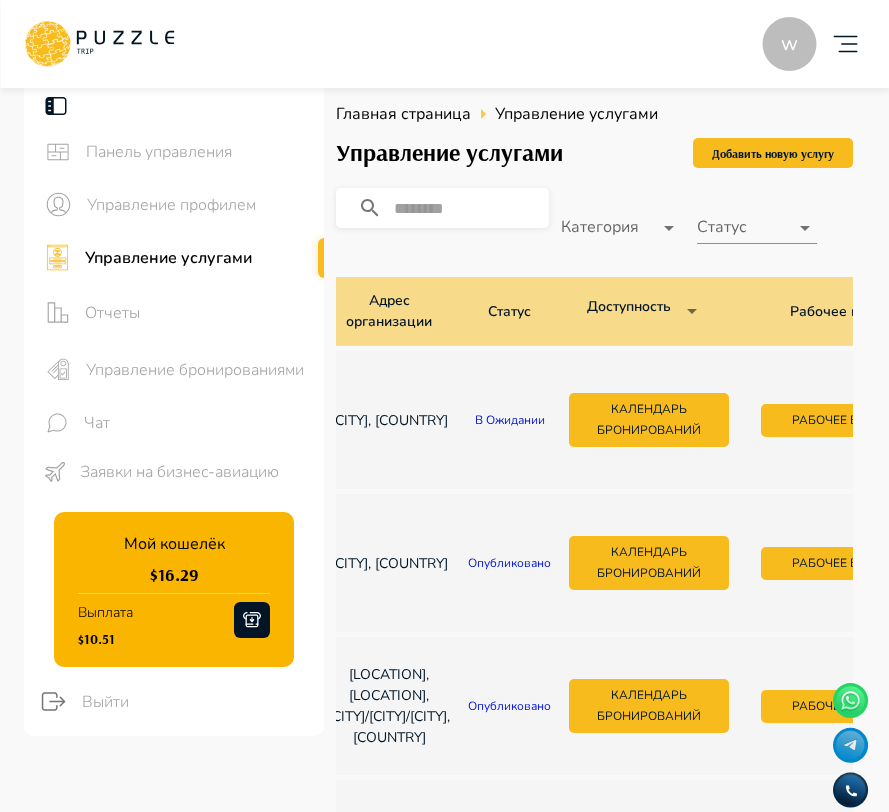 click on "w Добавить карточку RU   ** w wonderfull peace  Организатор услуг w Панель управления Управление профилем Управление услугами Отчеты Управление бронированиями Чат Заявки на бизнес-авиацию Мой кошелёк $ 16.29 Выплата   $10.51 Выйти Главная страница Управление услугами Управление услугами Добавить новую услугу ​ Категория ​ Статус ​ ИН Категория Подкатегория Название сервиса Адрес организации Статус Доступнoсть ​ ​ Рабочее время Действия 4605 Экскурсии, развлечения Обзорные экскурсии  Magnificent Abkhazia [CITY], [COUNTRY] В ожидании Календарь бронирований   Рабочее время   2810     2809" at bounding box center (444, 913) 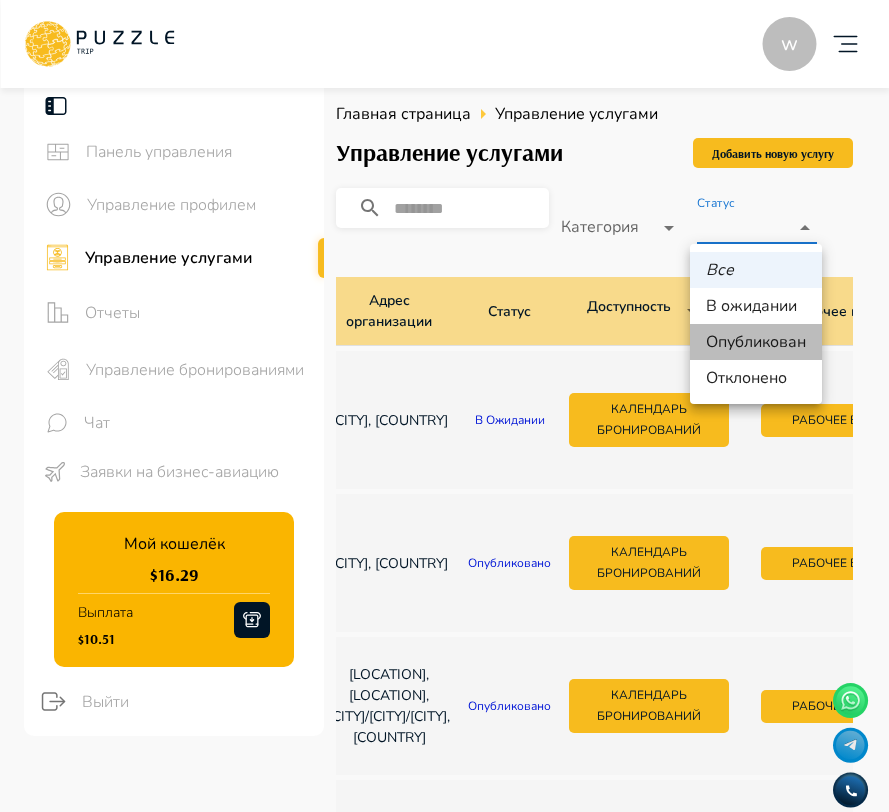 click on "Oпубликован" at bounding box center (756, 342) 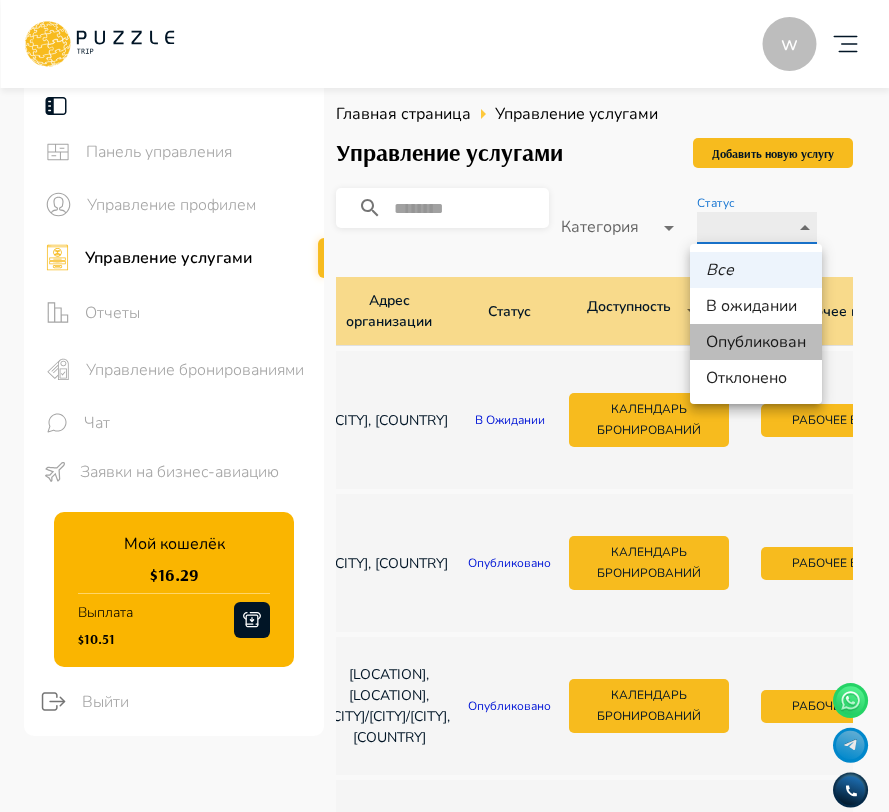 type on "*********" 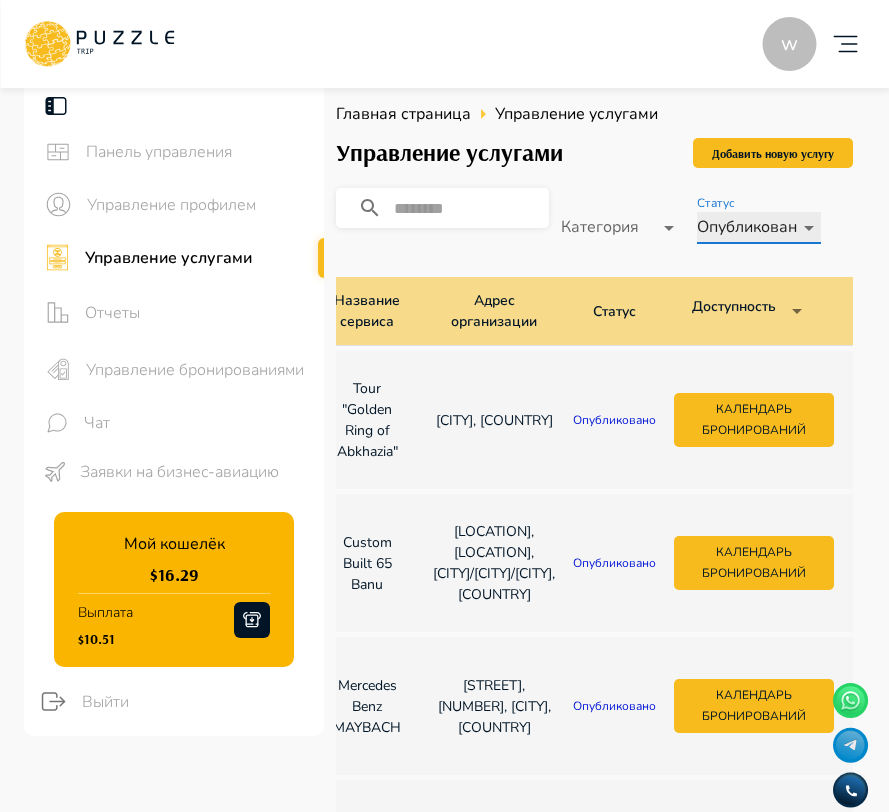 scroll, scrollTop: 0, scrollLeft: 0, axis: both 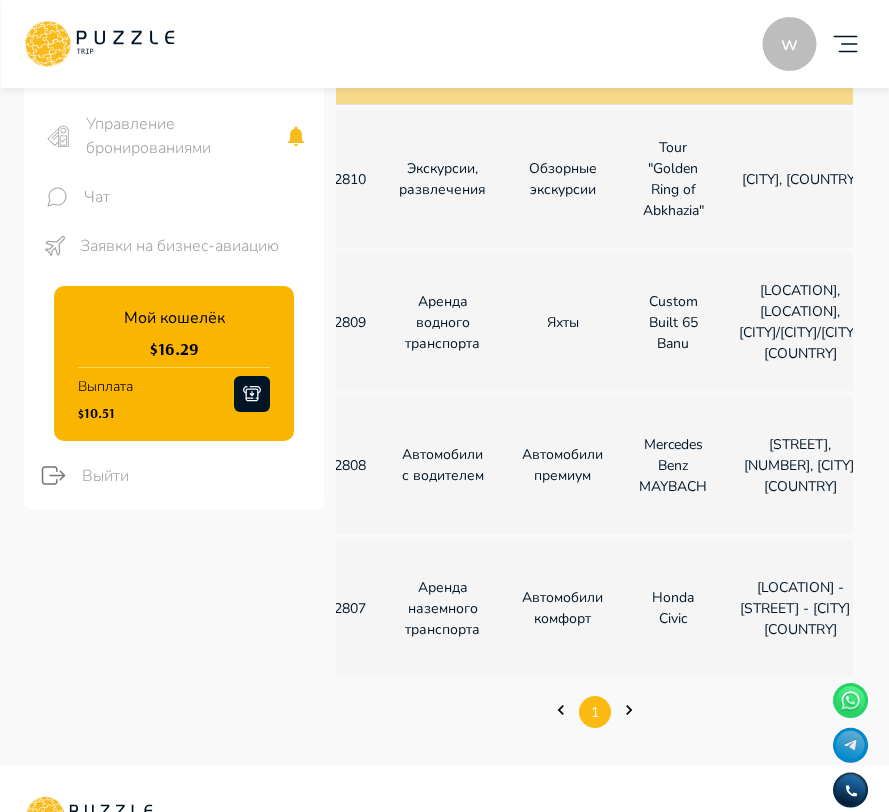 click on "Управление бронированиями" at bounding box center (185, 136) 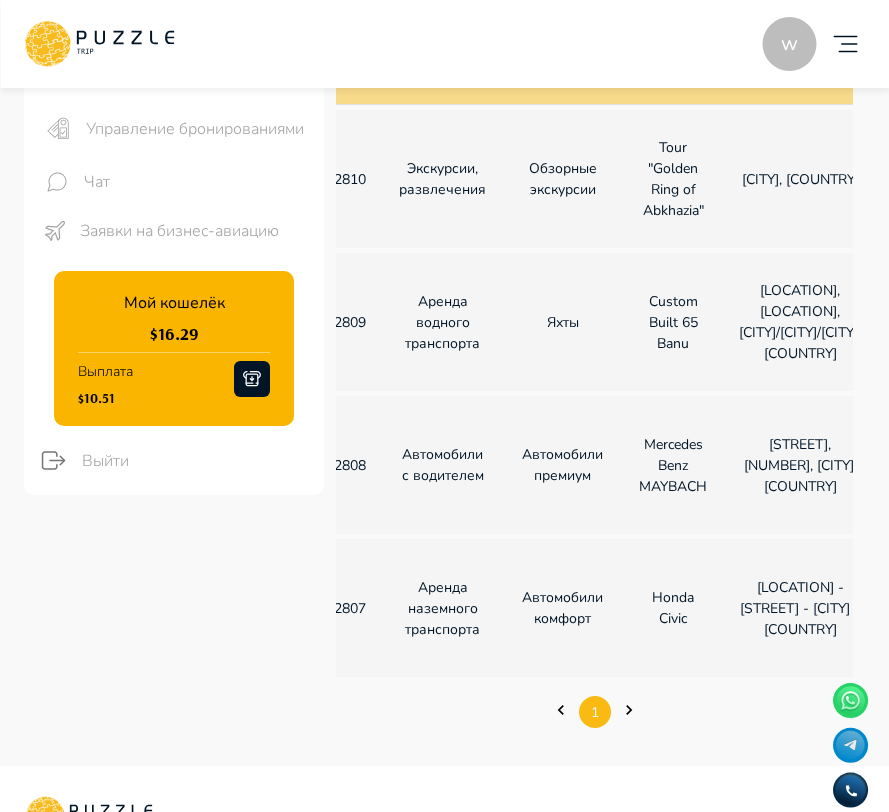 scroll, scrollTop: 0, scrollLeft: 0, axis: both 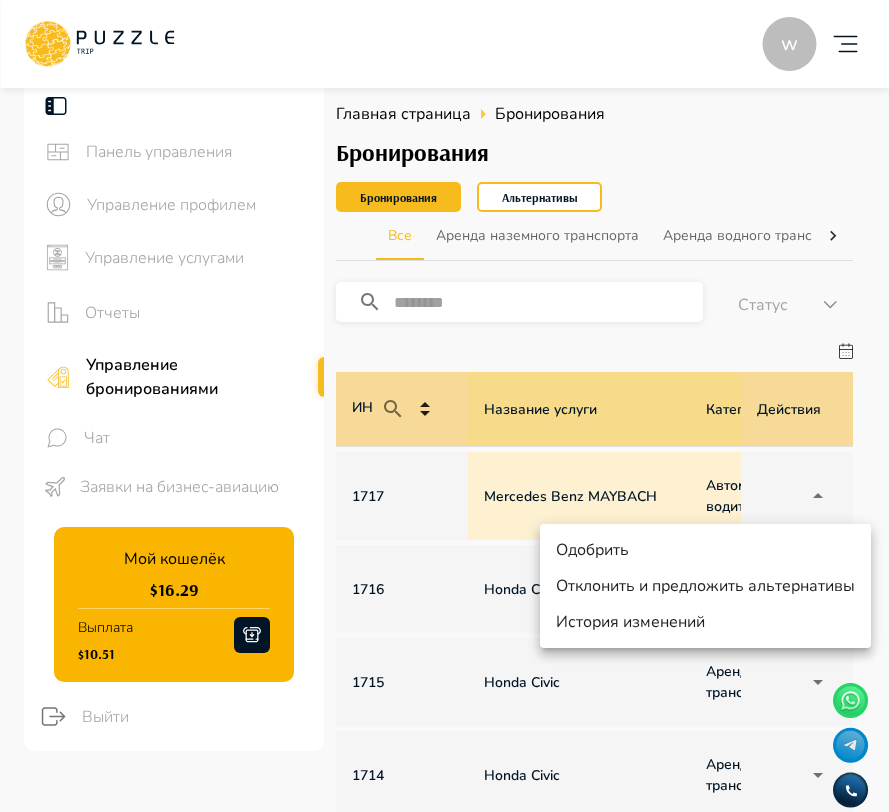 click on "w Добавить карточку RU   ** w wonderfull peace  Организатор услуг w Панель управления Управление профилем Управление услугами Отчеты Управление бронированиями Чат Заявки на бизнес-авиацию Мой кошелёк $ 16.29 Выплата   $10.51 Выйти Главная страница Бронирования Бронирования Бронирования Альтернативы Все Аренда наземного транспорта Аренда водного транспорта Экскурсии, развлечения Автомобили с водителем Детские развлечения Входные билеты ​ Статус ****** ИН Название услуги Категория Подкатегория Дата начала и окончания услуги Дата бронирования Дата оплаты Клиент Цена 1" at bounding box center (444, 1071) 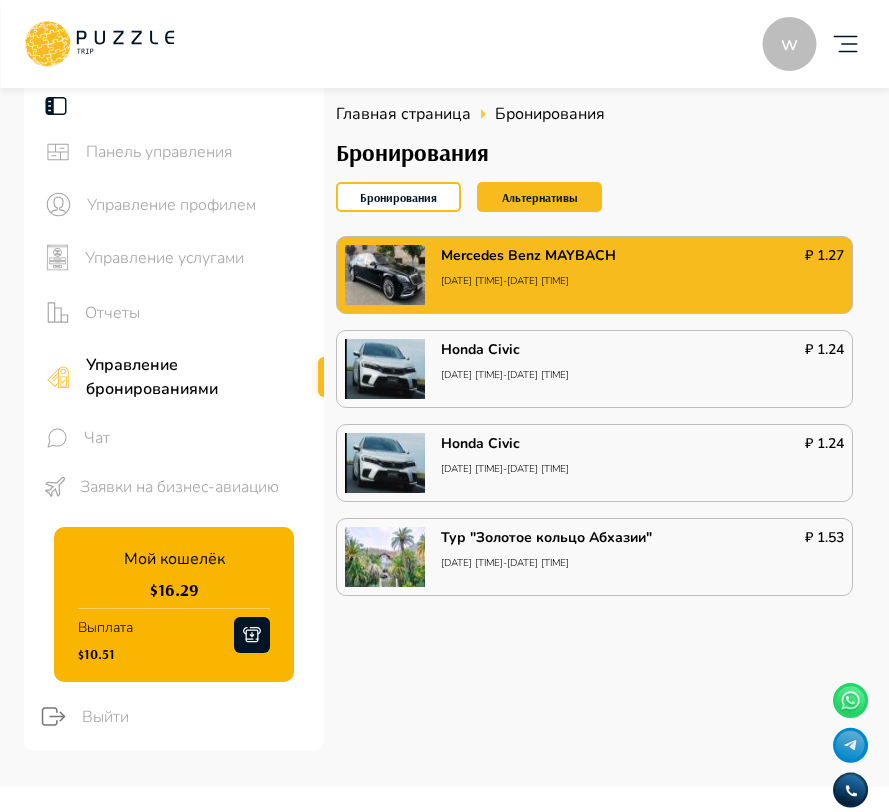 click on "Mercedes Benz MAYBACH [DATE] [TIME]-[DATE] [TIME] ₽
1.27" at bounding box center [594, 275] 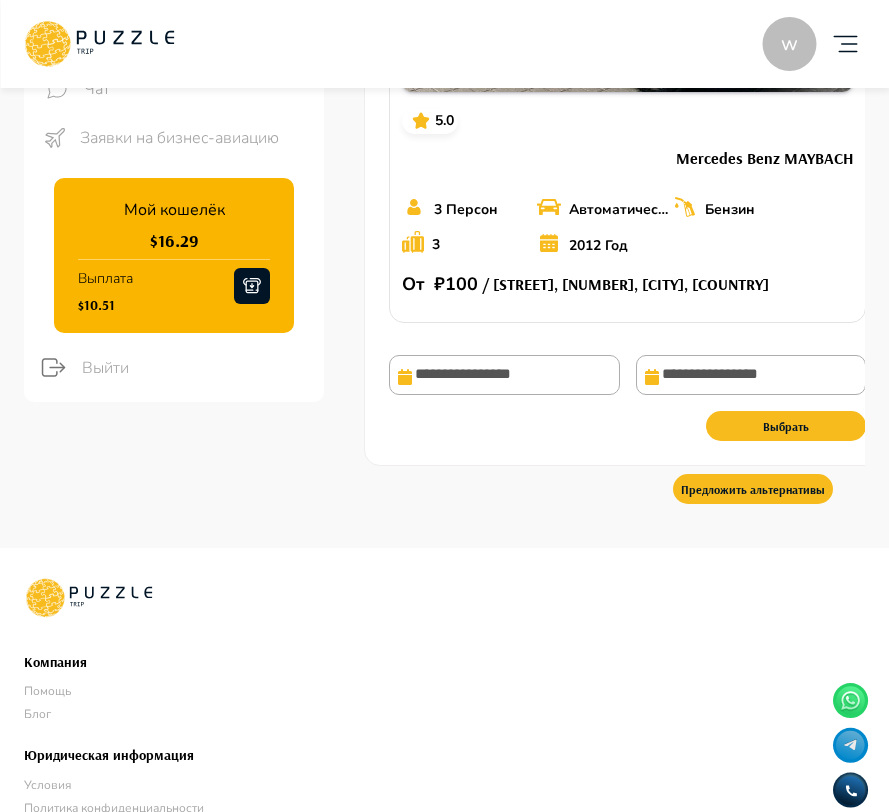 scroll, scrollTop: 0, scrollLeft: 0, axis: both 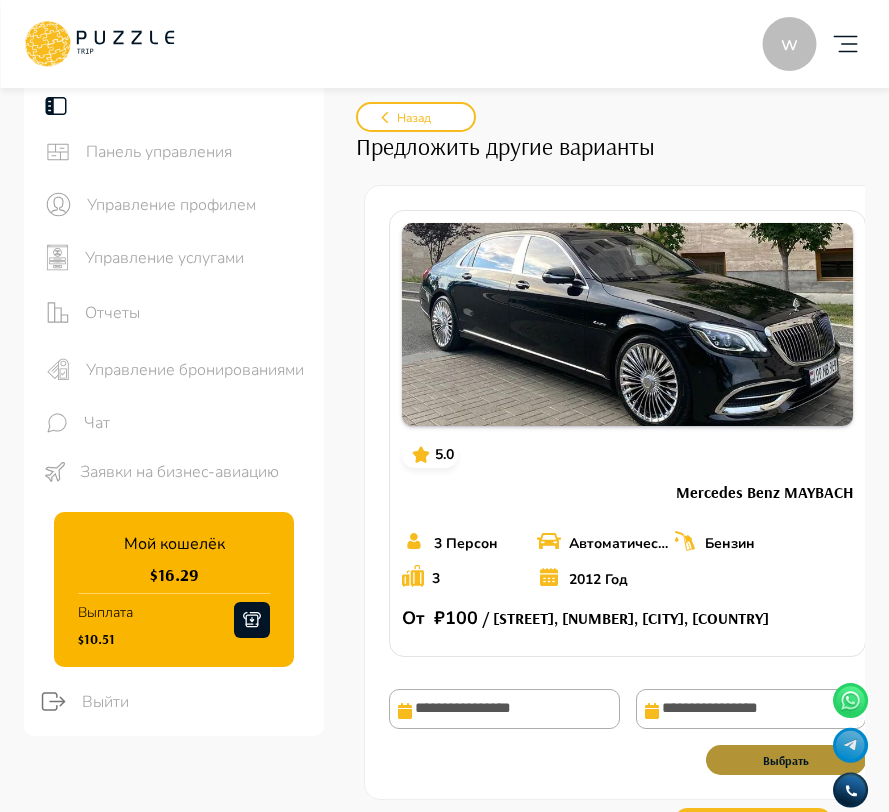 click on "Выбрать" at bounding box center (786, 760) 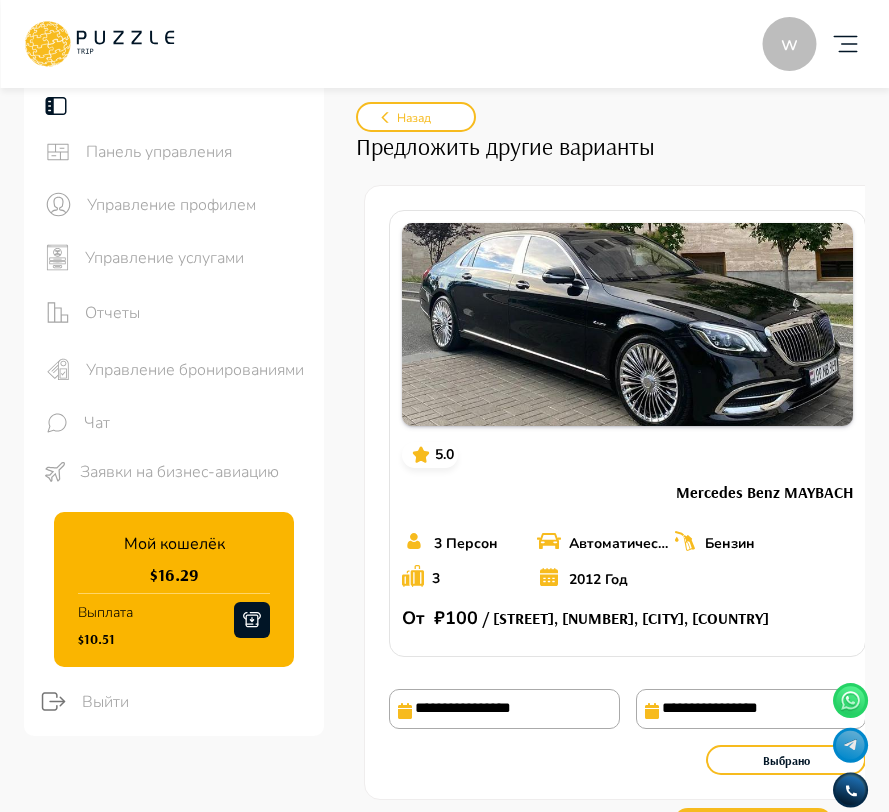 click on "**********" at bounding box center (751, 709) 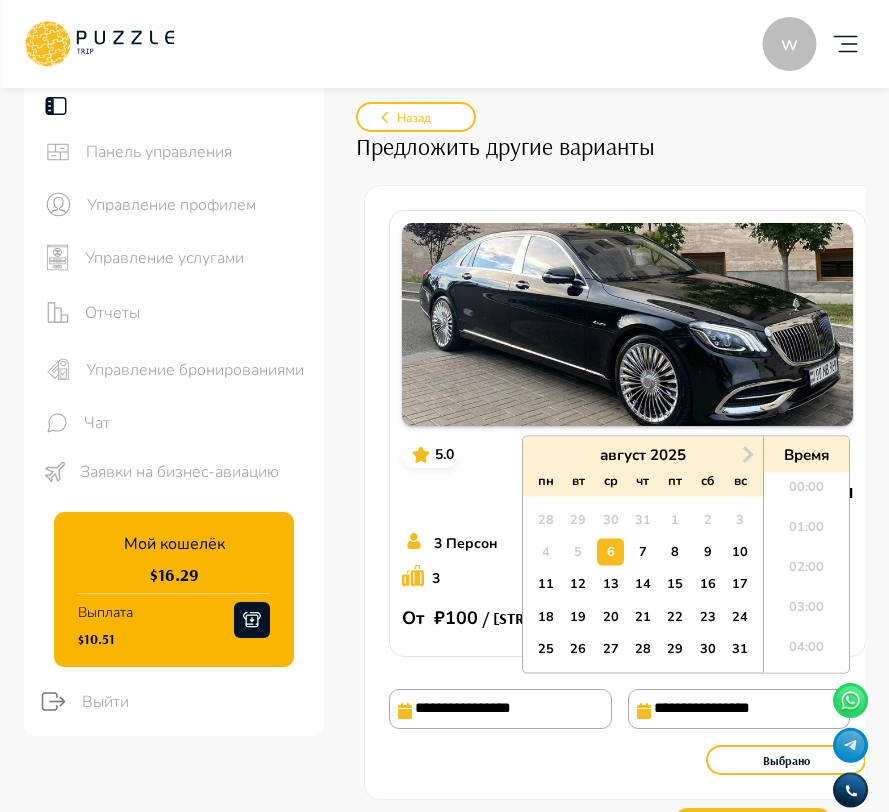 scroll, scrollTop: 640, scrollLeft: 0, axis: vertical 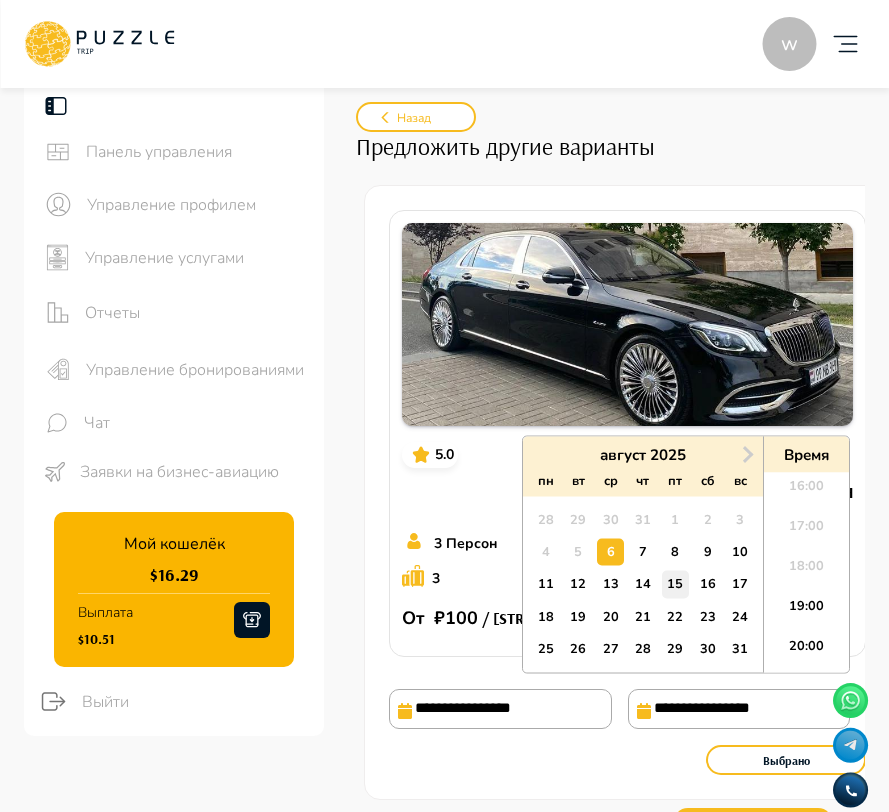 click on "15" at bounding box center (675, 584) 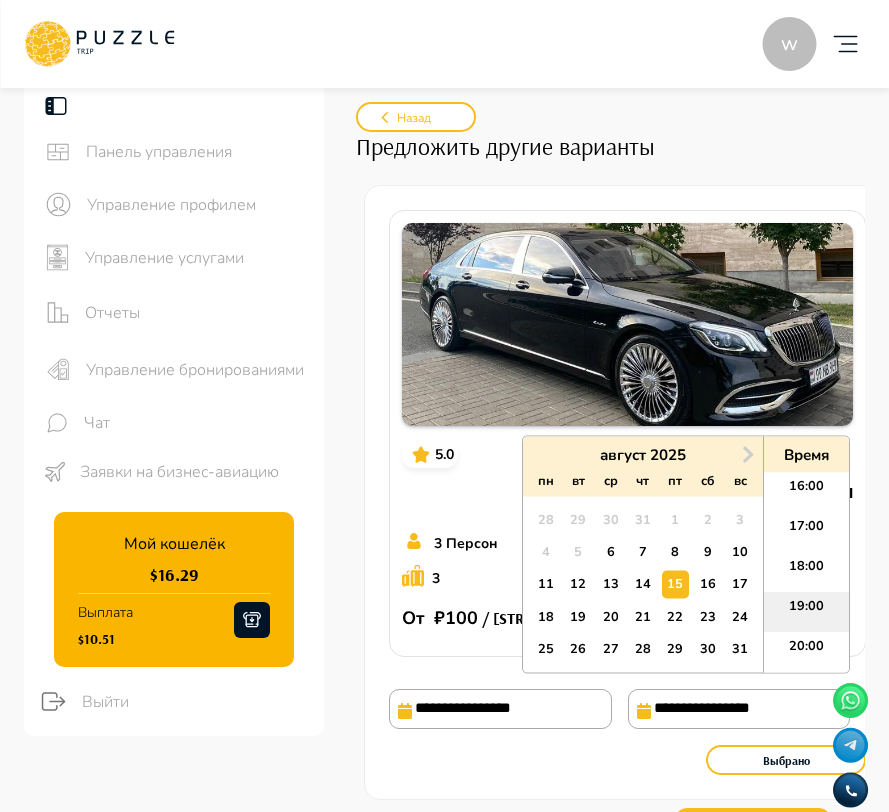 click on "19:00" at bounding box center [806, 613] 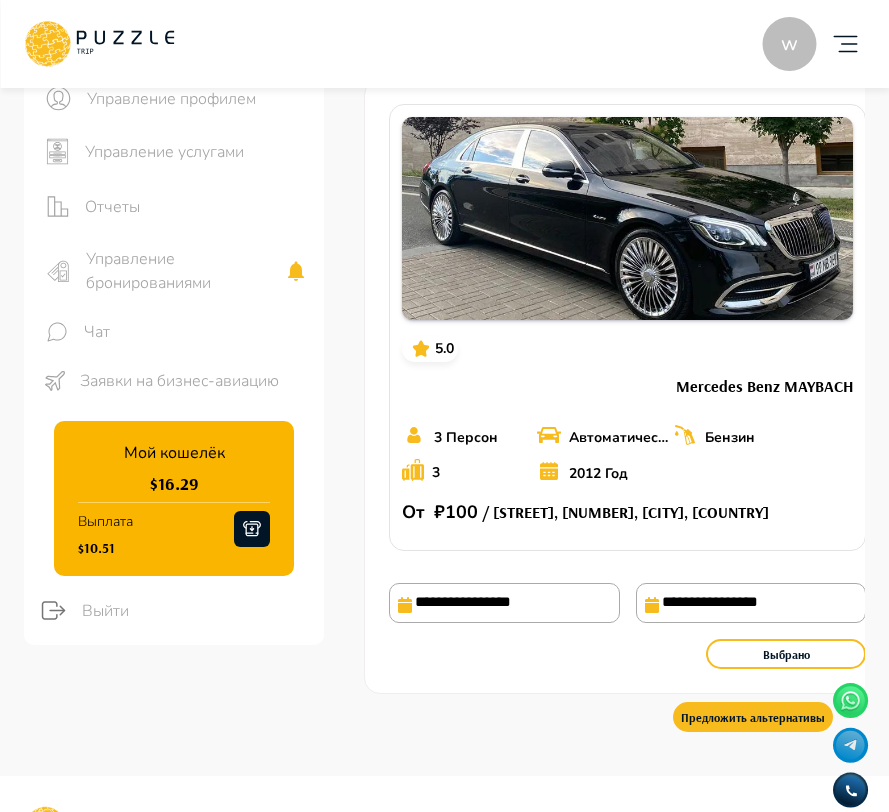 scroll, scrollTop: 247, scrollLeft: 0, axis: vertical 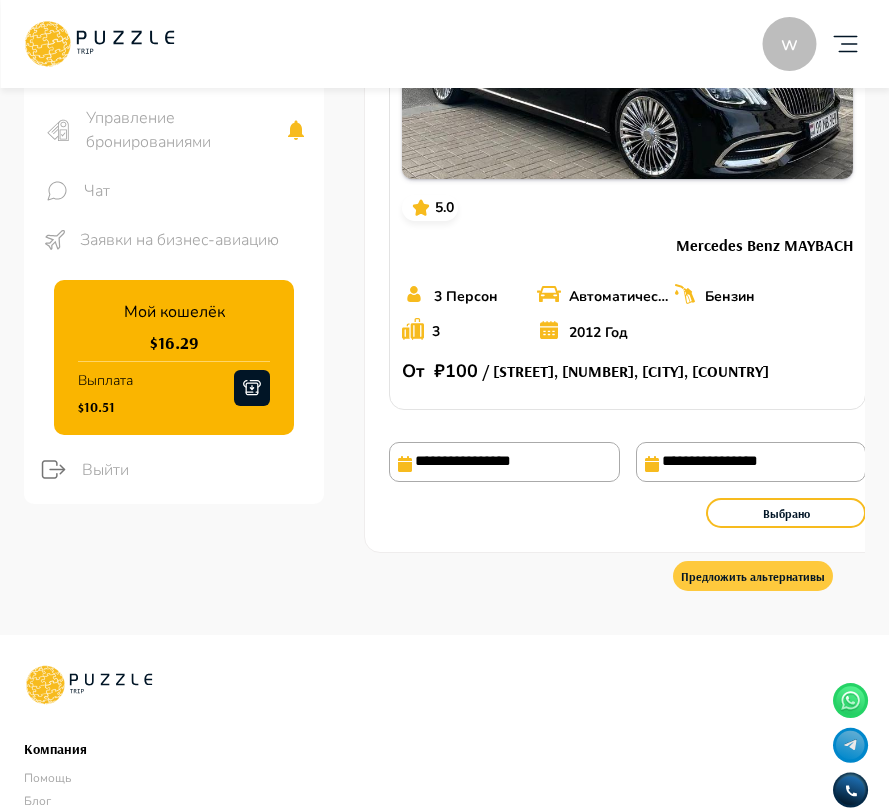 click on "Предложить альтернативы" at bounding box center (753, 576) 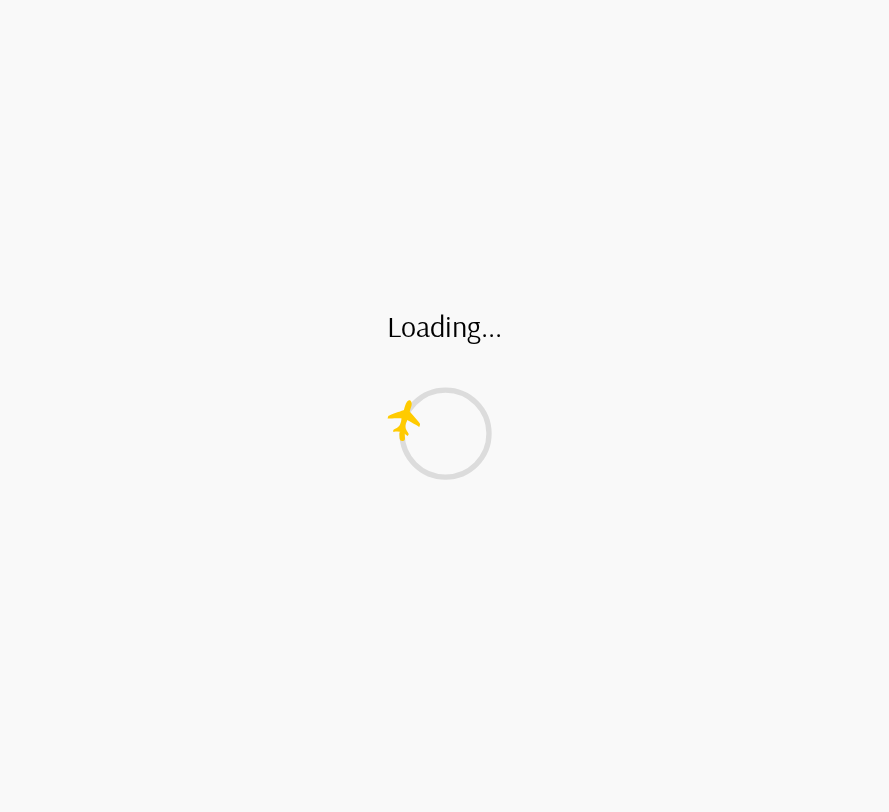 scroll, scrollTop: 0, scrollLeft: 0, axis: both 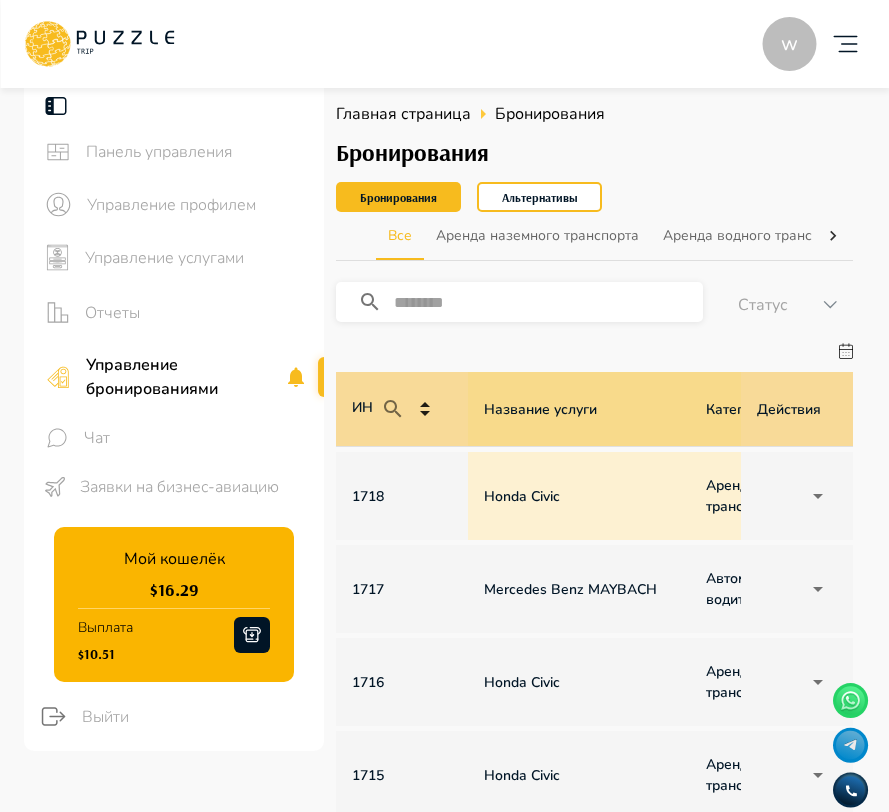 click on "Mercedes Benz MAYBACH" at bounding box center (579, 589) 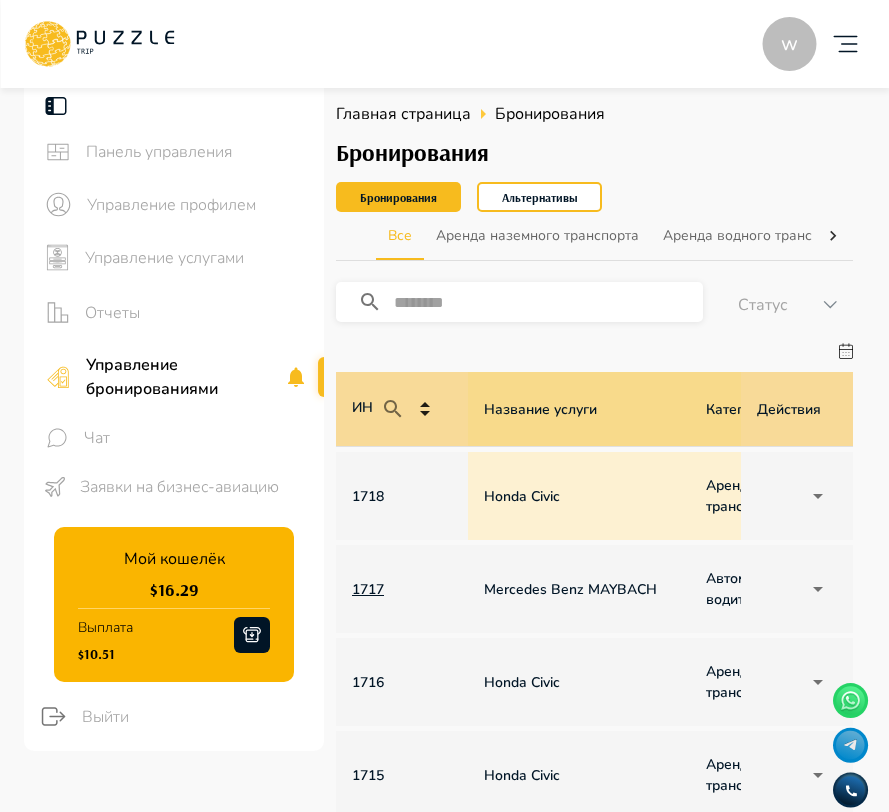 click on "1717" at bounding box center [402, 589] 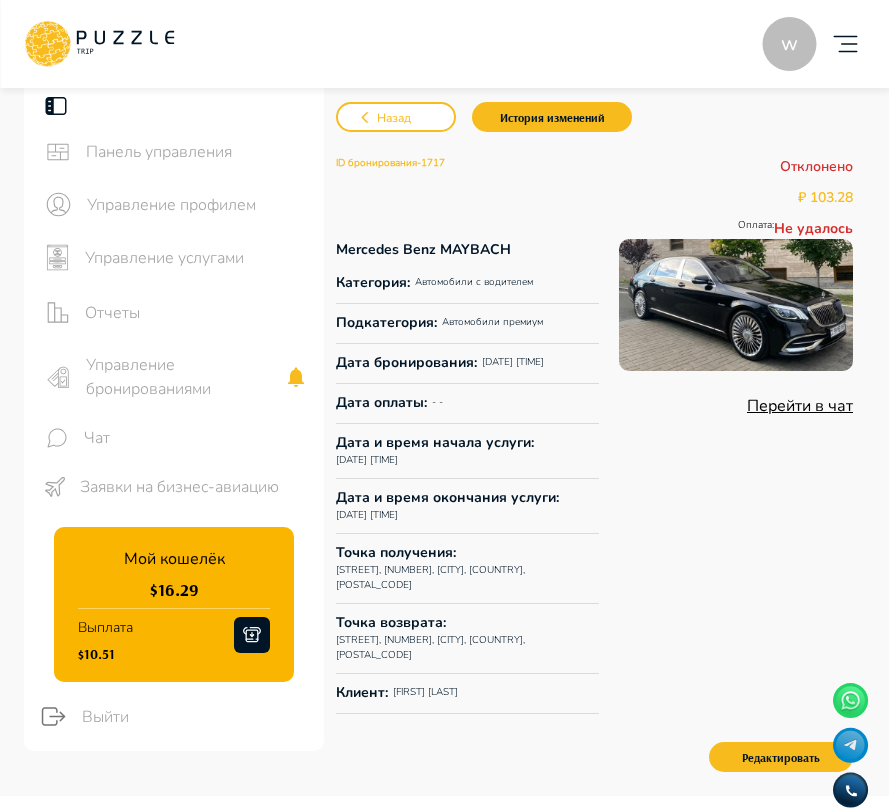 click on "Управление услугами" at bounding box center [174, 257] 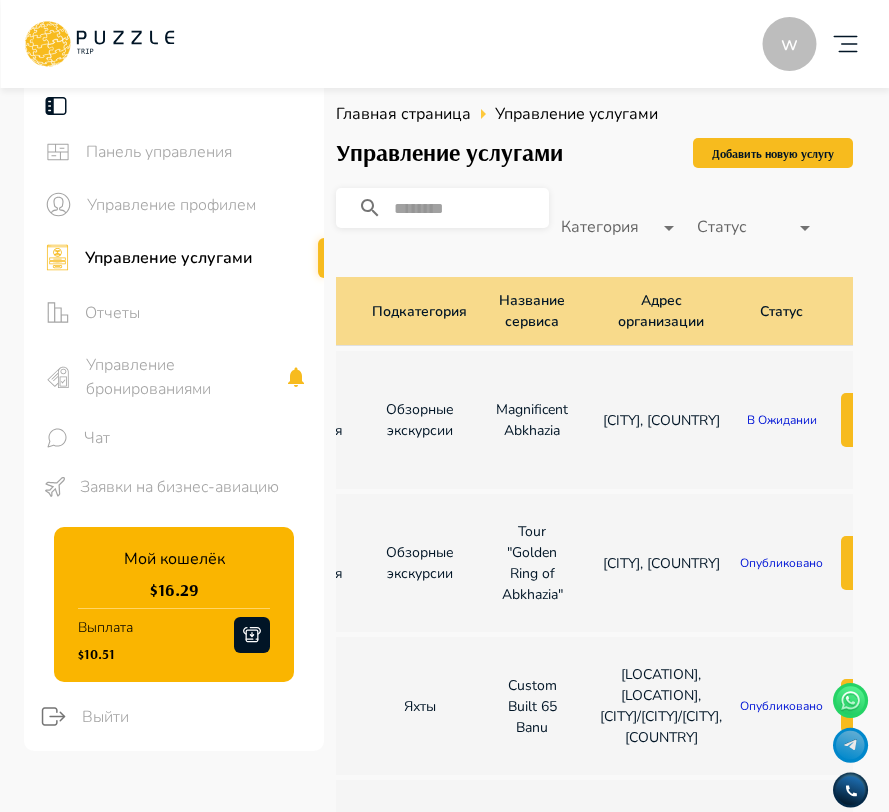 scroll, scrollTop: 0, scrollLeft: 0, axis: both 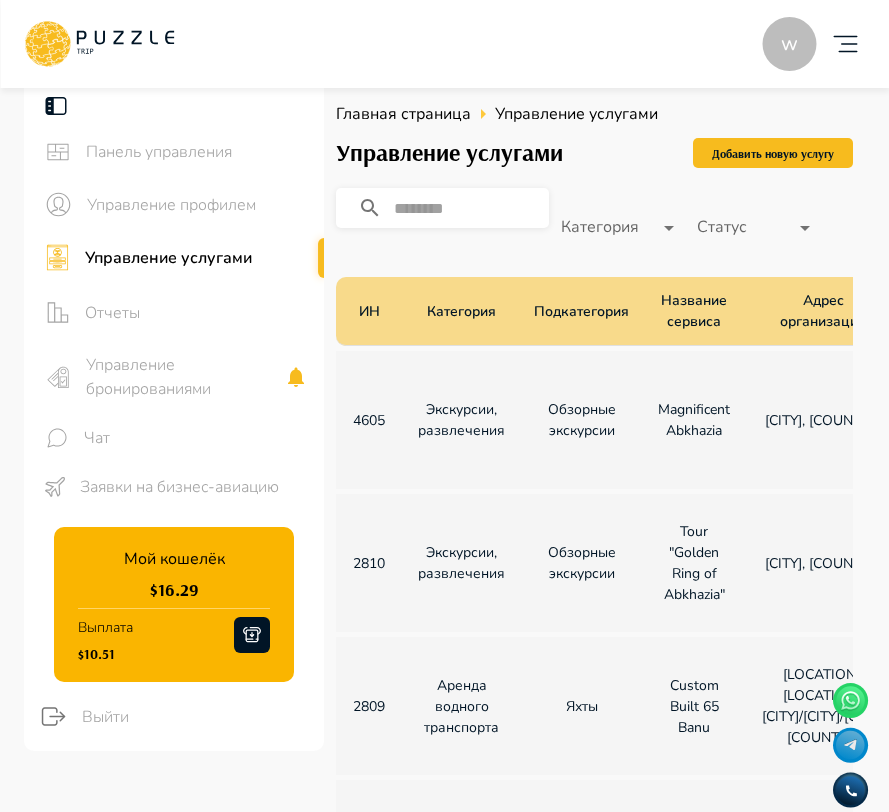 click on "2810" at bounding box center (369, 563) 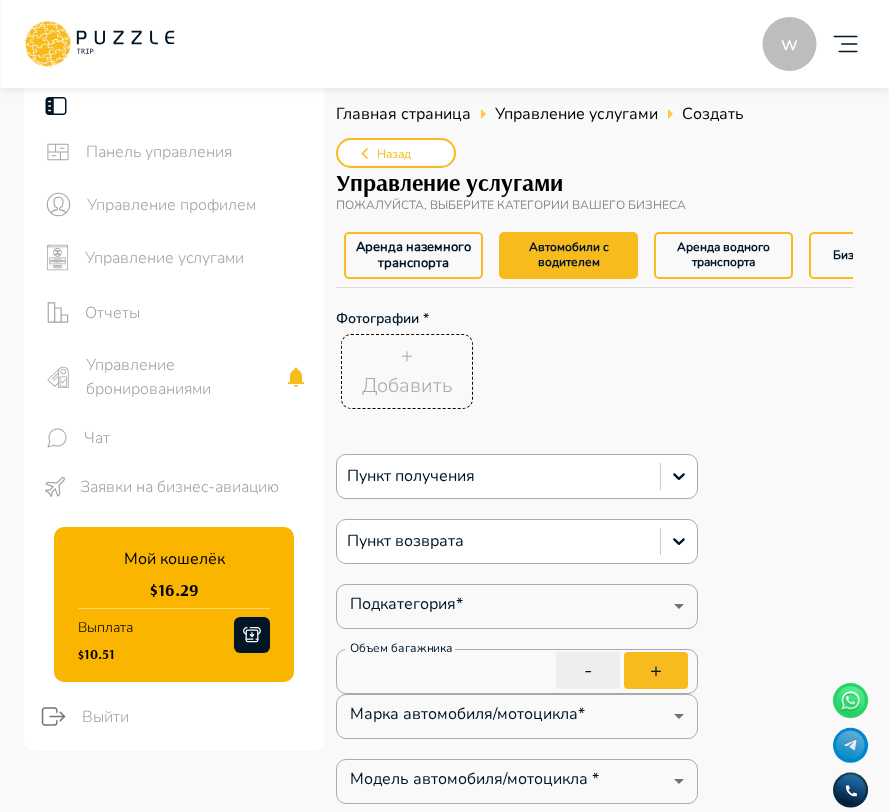 type on "*" 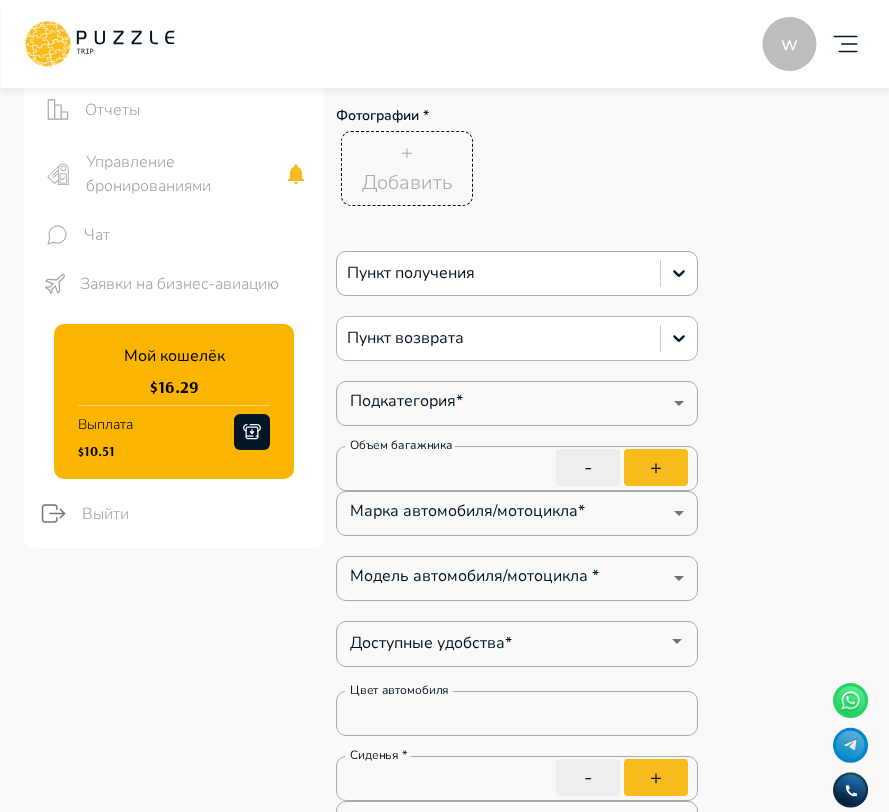 scroll, scrollTop: 0, scrollLeft: 0, axis: both 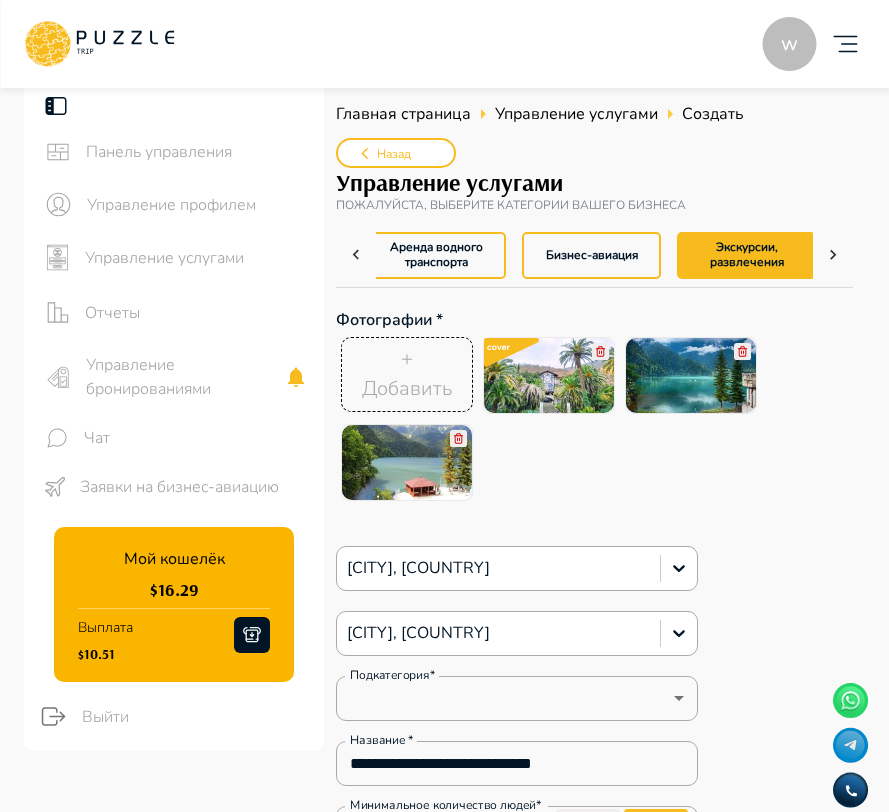 type on "*" 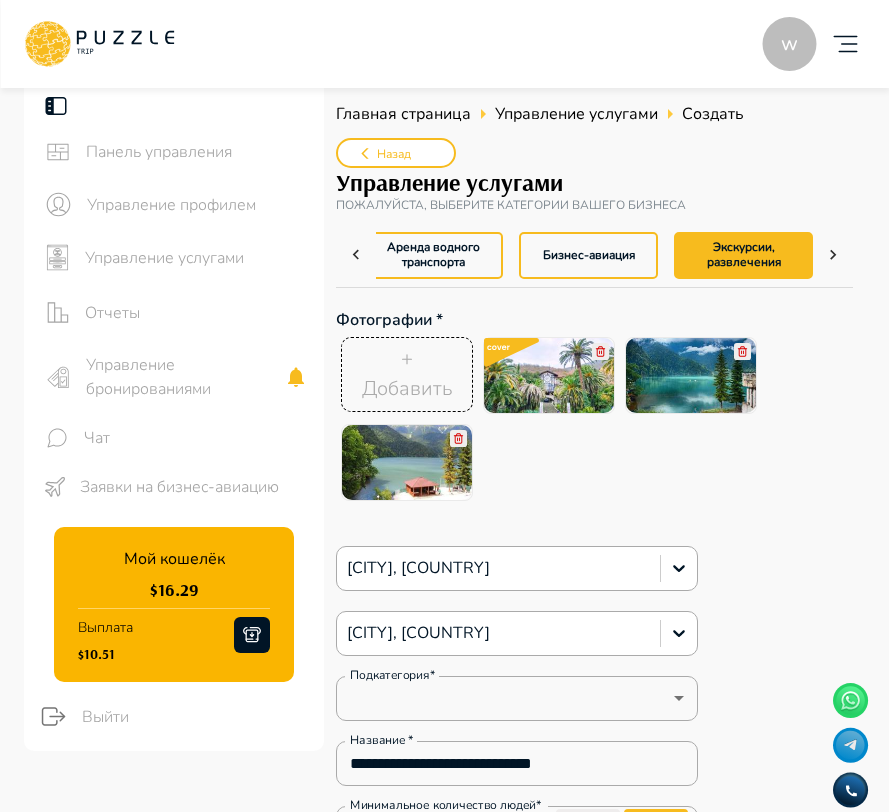 type on "*" 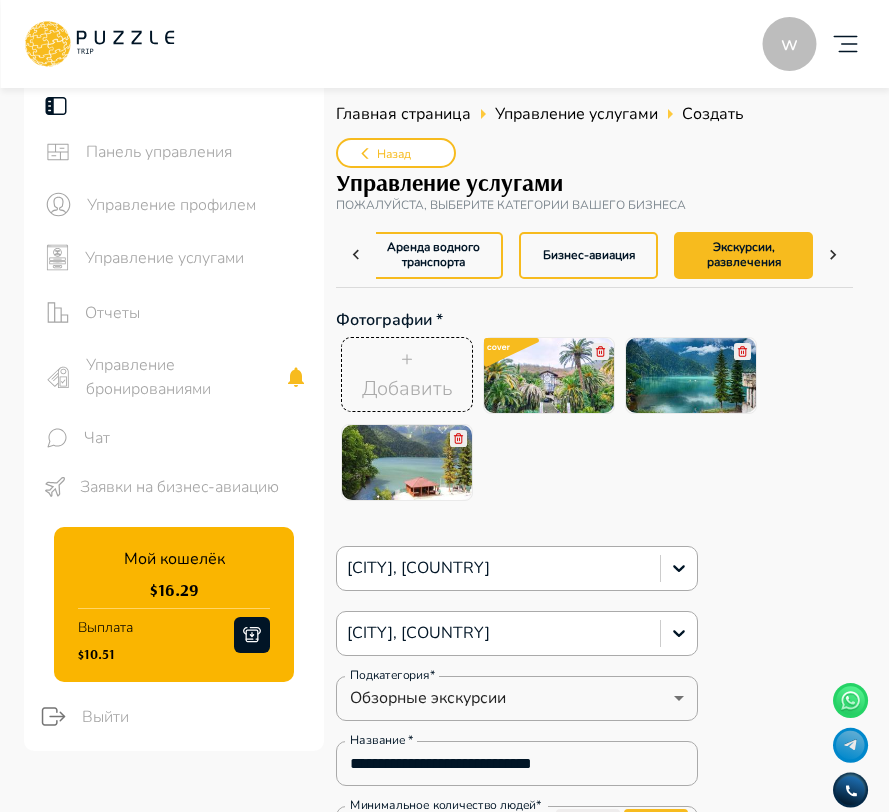type on "*" 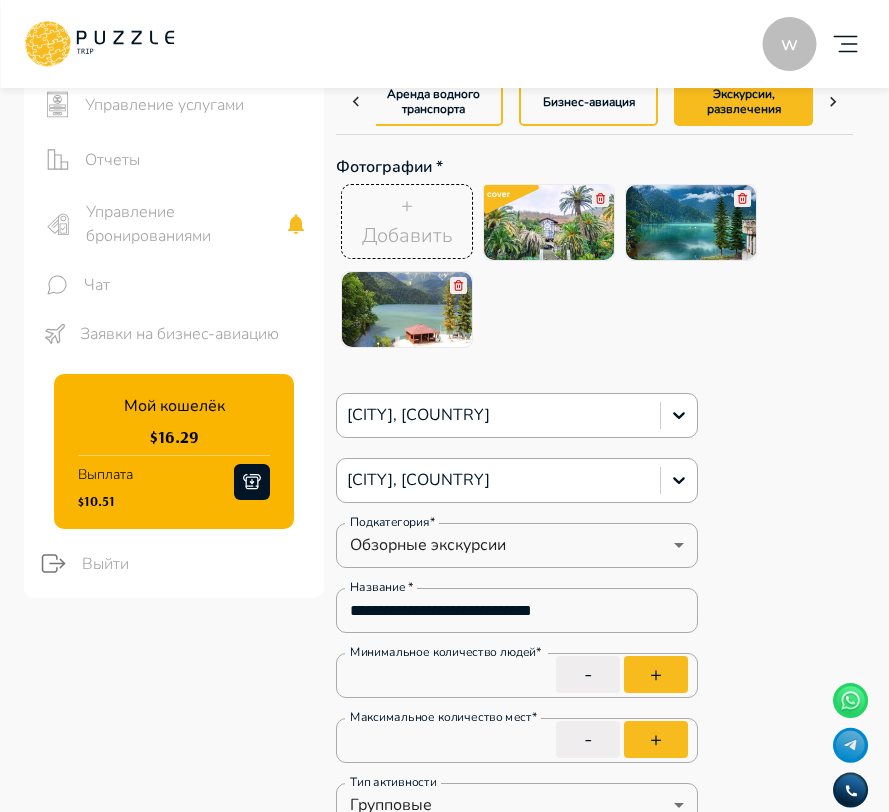 scroll, scrollTop: 199, scrollLeft: 0, axis: vertical 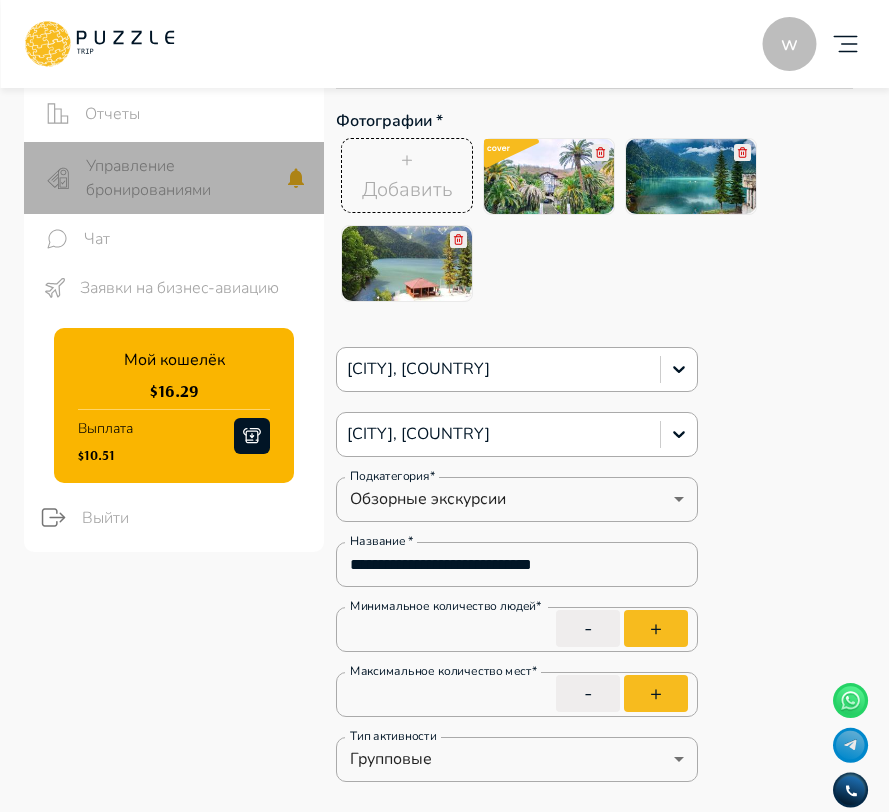 click on "Управление бронированиями" at bounding box center [185, 178] 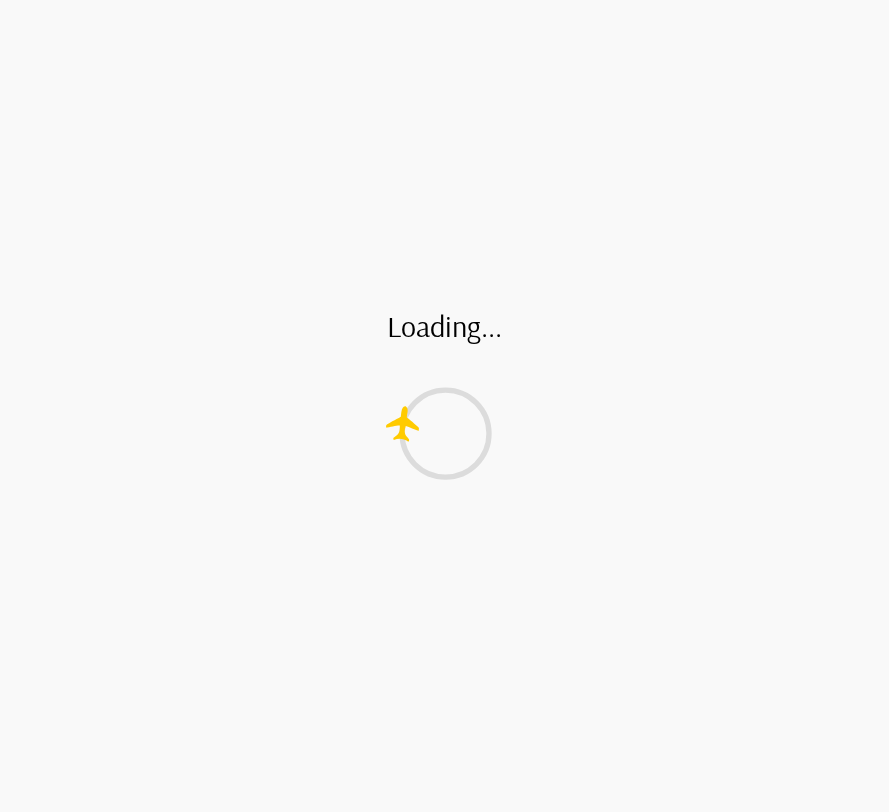scroll, scrollTop: 0, scrollLeft: 0, axis: both 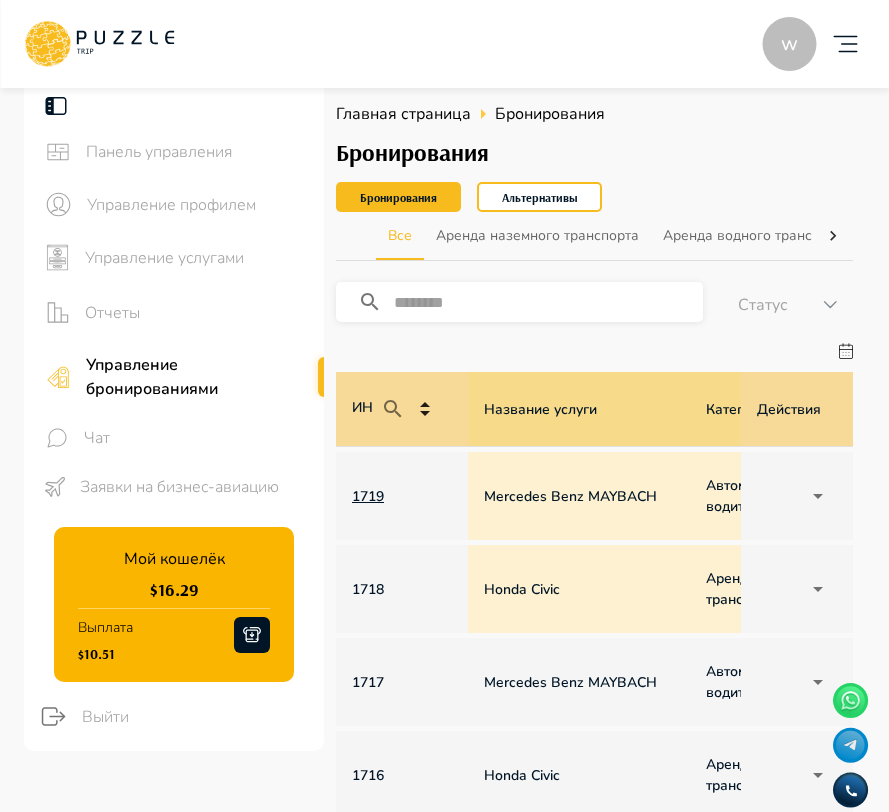 click on "1719" at bounding box center [402, 496] 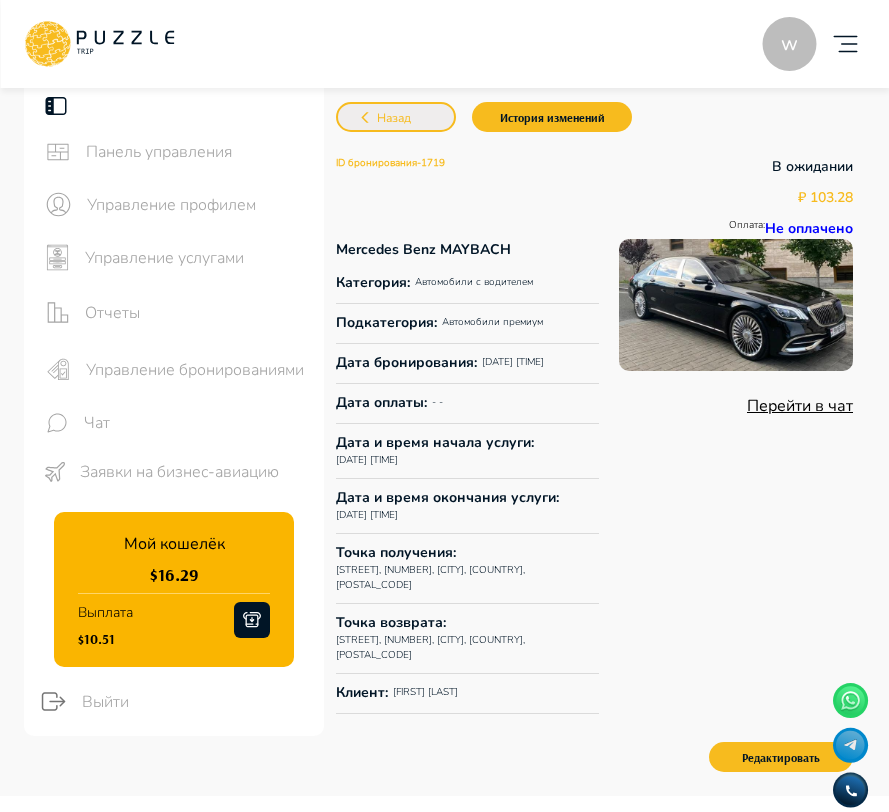 click on "Назад" at bounding box center (394, 118) 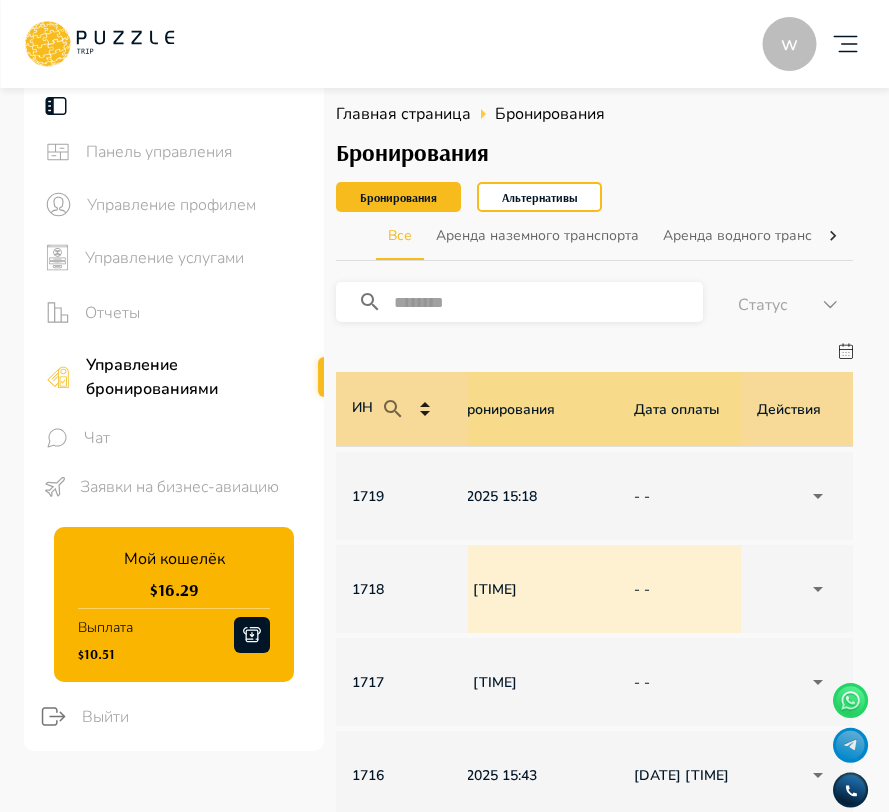 scroll, scrollTop: 0, scrollLeft: 915, axis: horizontal 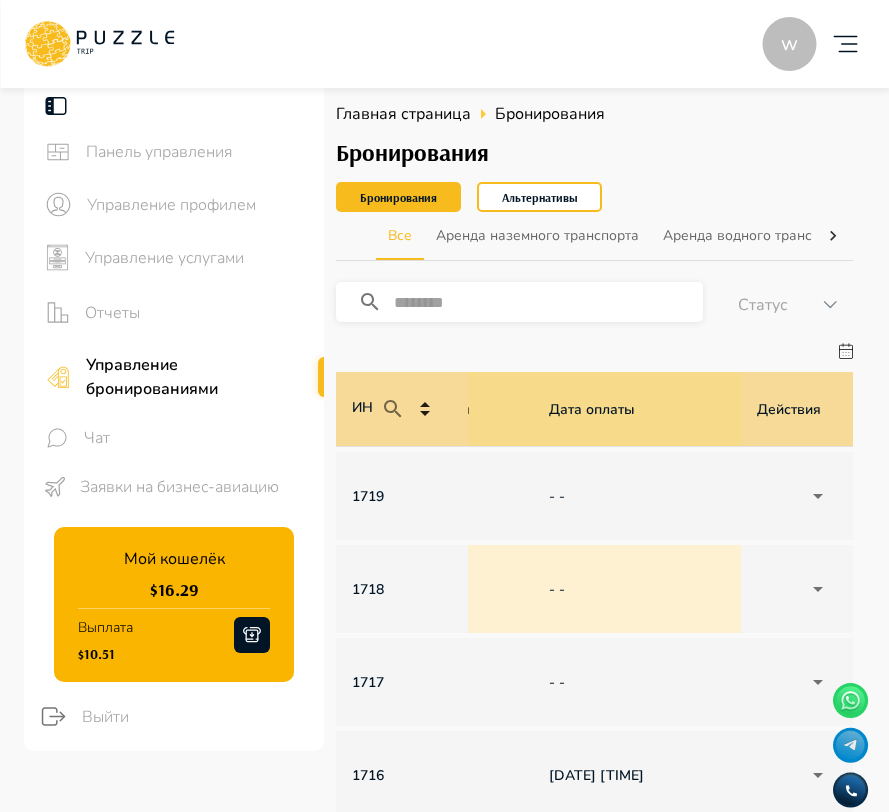click on "w Добавить карточку RU   ** w wonderfull peace  Организатор услуг w Панель управления Управление профилем Управление услугами Отчеты Управление бронированиями Чат Заявки на бизнес-авиацию Мой кошелёк $ 16.29 Выплата   $10.51 Выйти Главная страница Бронирования Бронирования Бронирования Альтернативы Все Аренда наземного транспорта Аренда водного транспорта Экскурсии, развлечения Автомобили с водителем Детские развлечения Входные билеты ​ Статус ****** ИН Название услуги Категория Подкатегория Дата начала и окончания услуги Дата бронирования Дата оплаты Клиент Цена 1" at bounding box center (444, 1071) 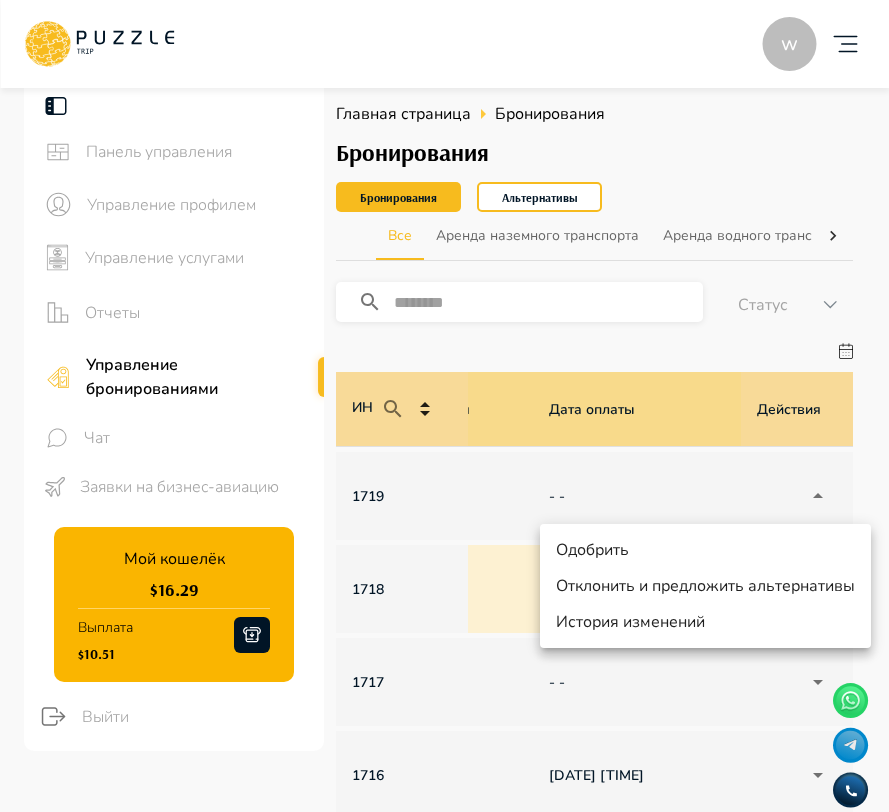 click on "Отклонить и предложить альтернативы" at bounding box center (705, 586) 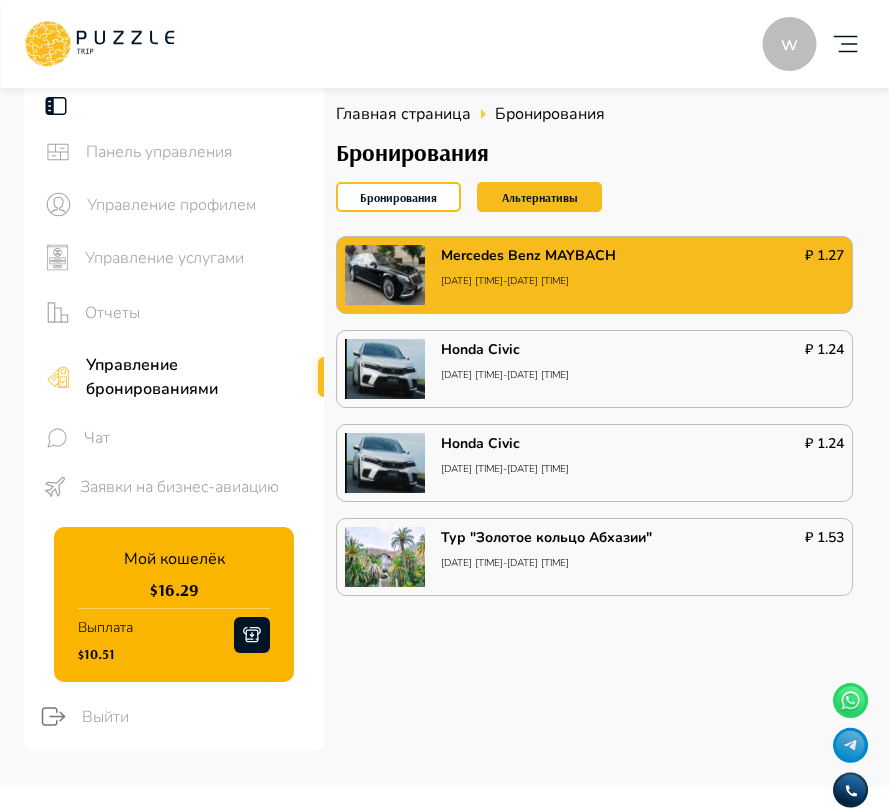 click on "Mercedes Benz MAYBACH [DATE] [TIME]-[DATE] [TIME] ₽
1.27" at bounding box center [594, 275] 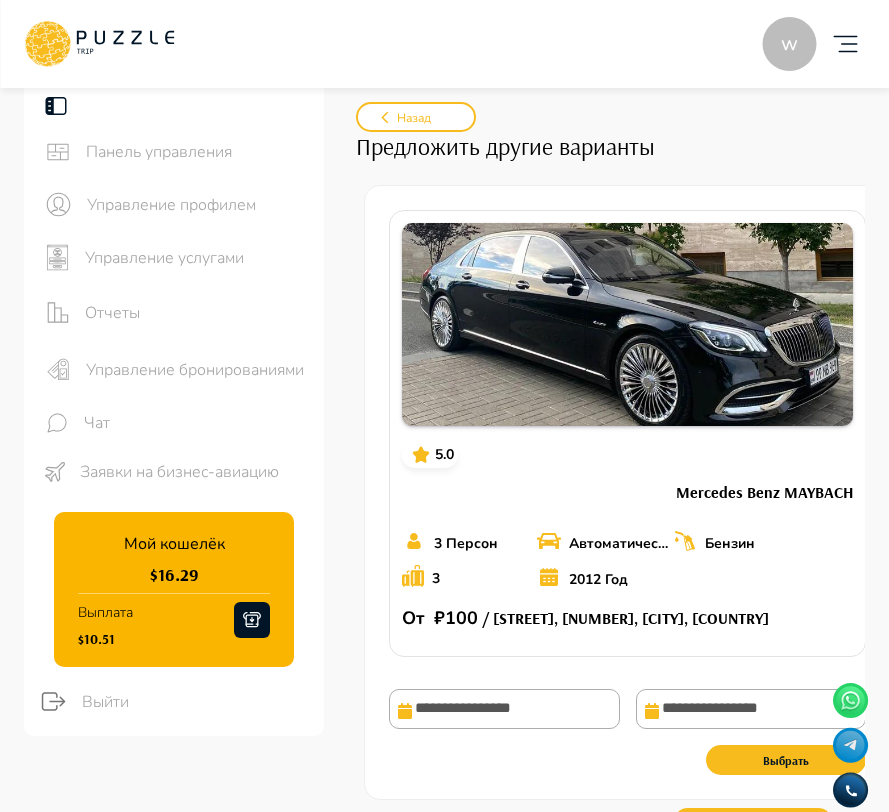 type on "**********" 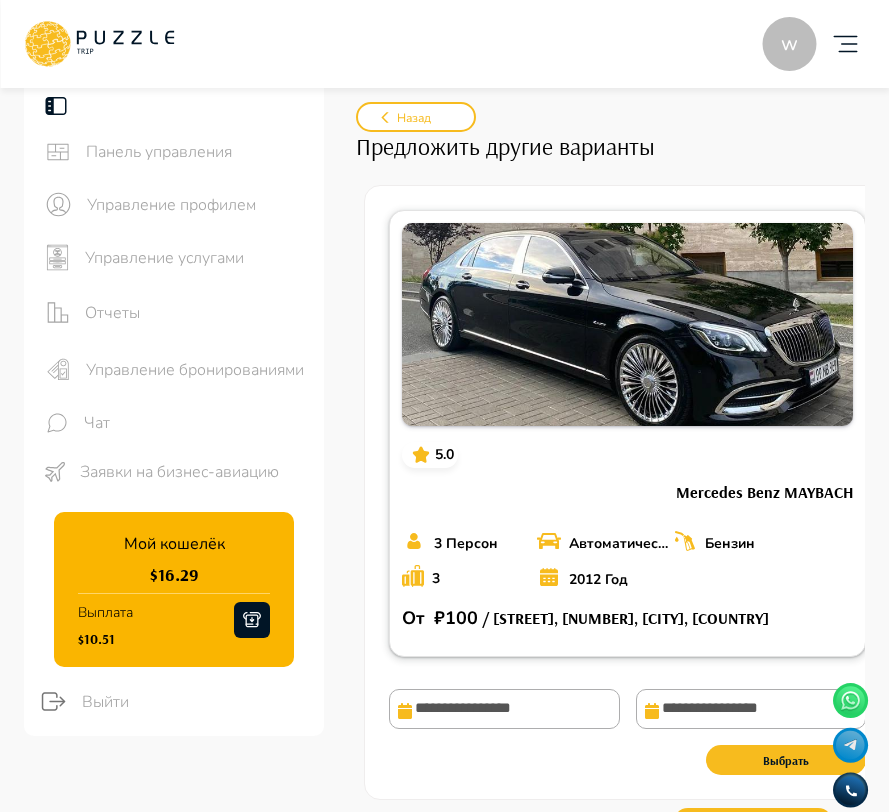 scroll, scrollTop: 63, scrollLeft: 0, axis: vertical 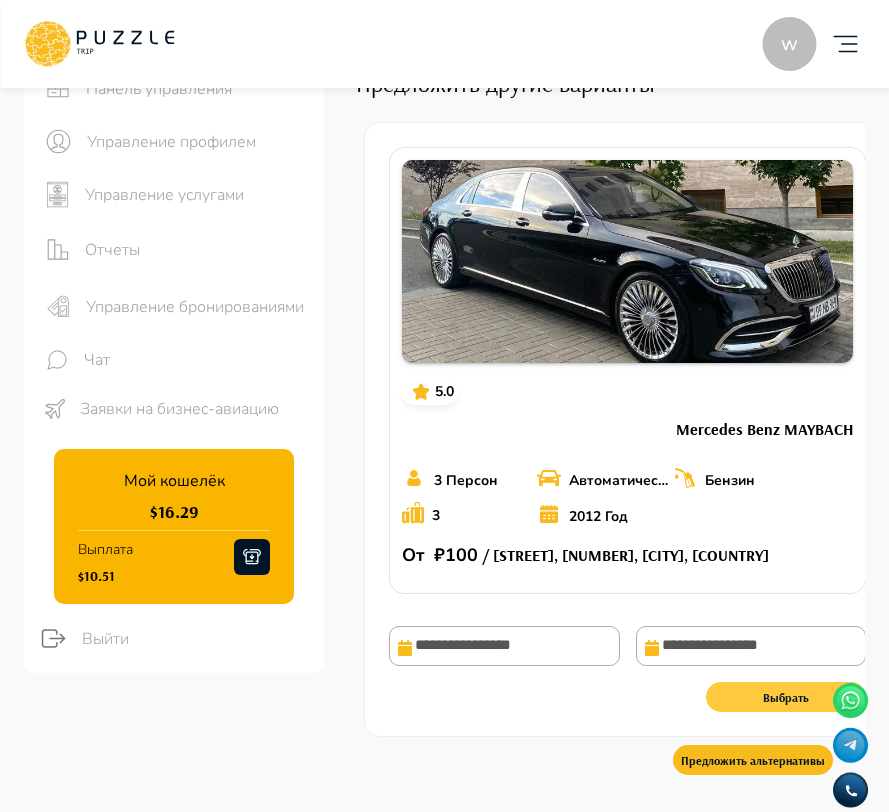 click on "Выбрать" at bounding box center [786, 697] 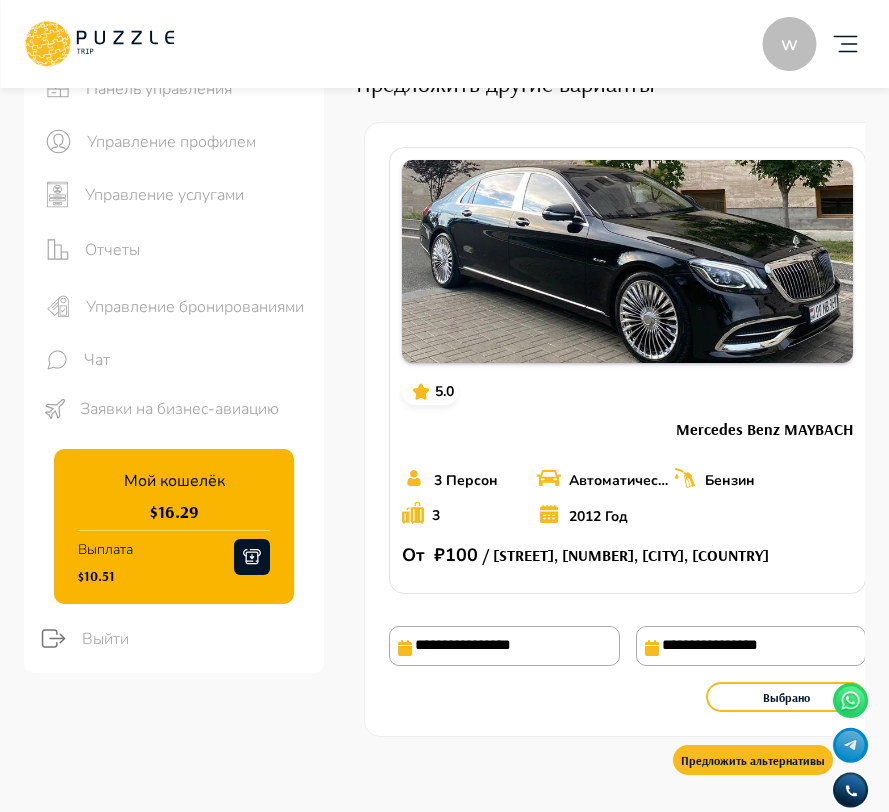 click on "**********" at bounding box center (751, 646) 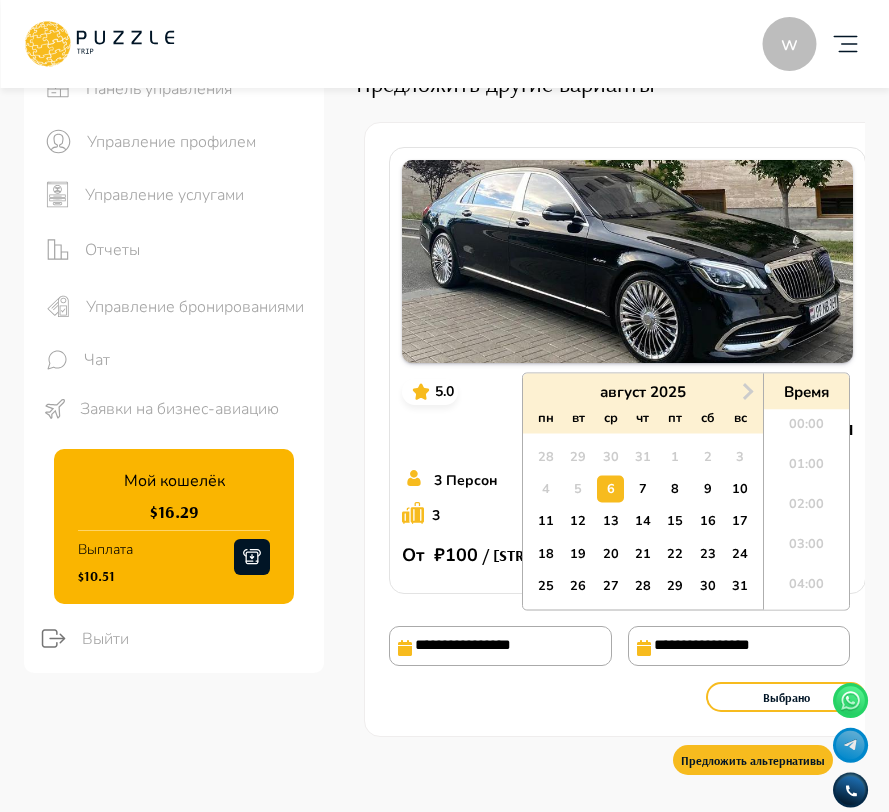 scroll, scrollTop: 640, scrollLeft: 0, axis: vertical 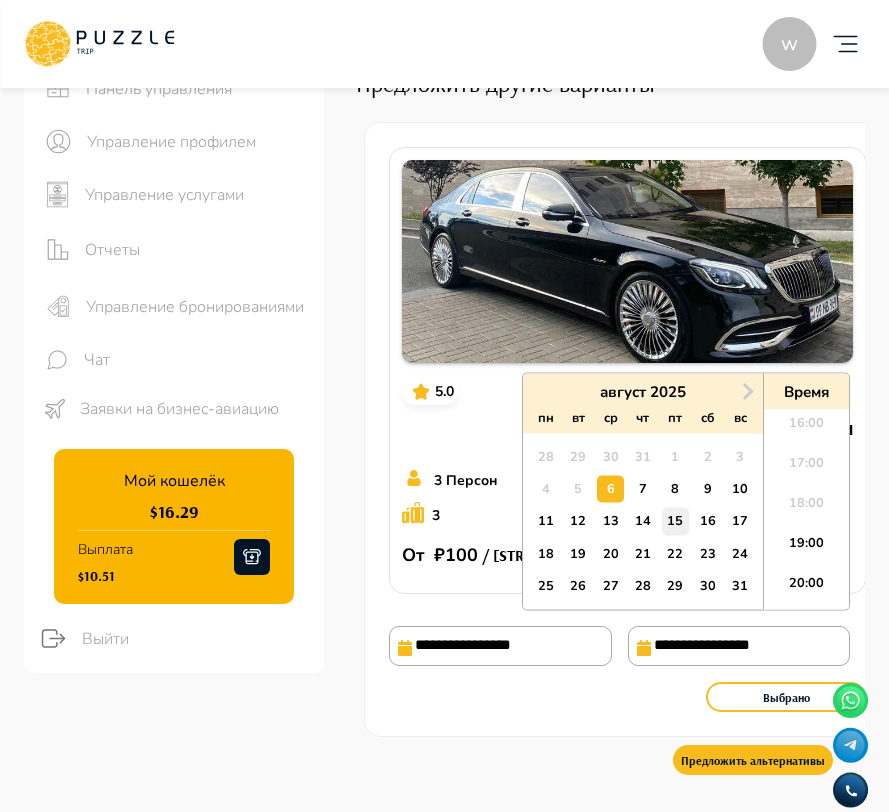 click on "15" at bounding box center [675, 521] 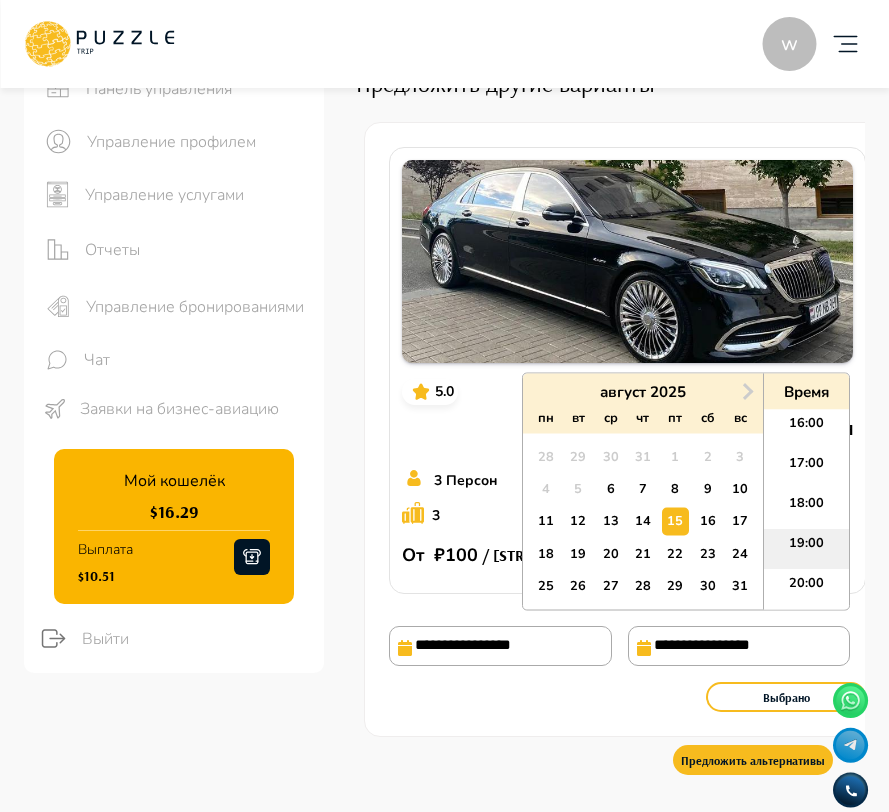 click on "19:00" at bounding box center (806, 550) 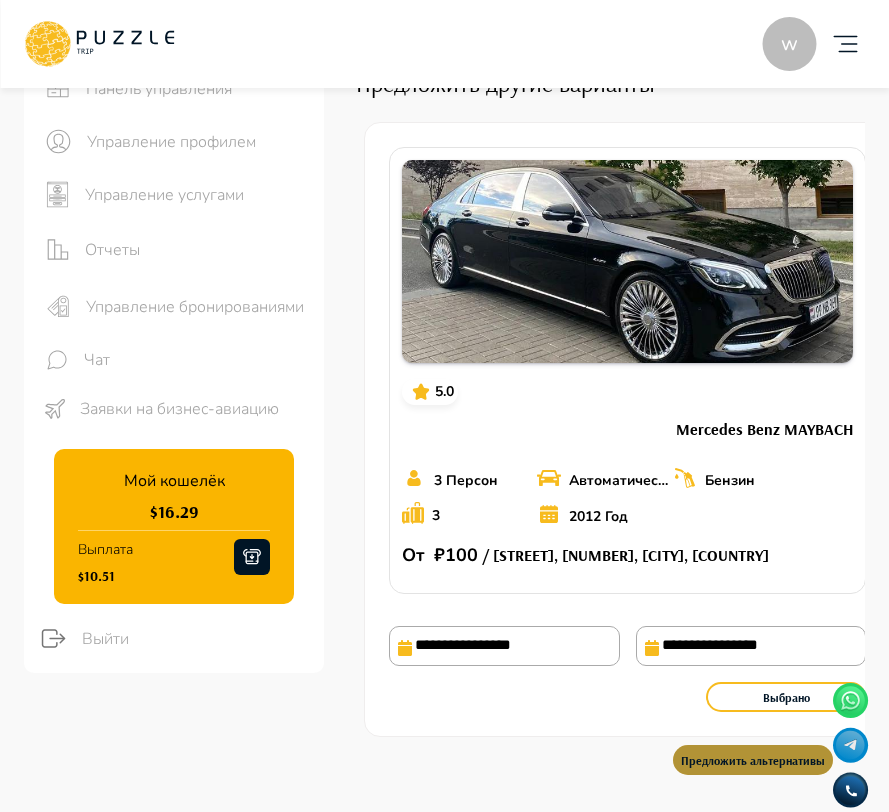 click on "Предложить альтернативы" at bounding box center (753, 760) 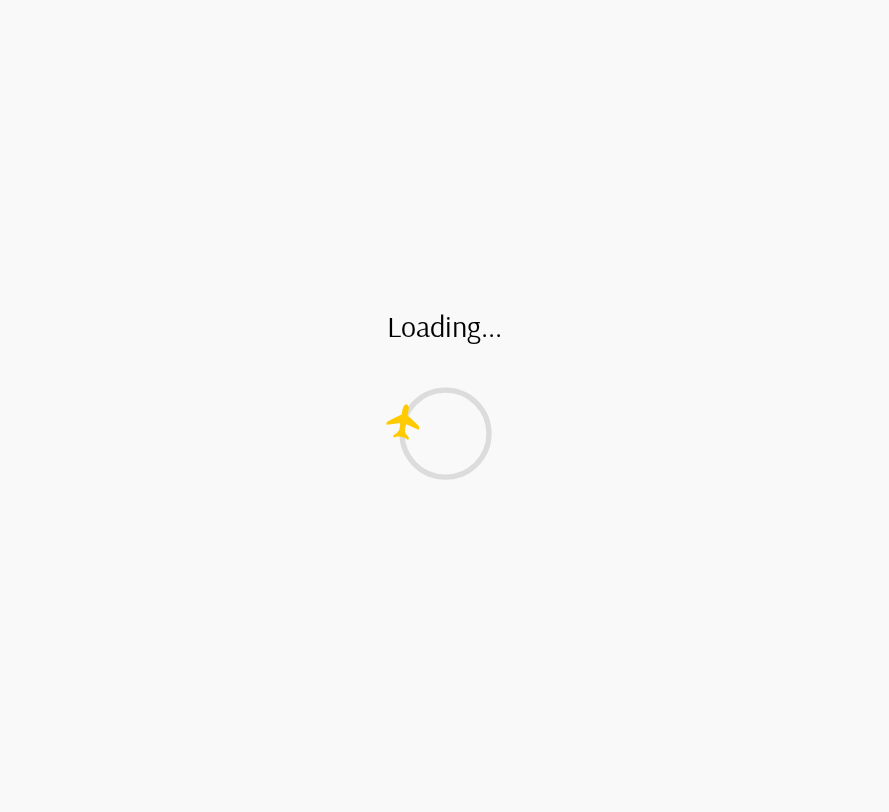 scroll, scrollTop: 0, scrollLeft: 0, axis: both 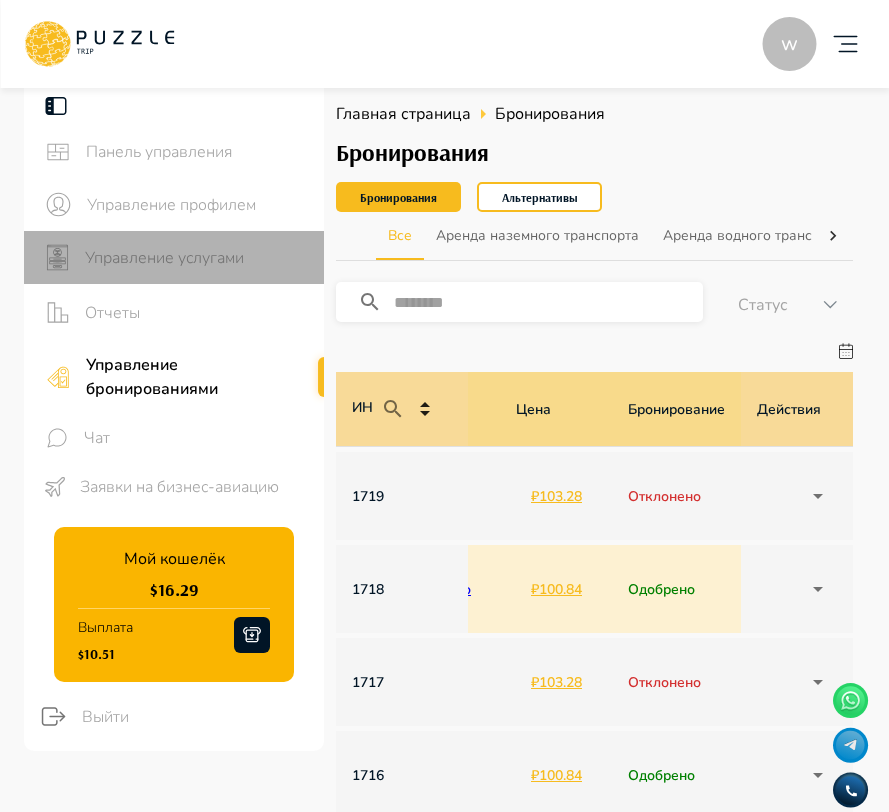 click on "Управление услугами" at bounding box center (174, 257) 